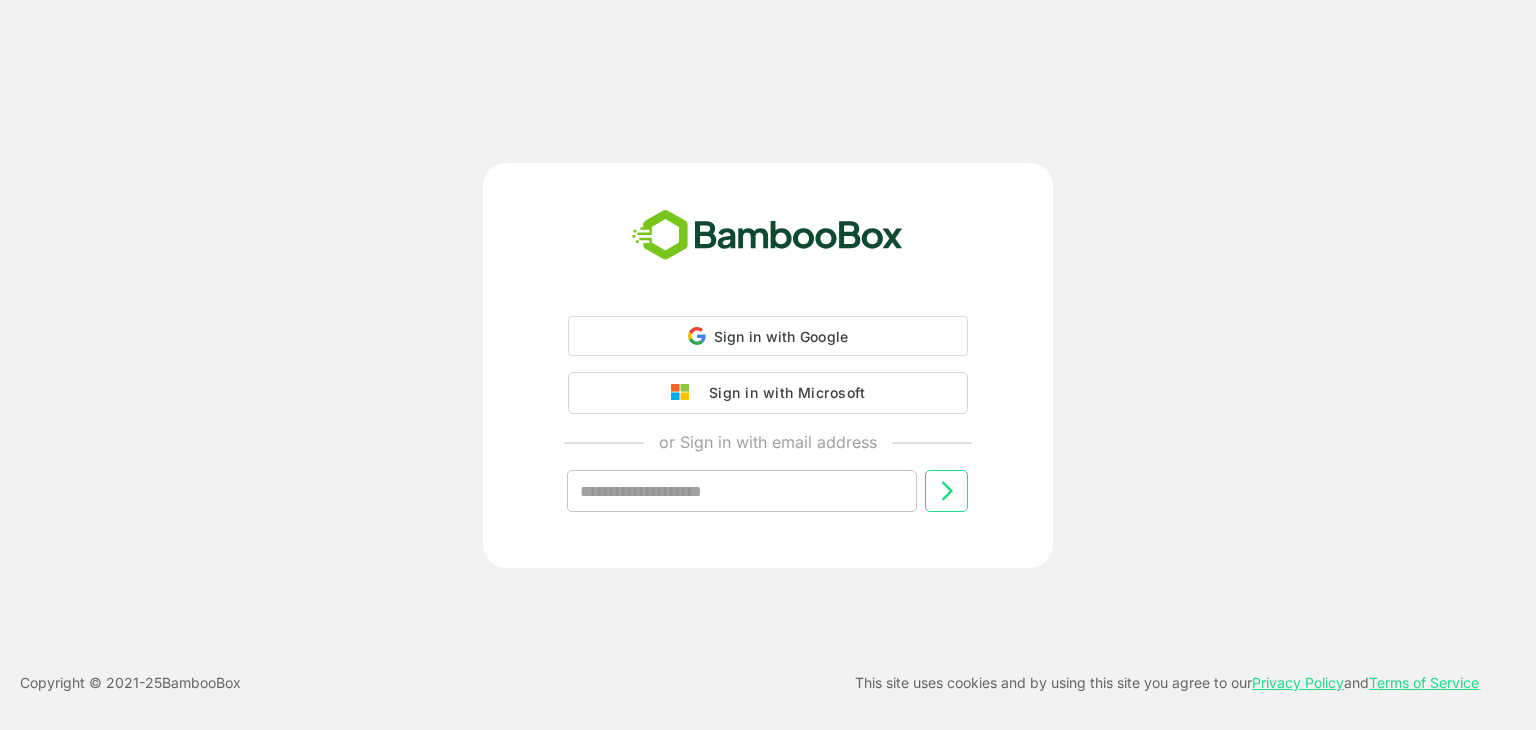 scroll, scrollTop: 0, scrollLeft: 0, axis: both 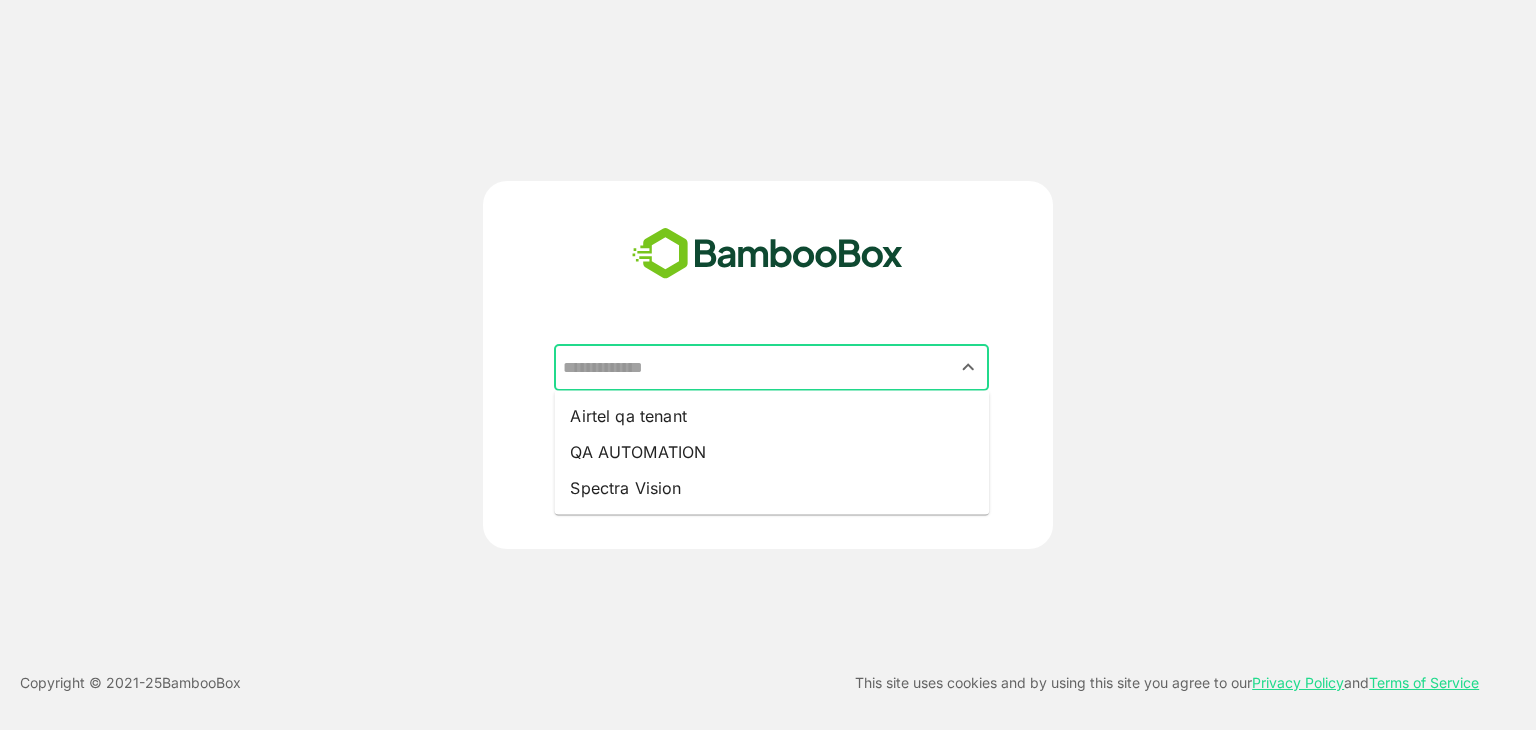click at bounding box center (771, 368) 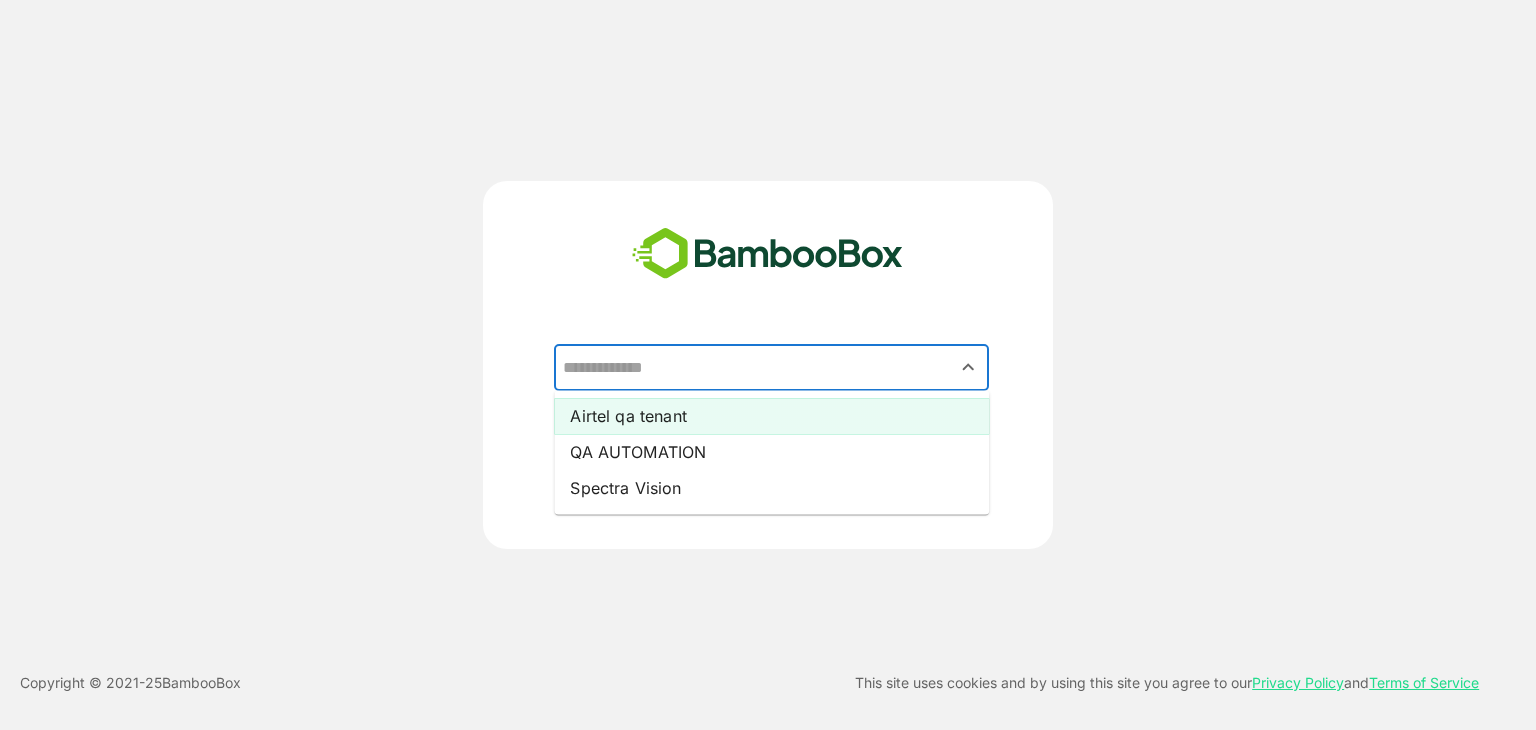 click on "Airtel qa tenant" at bounding box center (771, 416) 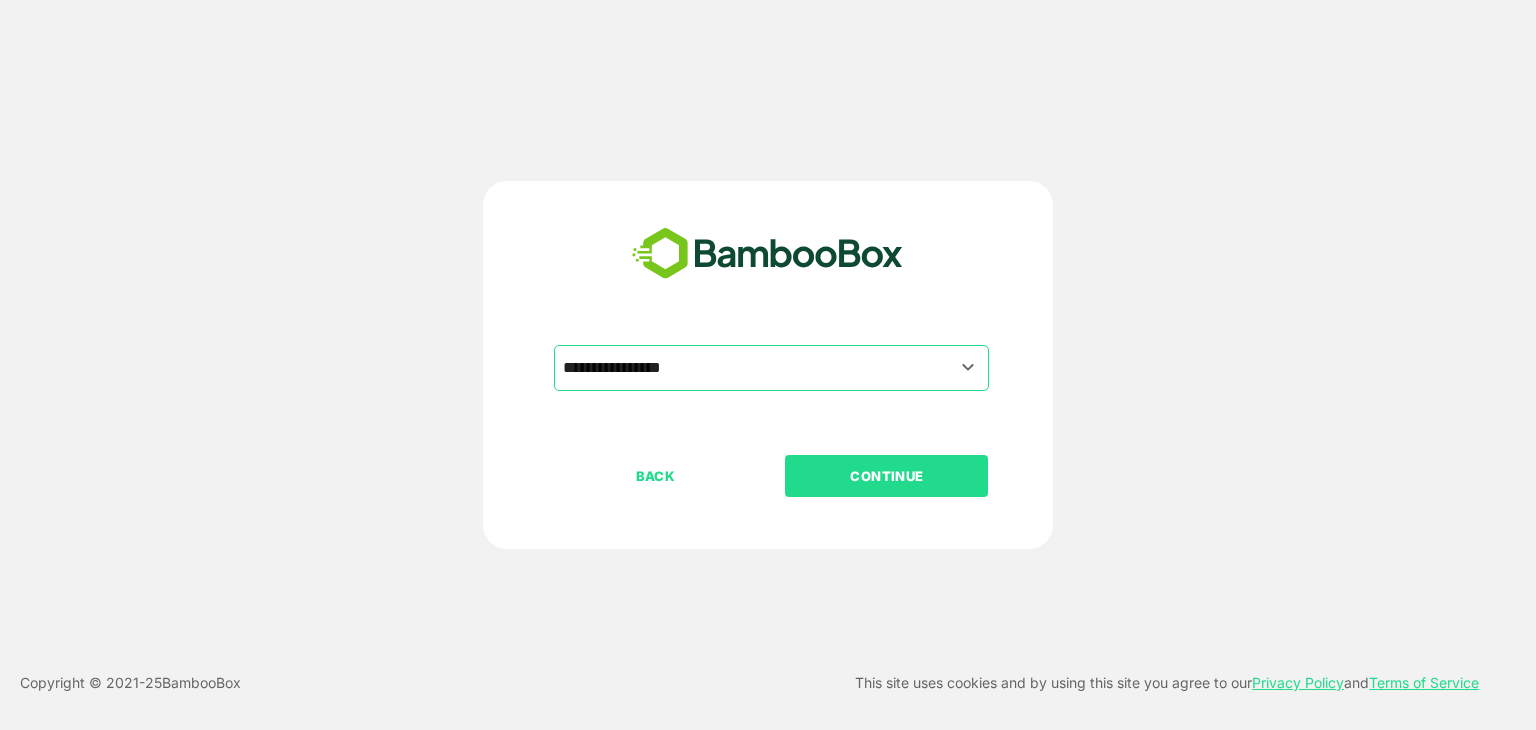 click on "CONTINUE" at bounding box center [887, 476] 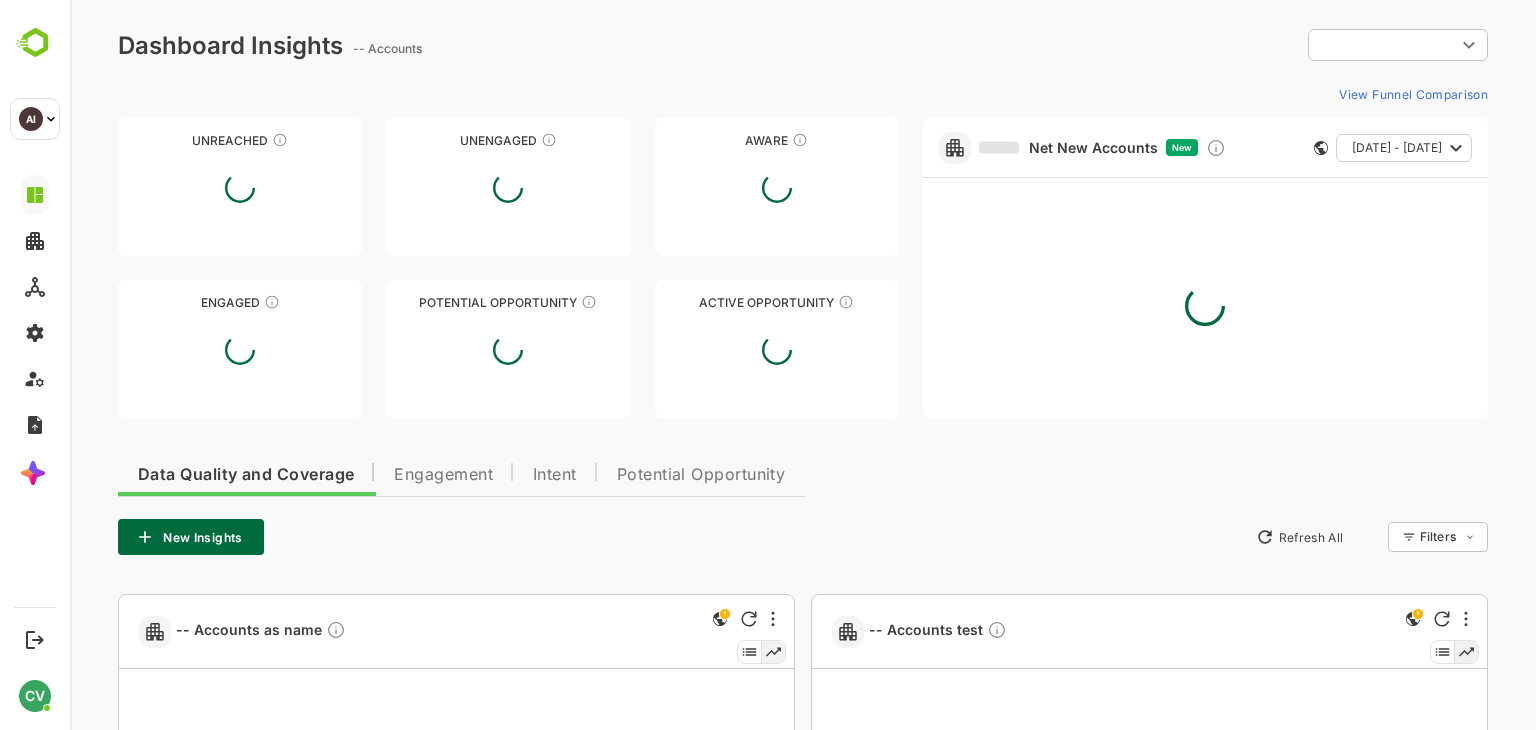 scroll, scrollTop: 0, scrollLeft: 0, axis: both 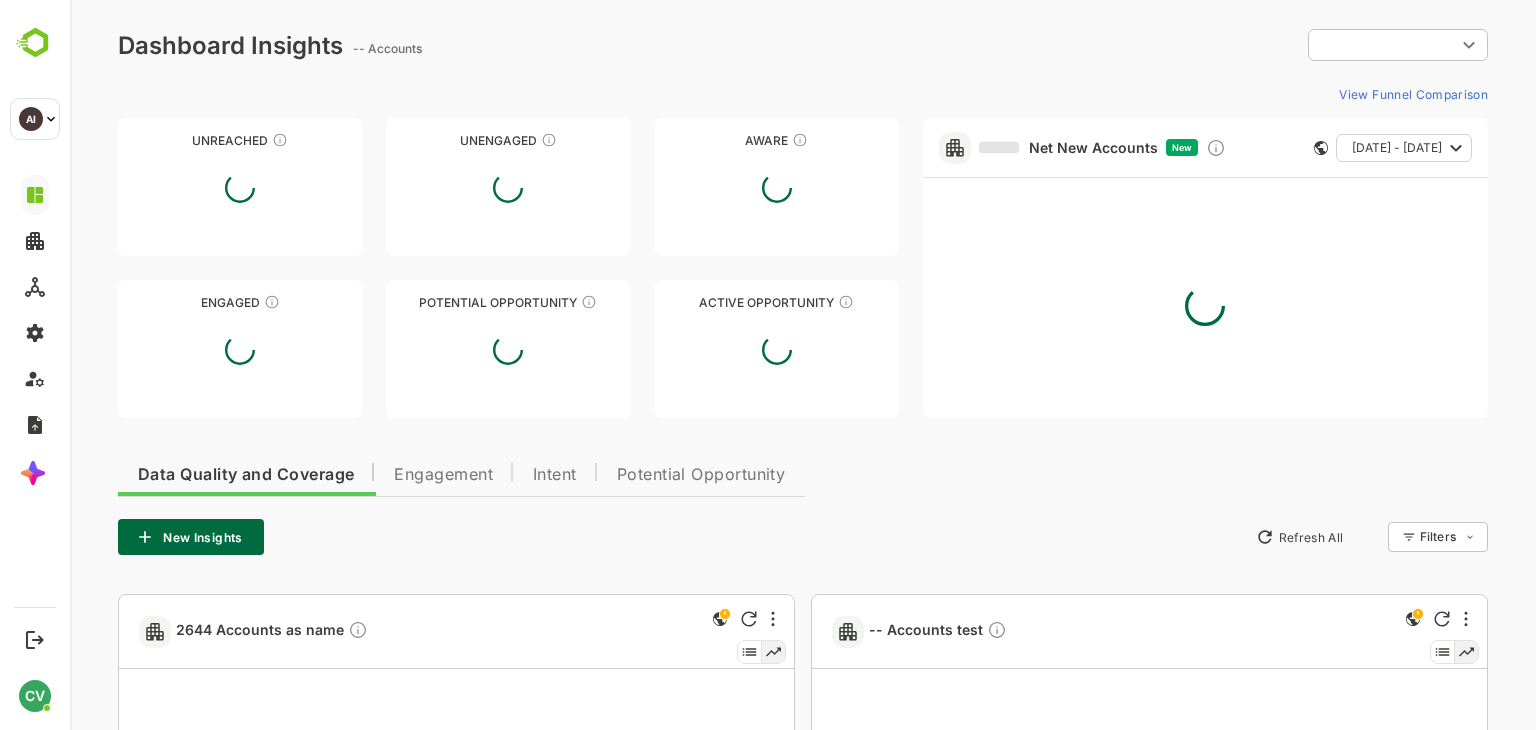type on "**********" 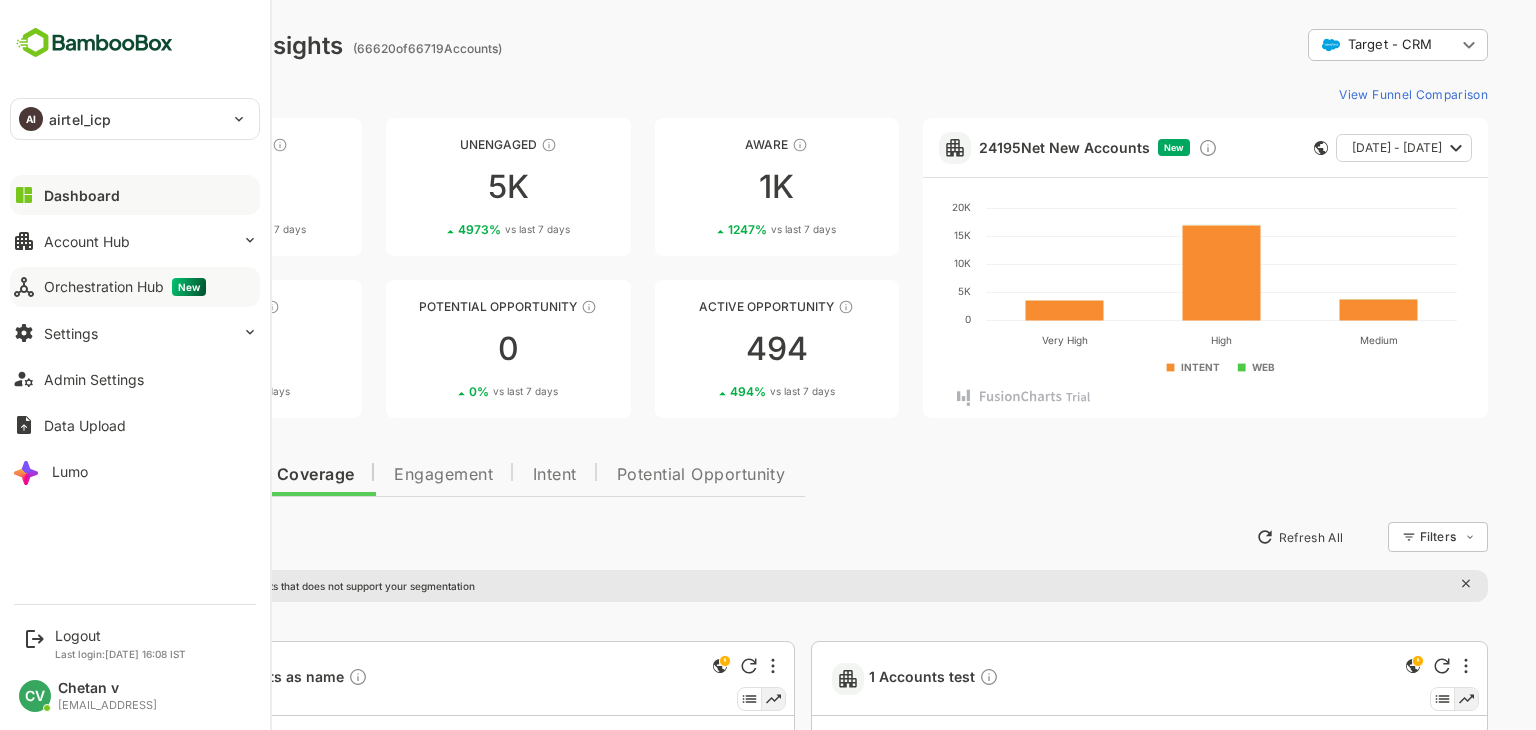click on "Orchestration Hub New" at bounding box center (135, 287) 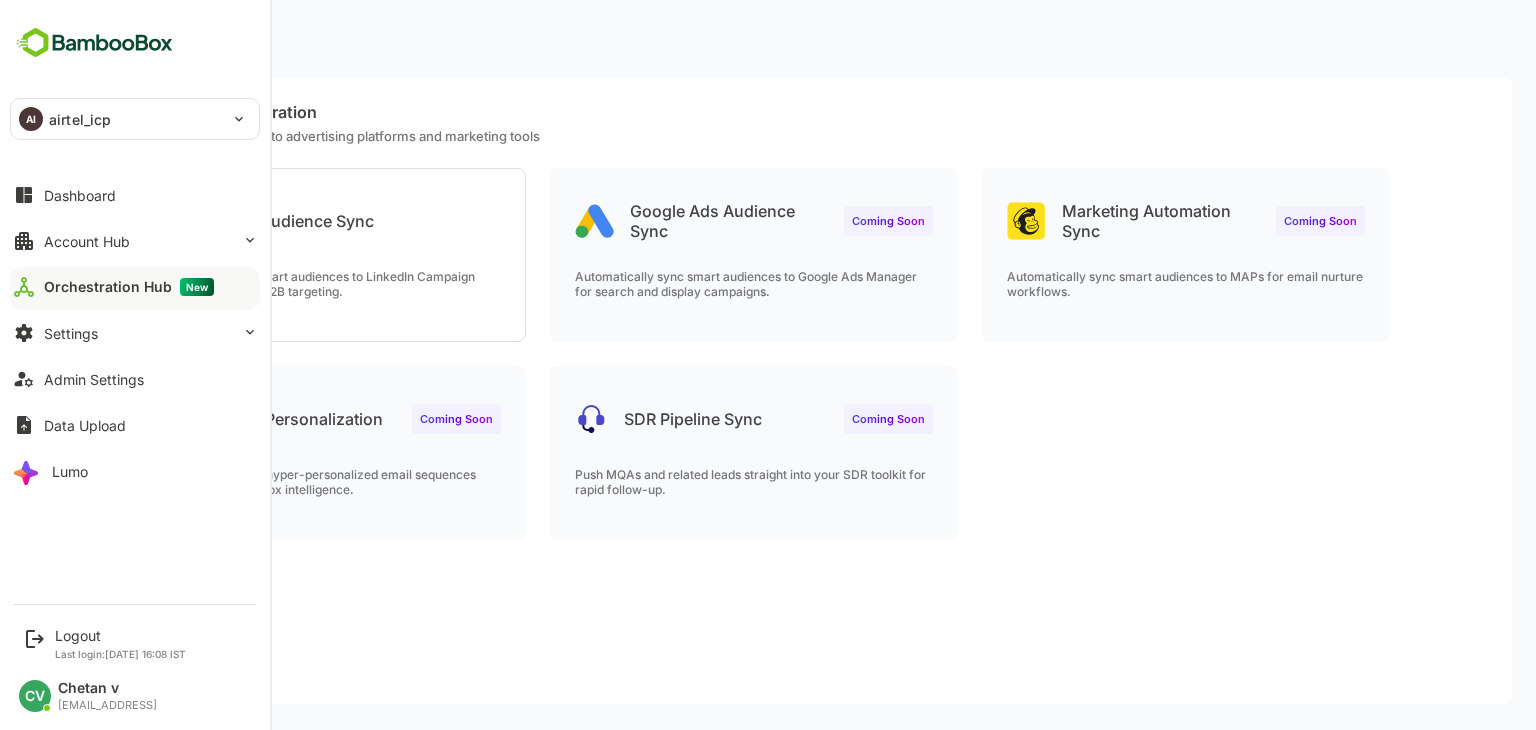 scroll, scrollTop: 0, scrollLeft: 0, axis: both 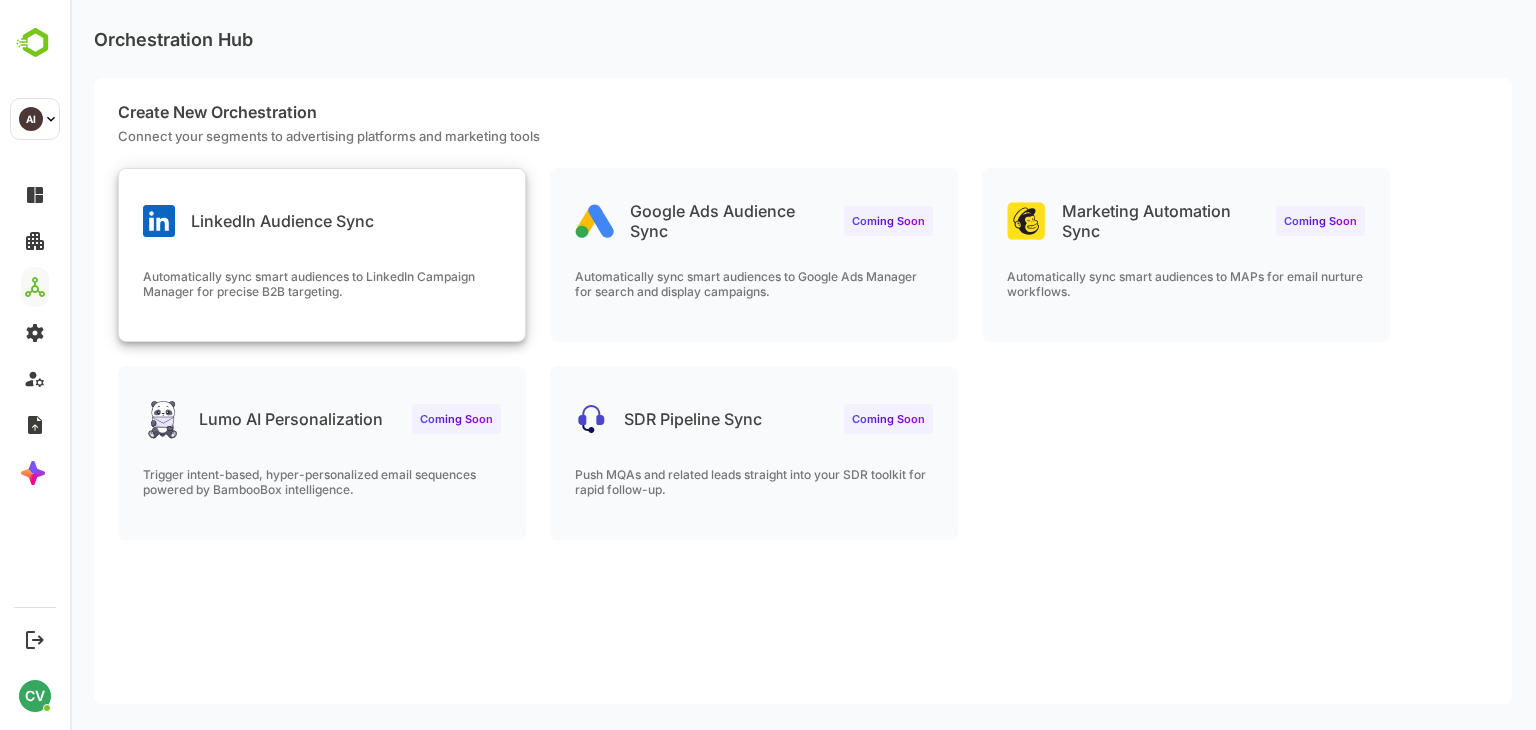 click on "LinkedIn Audience Sync Automatically sync smart audiences to LinkedIn Campaign Manager for precise B2B targeting." at bounding box center (322, 255) 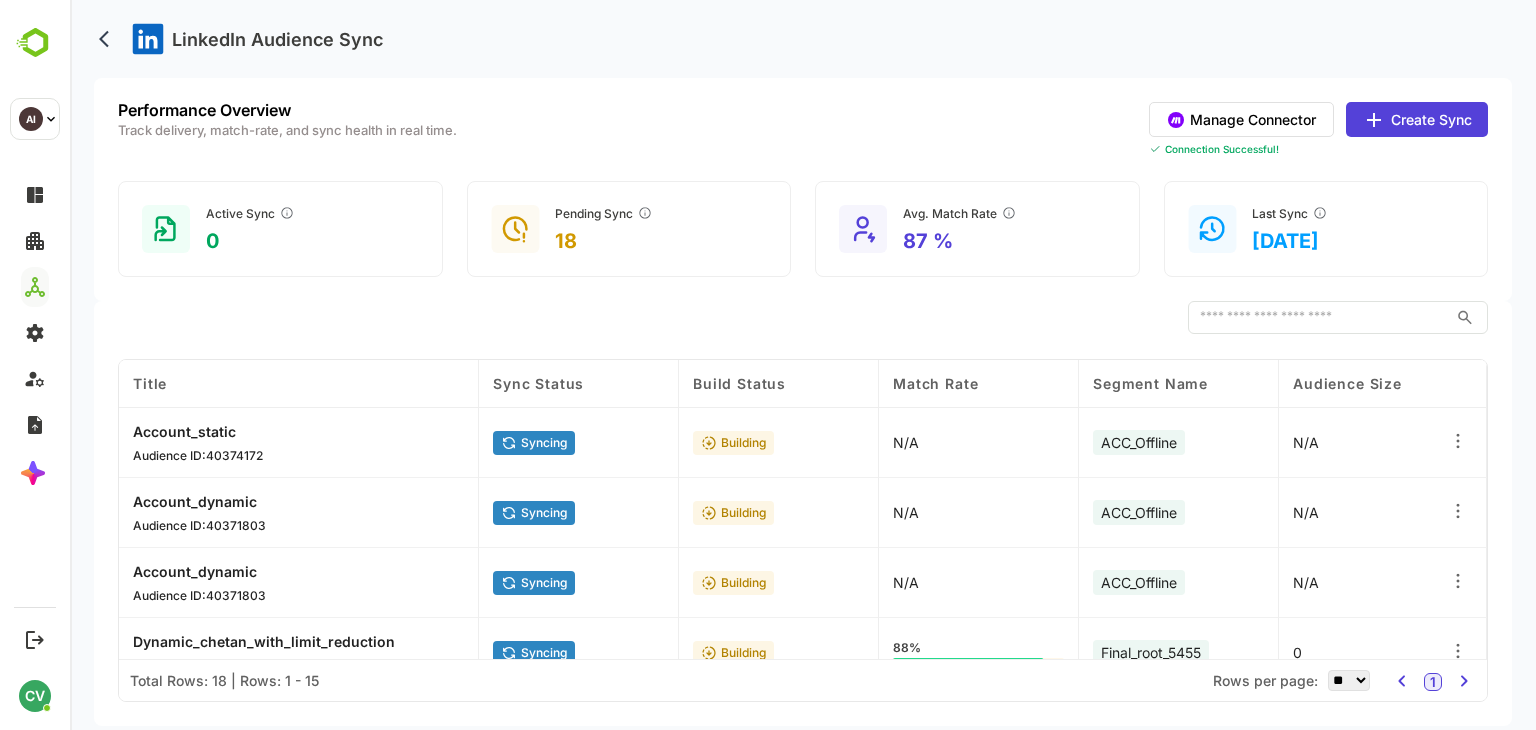 drag, startPoint x: 810, startPoint y: 53, endPoint x: 807, endPoint y: 27, distance: 26.172504 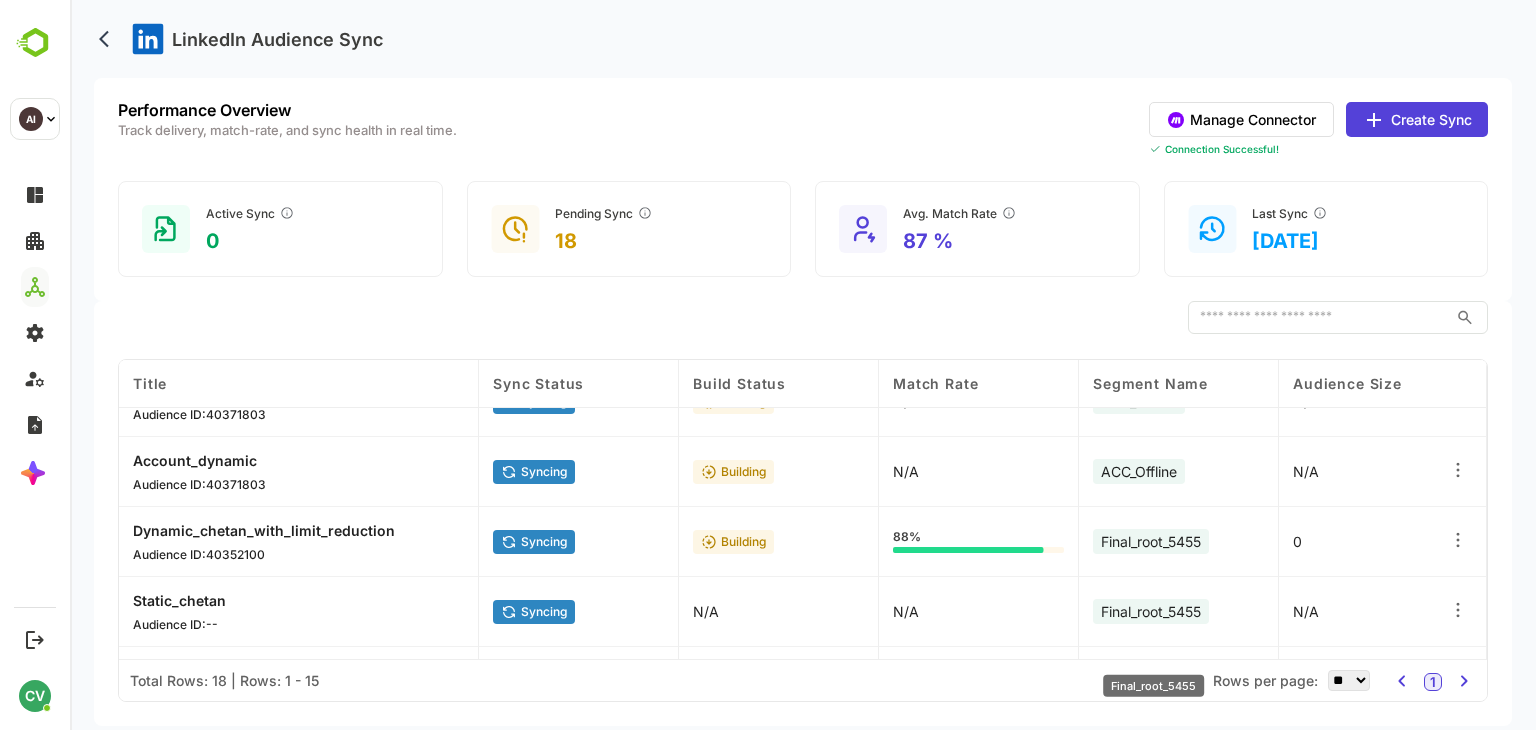 scroll, scrollTop: 0, scrollLeft: 0, axis: both 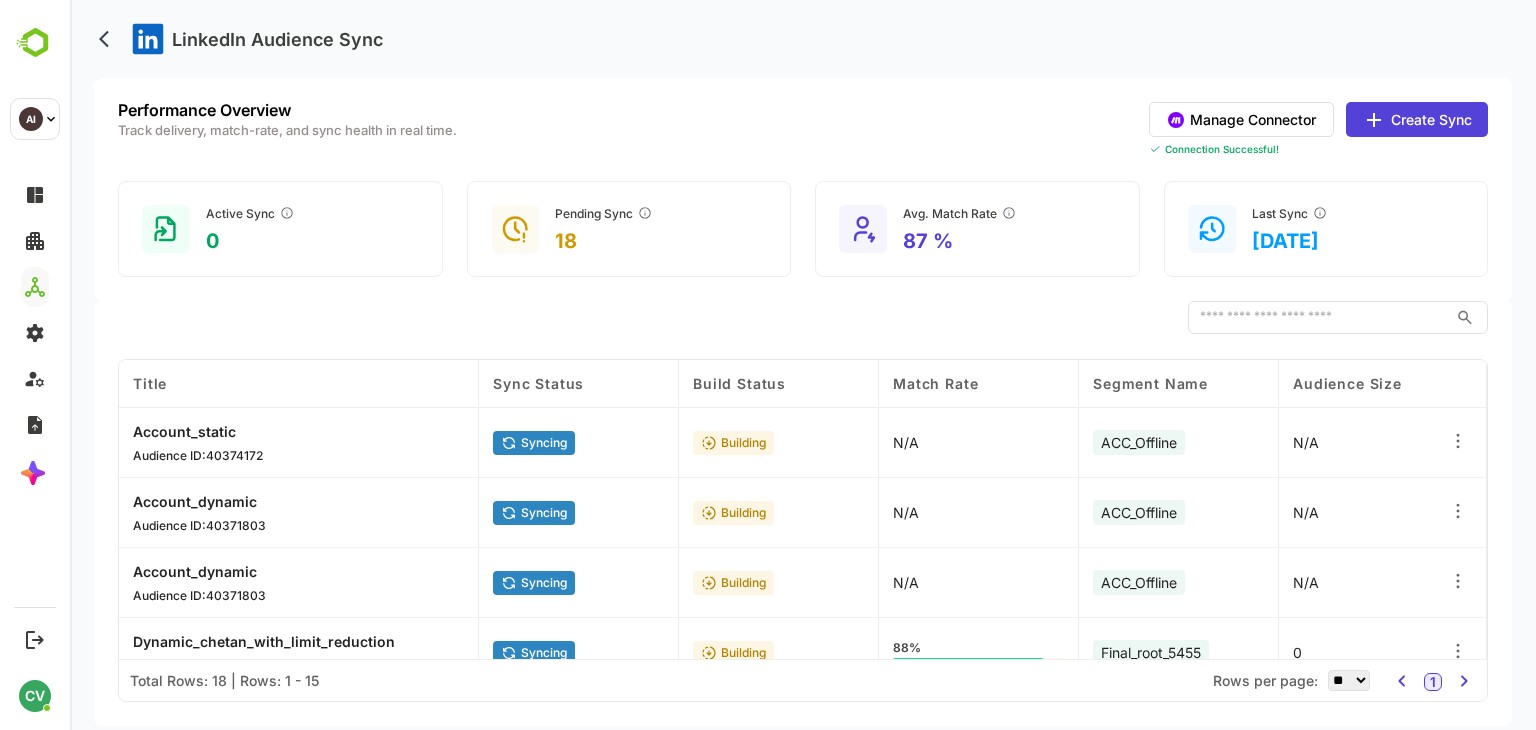 click on "Account_dynamic Audience ID:  40371803" at bounding box center [299, 583] 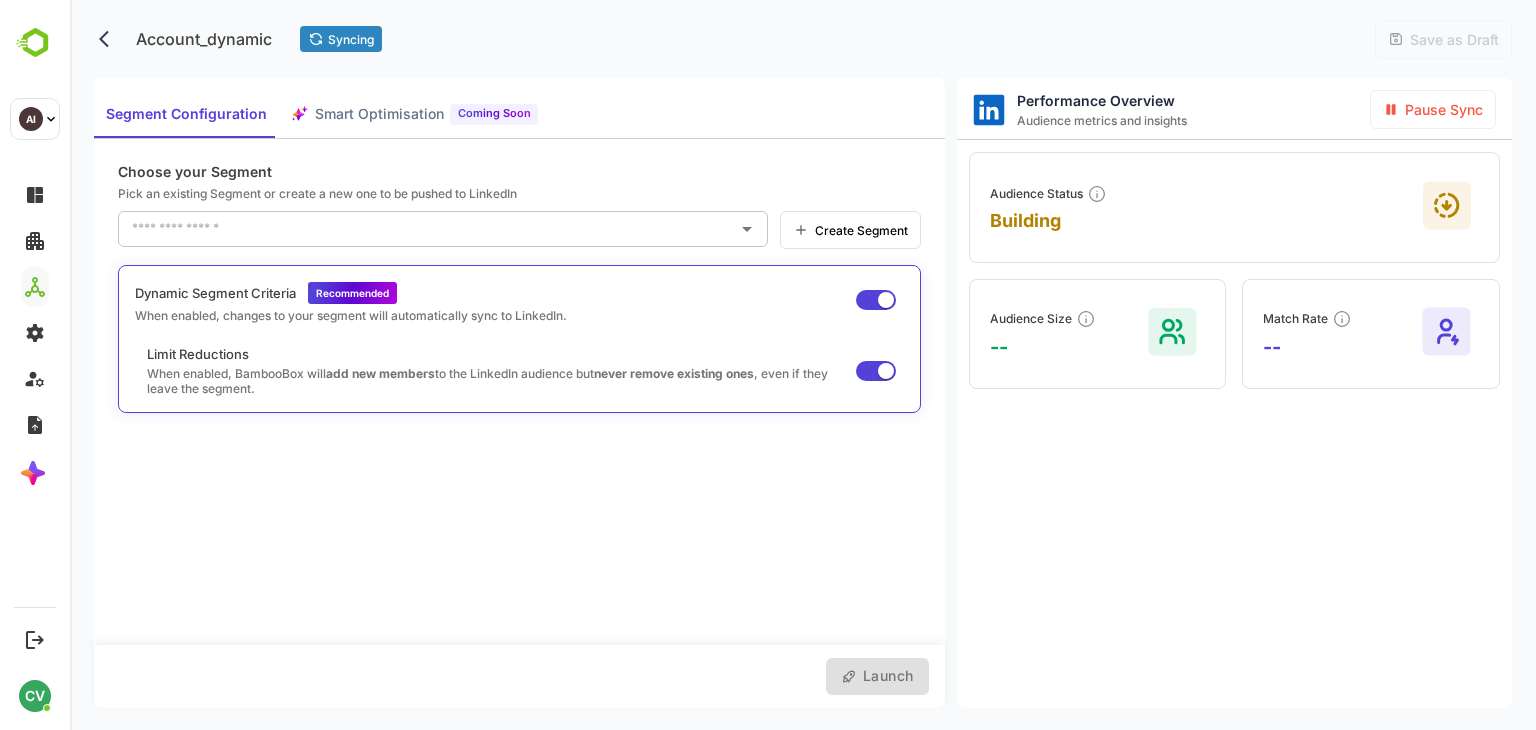 click on "Limit Reductions When enabled, BambooBox will  add new members  to the LinkedIn audience but  never remove existing ones , even if they leave the segment." at bounding box center [519, 371] 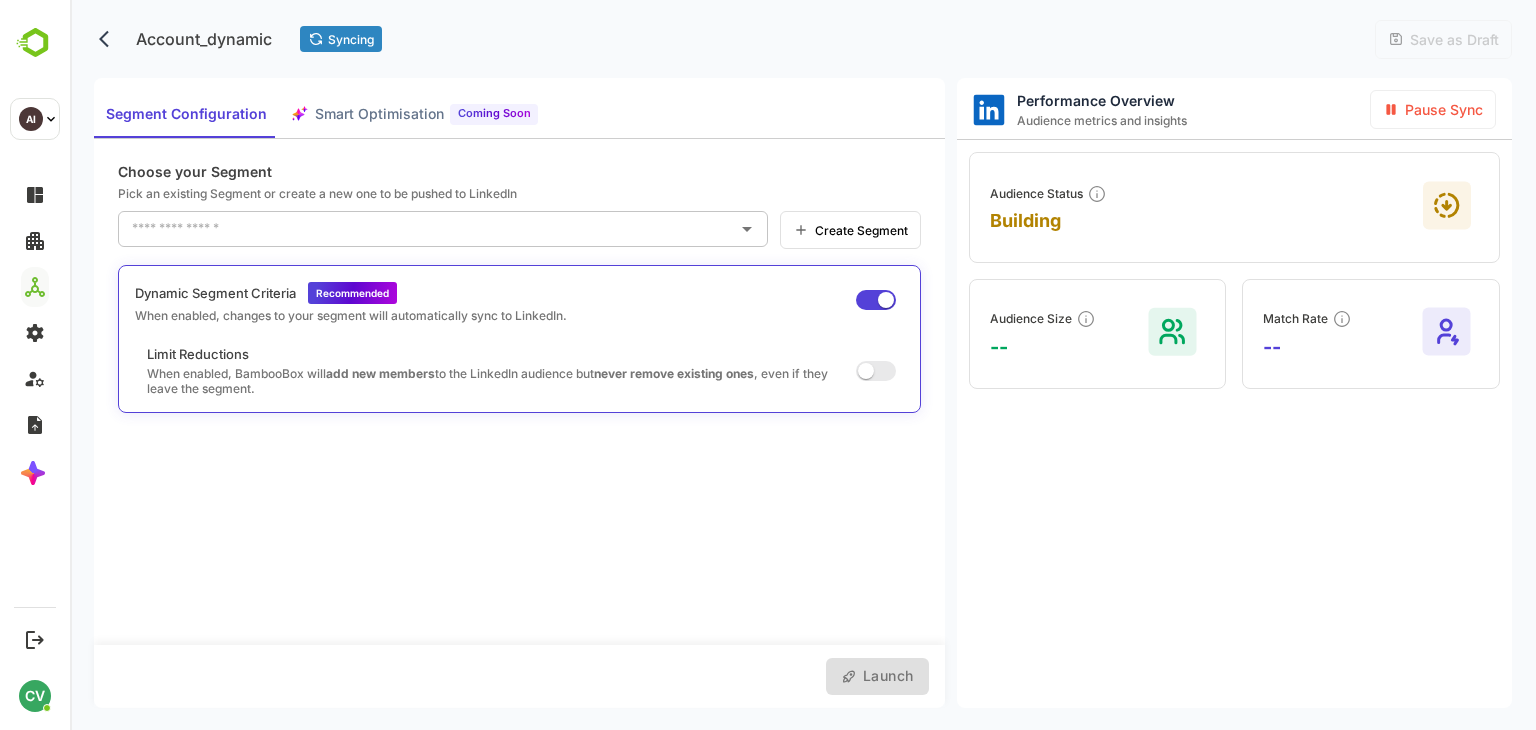 type on "**********" 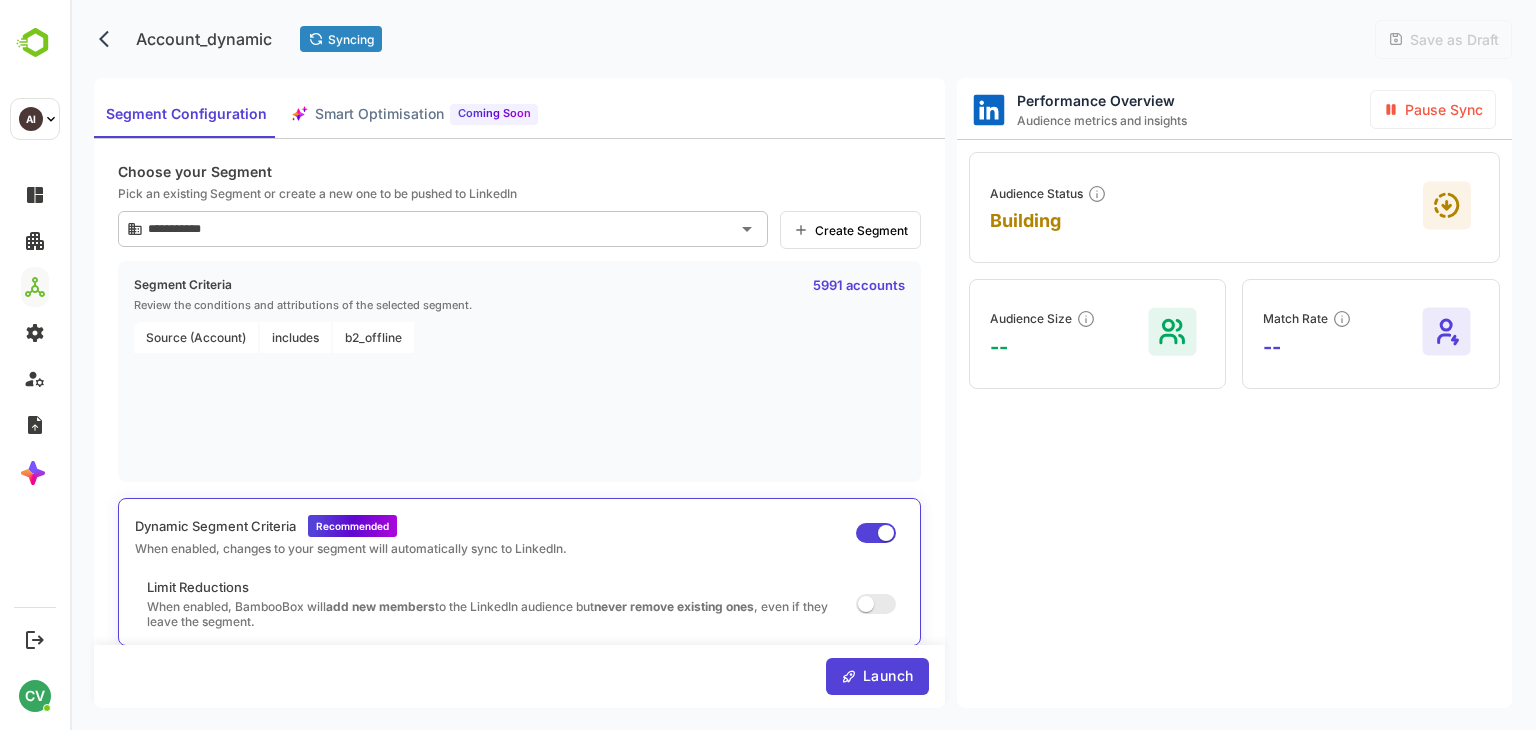 click on "Launch" at bounding box center (885, 676) 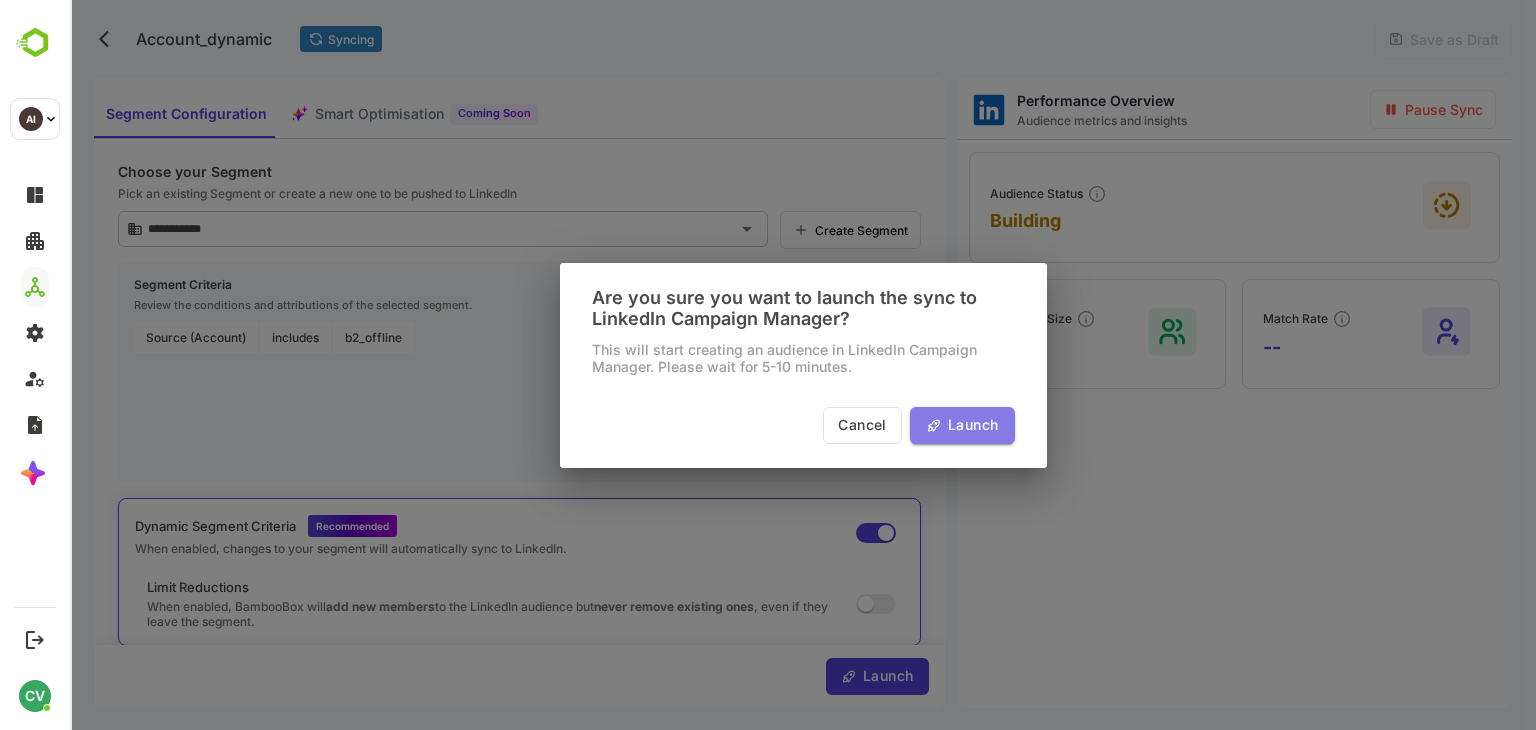 click on "Launch" at bounding box center [970, 425] 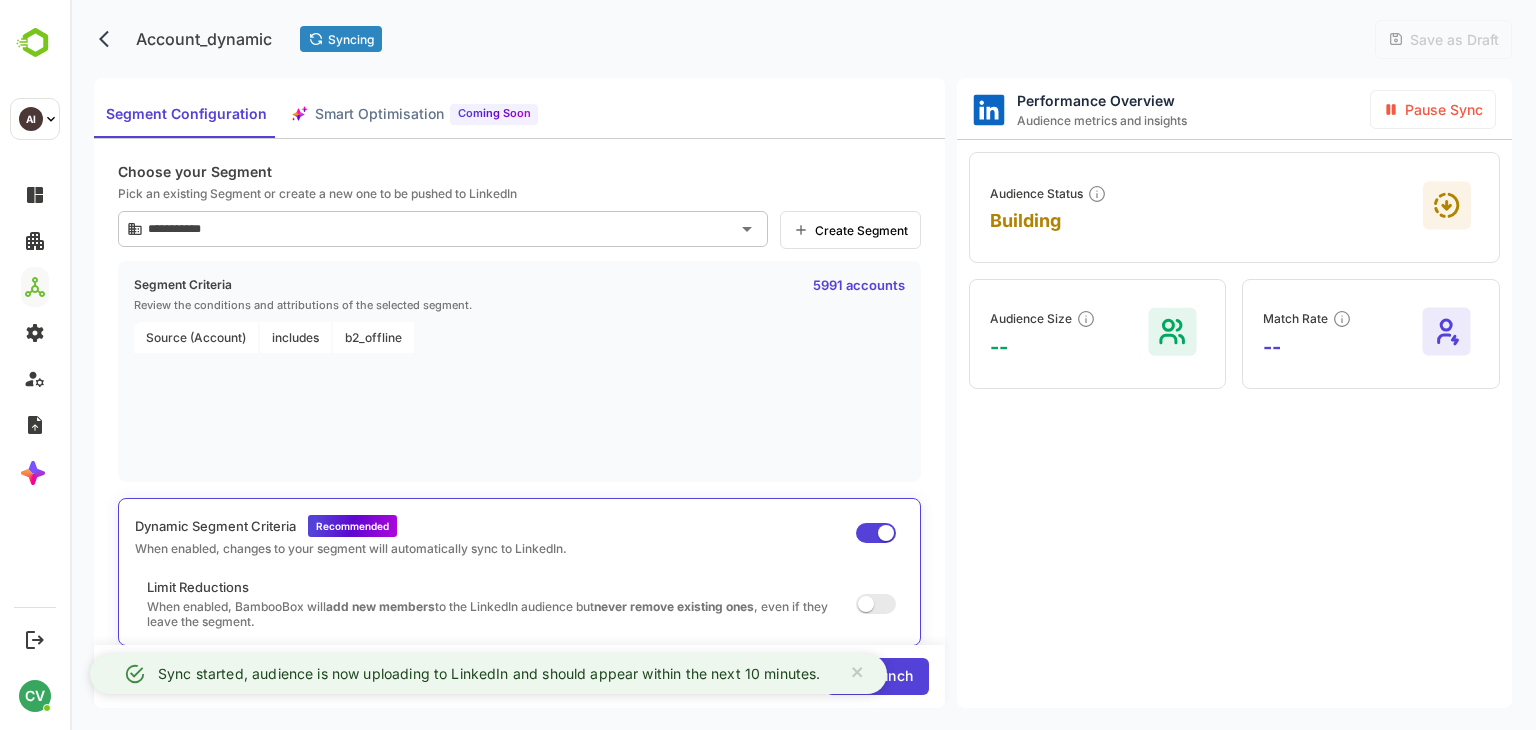 click 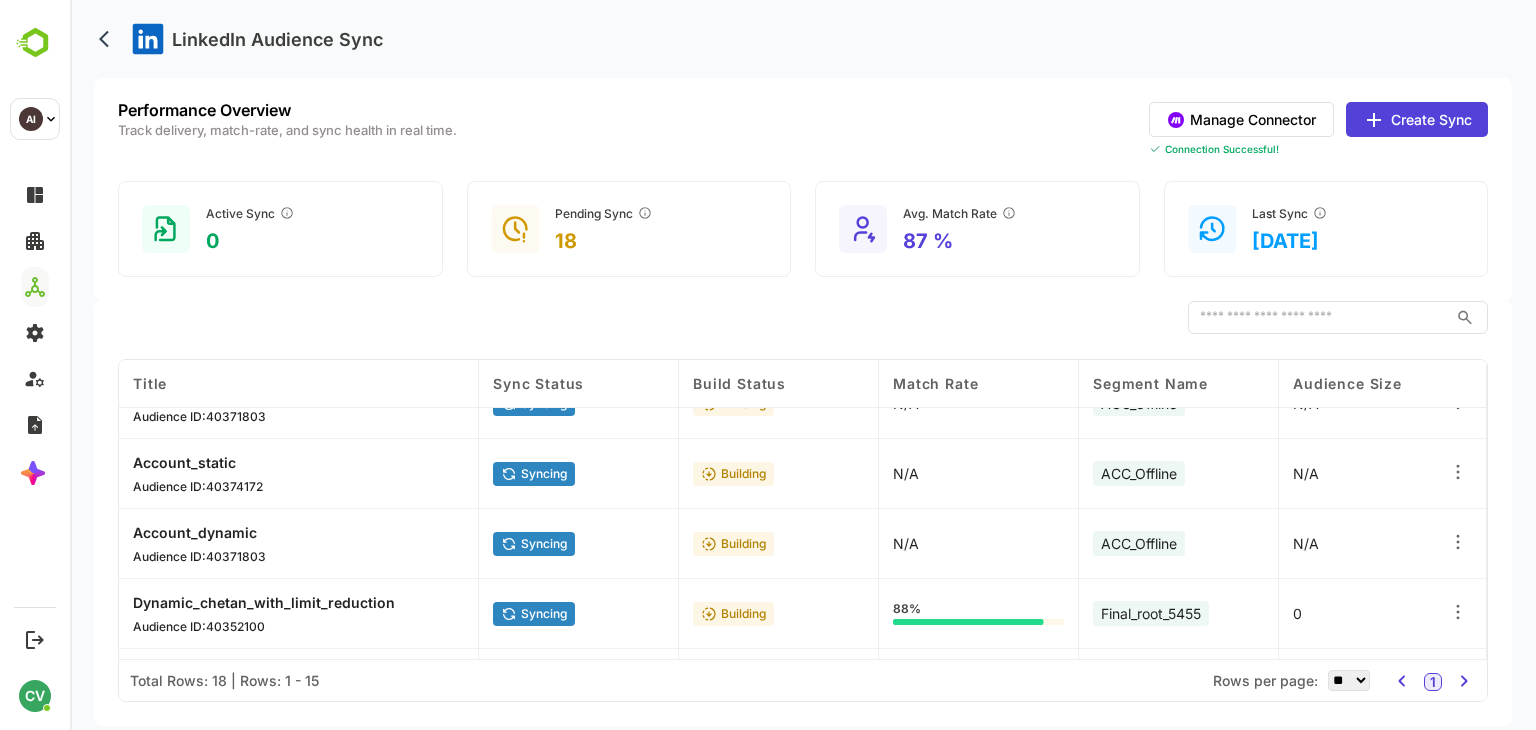 scroll, scrollTop: 0, scrollLeft: 0, axis: both 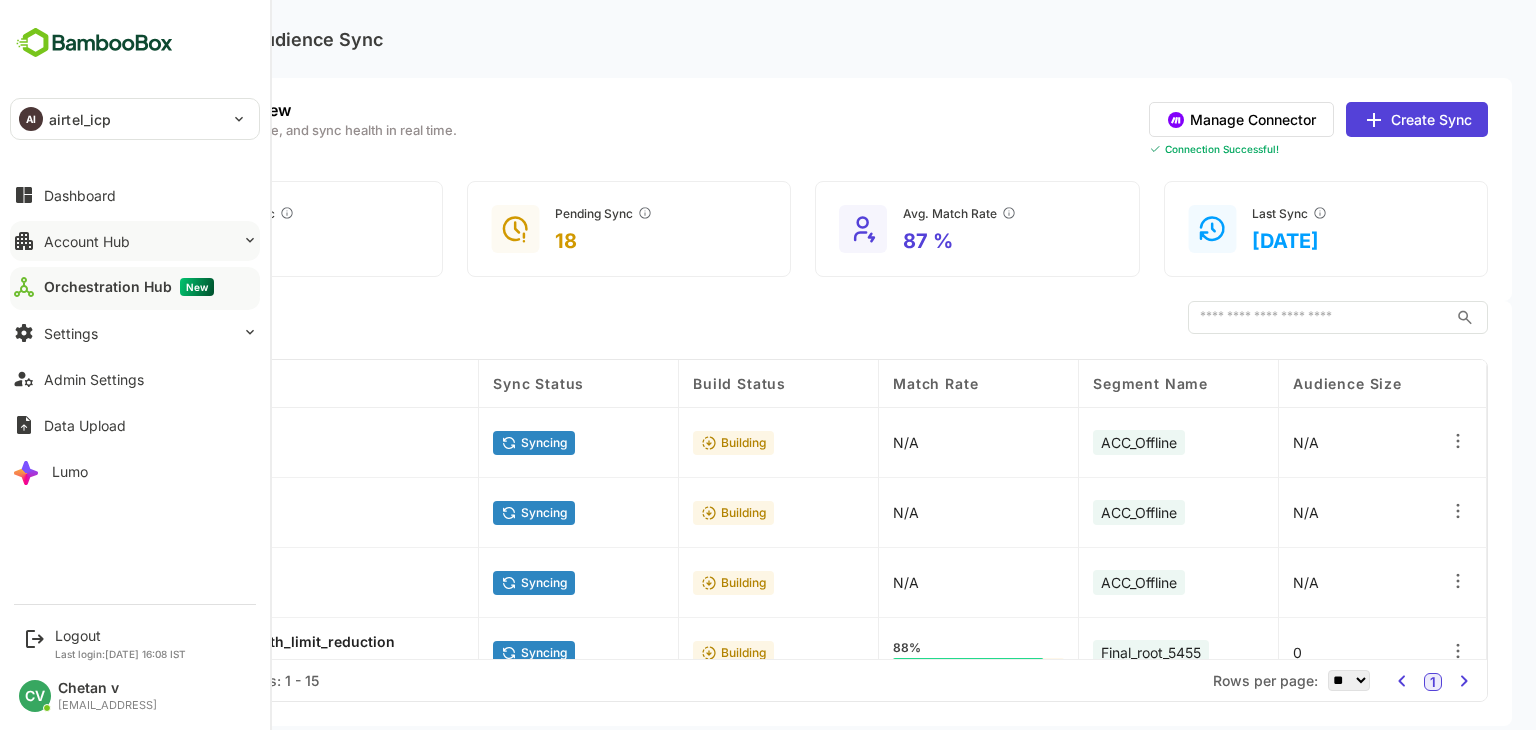 click on "Account Hub" at bounding box center [135, 241] 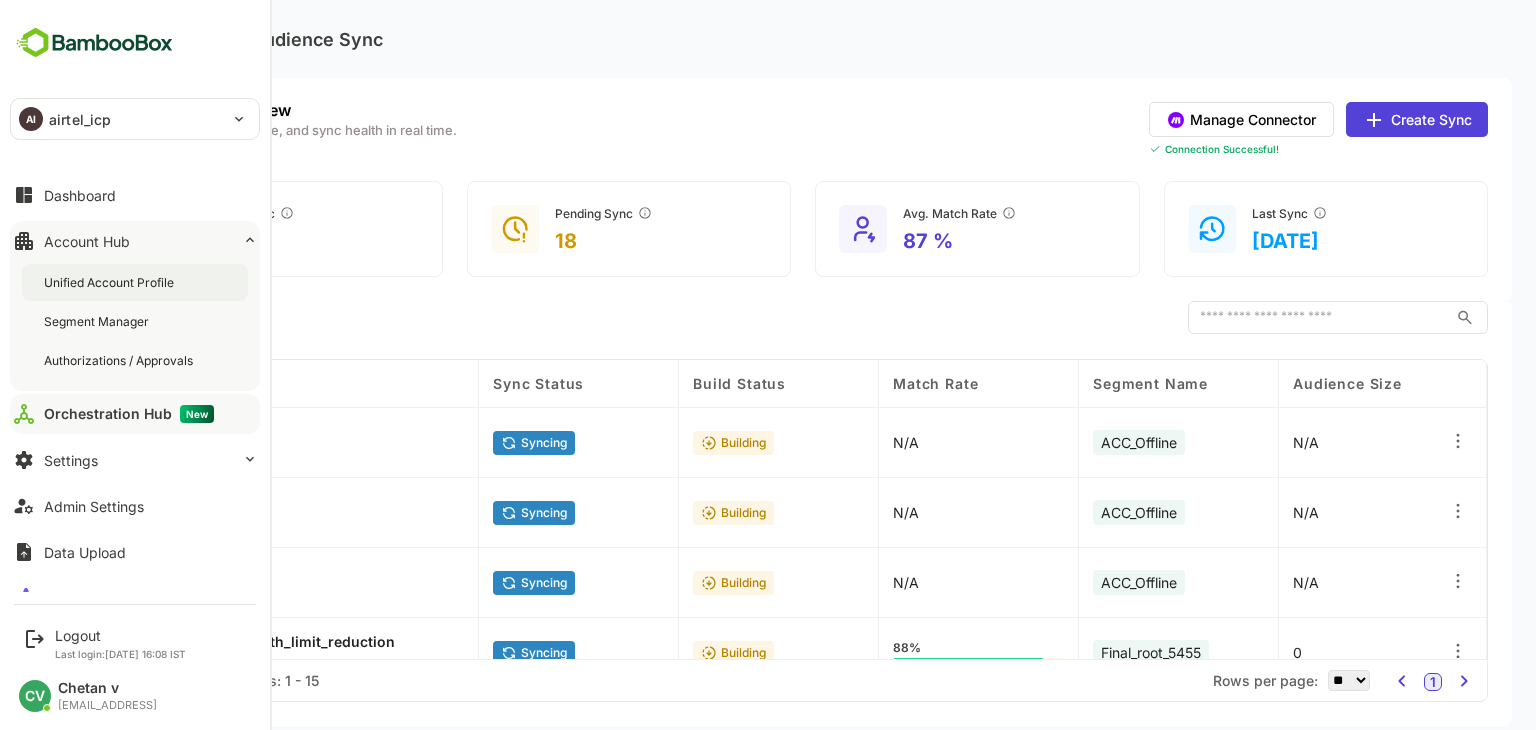 click on "Unified Account Profile" at bounding box center [111, 282] 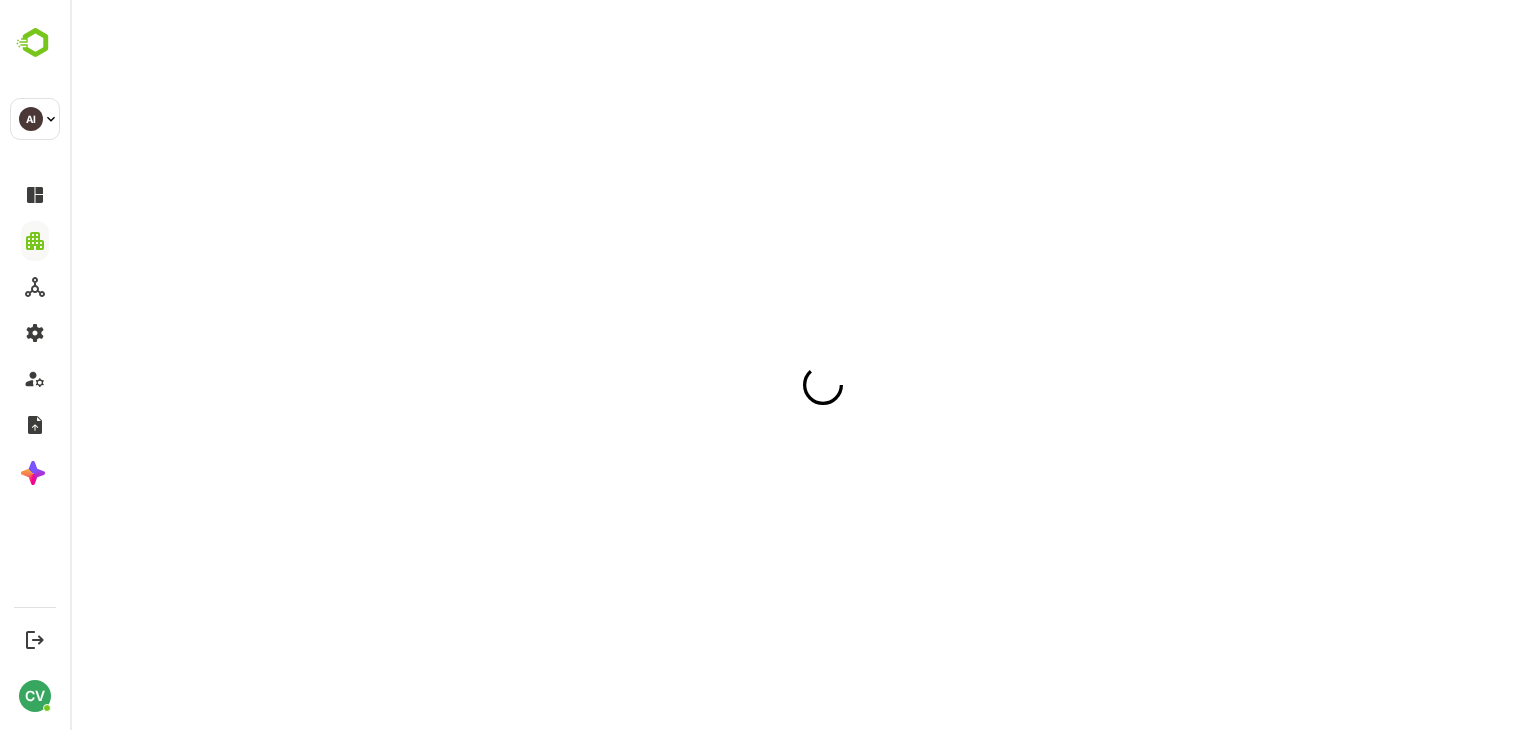scroll, scrollTop: 0, scrollLeft: 0, axis: both 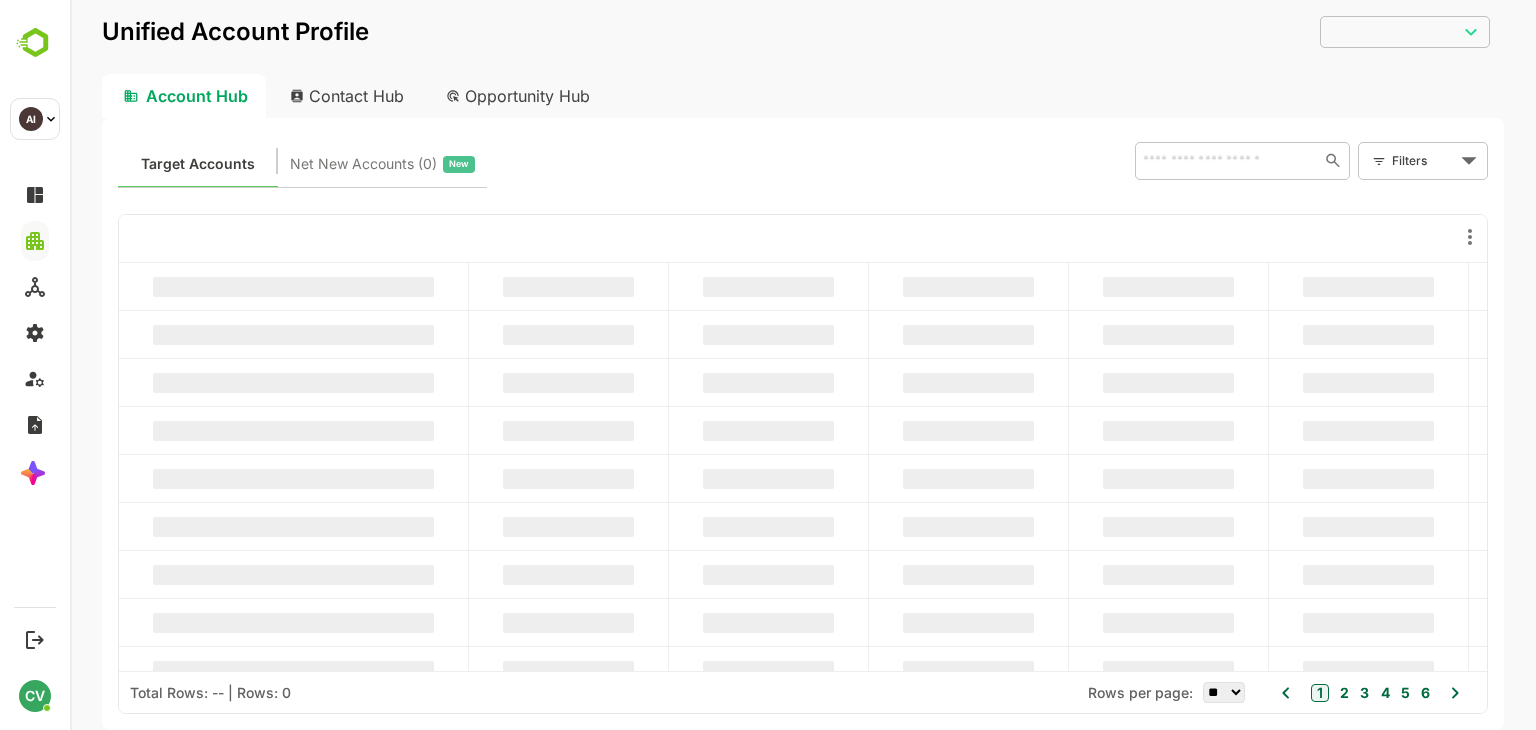type on "**********" 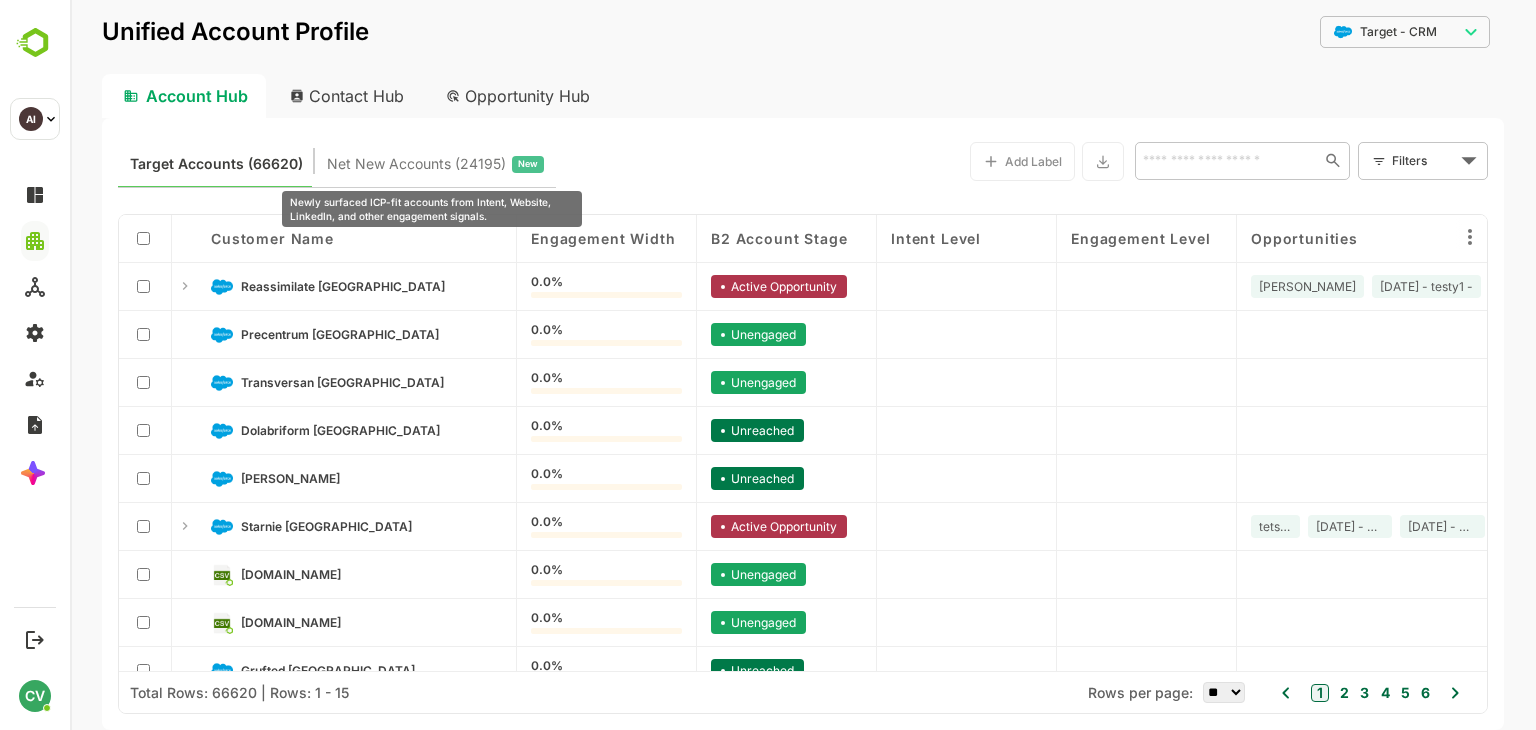 click on "Net New Accounts ( 24195 )" at bounding box center (416, 164) 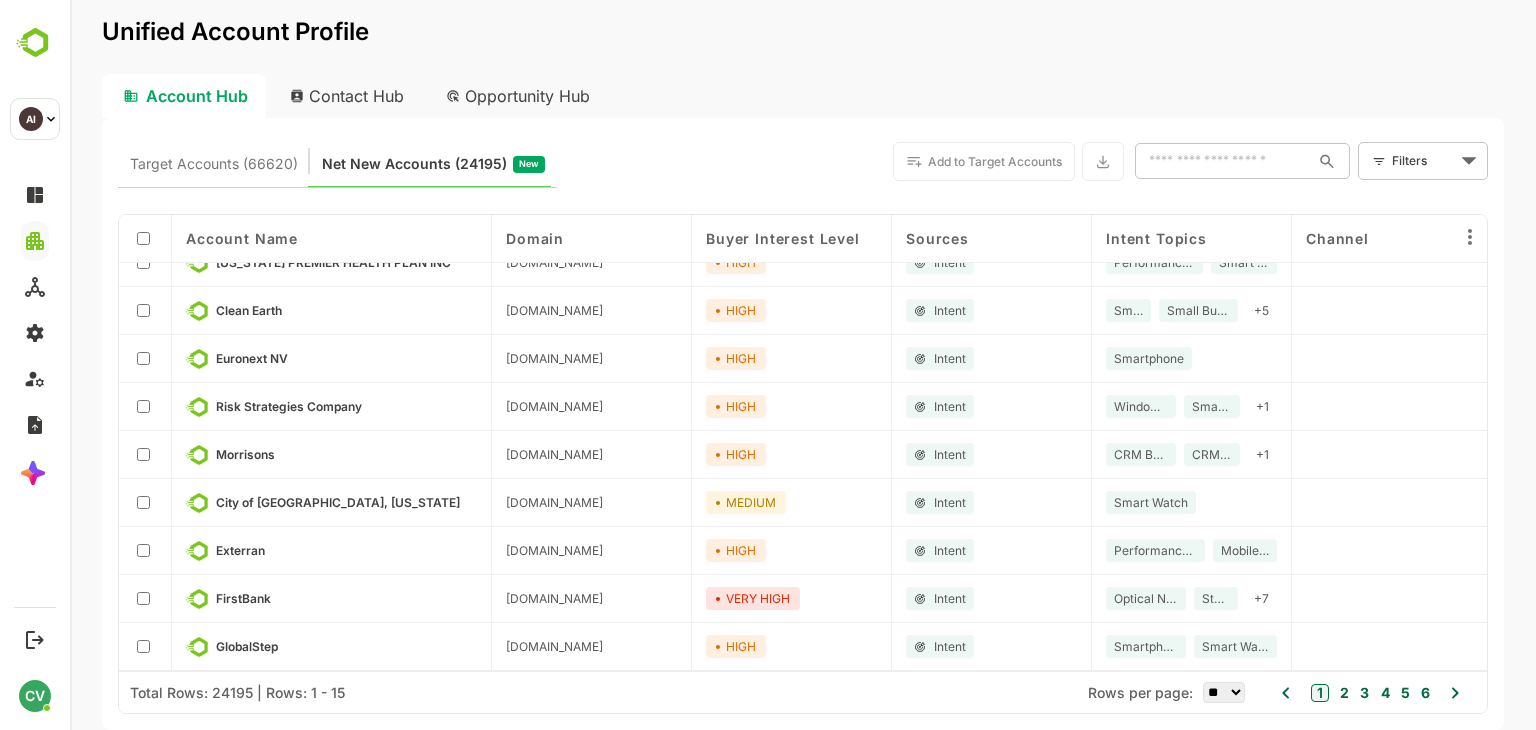 scroll, scrollTop: 0, scrollLeft: 0, axis: both 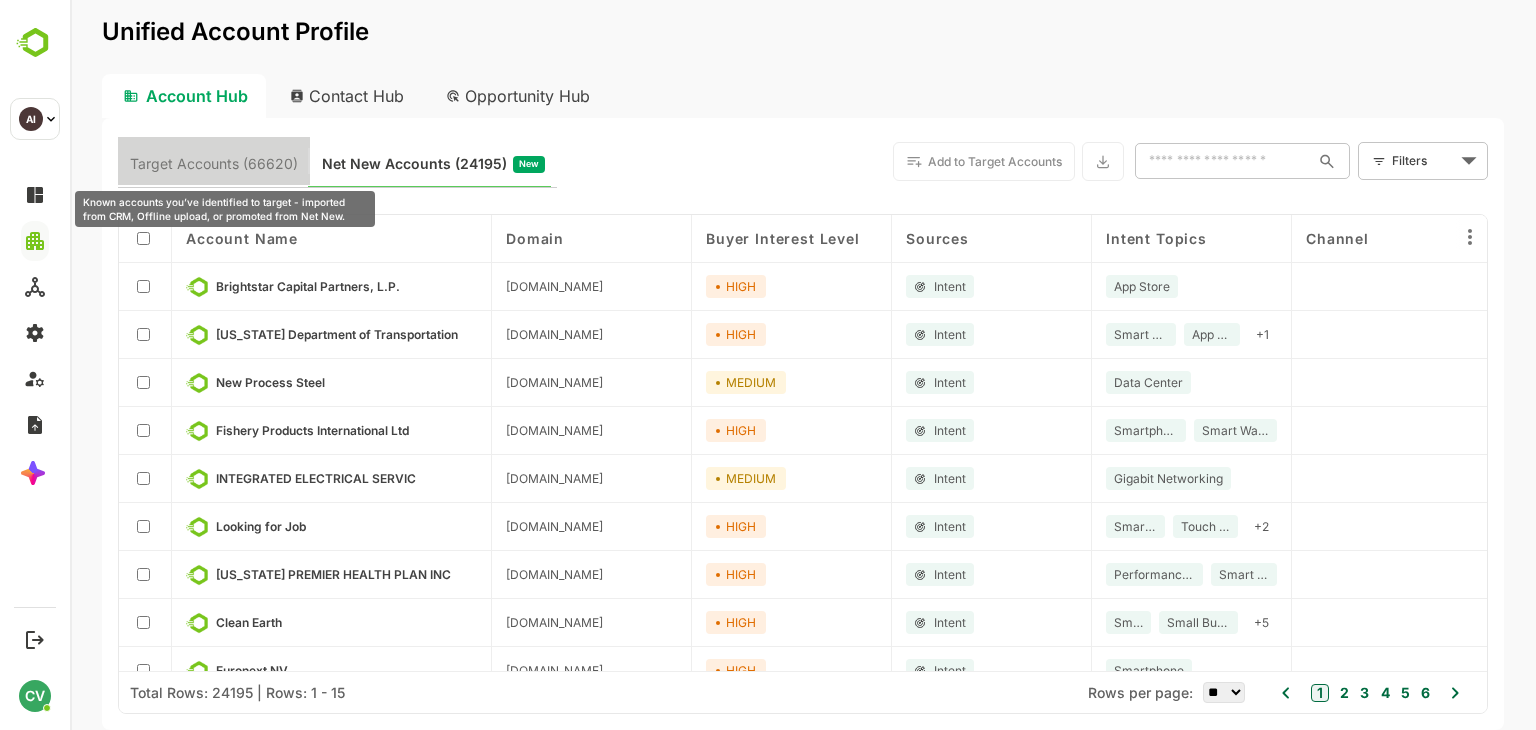 click on "Target Accounts (66620)" at bounding box center (214, 164) 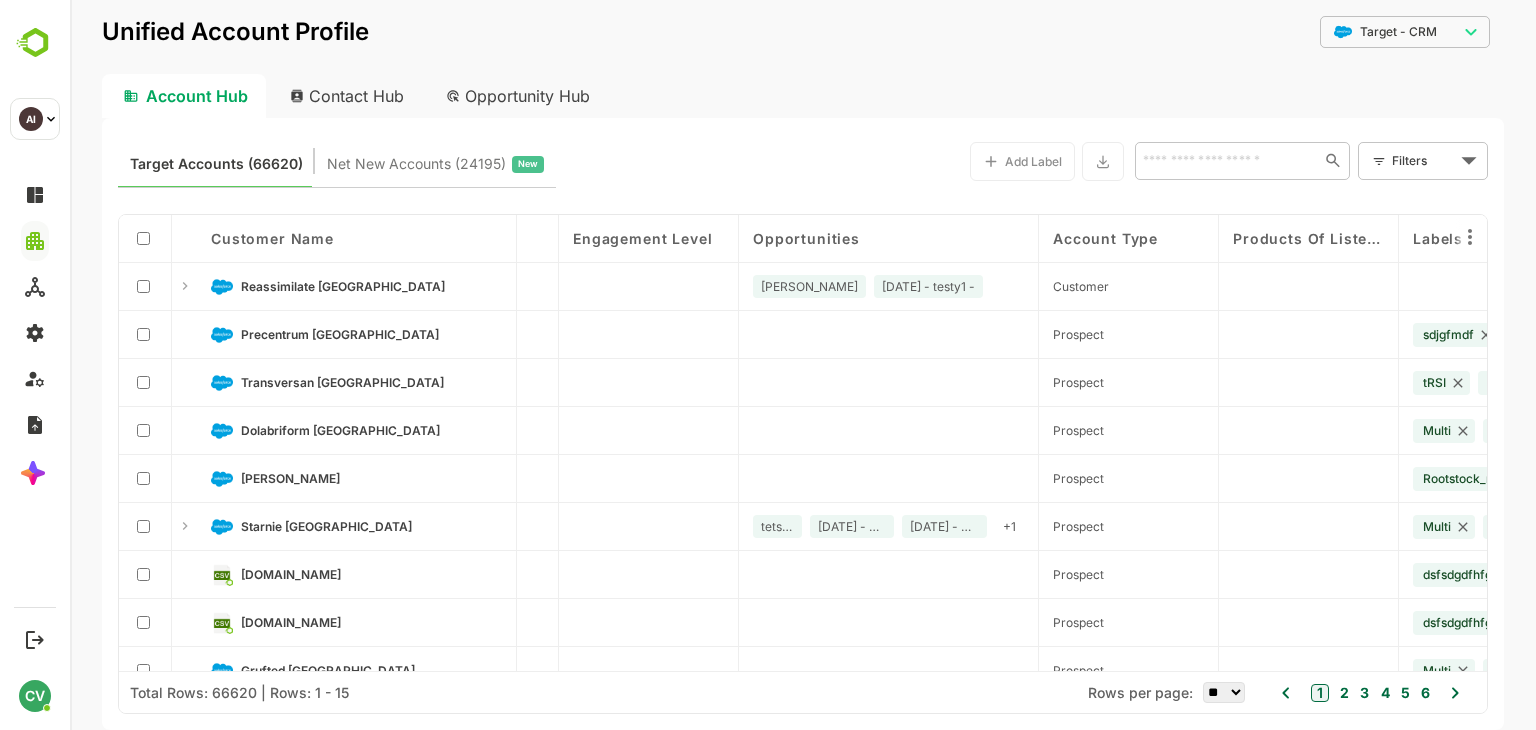 scroll, scrollTop: 0, scrollLeft: 0, axis: both 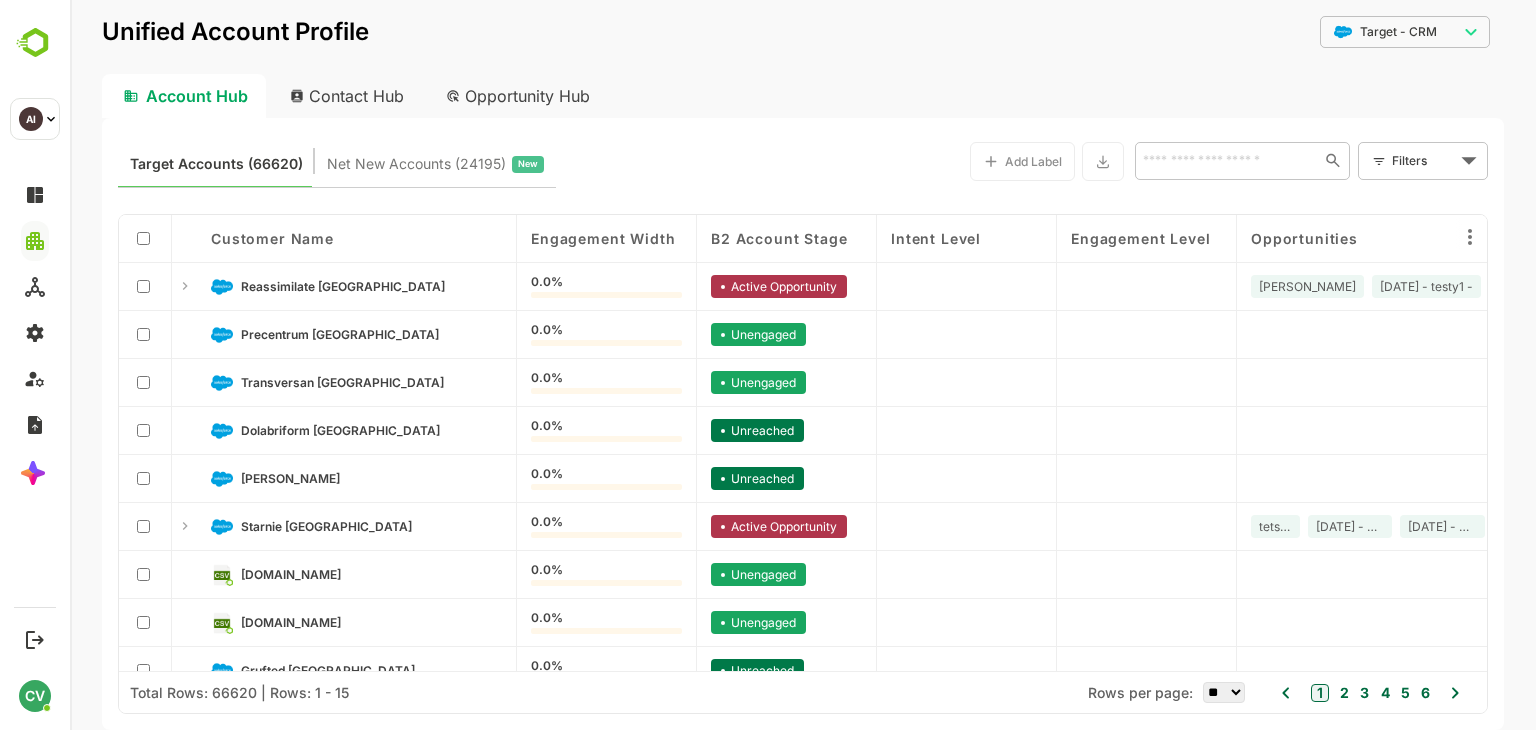 click 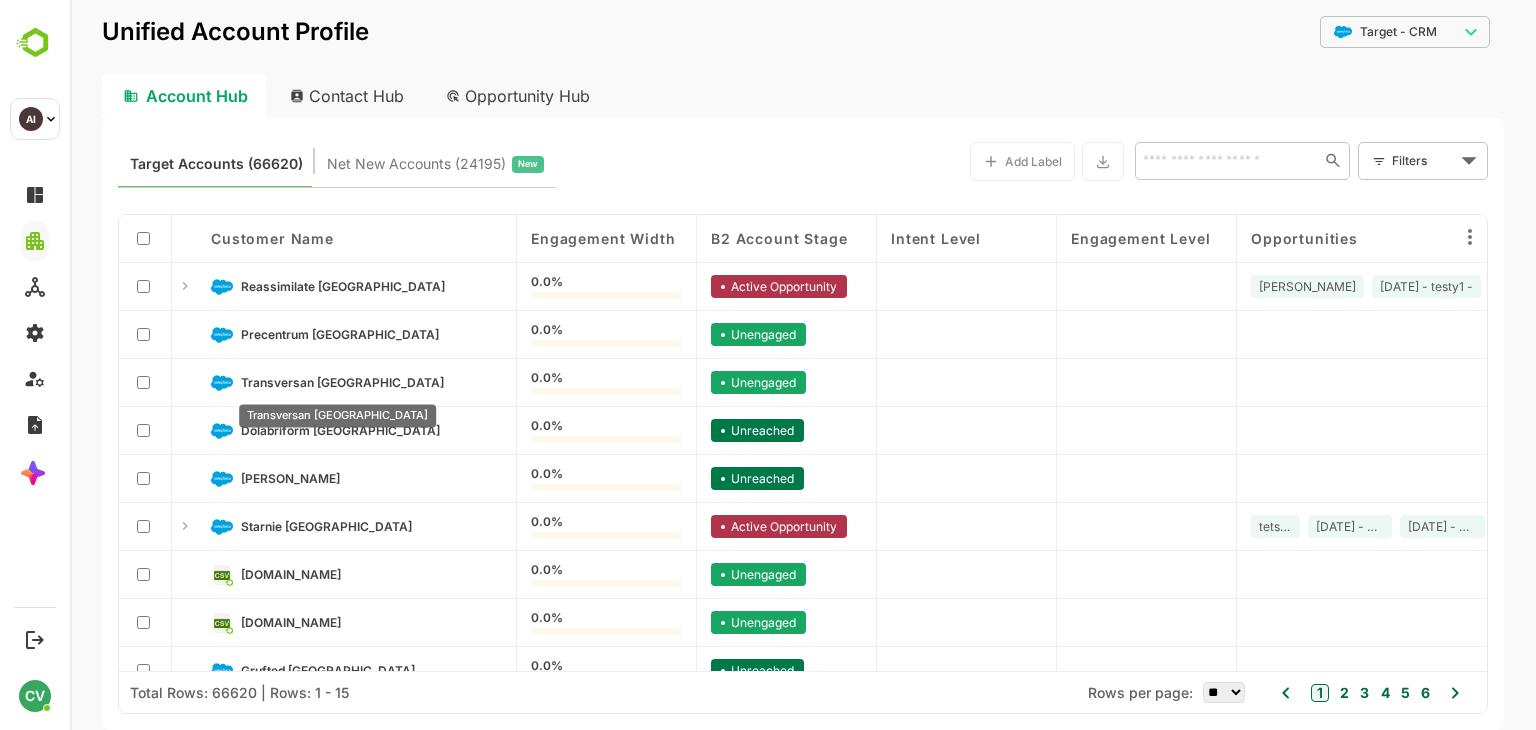 scroll, scrollTop: 316, scrollLeft: 0, axis: vertical 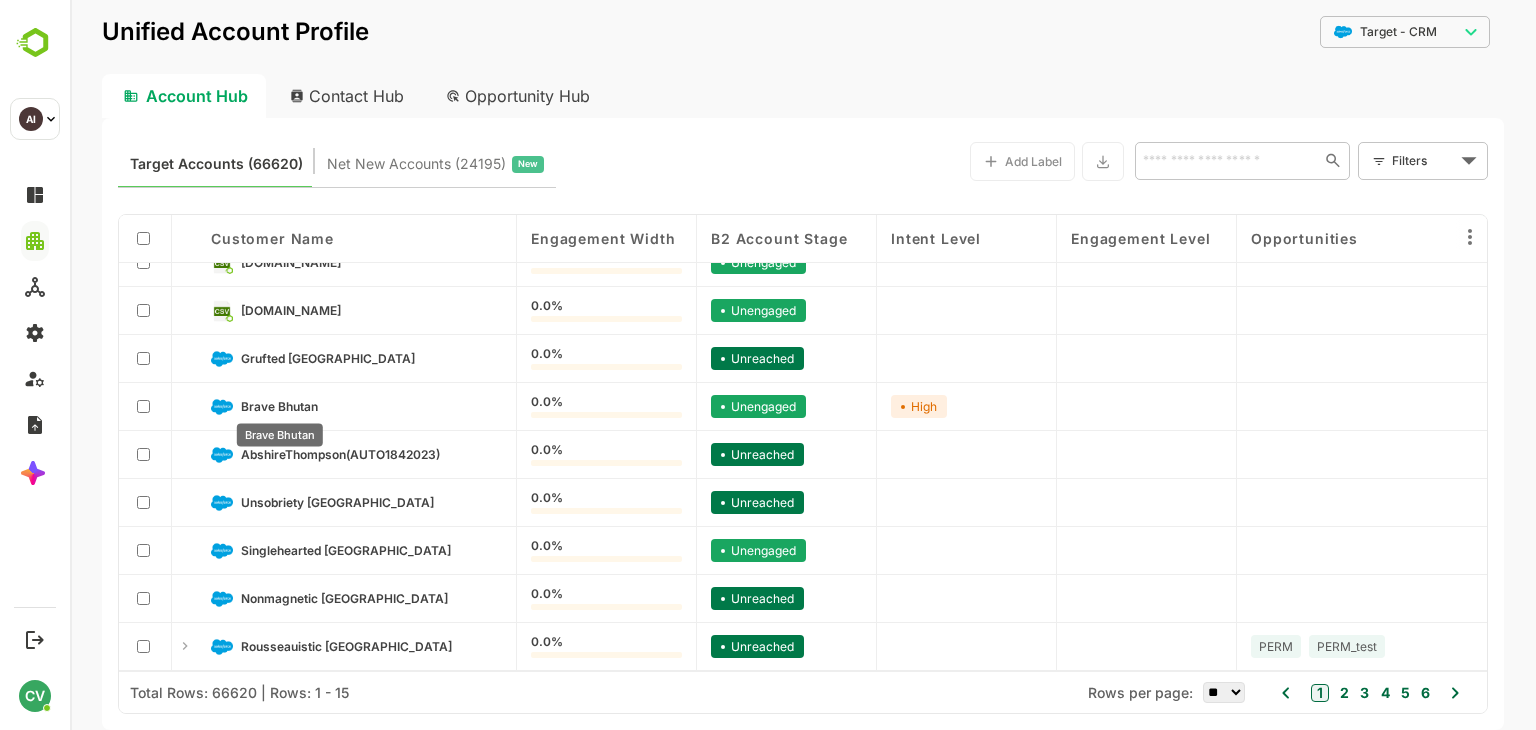 click on "Brave Bhutan" at bounding box center [279, 406] 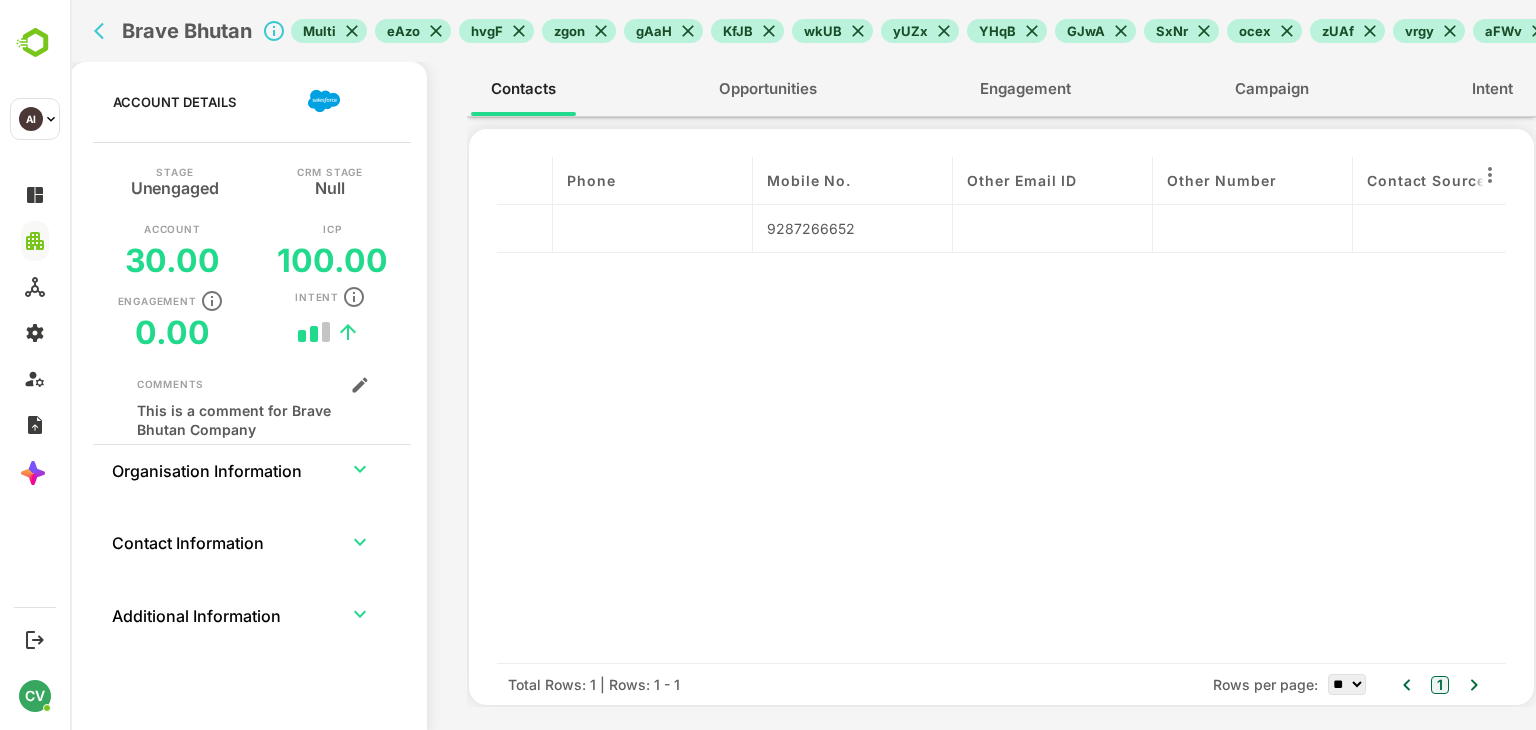 scroll, scrollTop: 0, scrollLeft: 2937, axis: horizontal 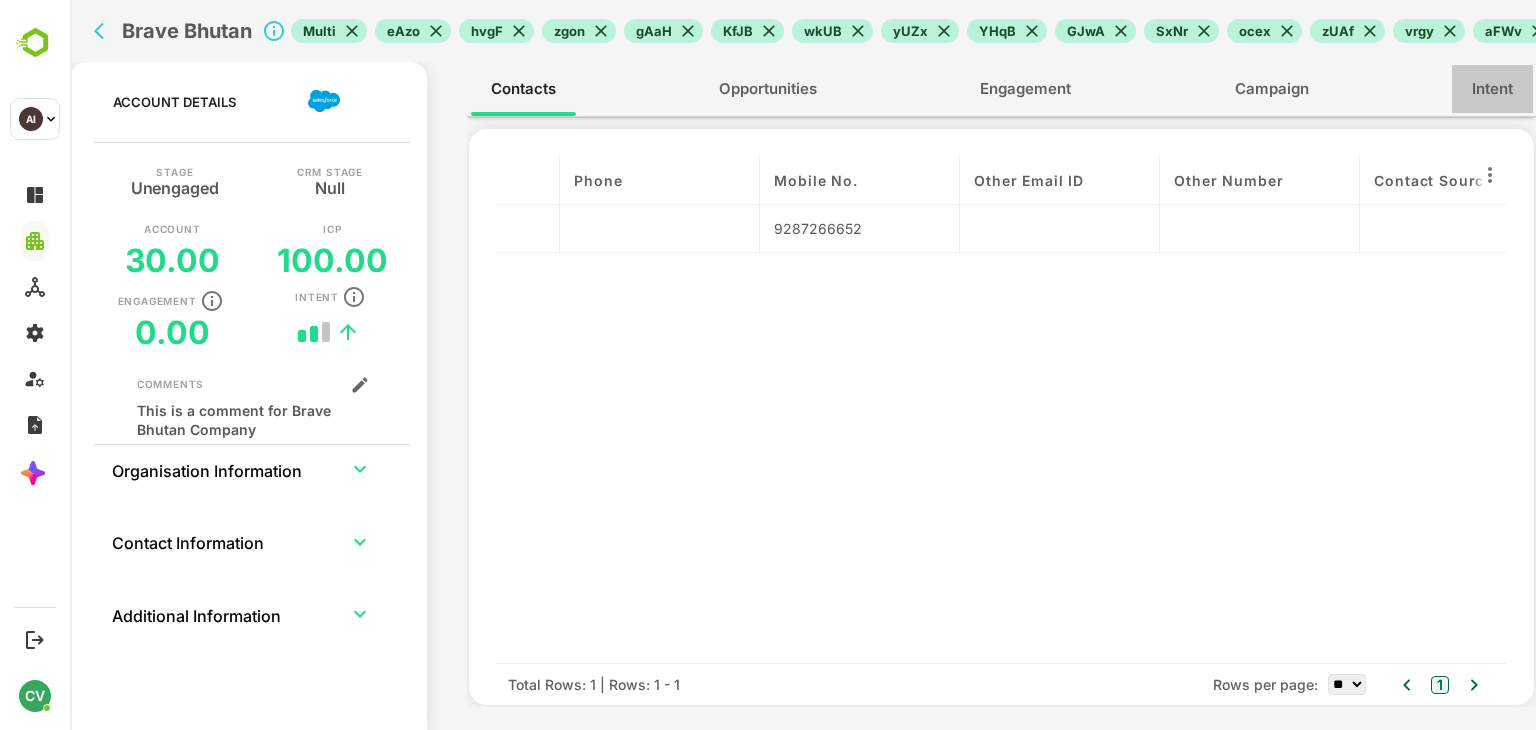click on "Intent" at bounding box center [1492, 89] 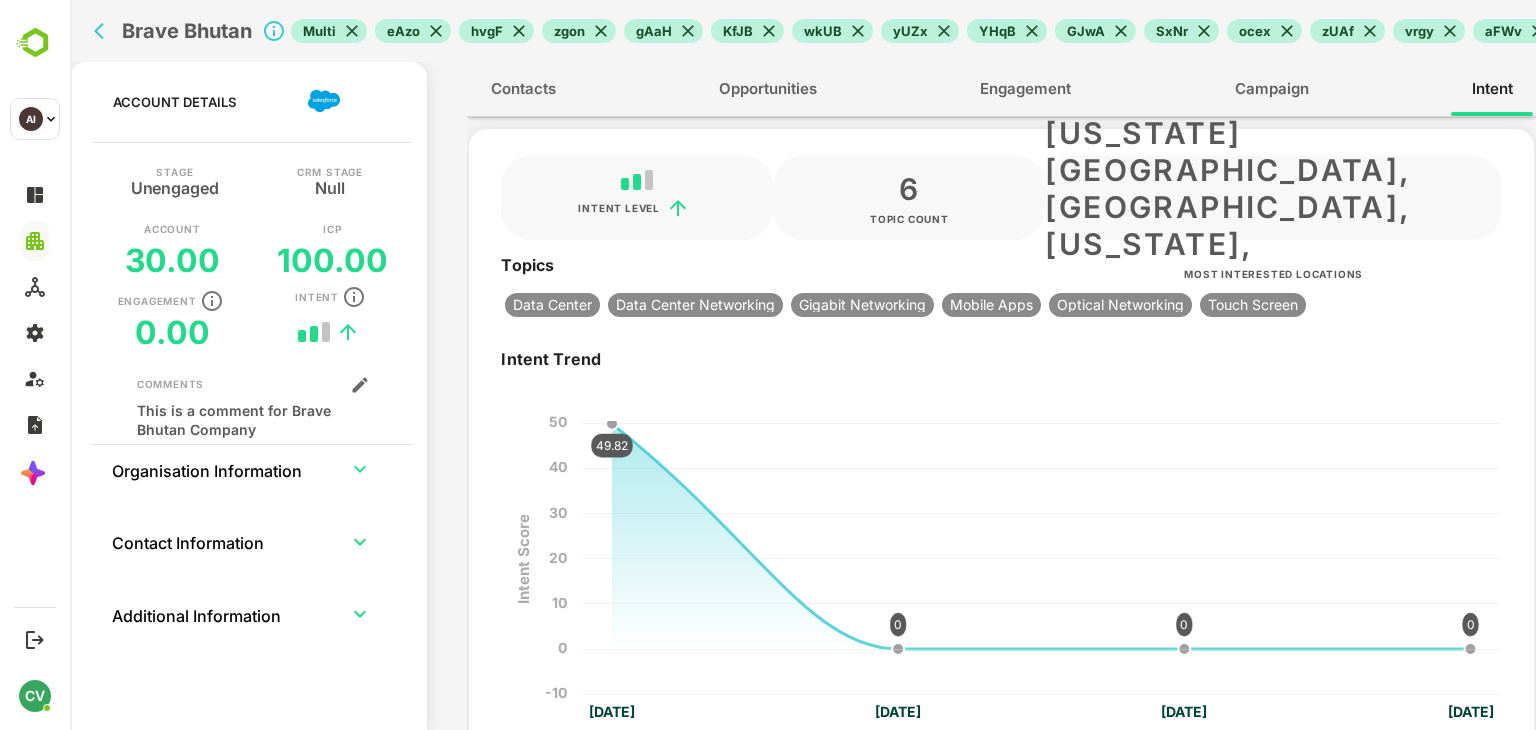 scroll, scrollTop: 0, scrollLeft: 0, axis: both 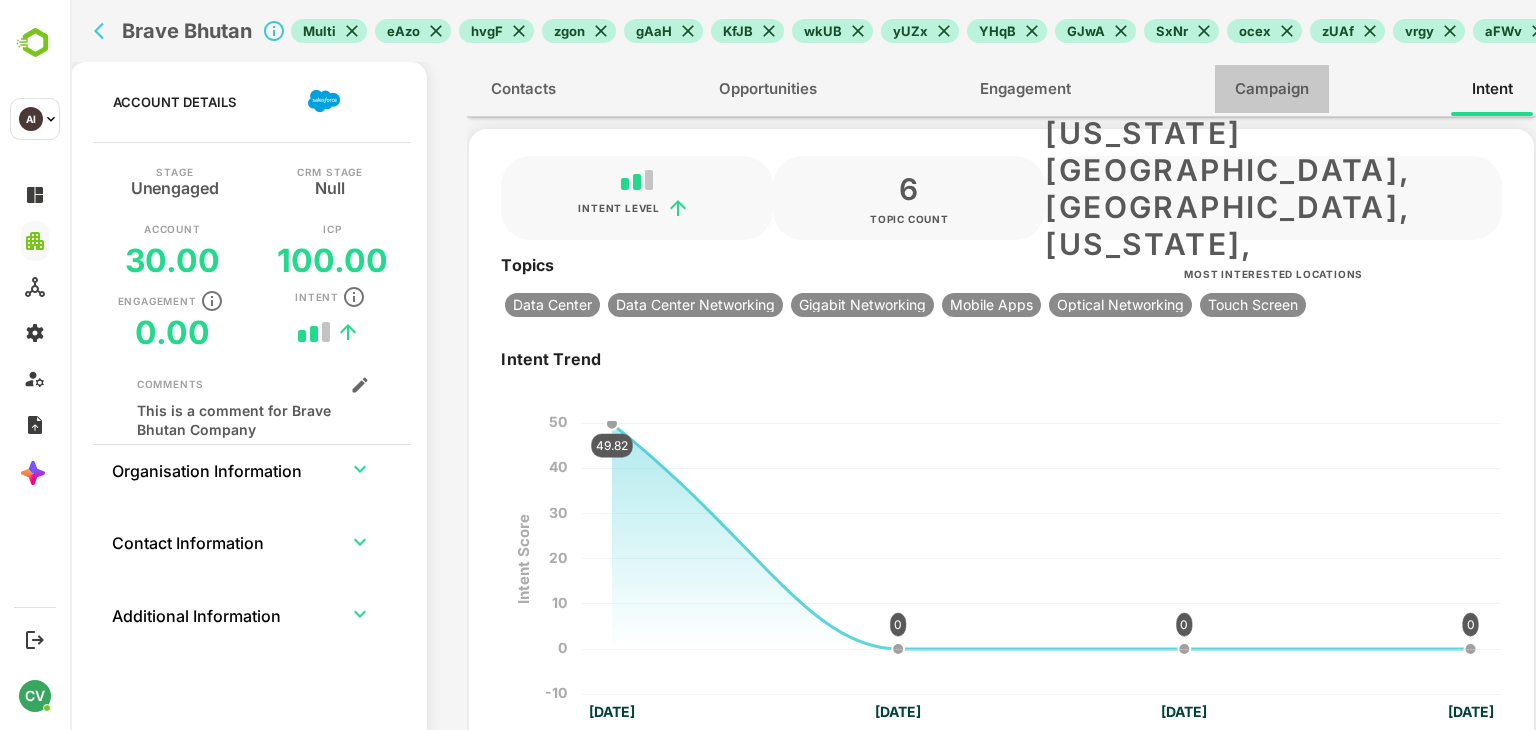 click on "Campaign" at bounding box center (1272, 89) 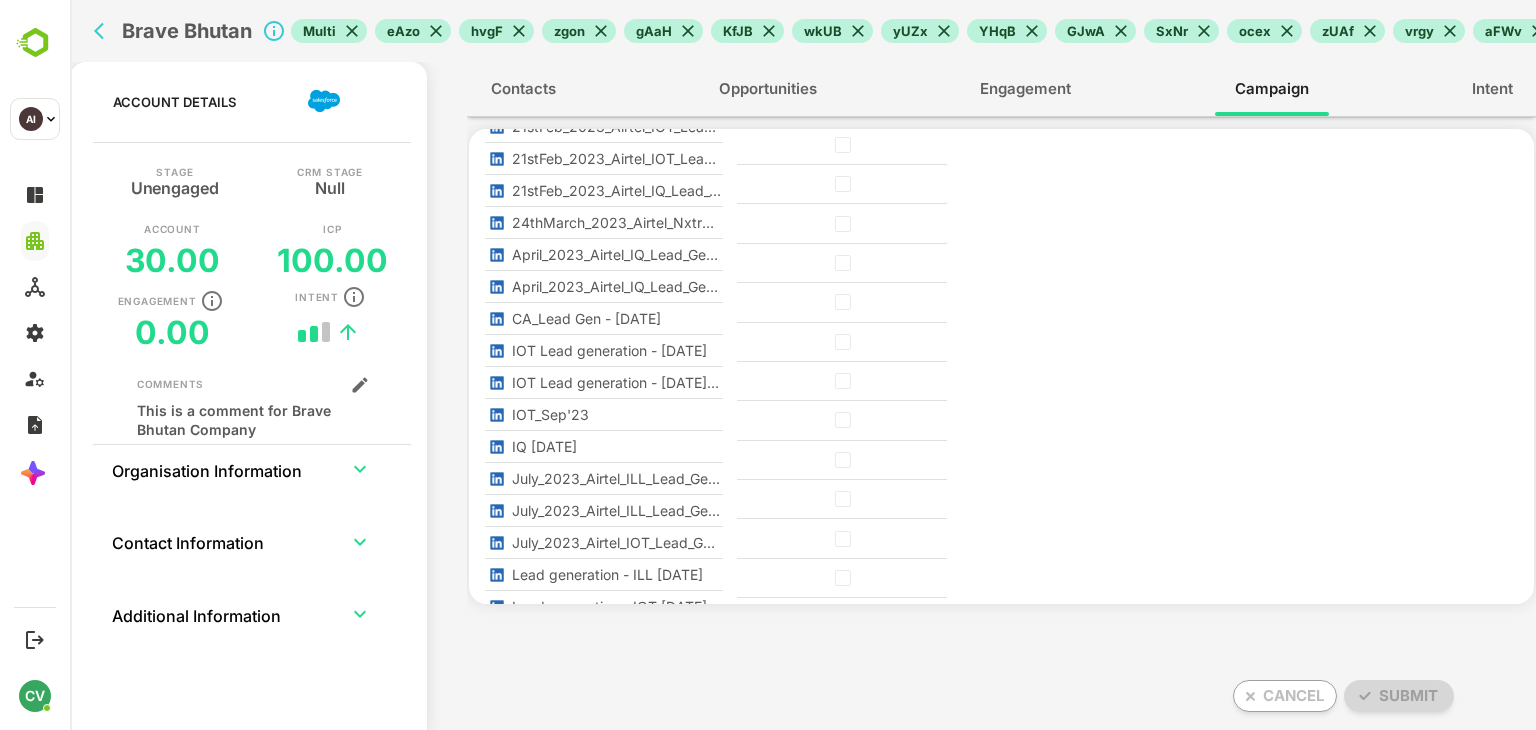 scroll, scrollTop: 168, scrollLeft: 0, axis: vertical 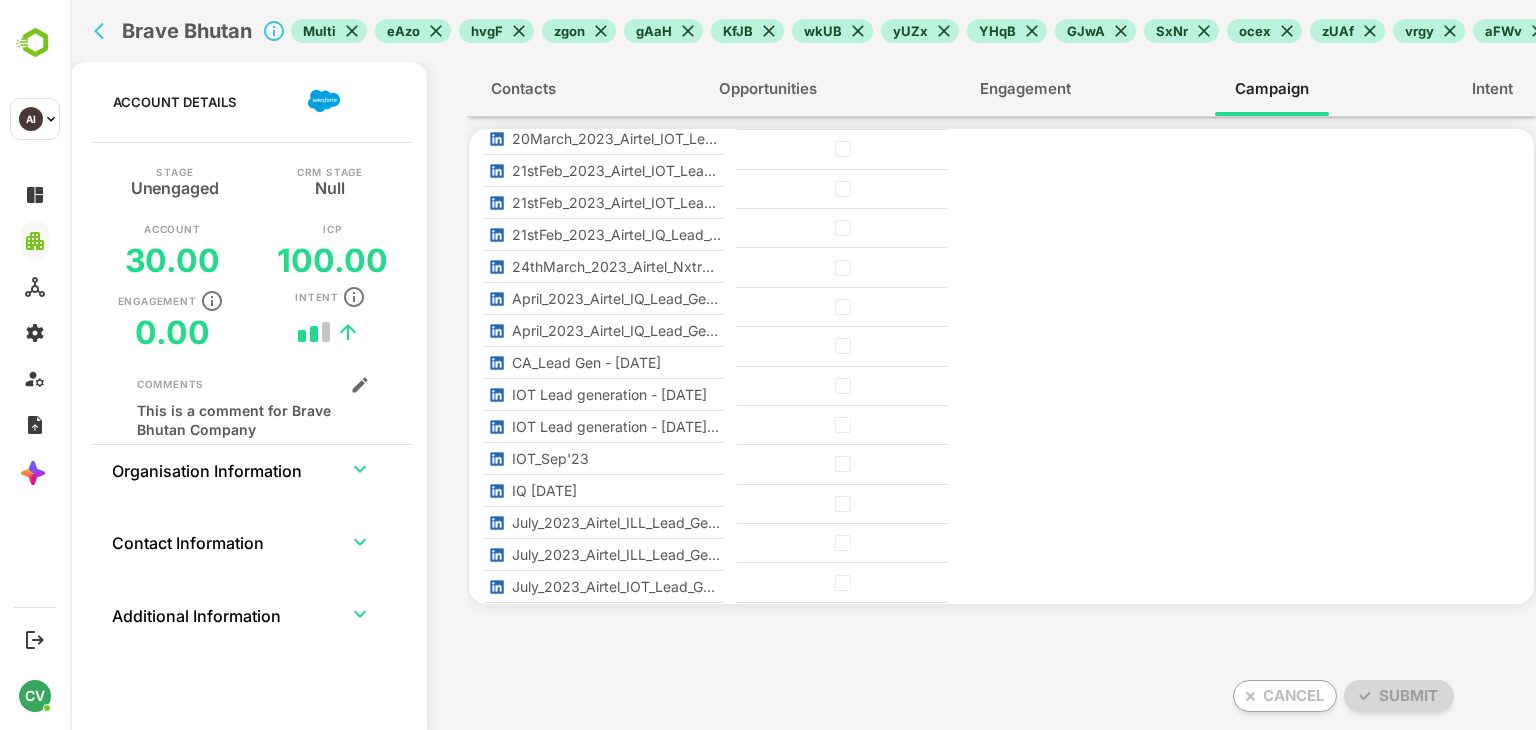 click on "Engagement" at bounding box center [1025, 89] 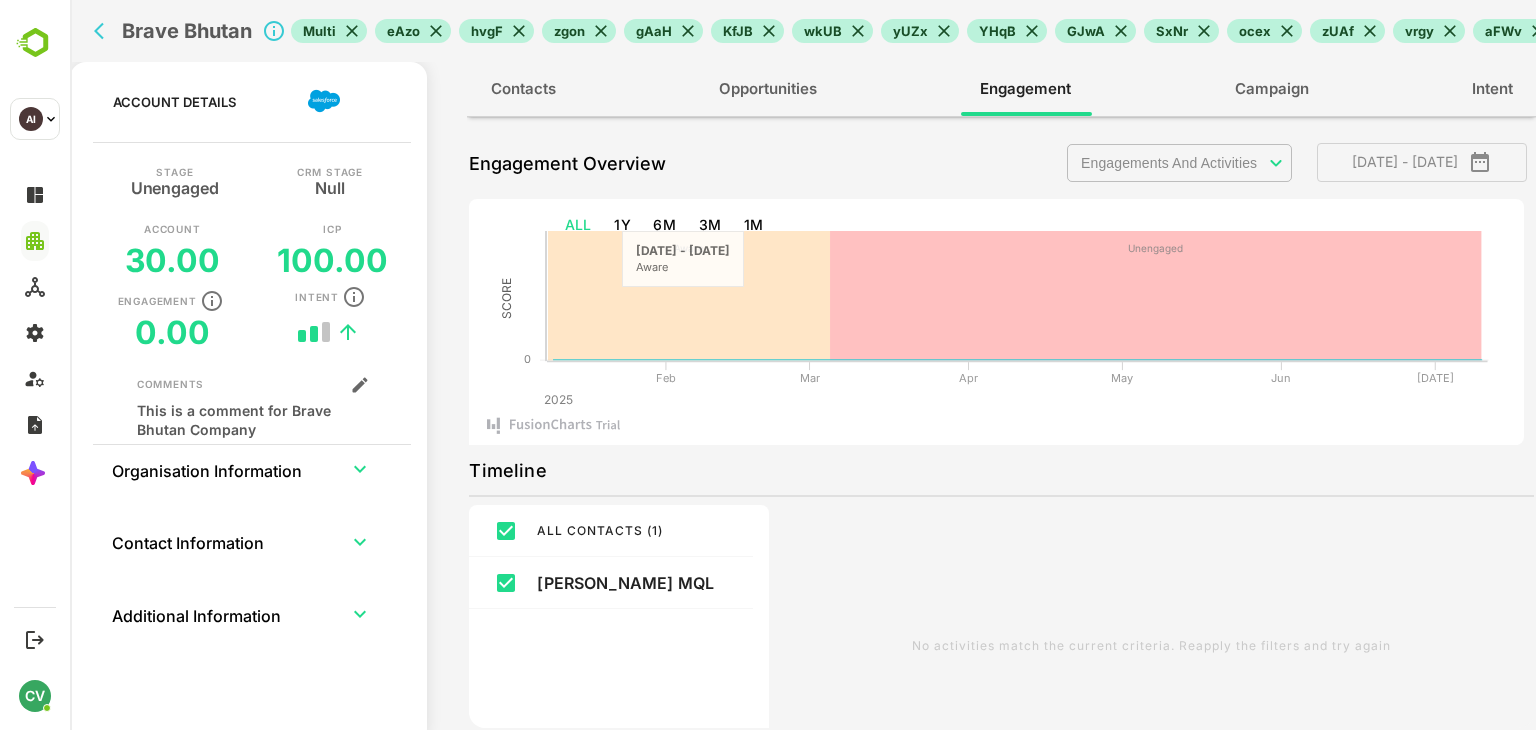 click on "ALL" at bounding box center (578, 225) 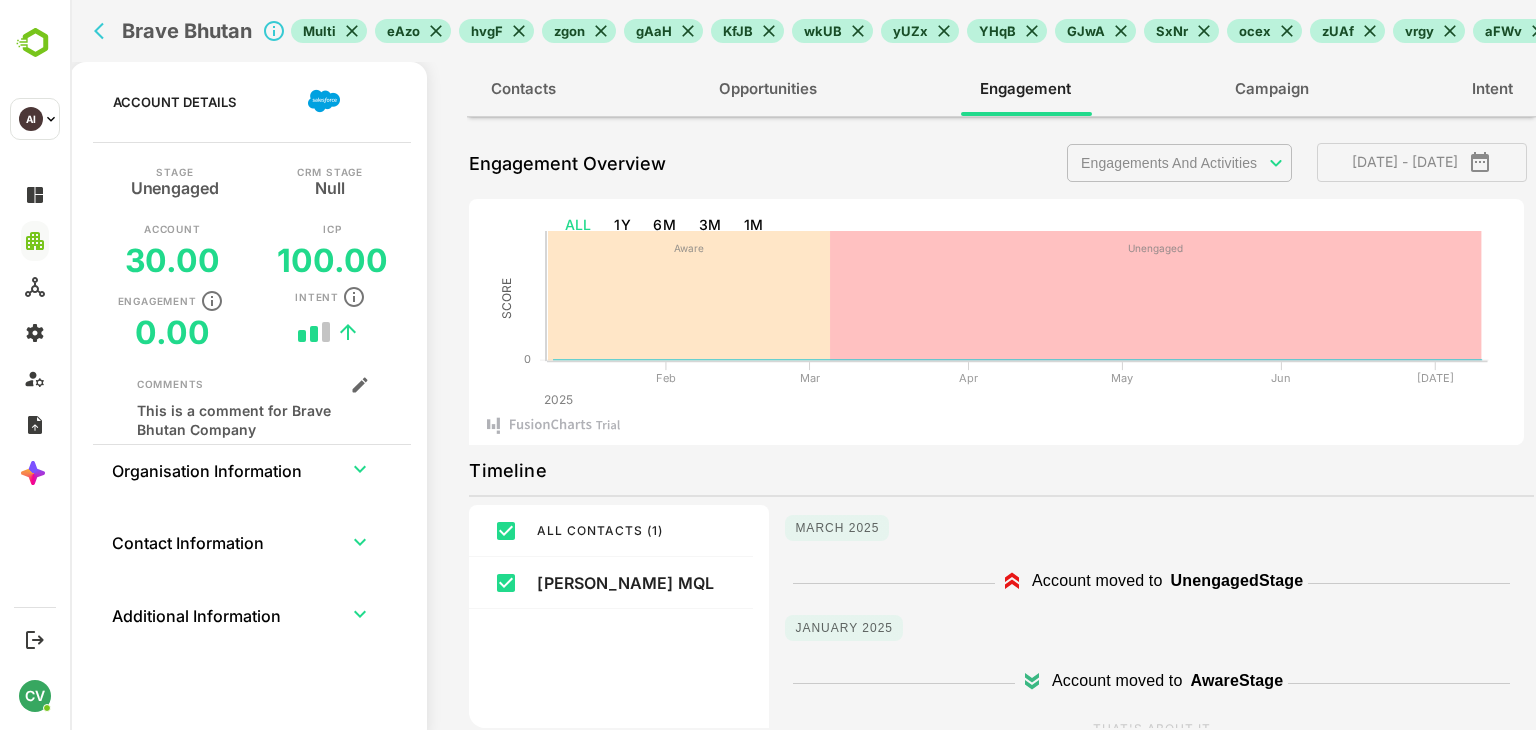 type on "**********" 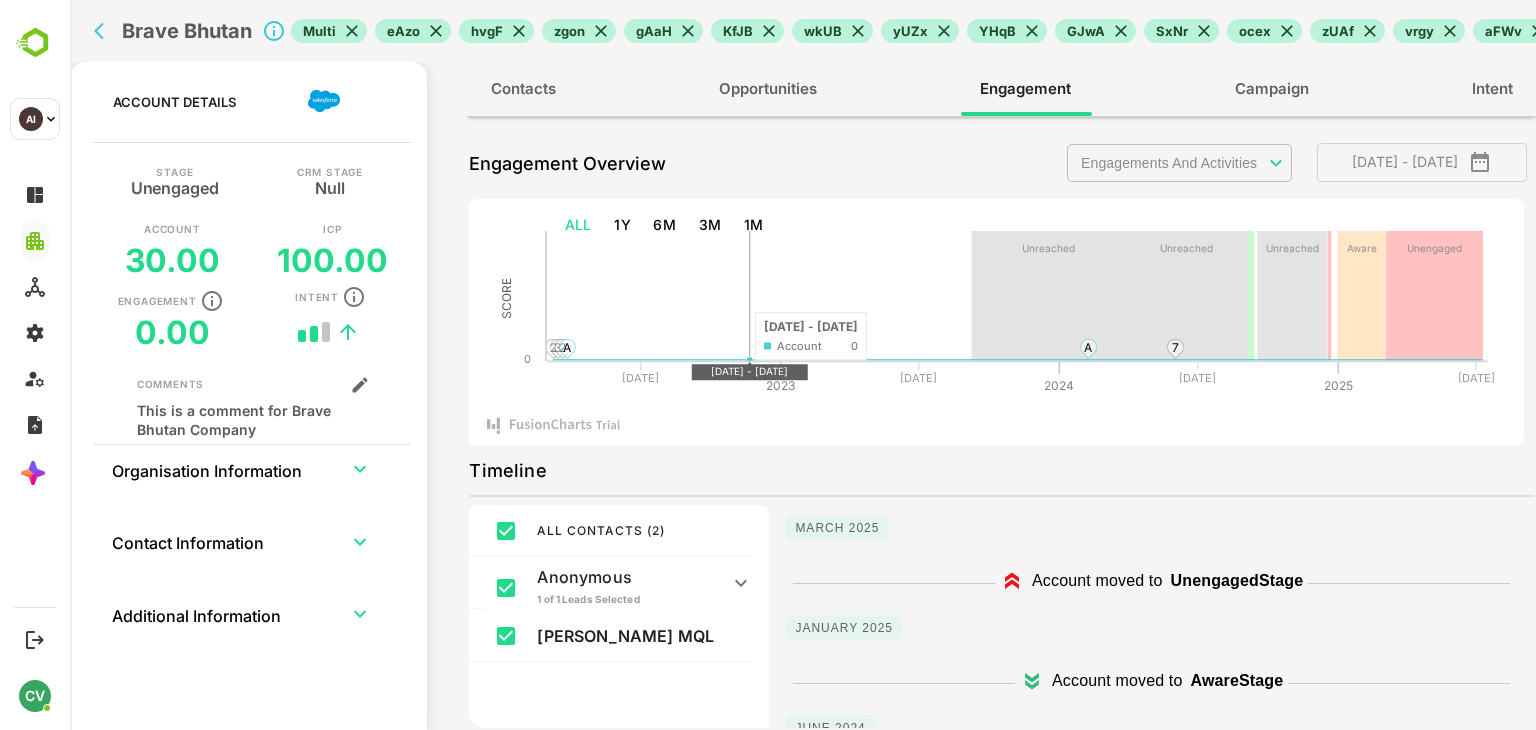 click on "Opportunities" at bounding box center (768, 89) 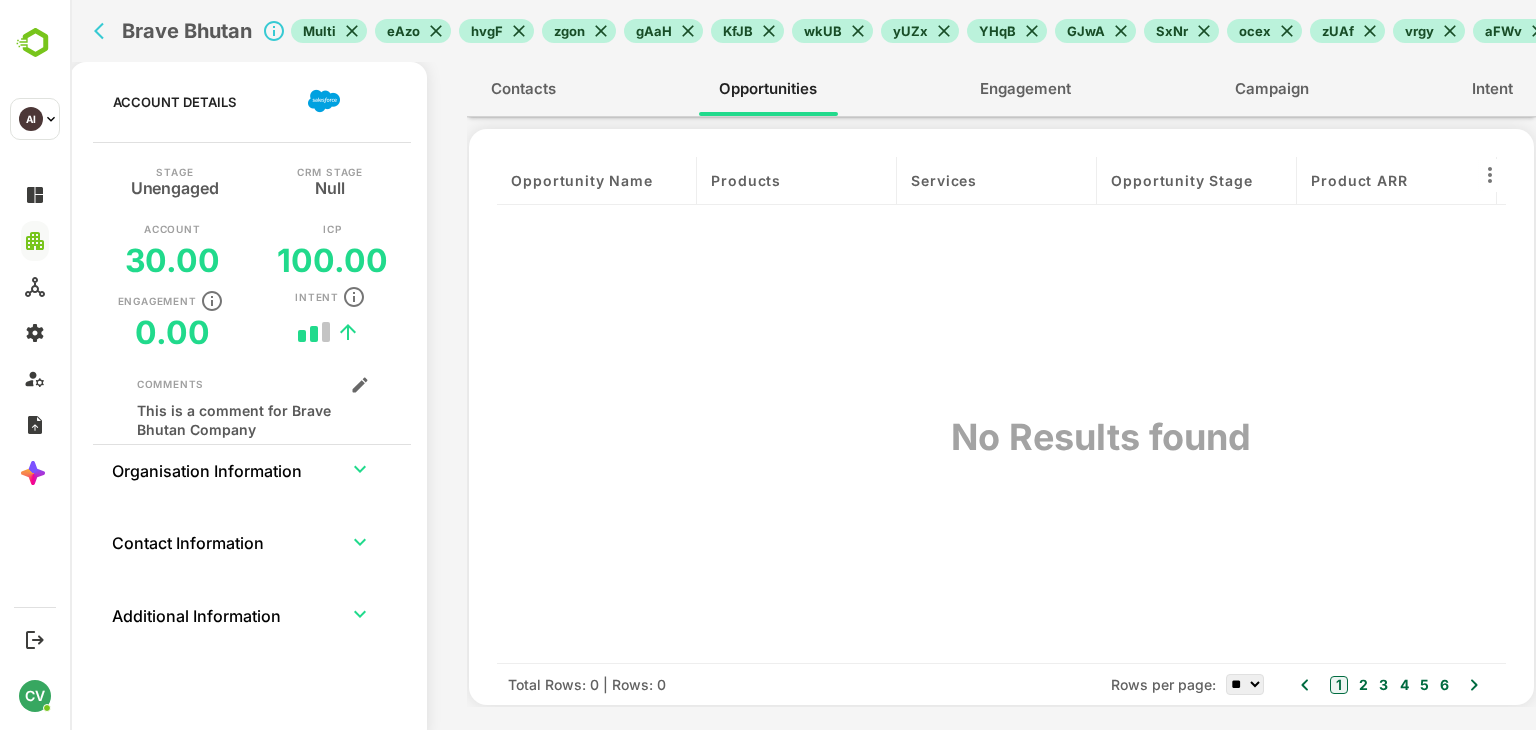 click on "Contacts" at bounding box center [523, 89] 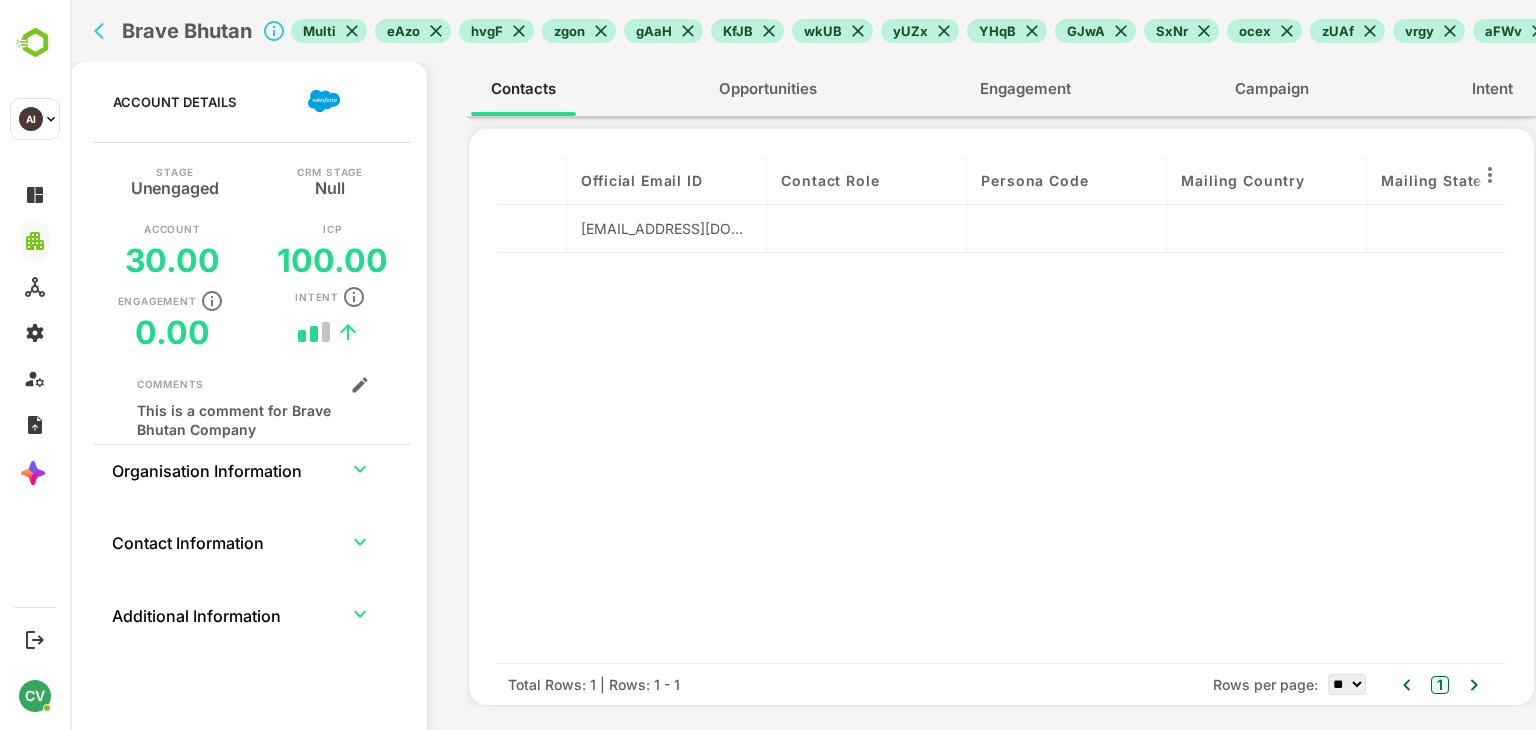 scroll, scrollTop: 0, scrollLeft: 1750, axis: horizontal 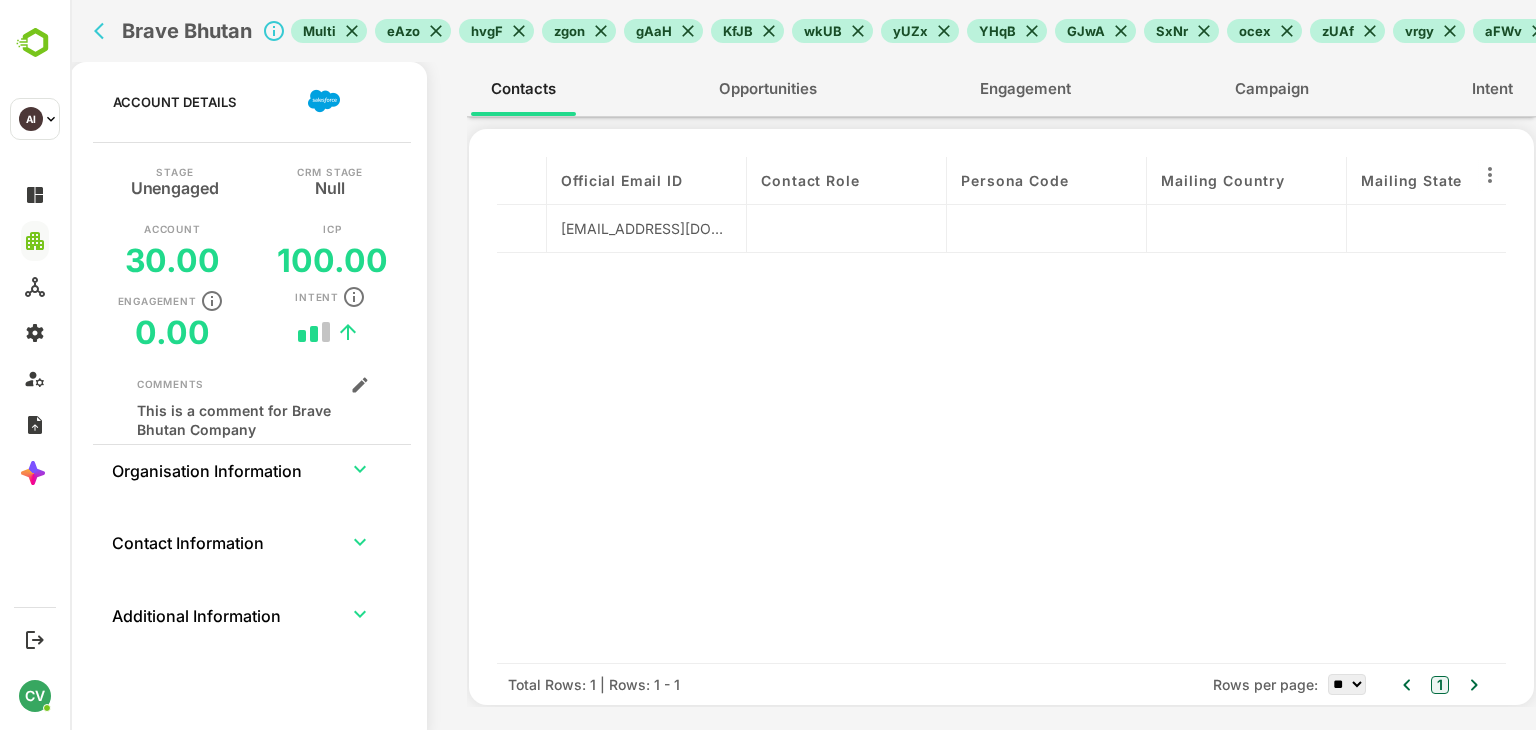 click 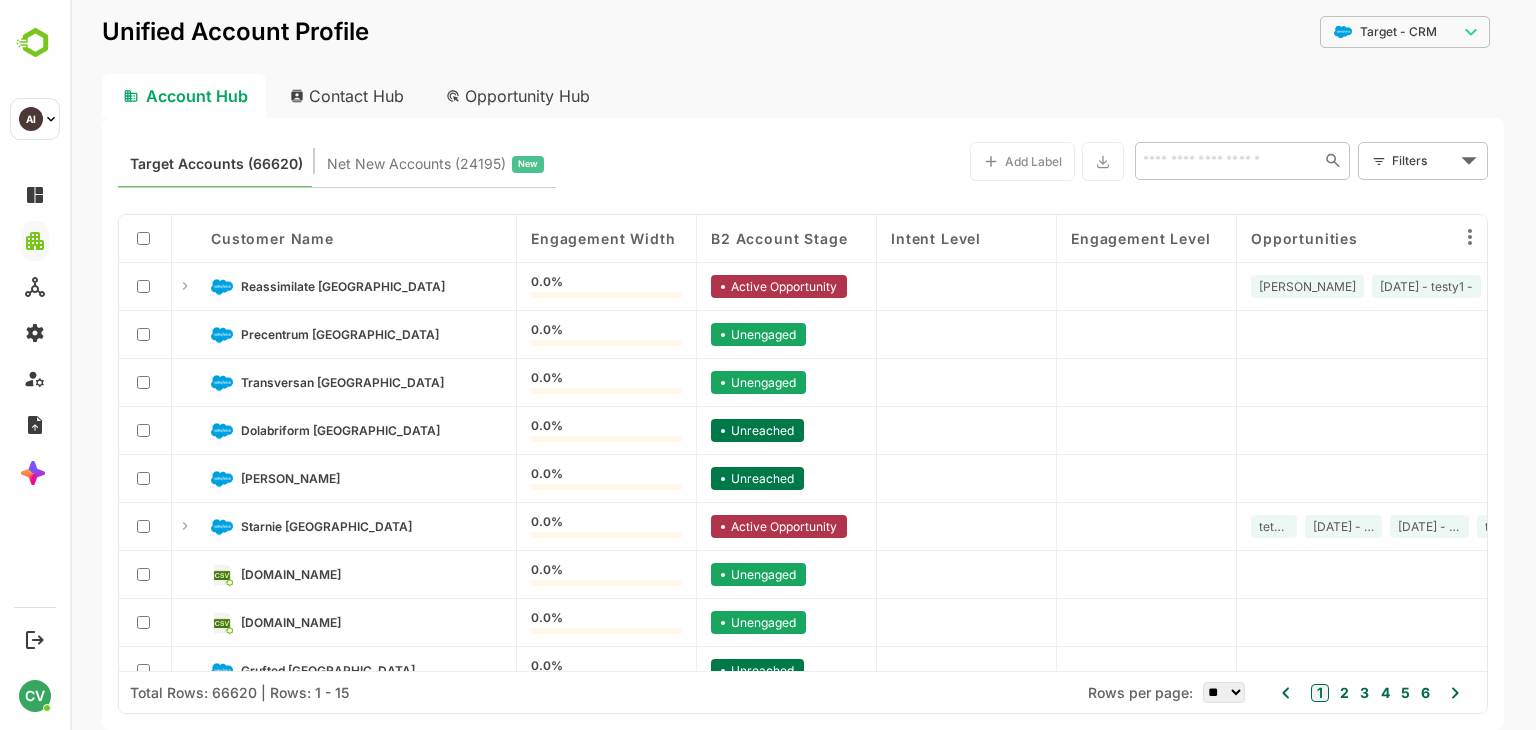 click on "**********" at bounding box center [803, 365] 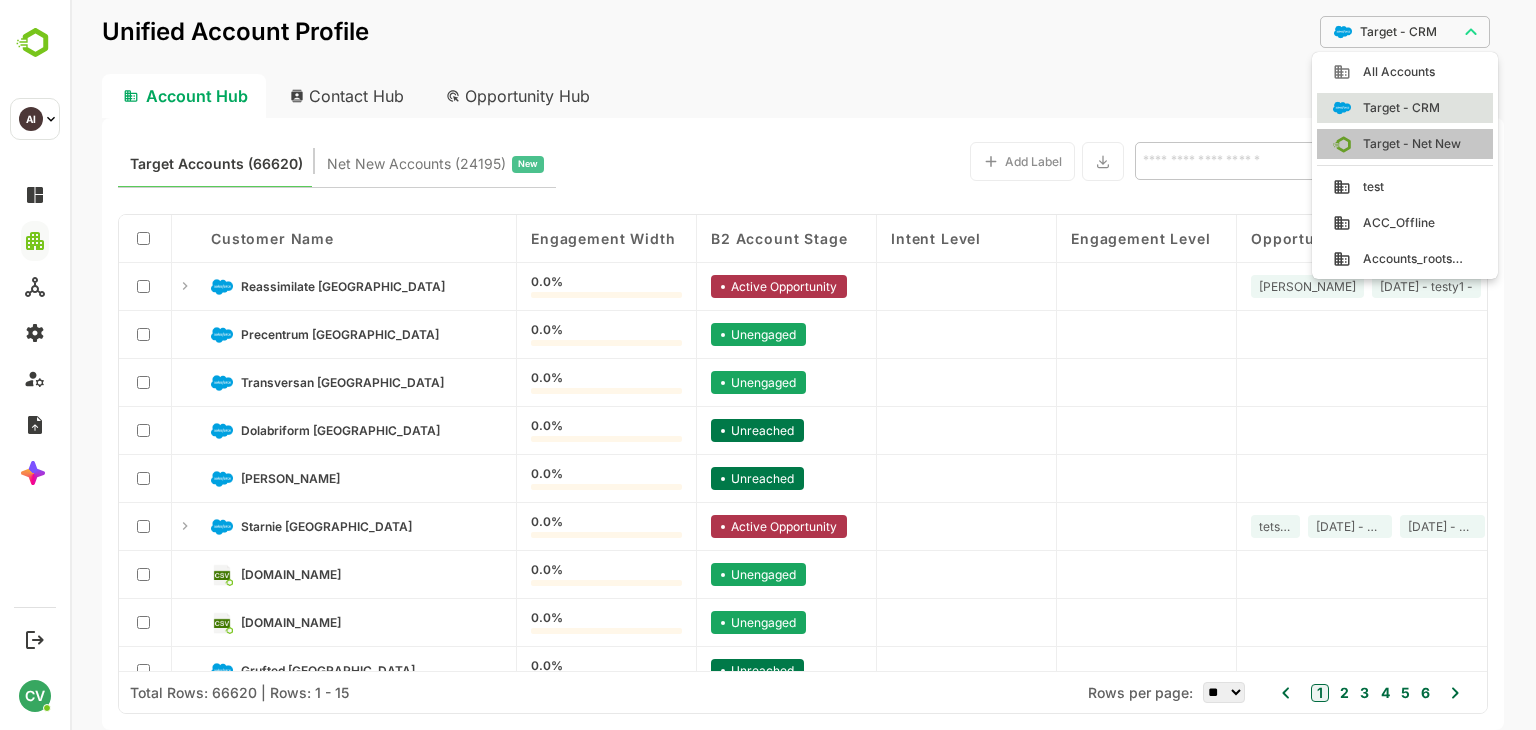 click on "Target - Net New" at bounding box center (1406, 144) 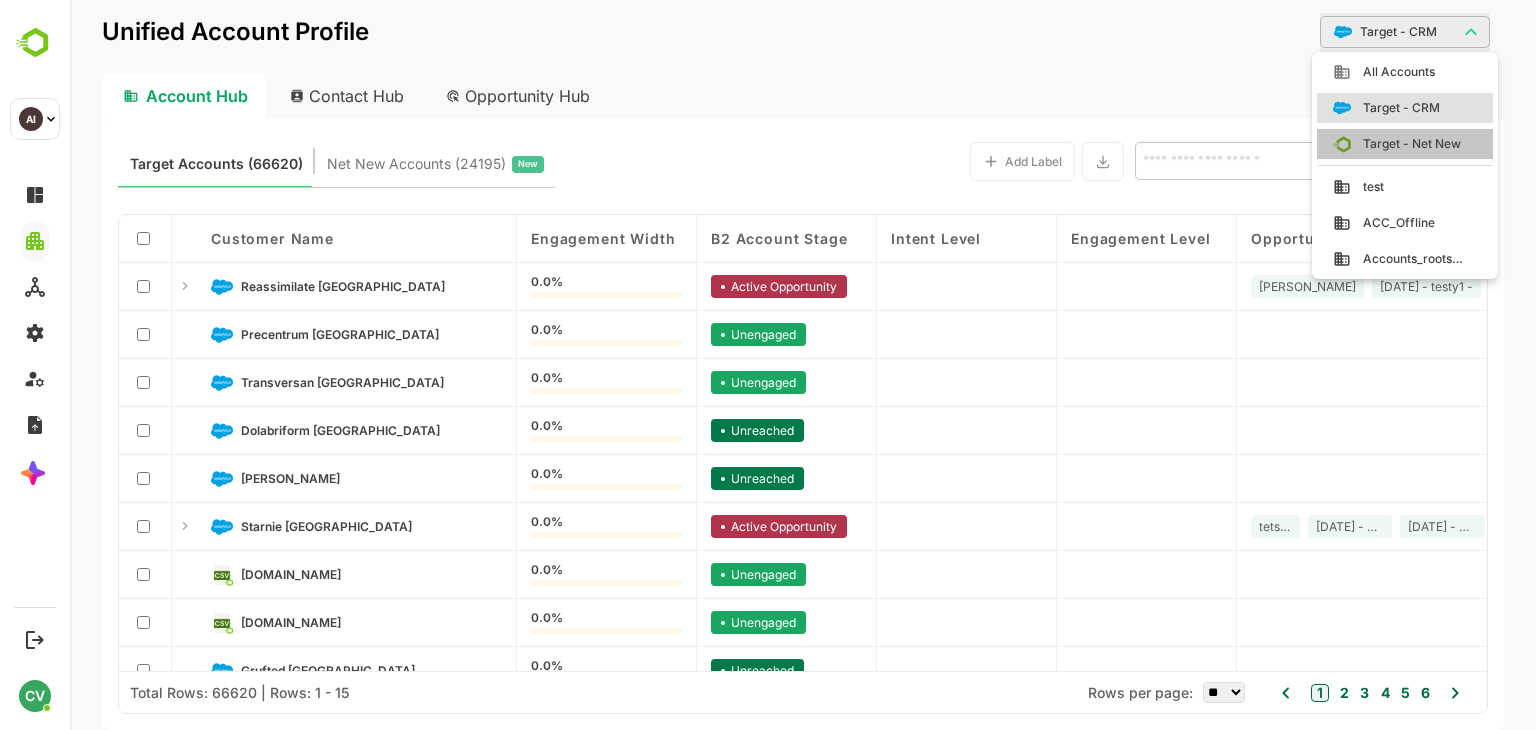 type on "**********" 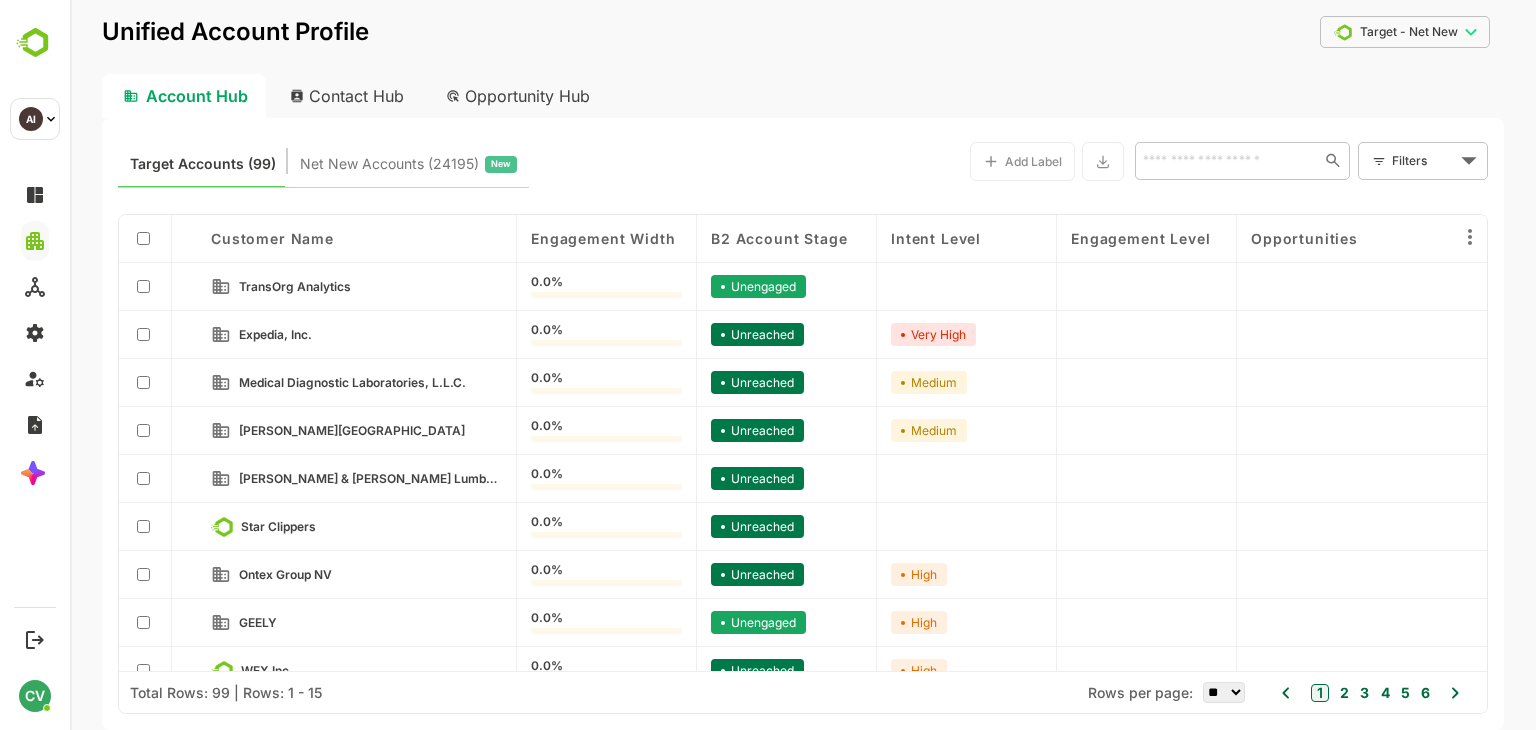 click on "**********" at bounding box center [803, 365] 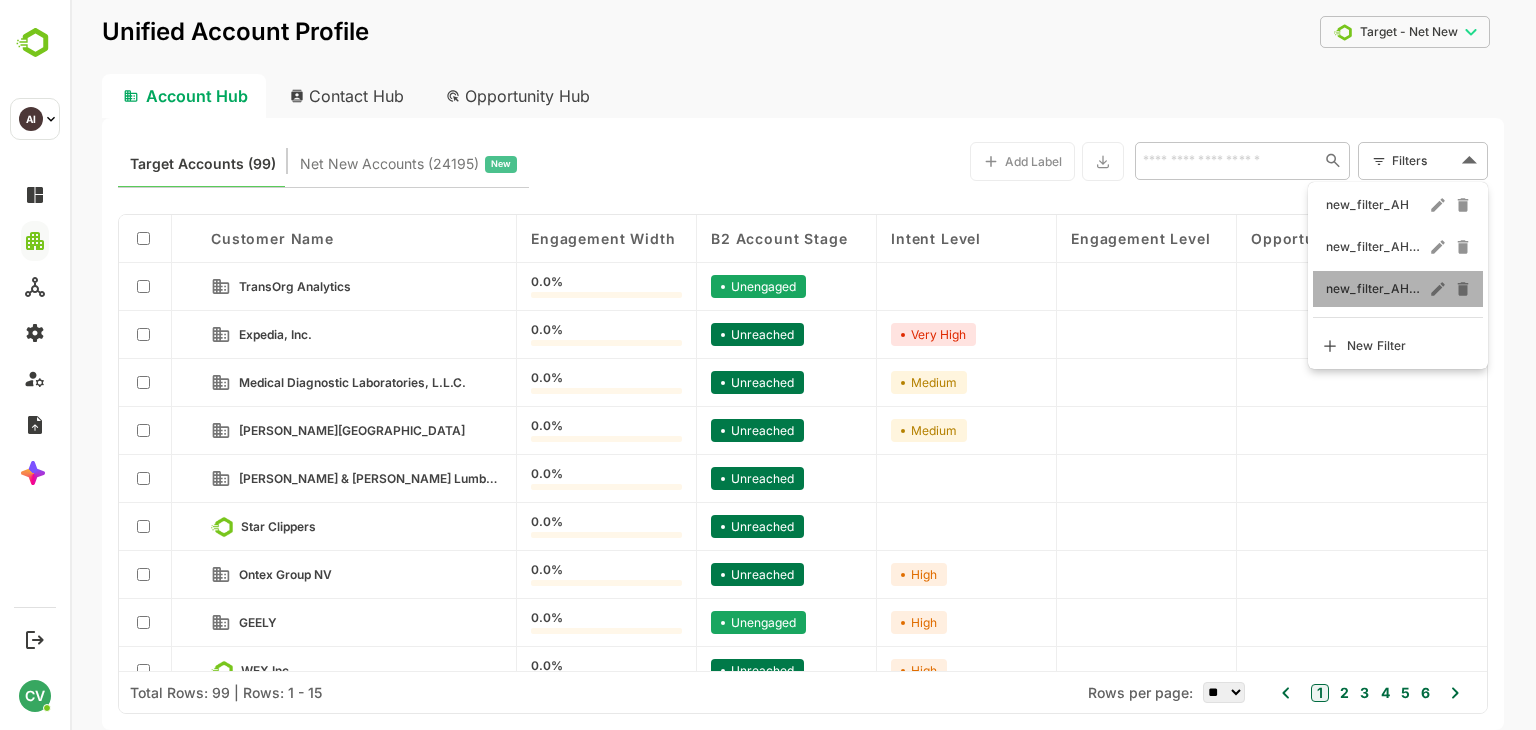 click on "new_filter_AH_nn" at bounding box center (1376, 289) 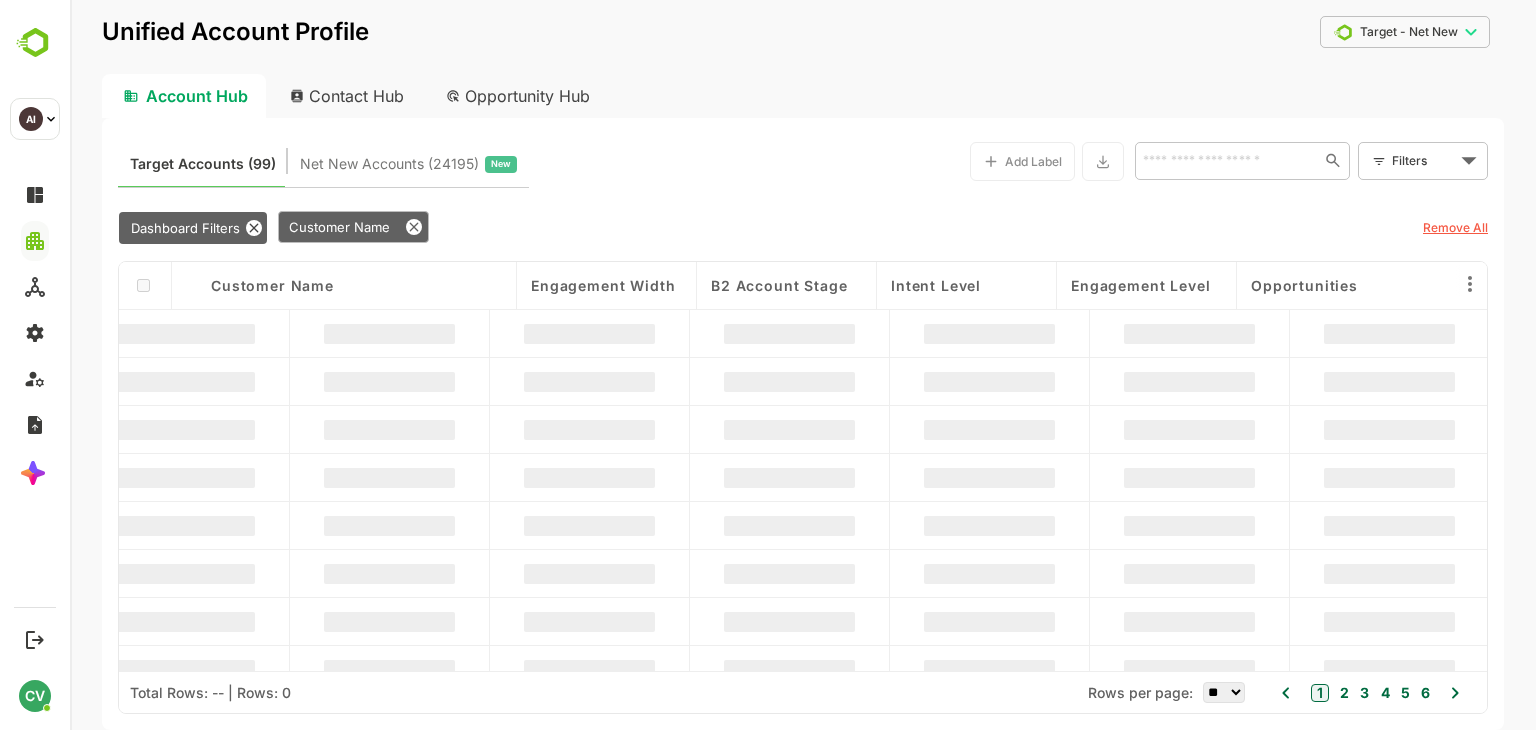 type 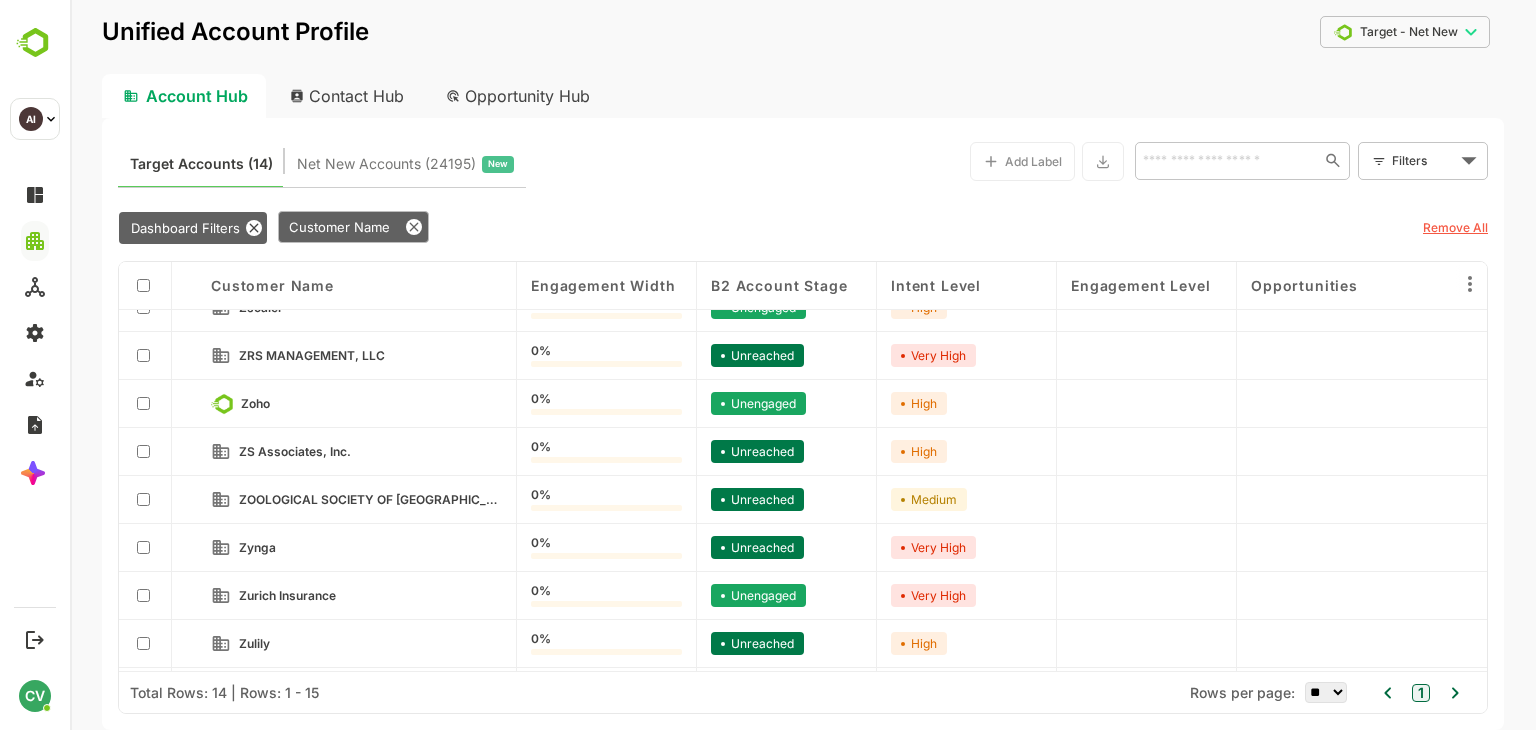 scroll, scrollTop: 0, scrollLeft: 0, axis: both 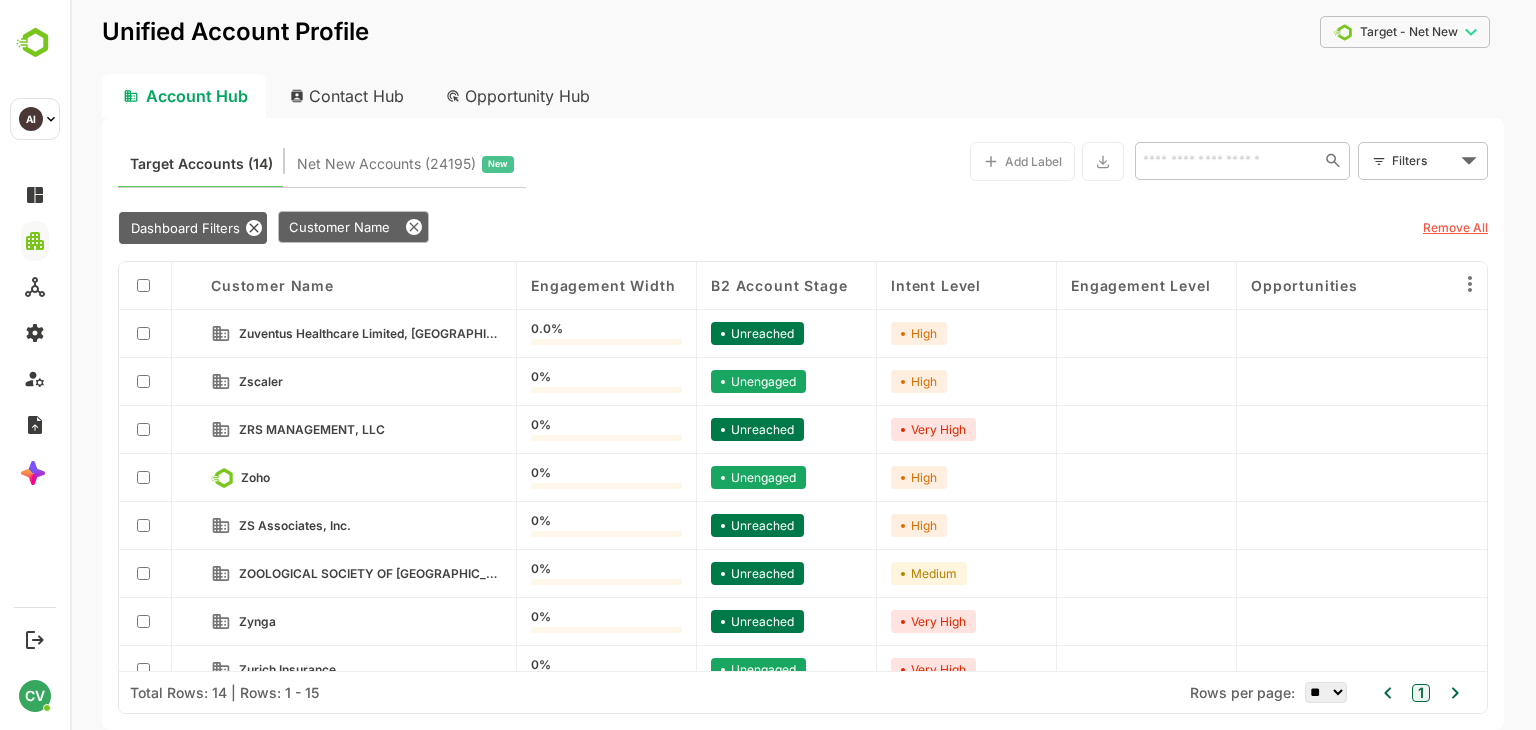 click 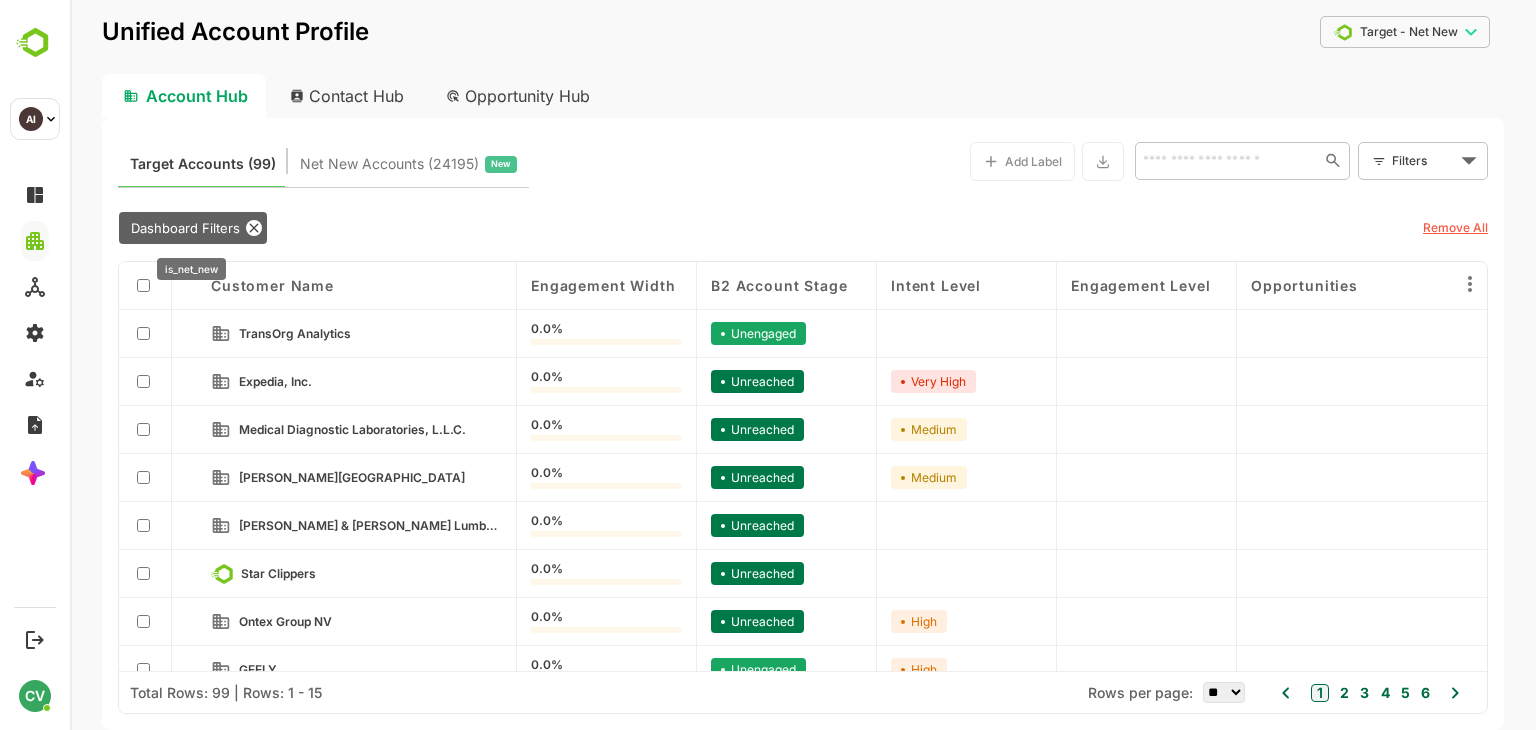 click 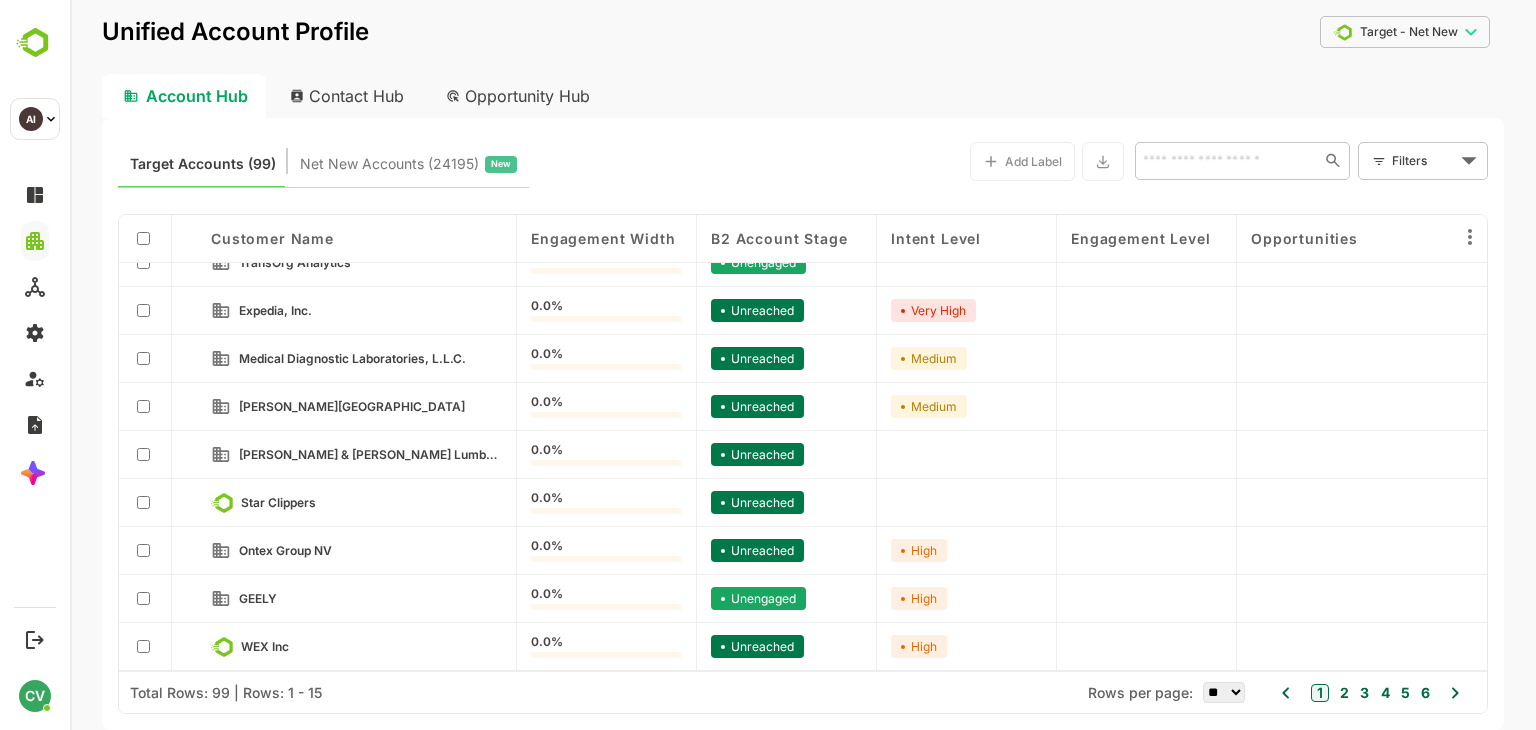 scroll, scrollTop: 24, scrollLeft: 0, axis: vertical 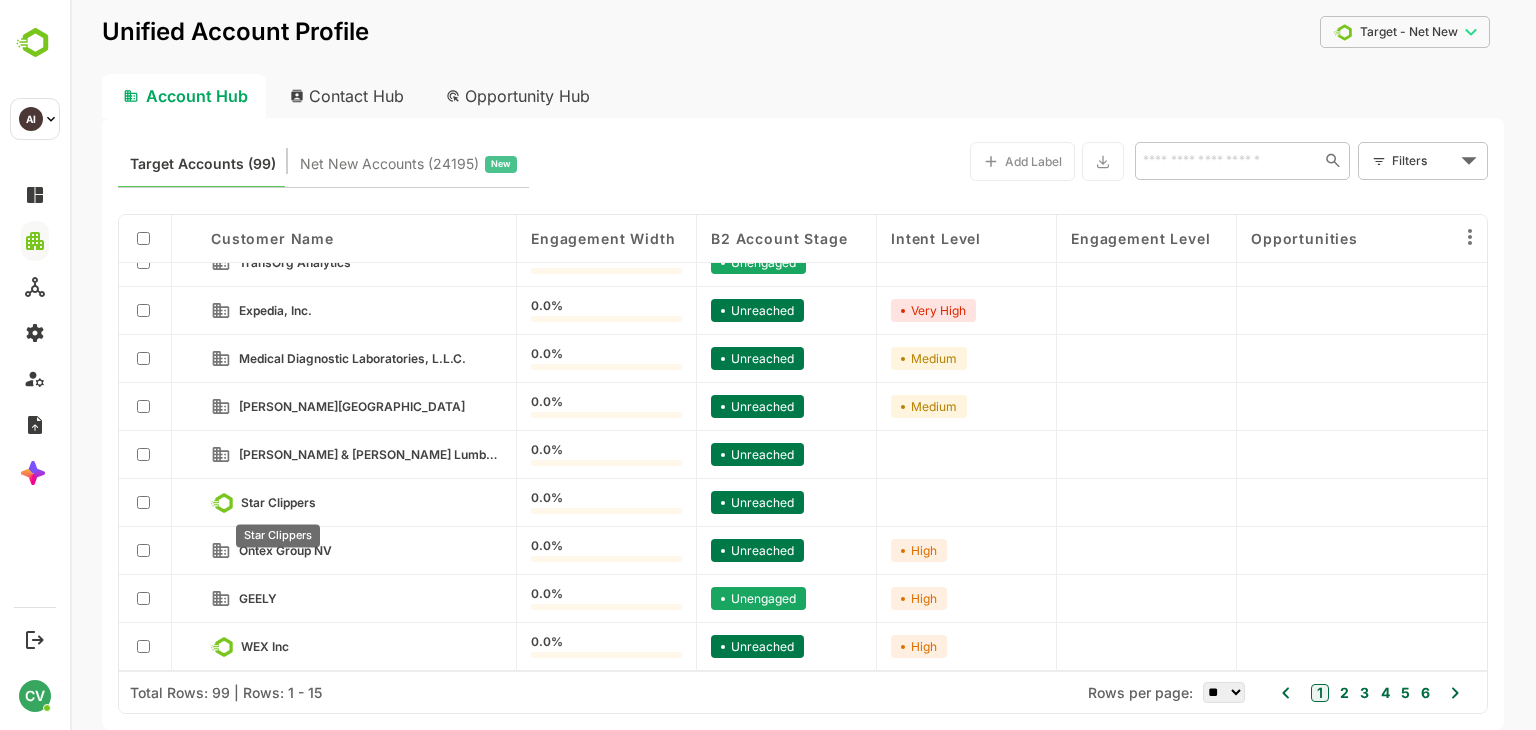 click on "Star Clippers" at bounding box center (278, 502) 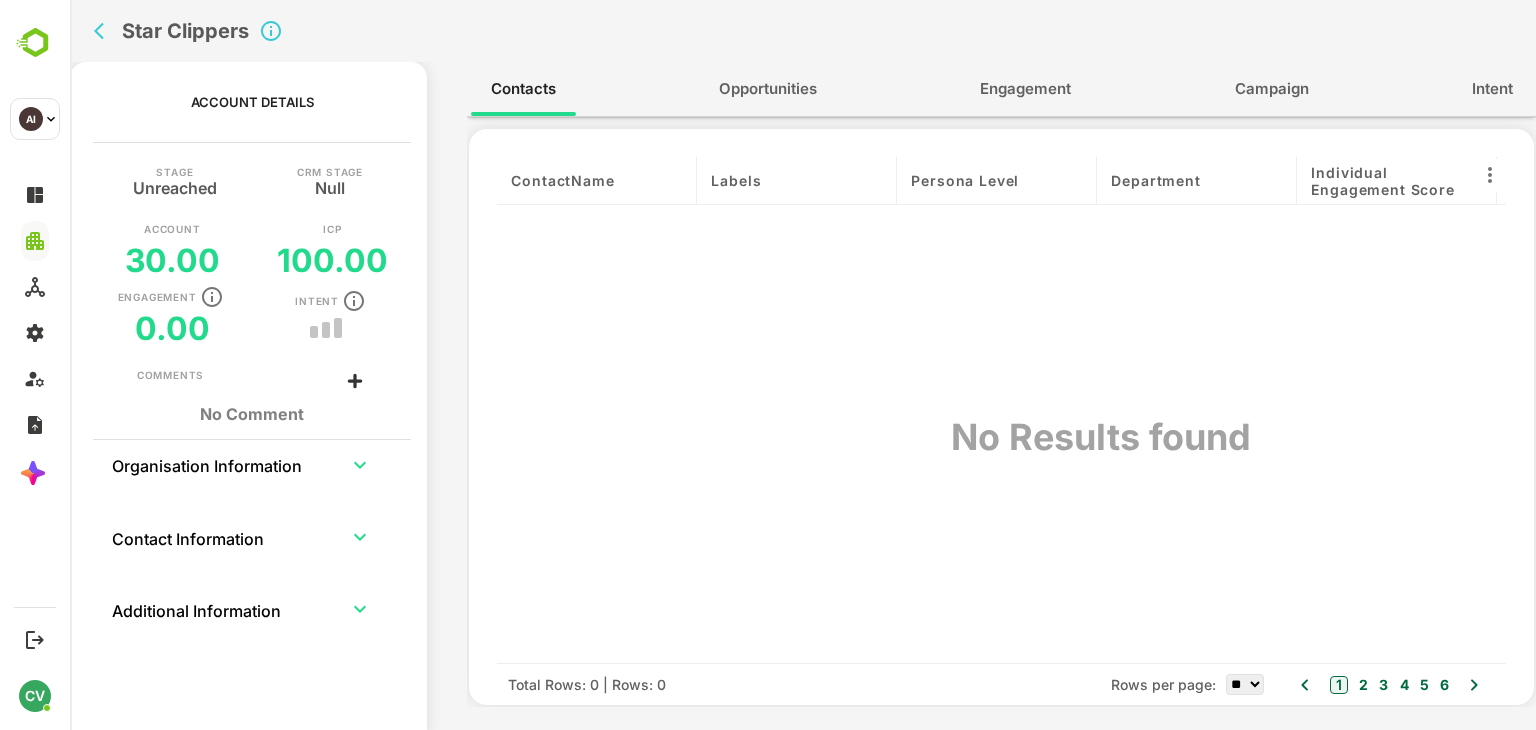 click on "Intent" at bounding box center [1492, 89] 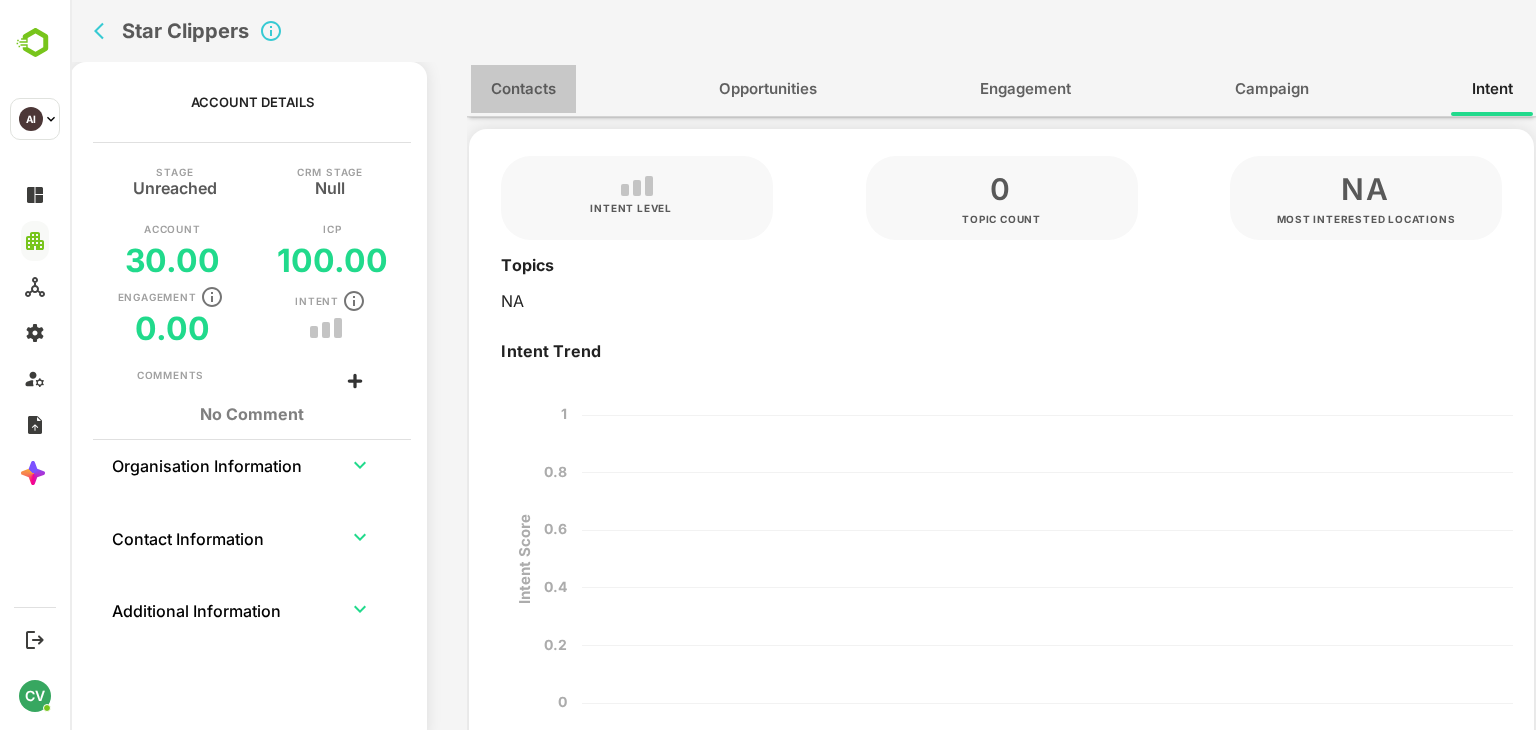 click on "Contacts" at bounding box center (523, 89) 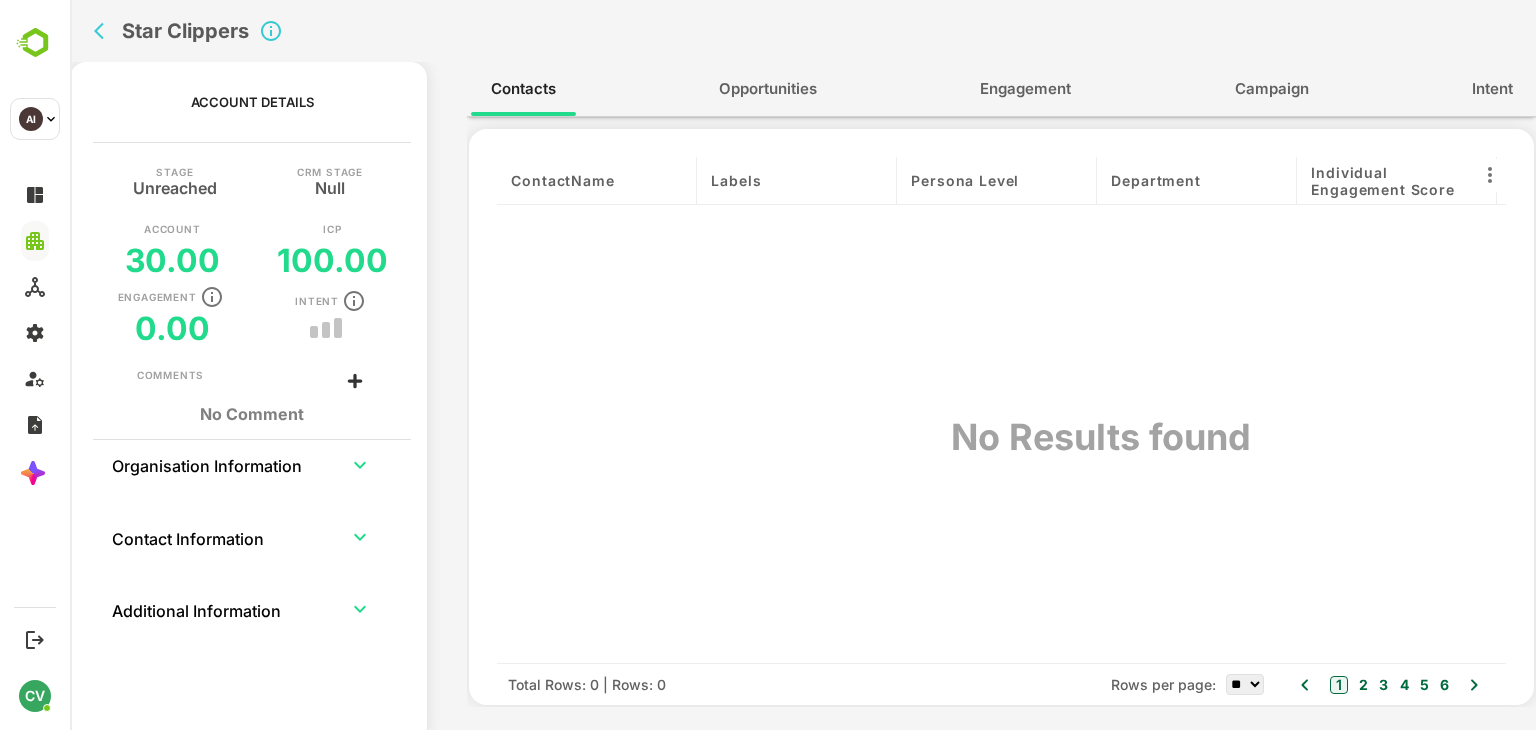 click 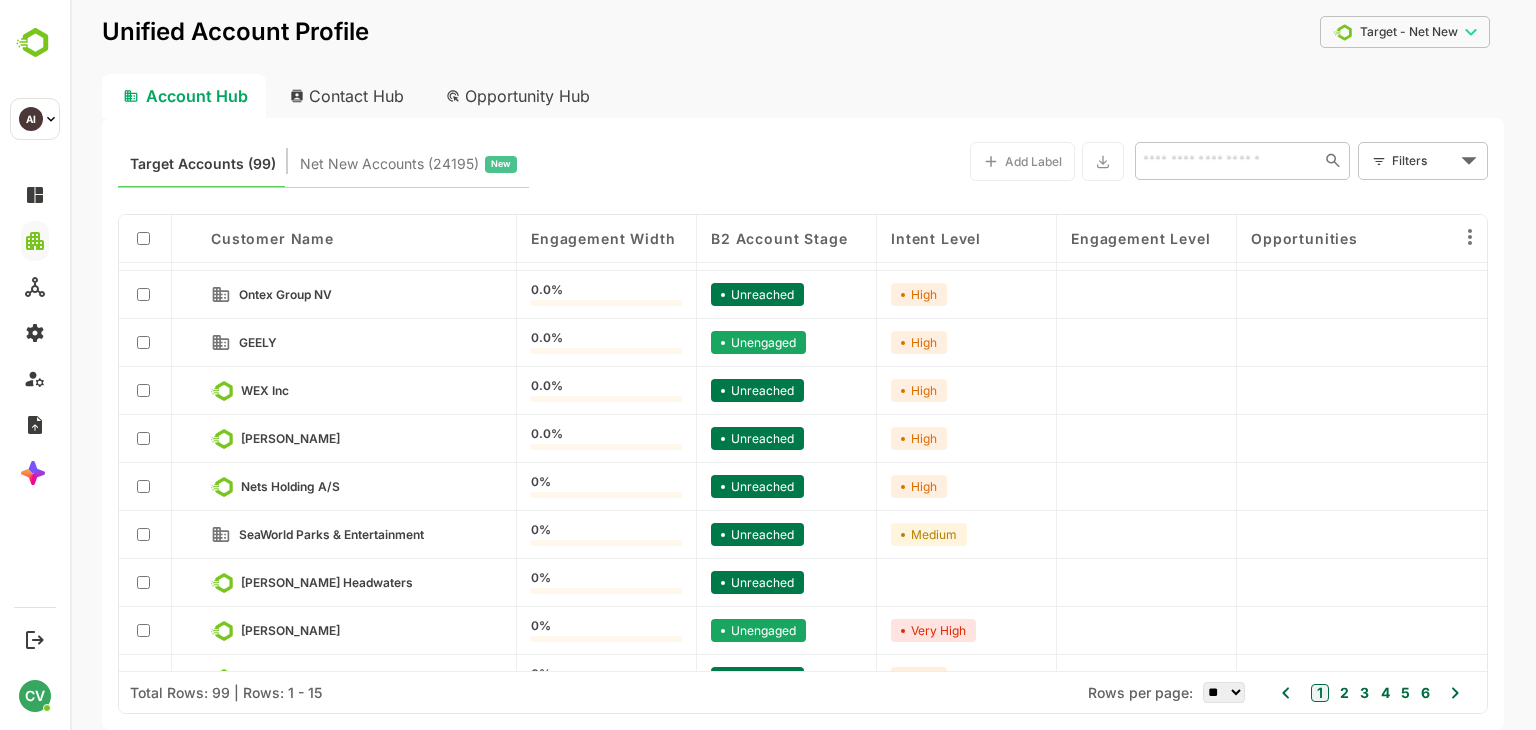 scroll, scrollTop: 282, scrollLeft: 0, axis: vertical 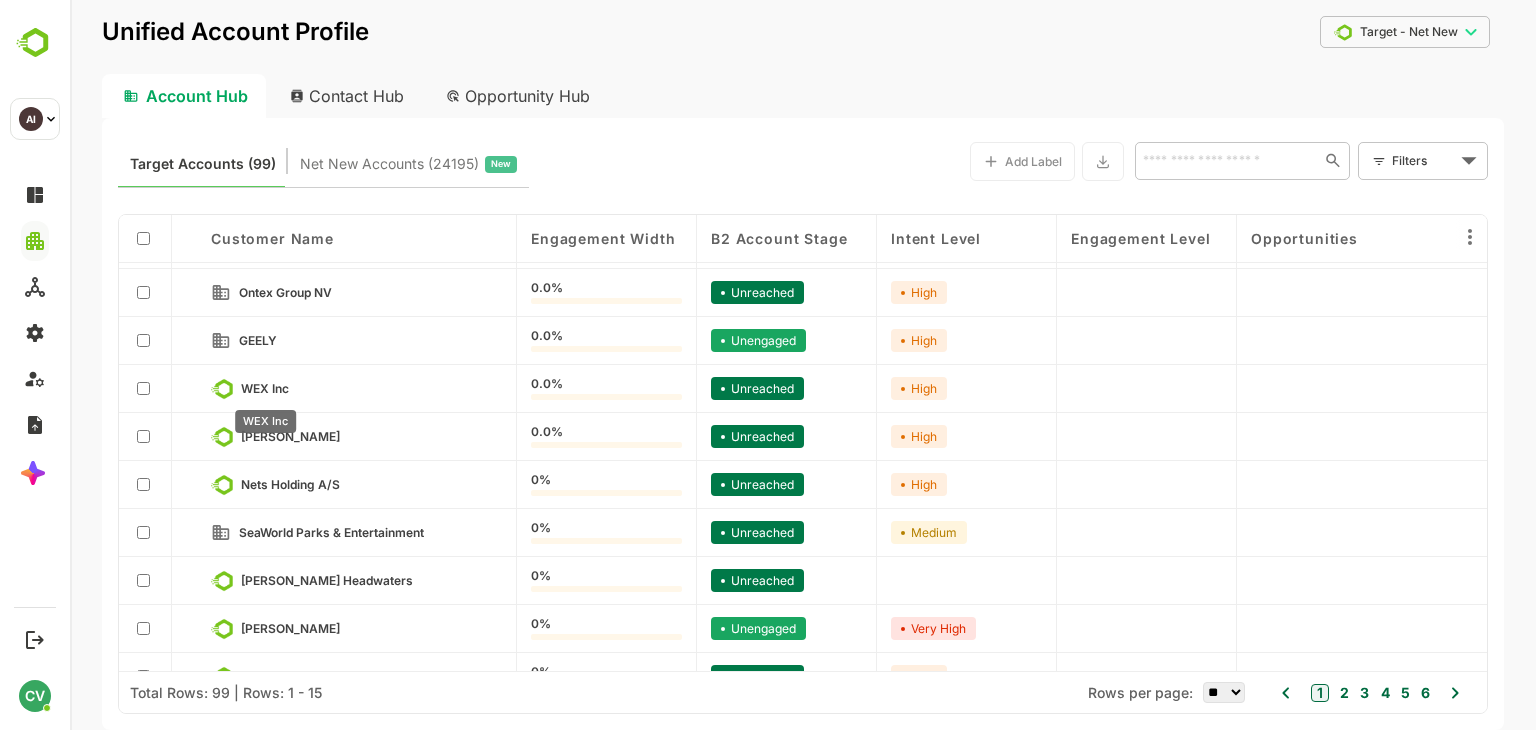 click on "WEX Inc" at bounding box center [265, 388] 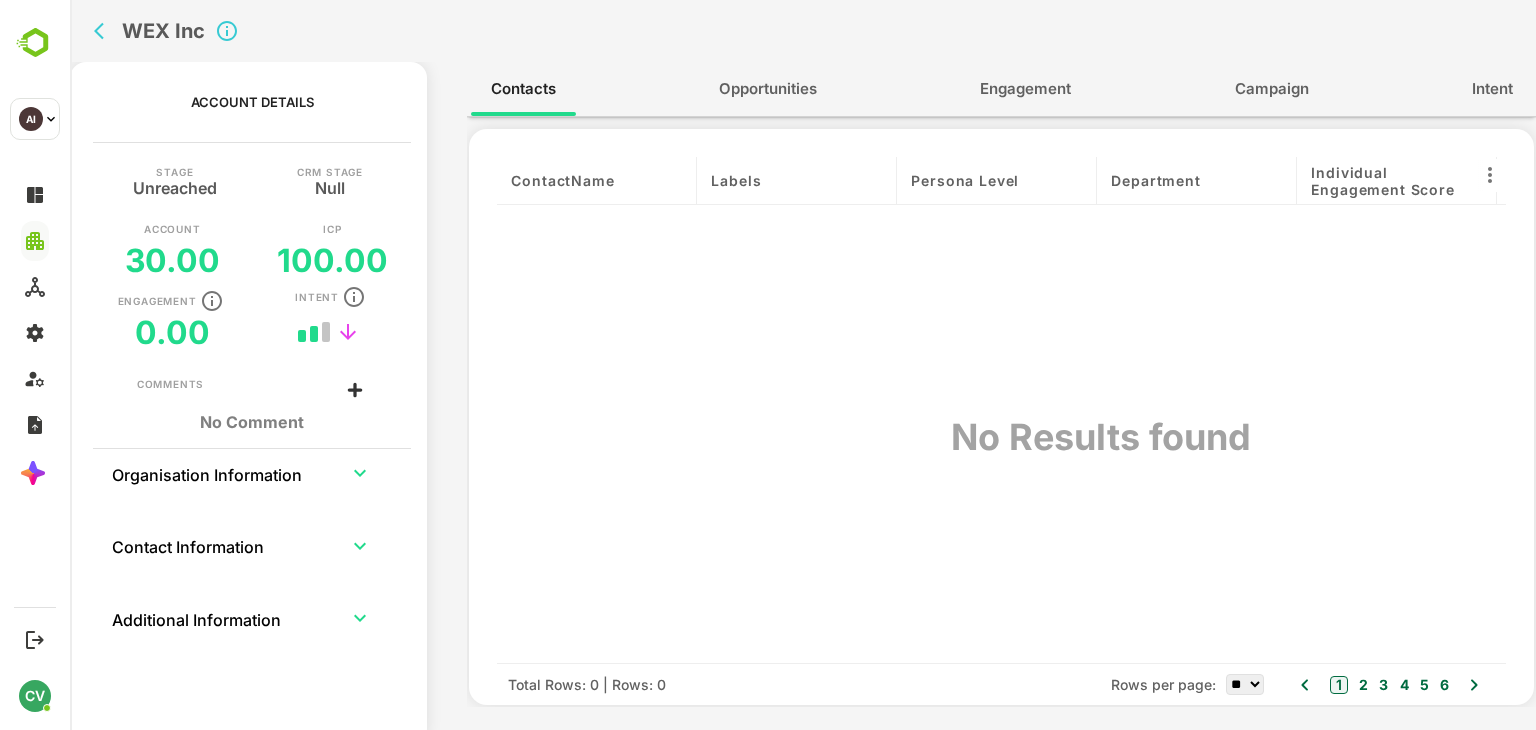 click on "Intent" at bounding box center [1492, 89] 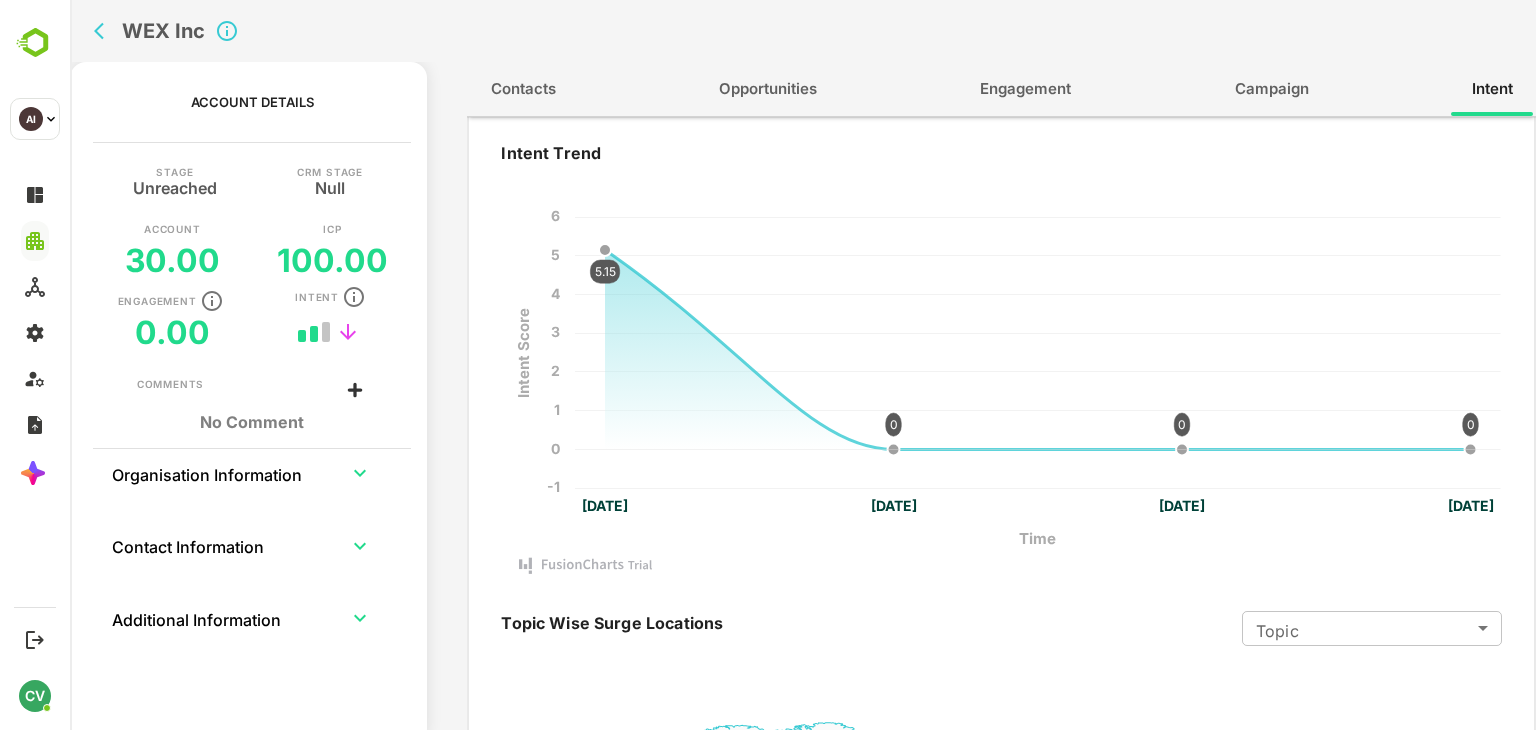 scroll, scrollTop: 218, scrollLeft: 0, axis: vertical 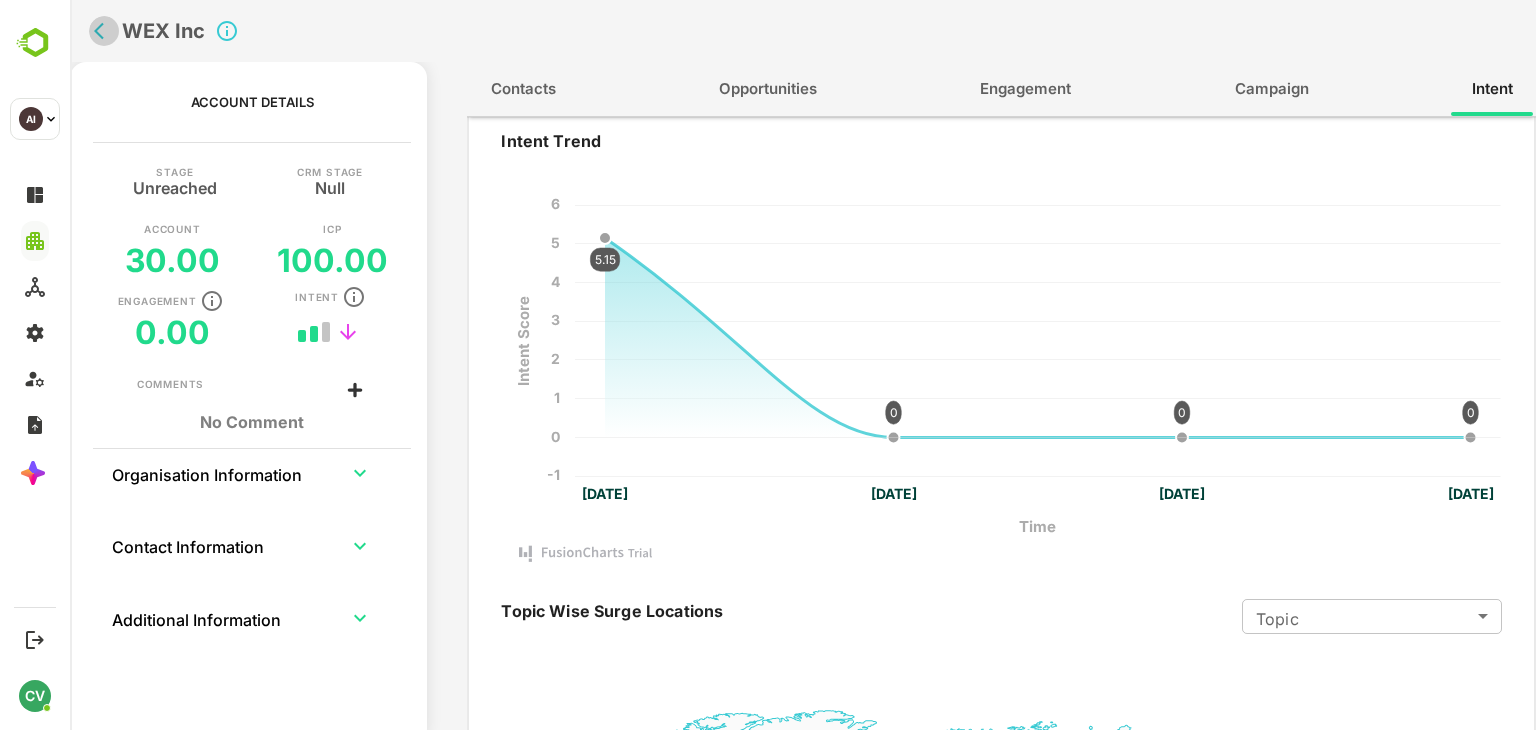click 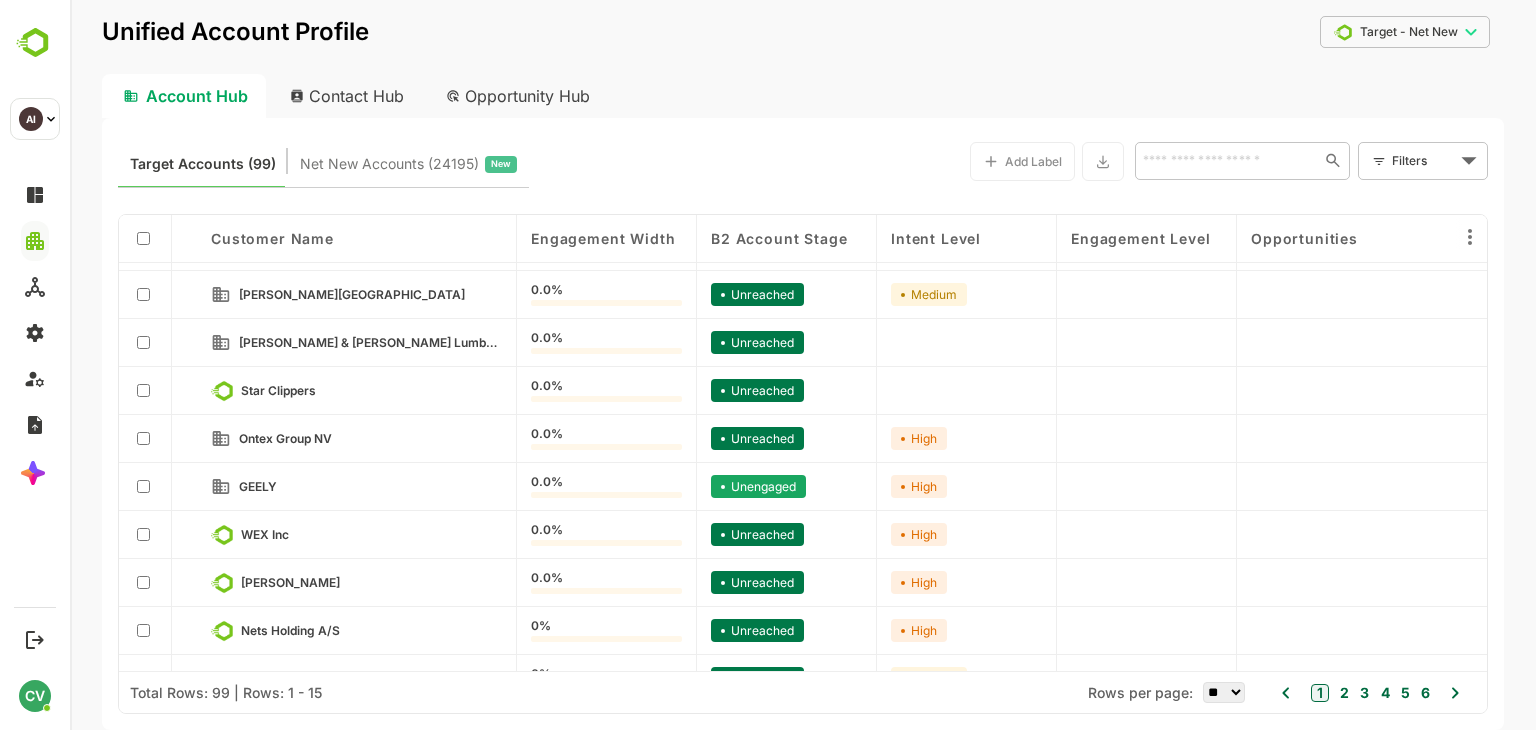 scroll, scrollTop: 316, scrollLeft: 0, axis: vertical 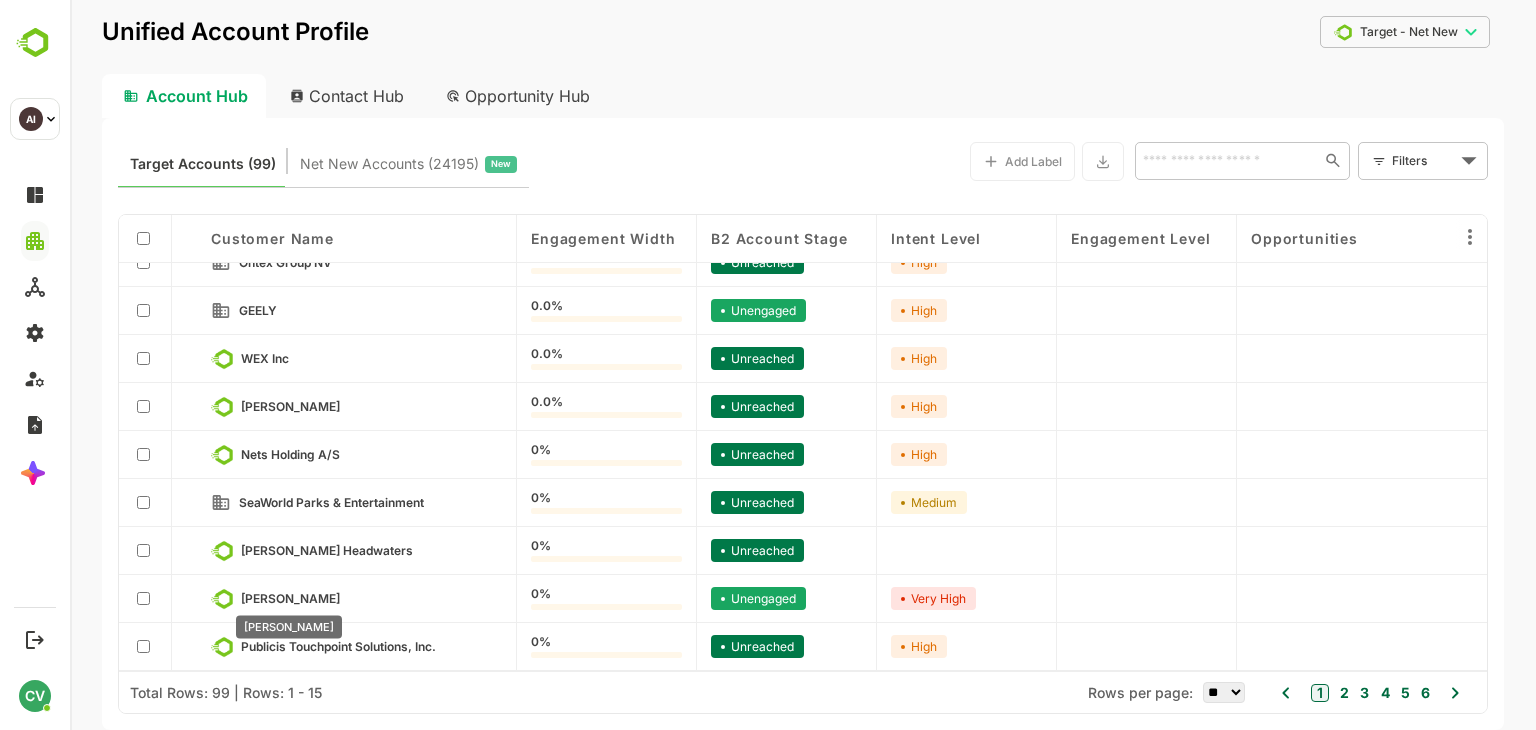 click on "Robert Half" at bounding box center (290, 598) 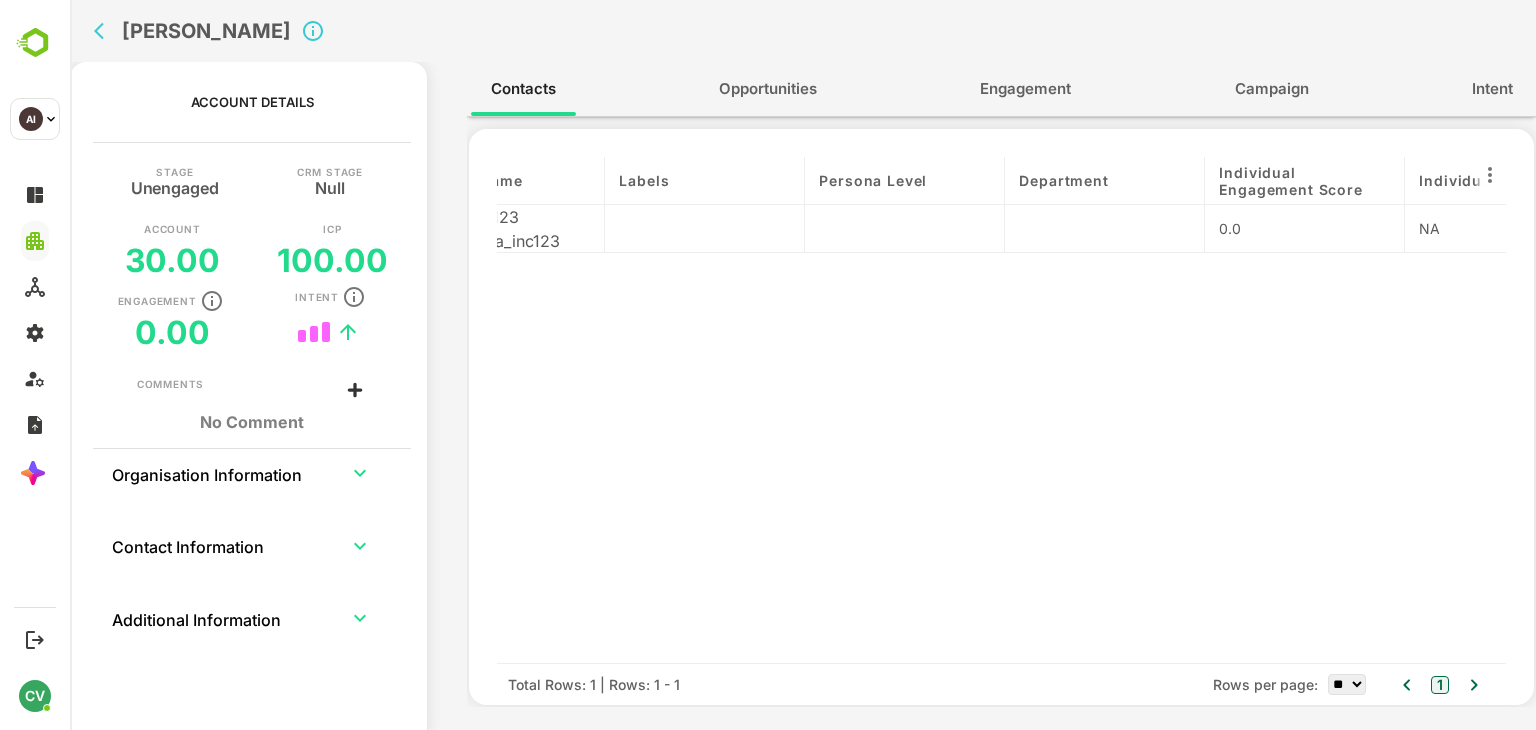 scroll, scrollTop: 0, scrollLeft: 0, axis: both 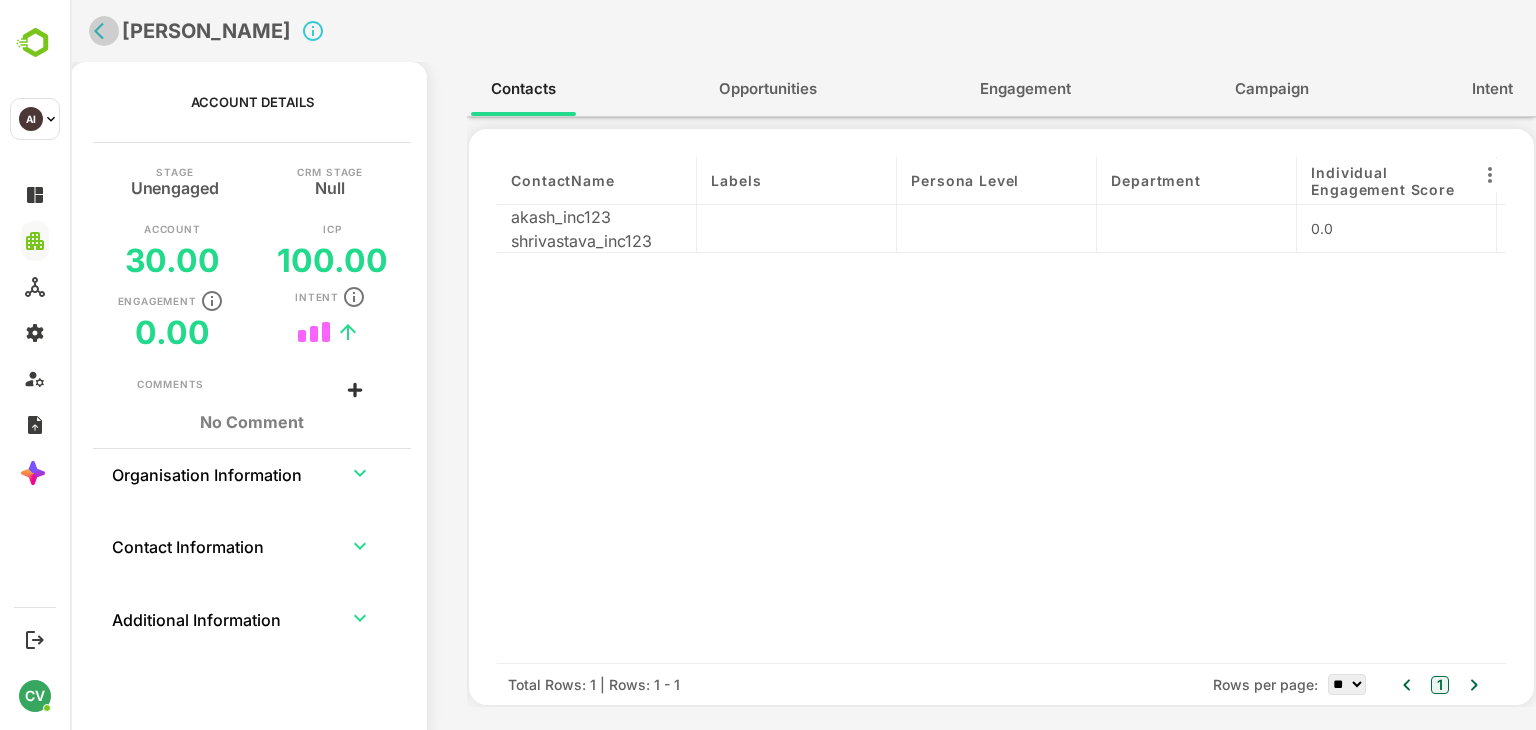 click 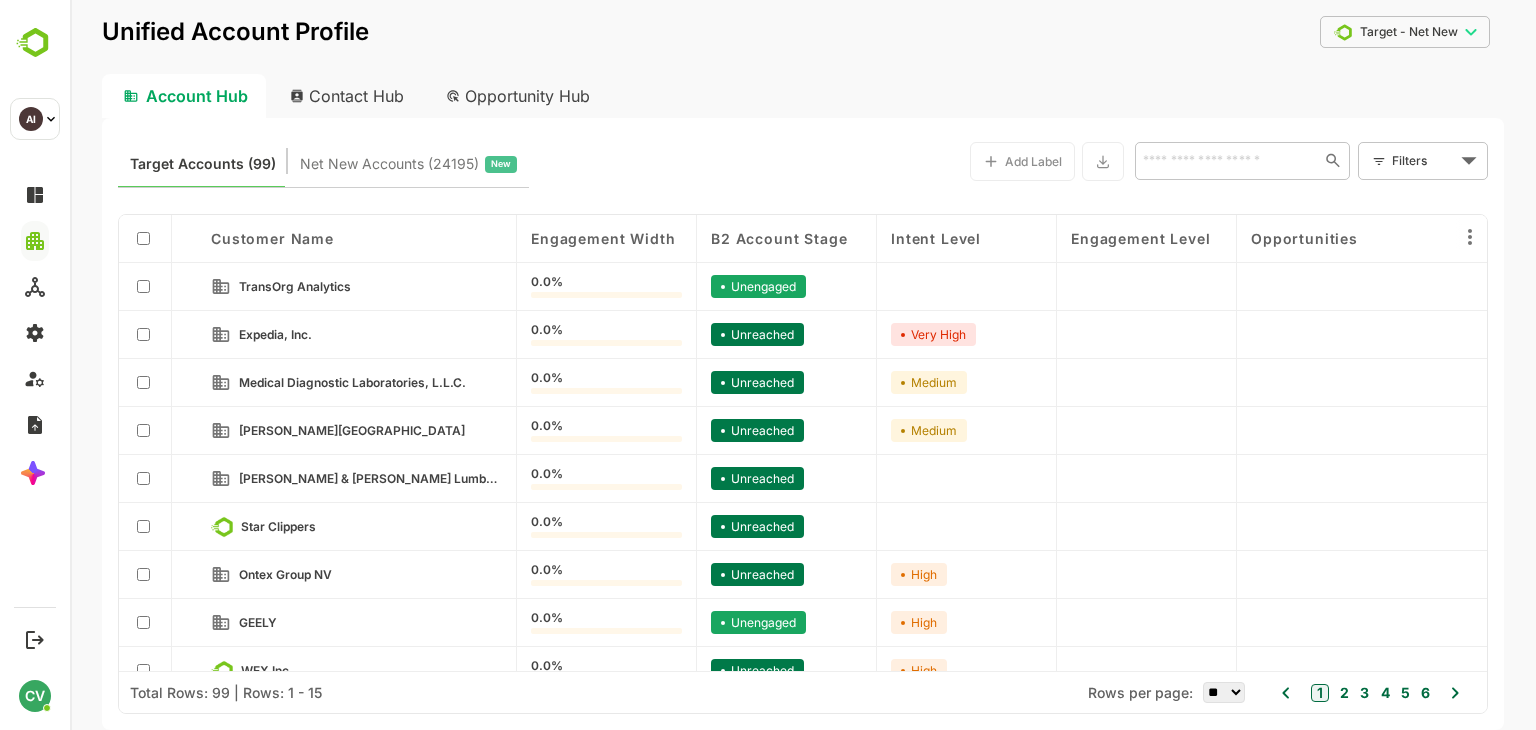 scroll, scrollTop: 316, scrollLeft: 0, axis: vertical 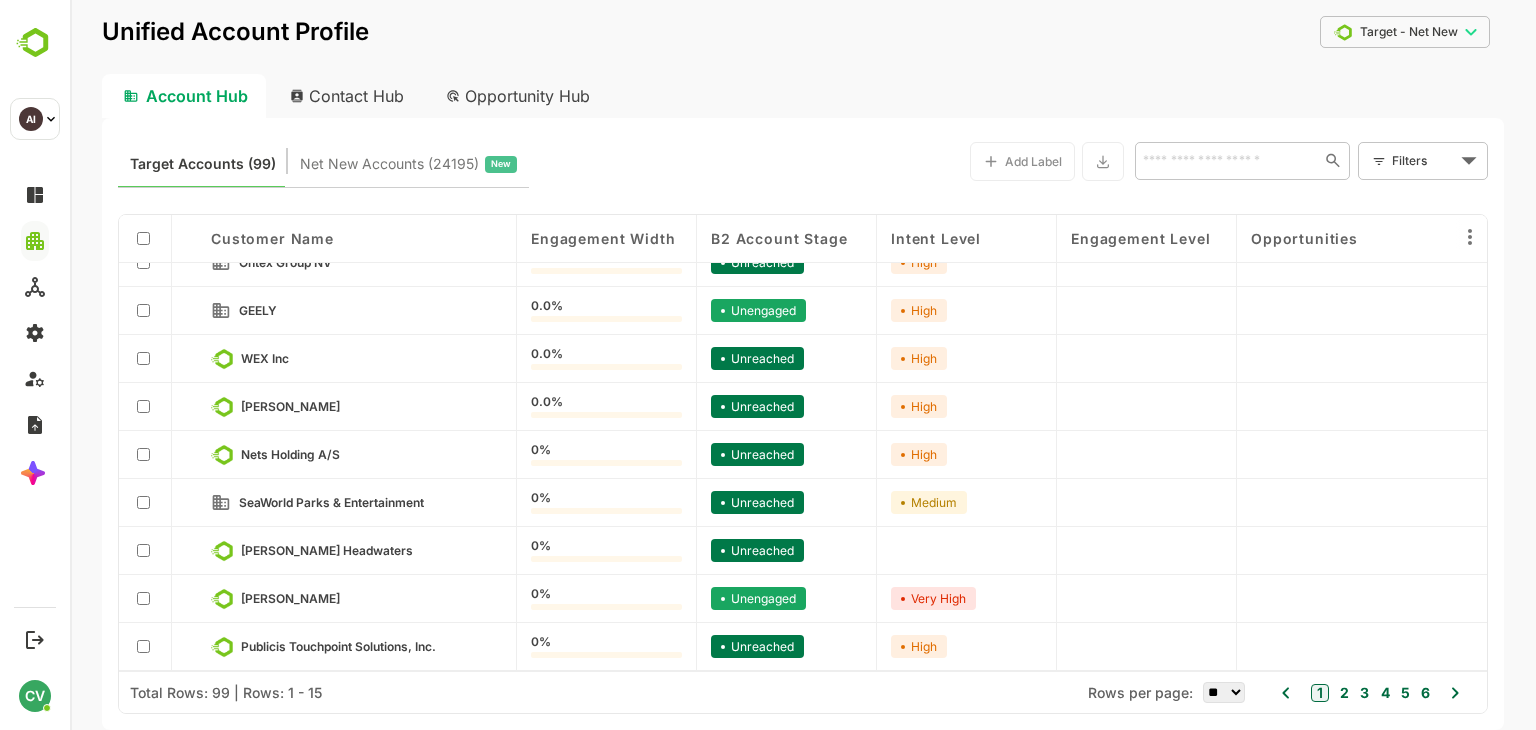 click on "Hudson Headwaters" at bounding box center [327, 550] 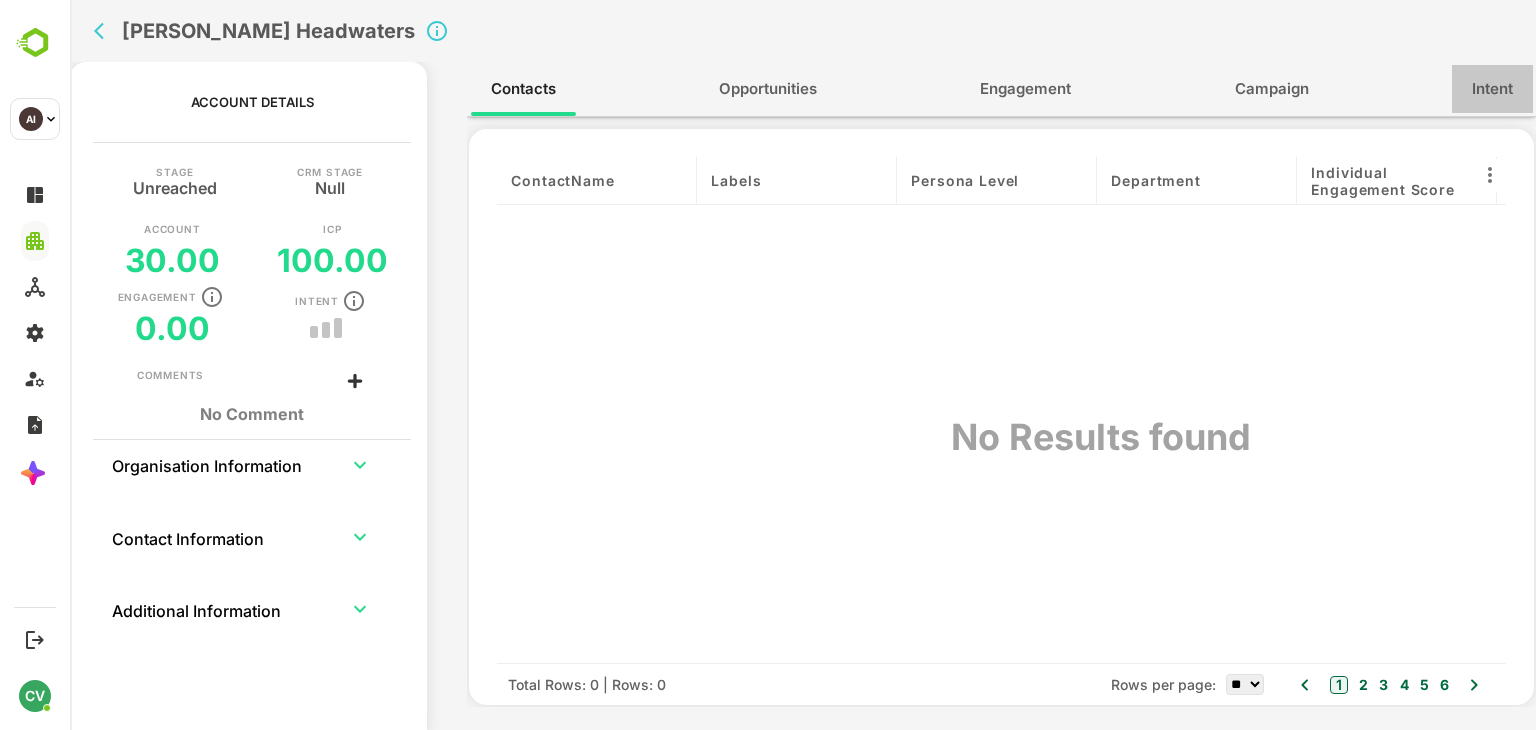 click on "Intent" at bounding box center (1492, 89) 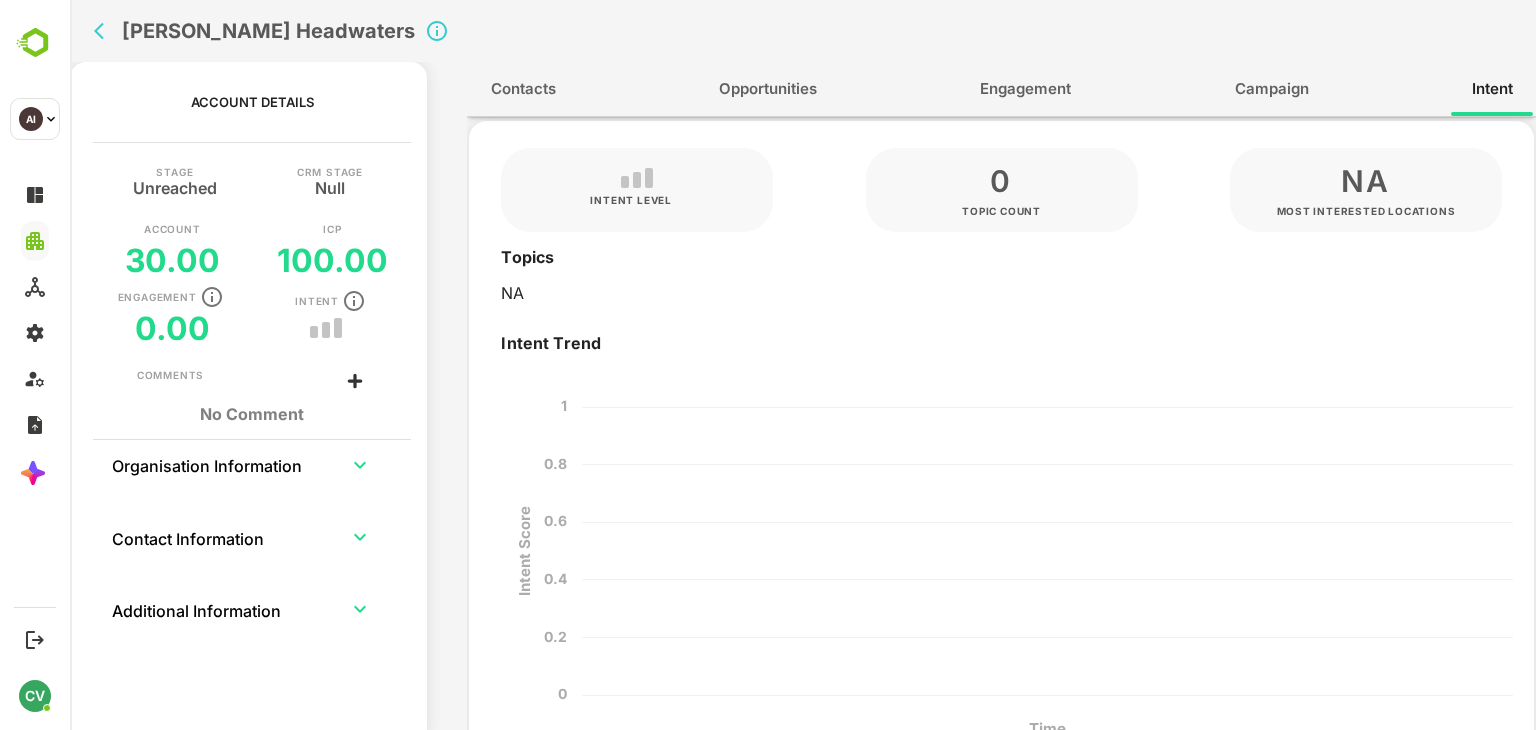 scroll, scrollTop: 0, scrollLeft: 0, axis: both 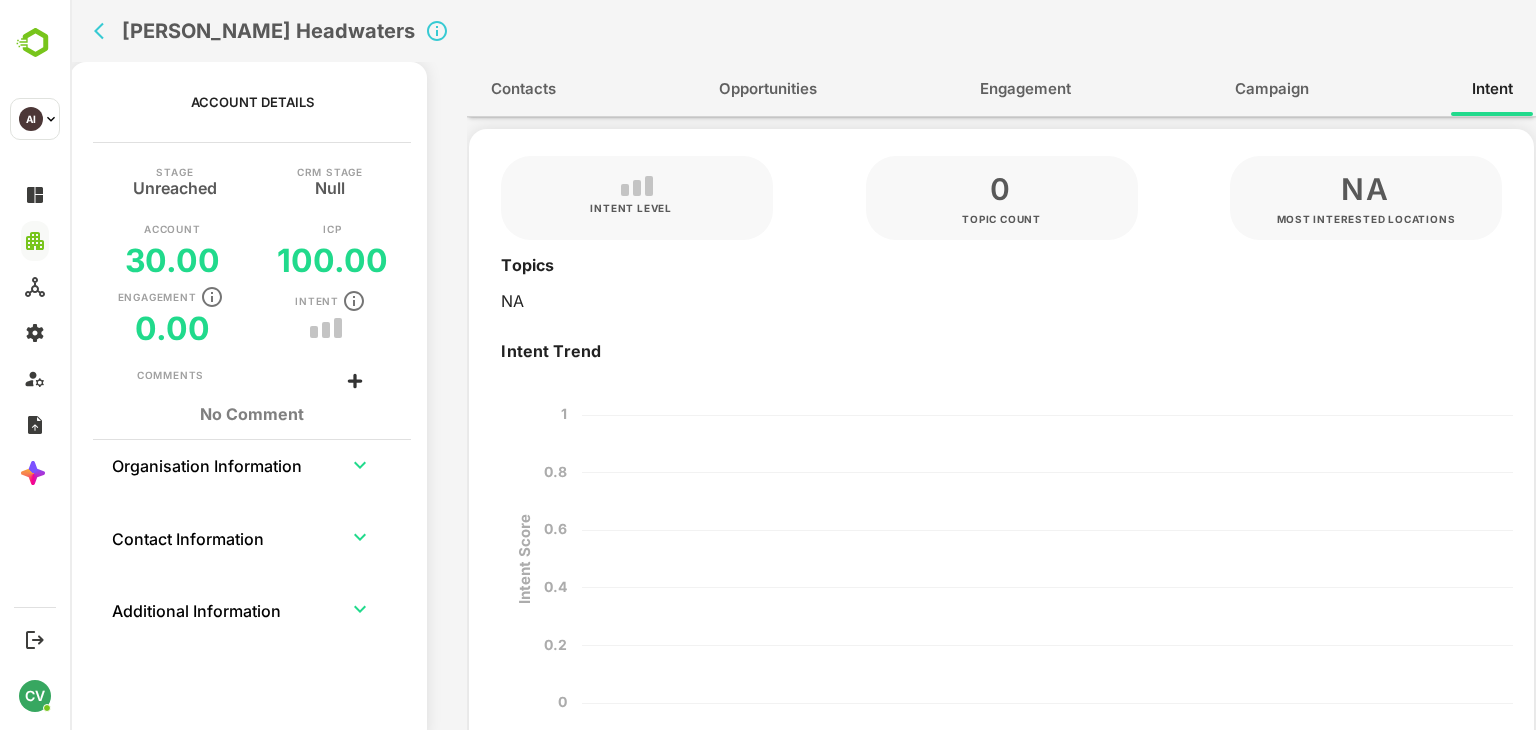 click 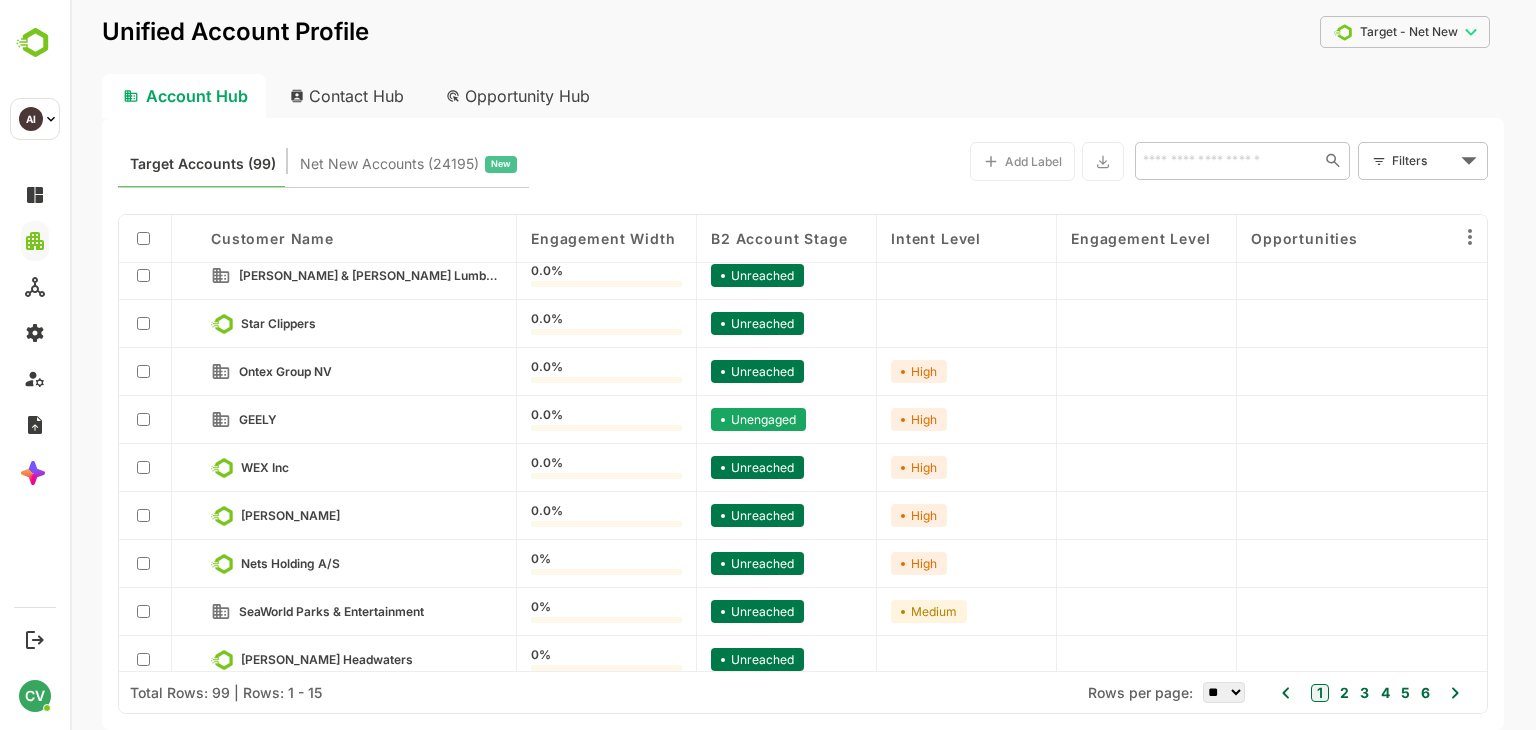 scroll, scrollTop: 316, scrollLeft: 0, axis: vertical 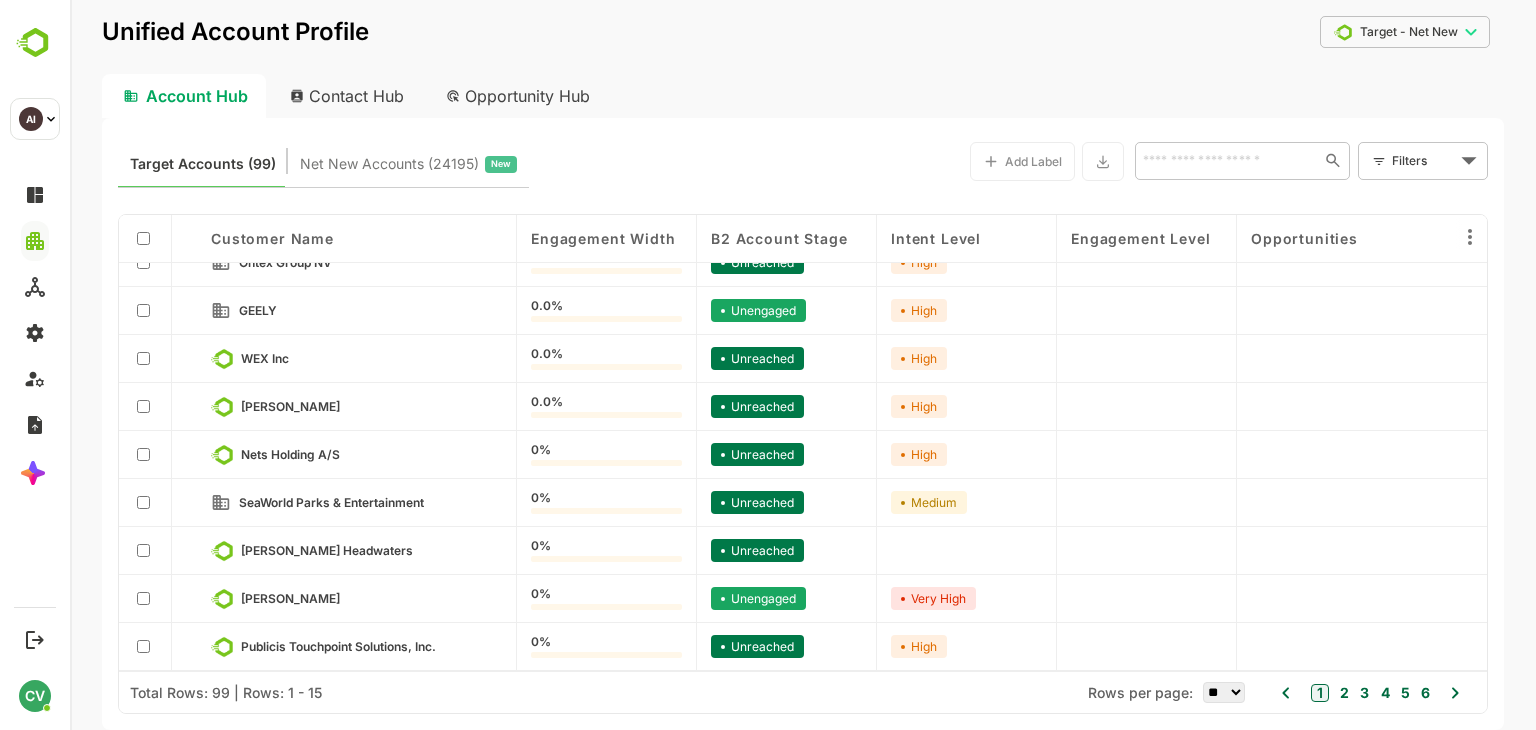 click on "** ** ** *** *** ****" at bounding box center (1224, 692) 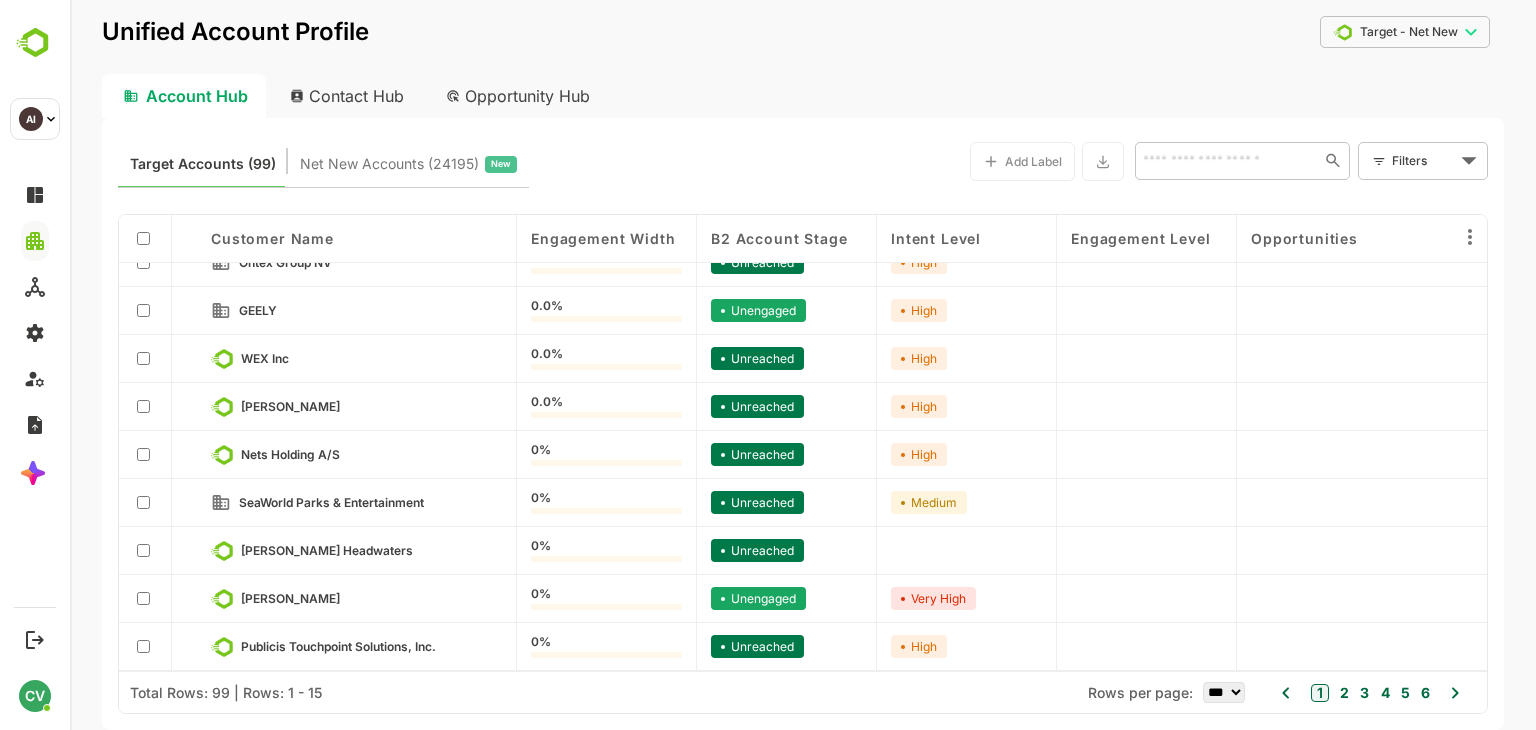 click on "** ** ** *** *** ****" at bounding box center [1224, 692] 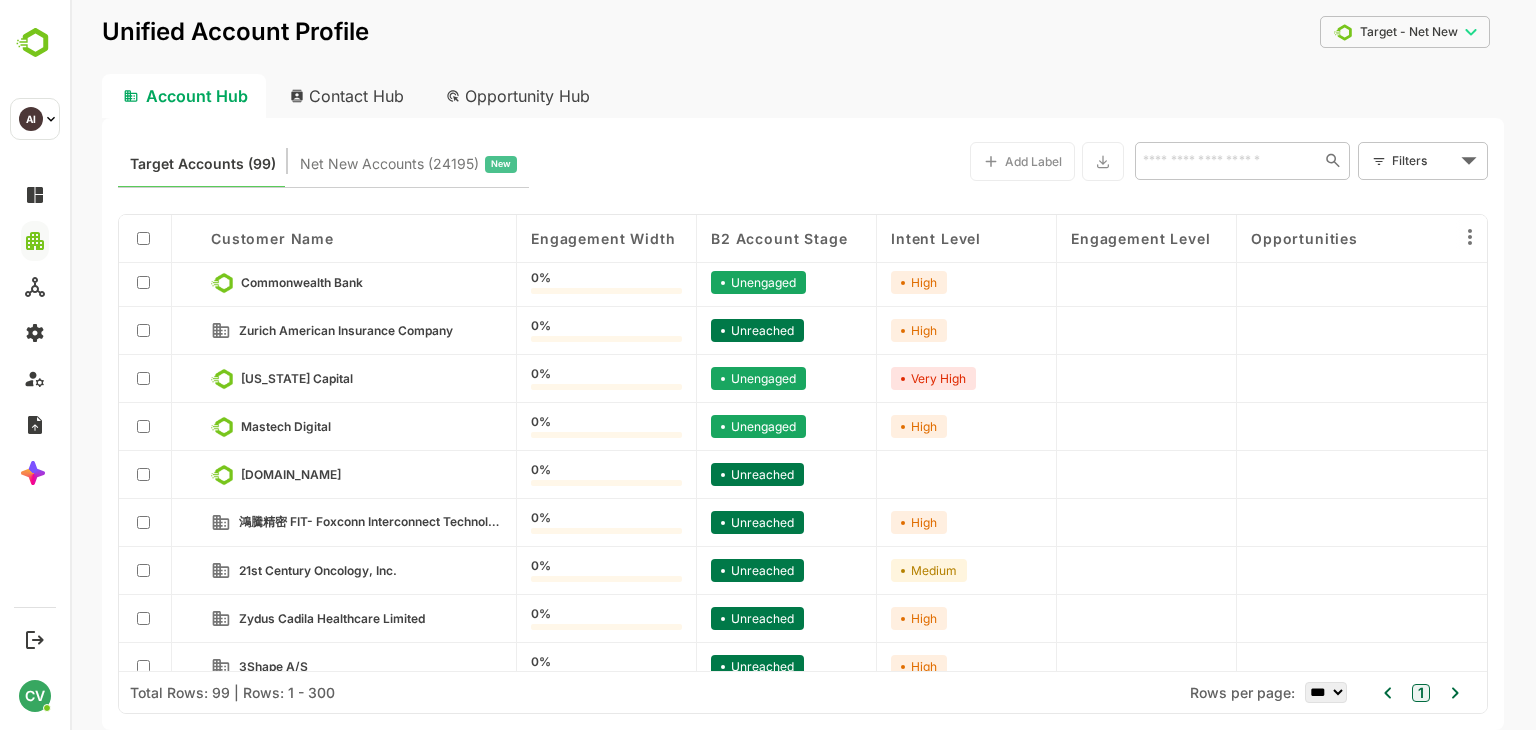 scroll, scrollTop: 4348, scrollLeft: 0, axis: vertical 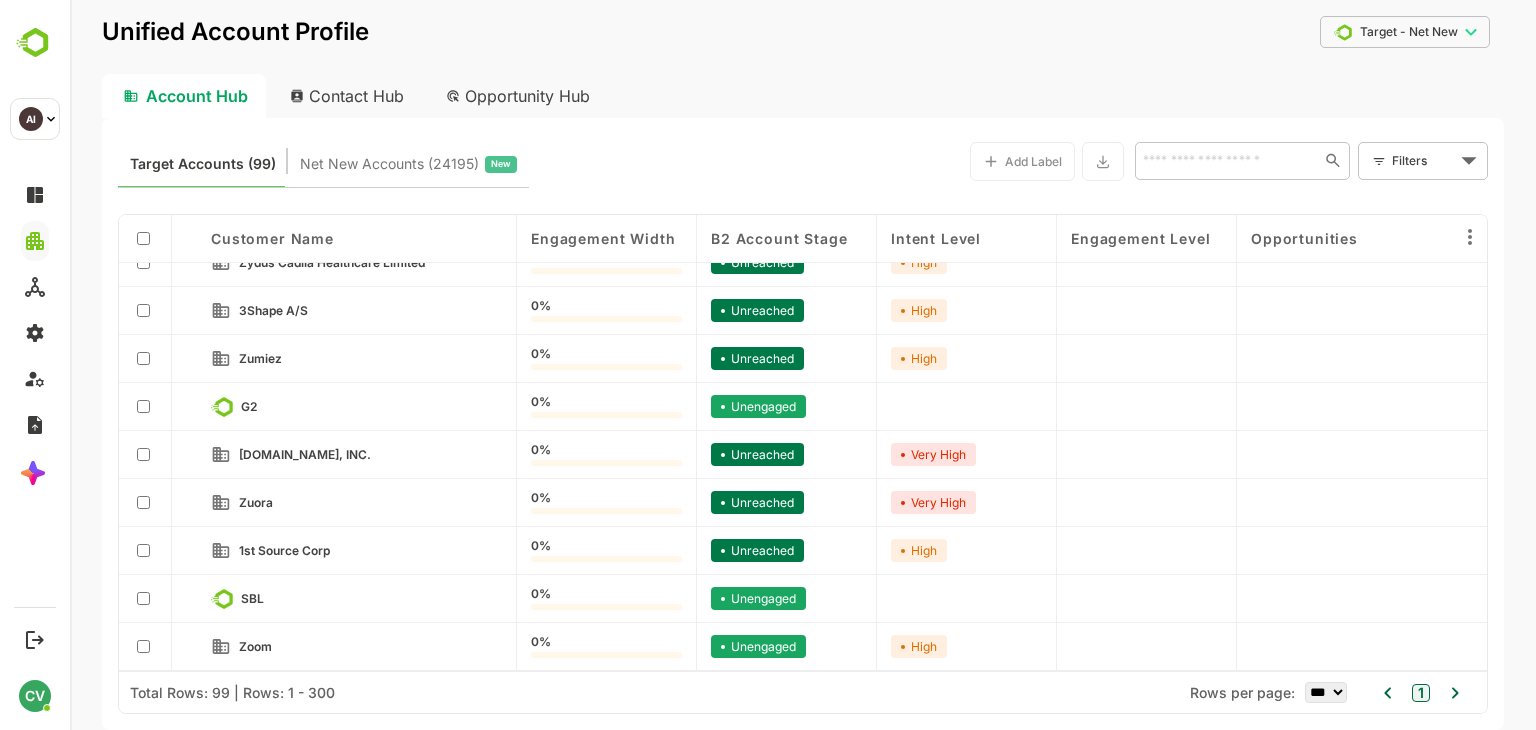 click on "SBL" at bounding box center [252, 598] 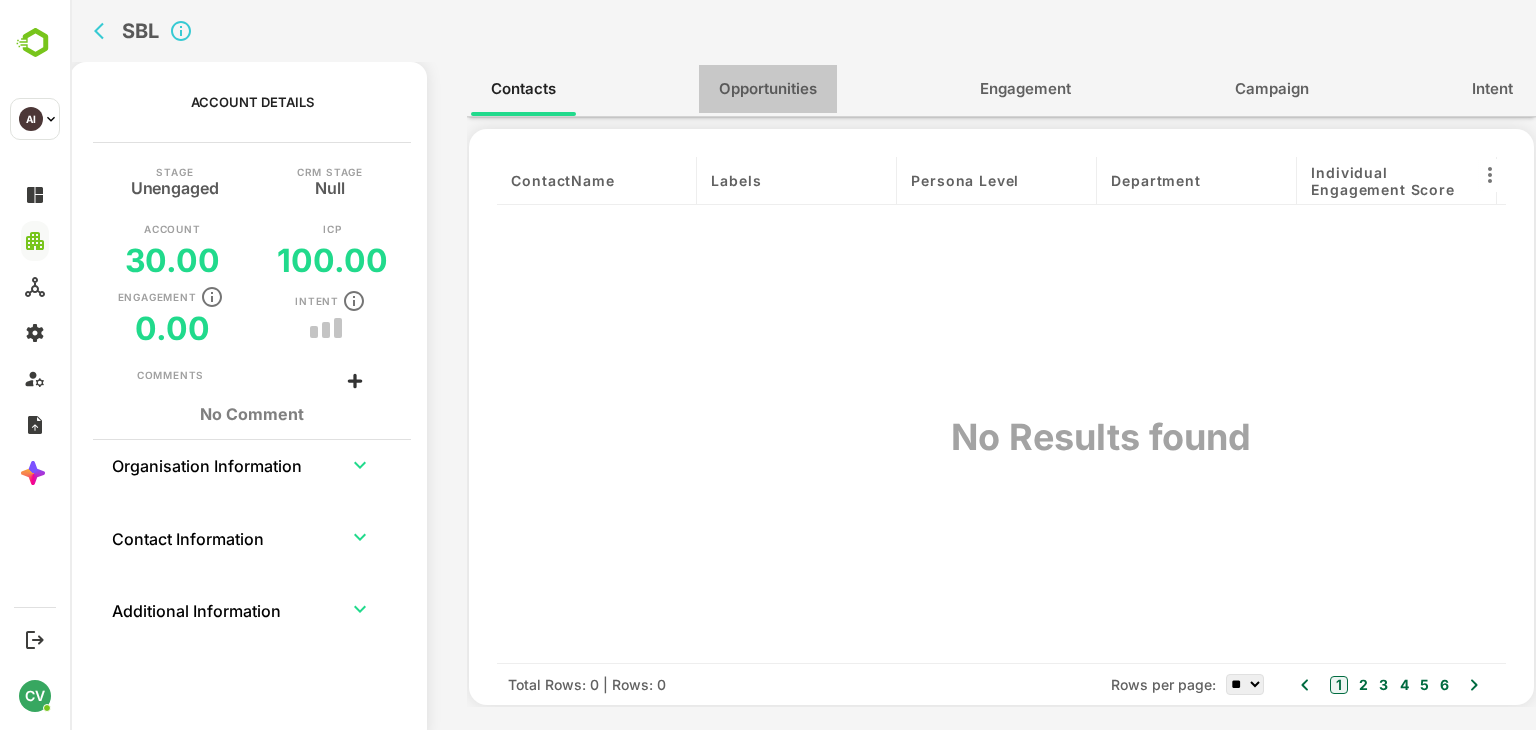 click on "Opportunities" at bounding box center (768, 89) 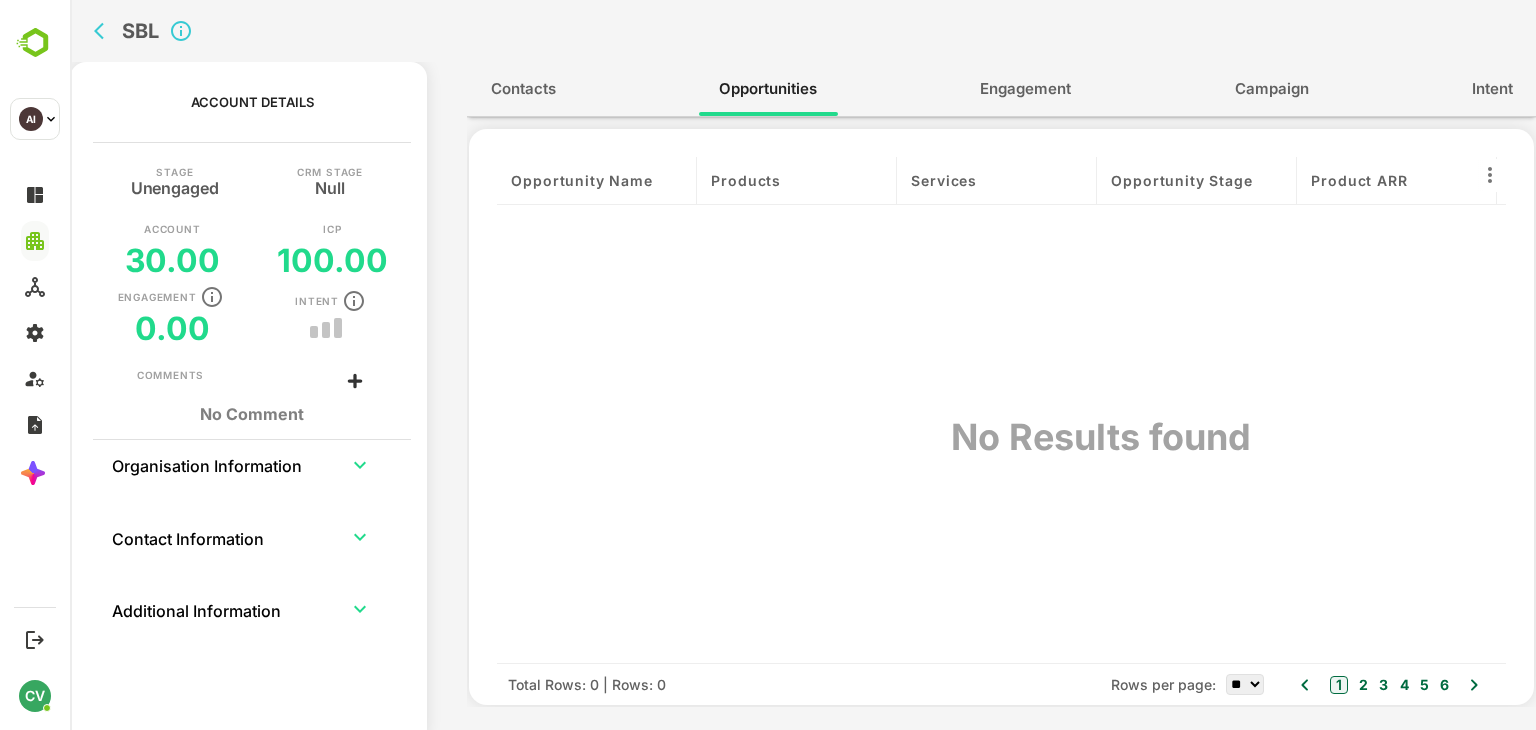 click on "Engagement" at bounding box center [1025, 89] 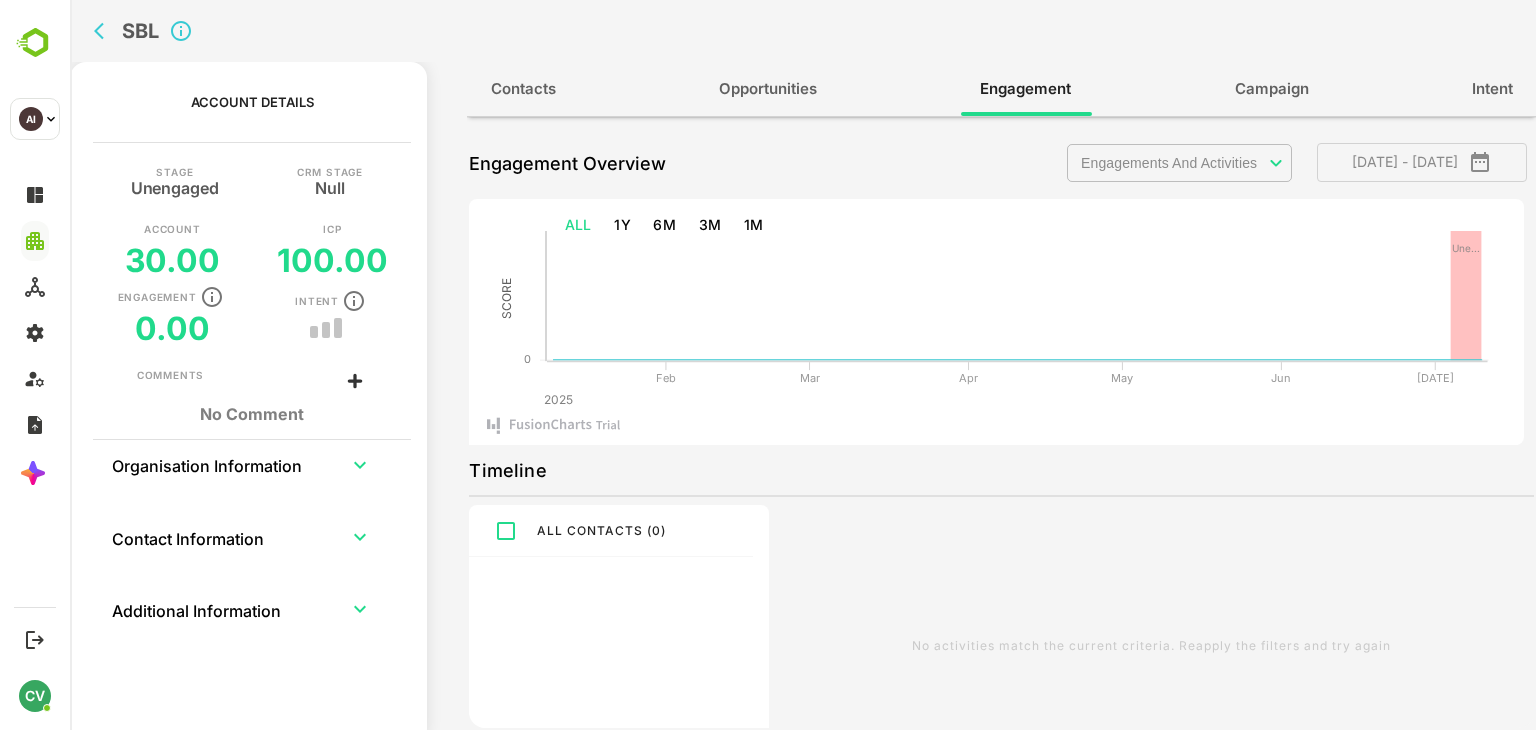 click on "ALL" at bounding box center (578, 225) 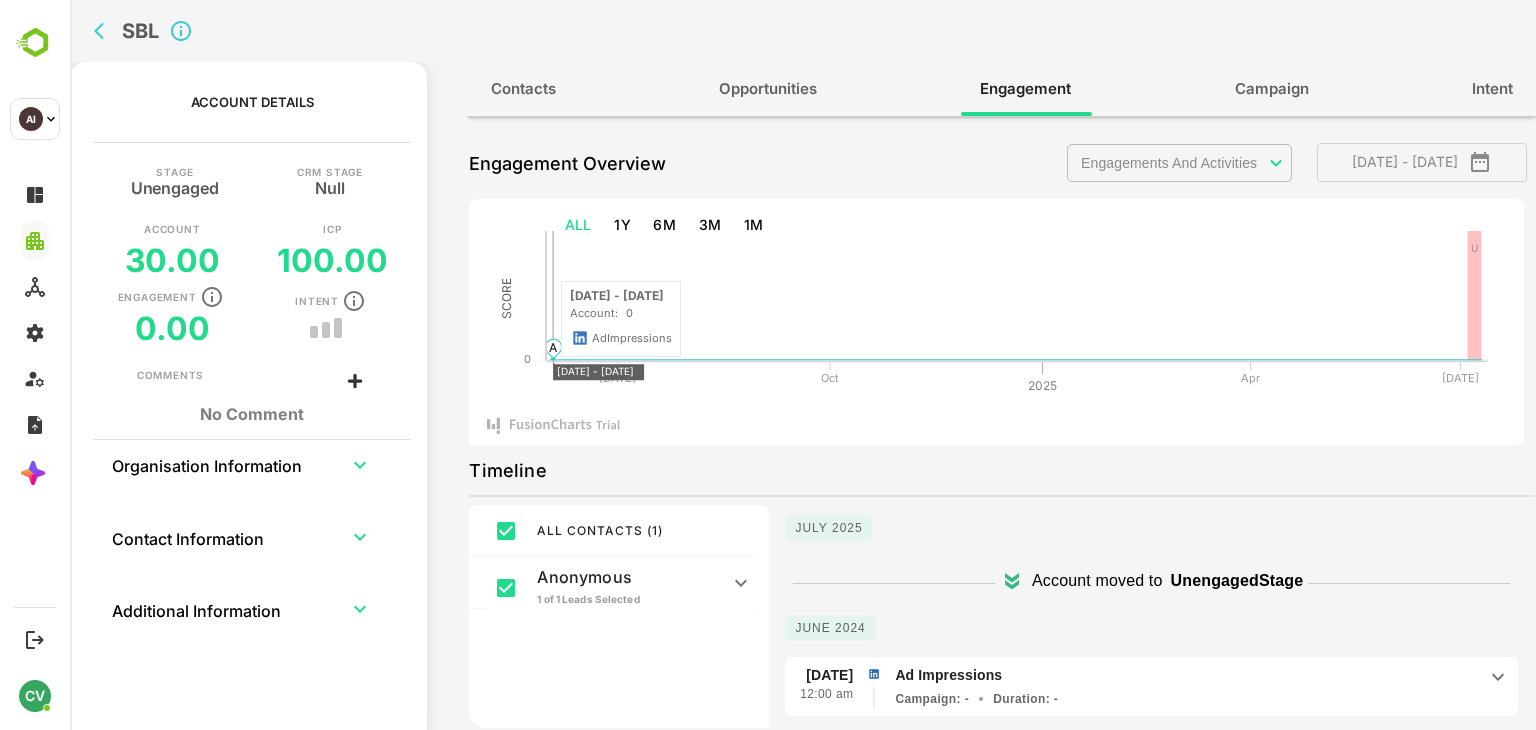 click on "A" 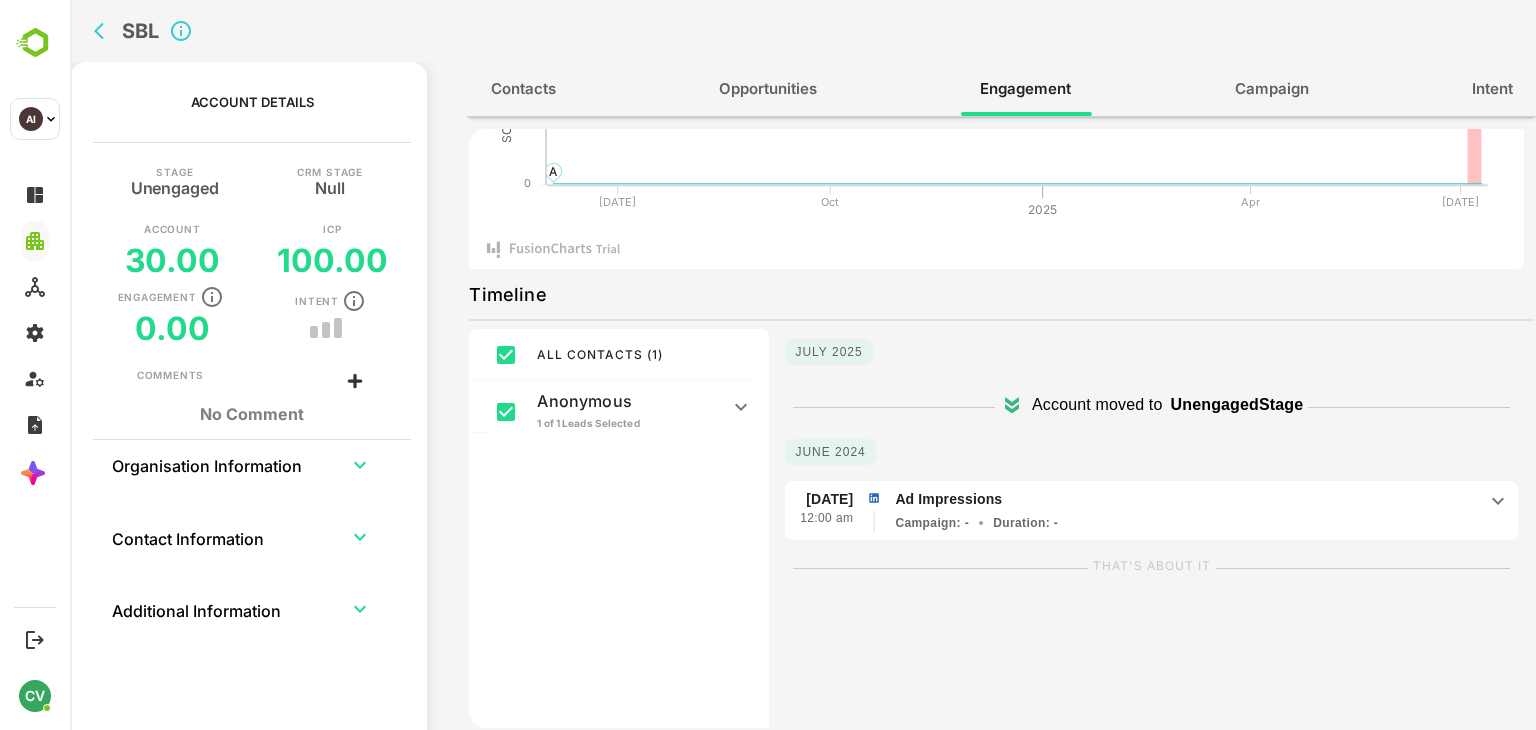 scroll, scrollTop: 0, scrollLeft: 0, axis: both 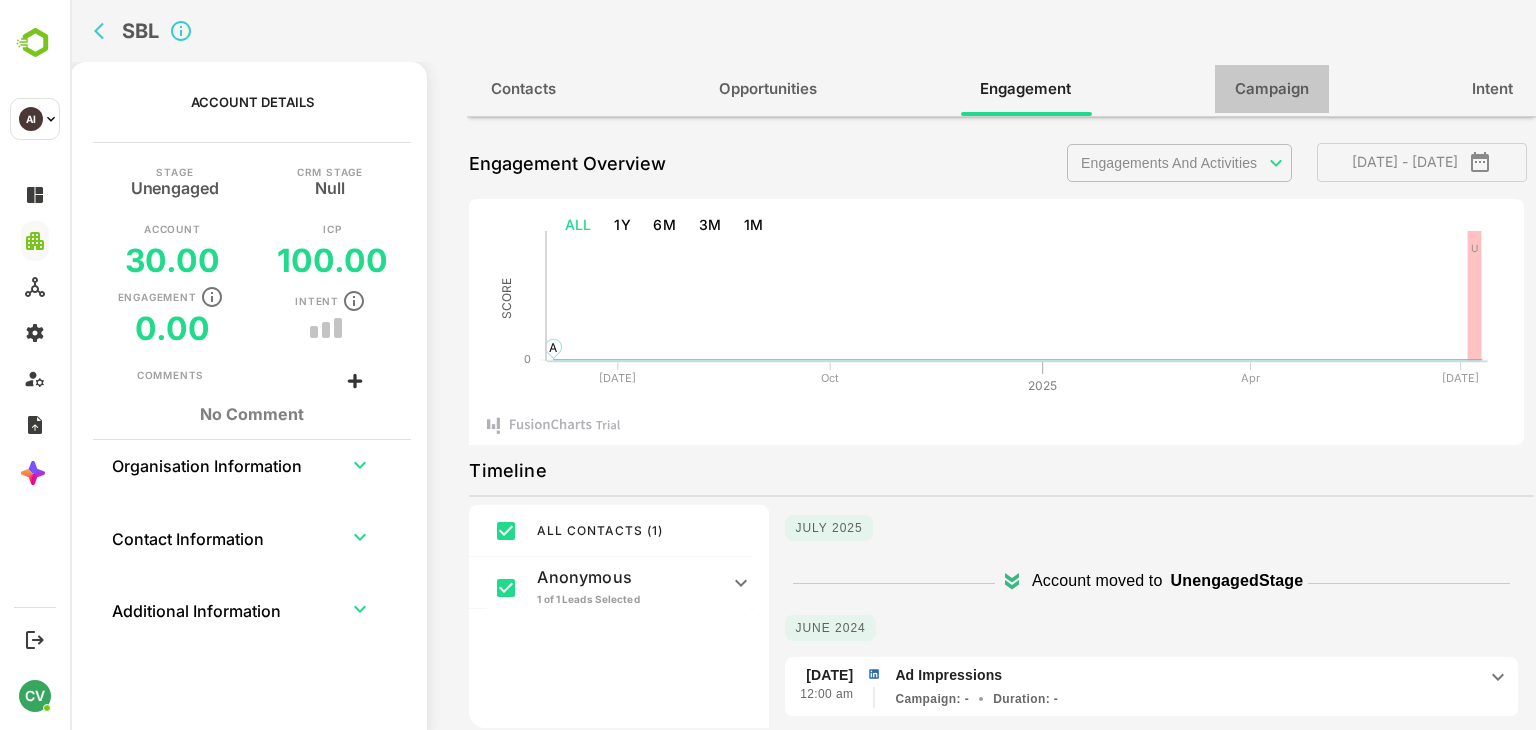 click on "Campaign" at bounding box center (1272, 89) 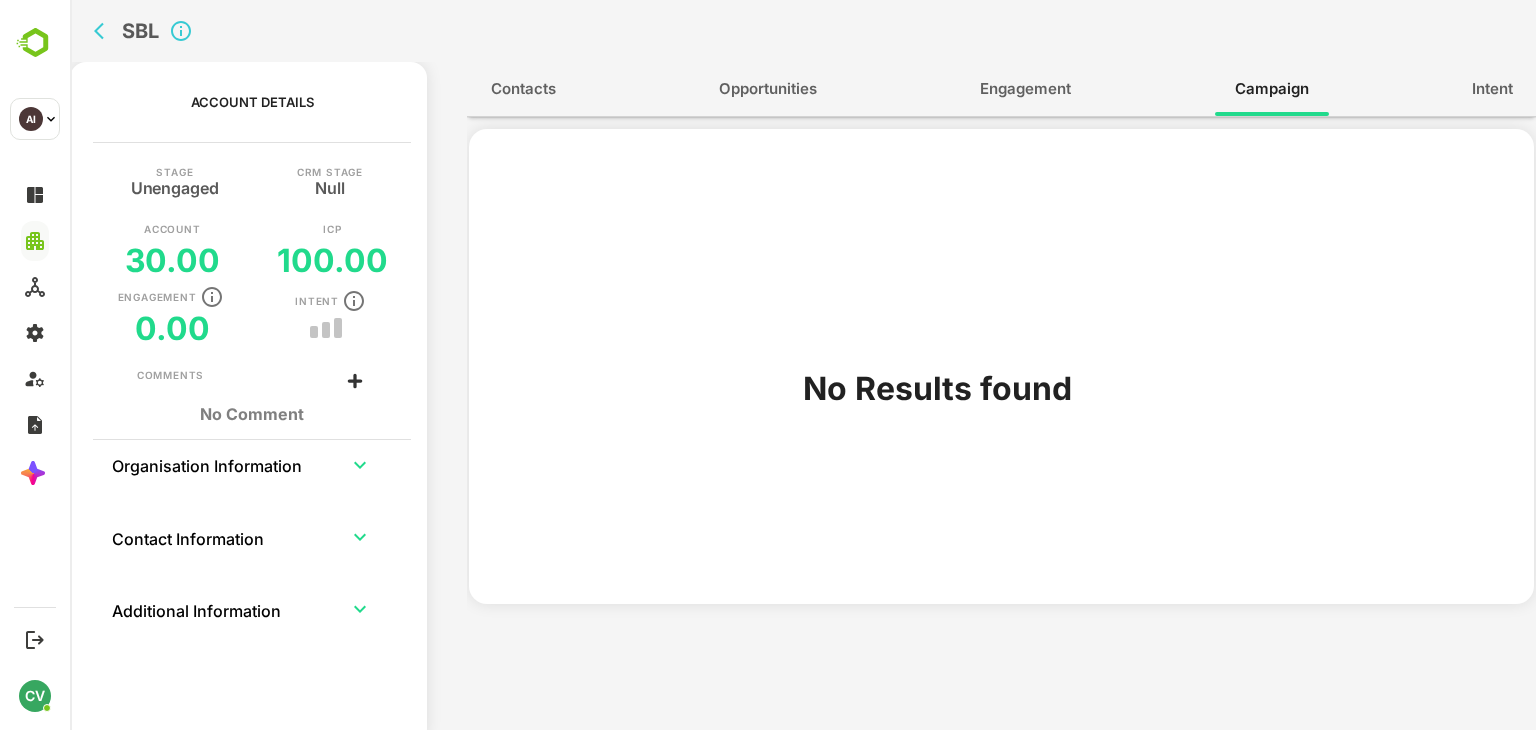 click on "Intent" at bounding box center (1492, 89) 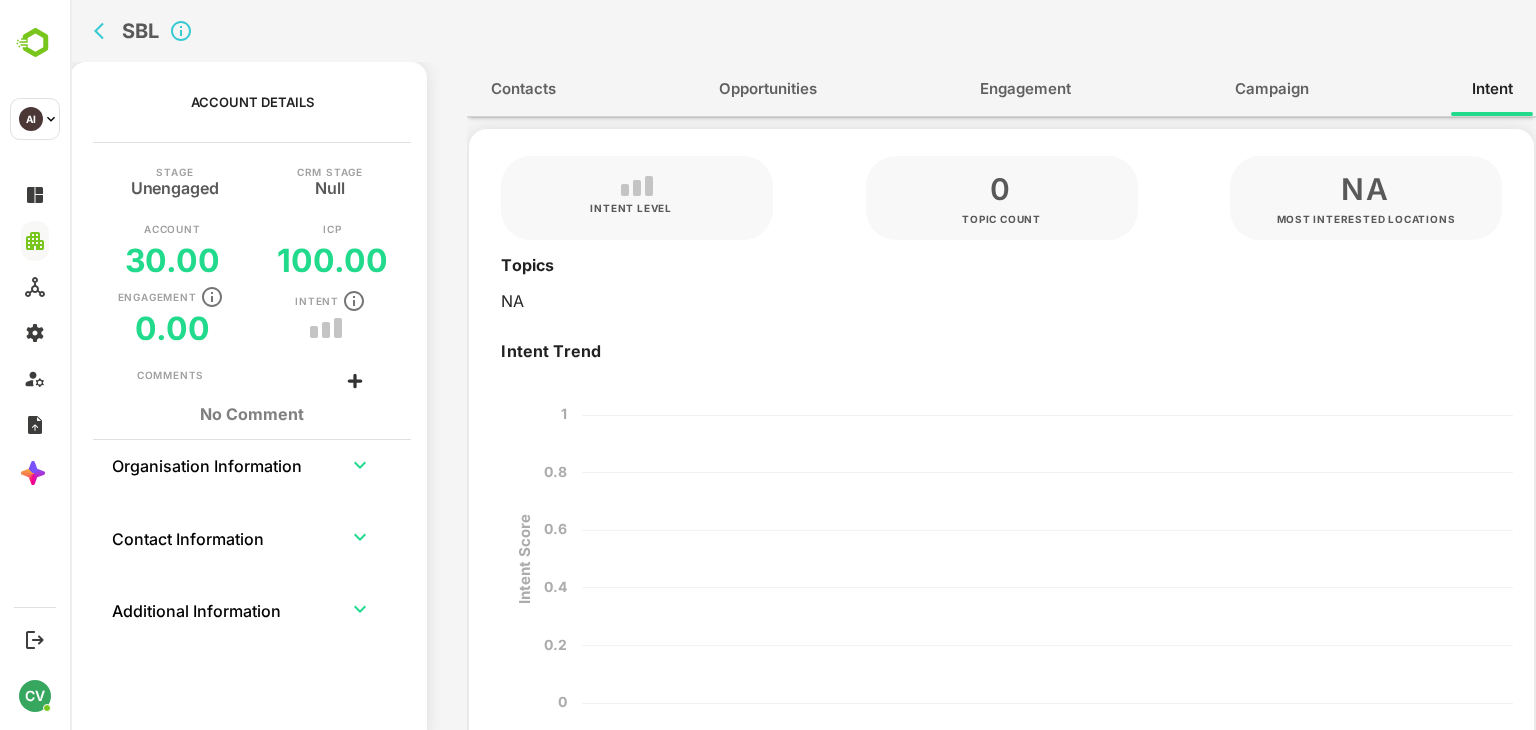 click 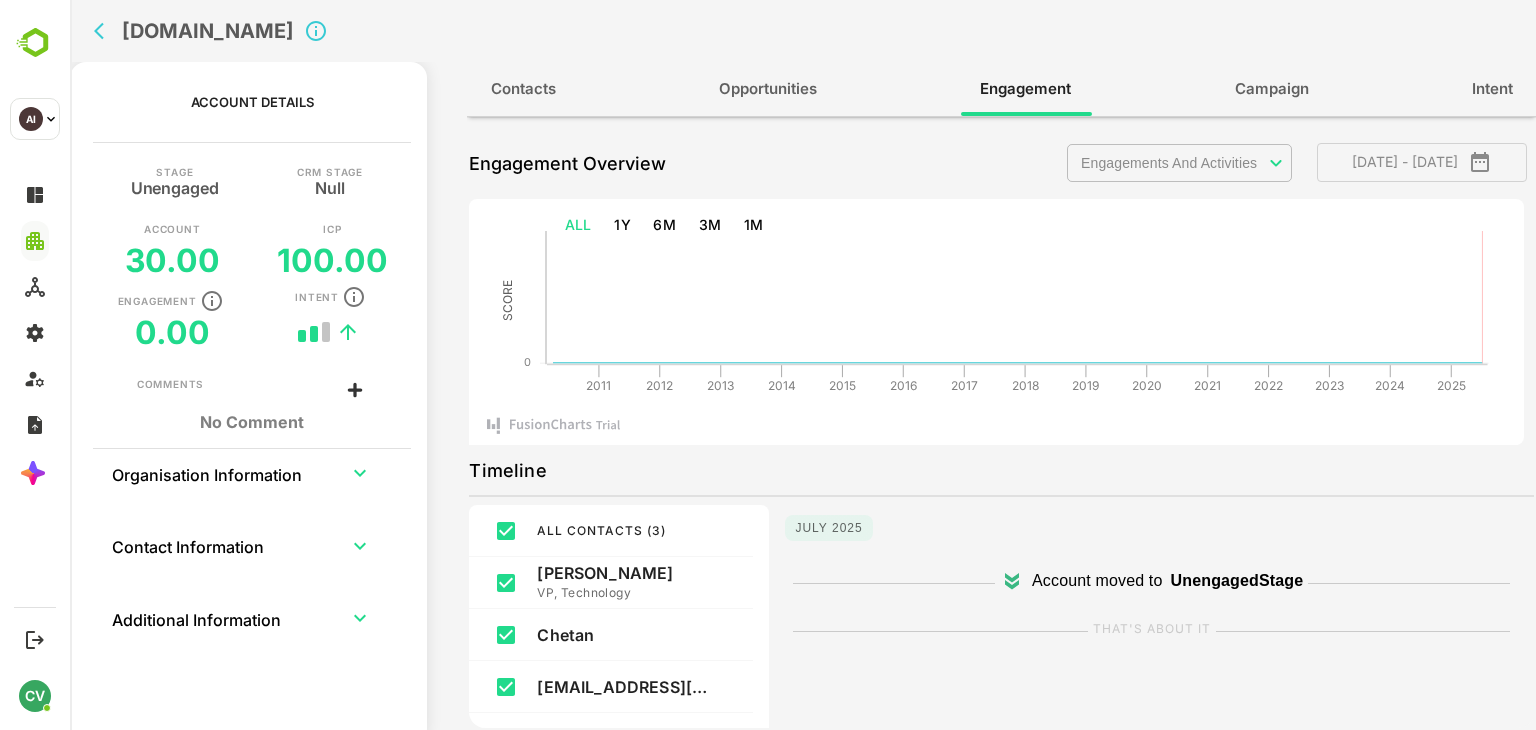 scroll, scrollTop: 0, scrollLeft: 0, axis: both 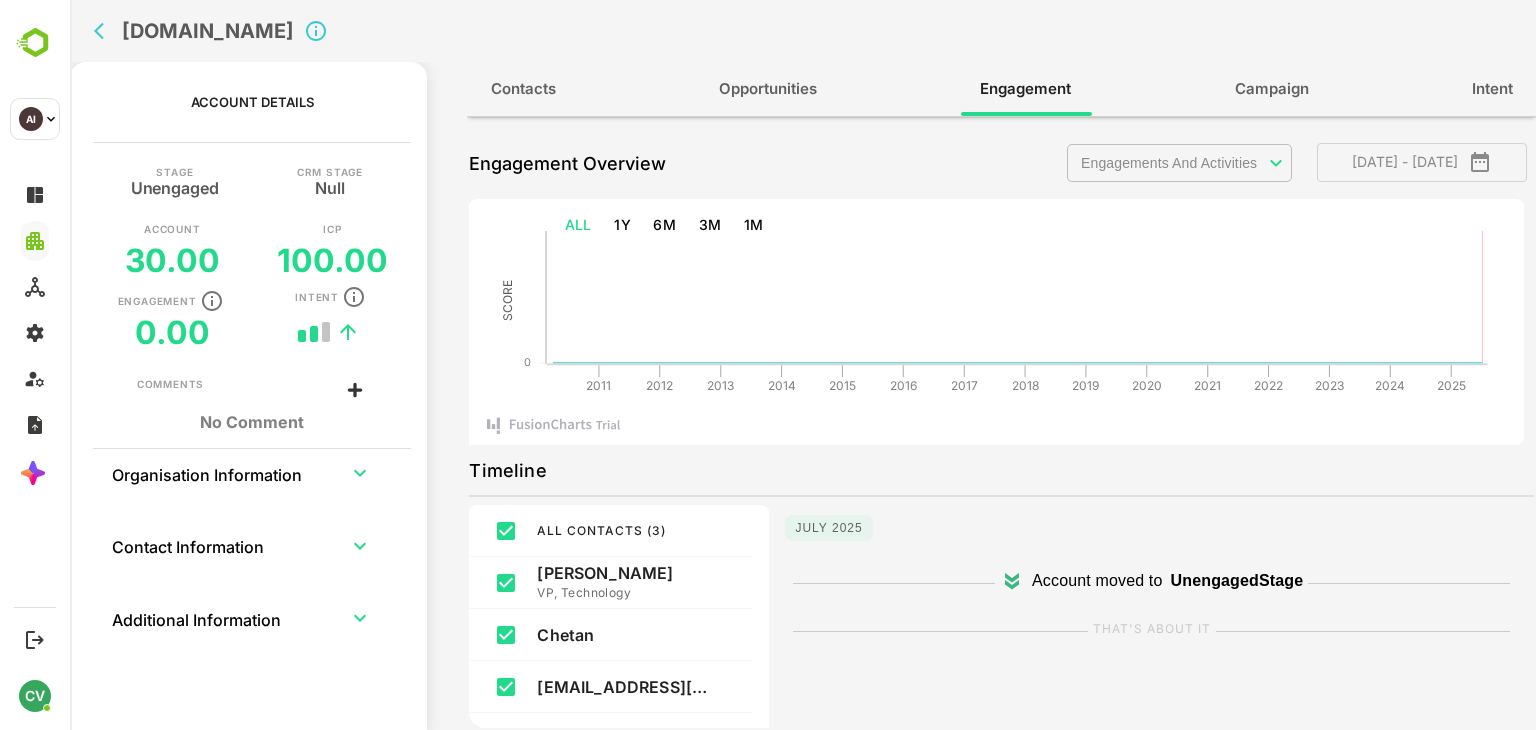 click on "Opportunities" at bounding box center (768, 89) 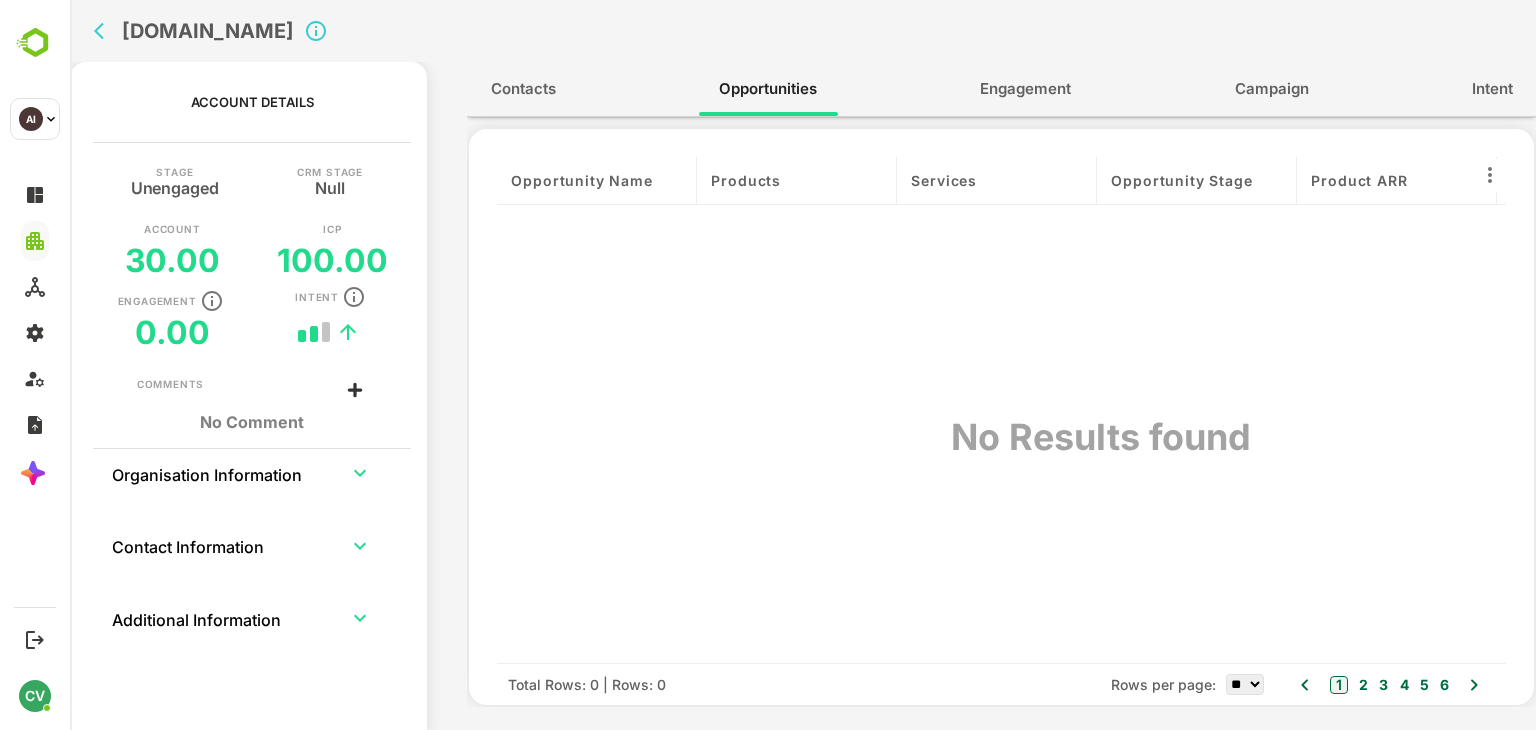 click on "Contacts" at bounding box center (523, 89) 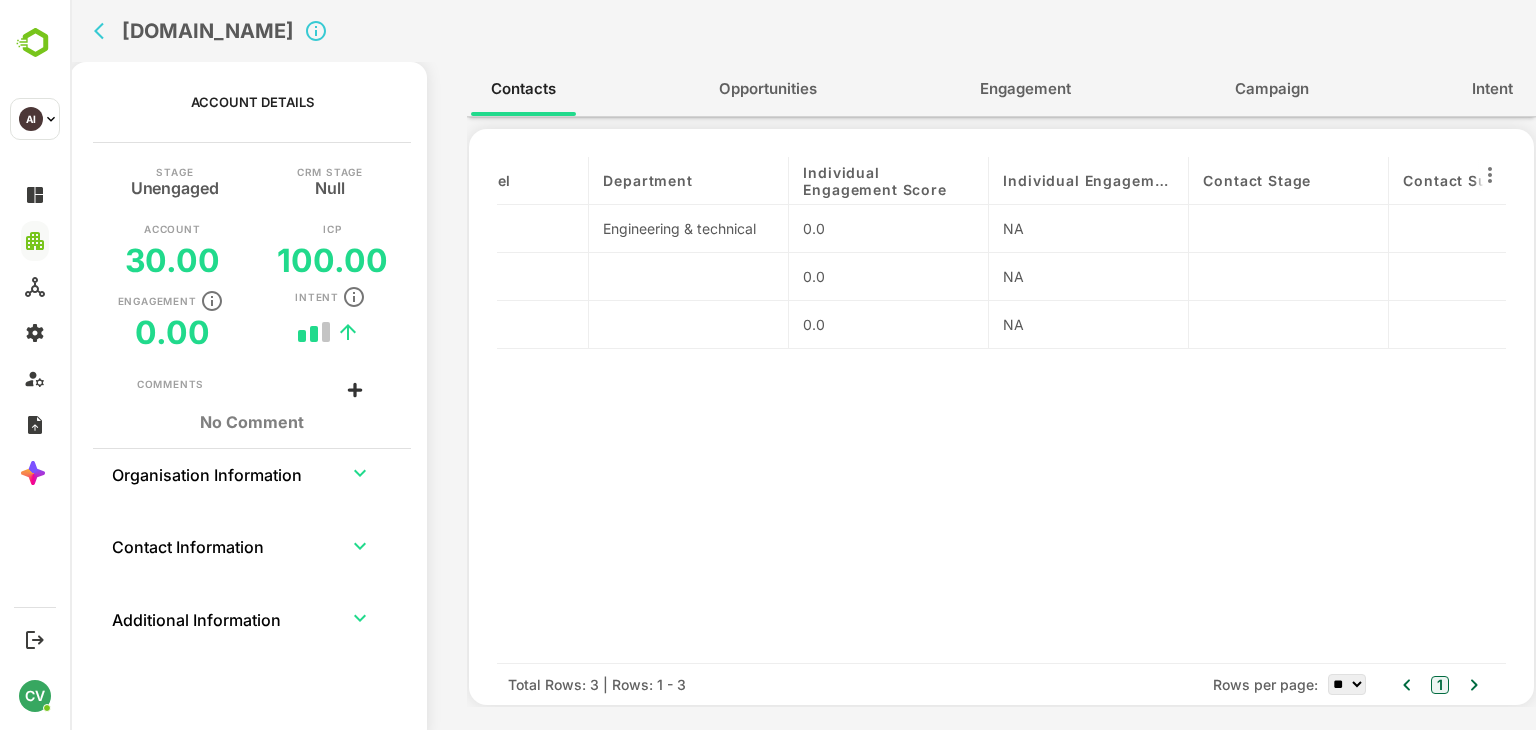 scroll, scrollTop: 0, scrollLeft: 0, axis: both 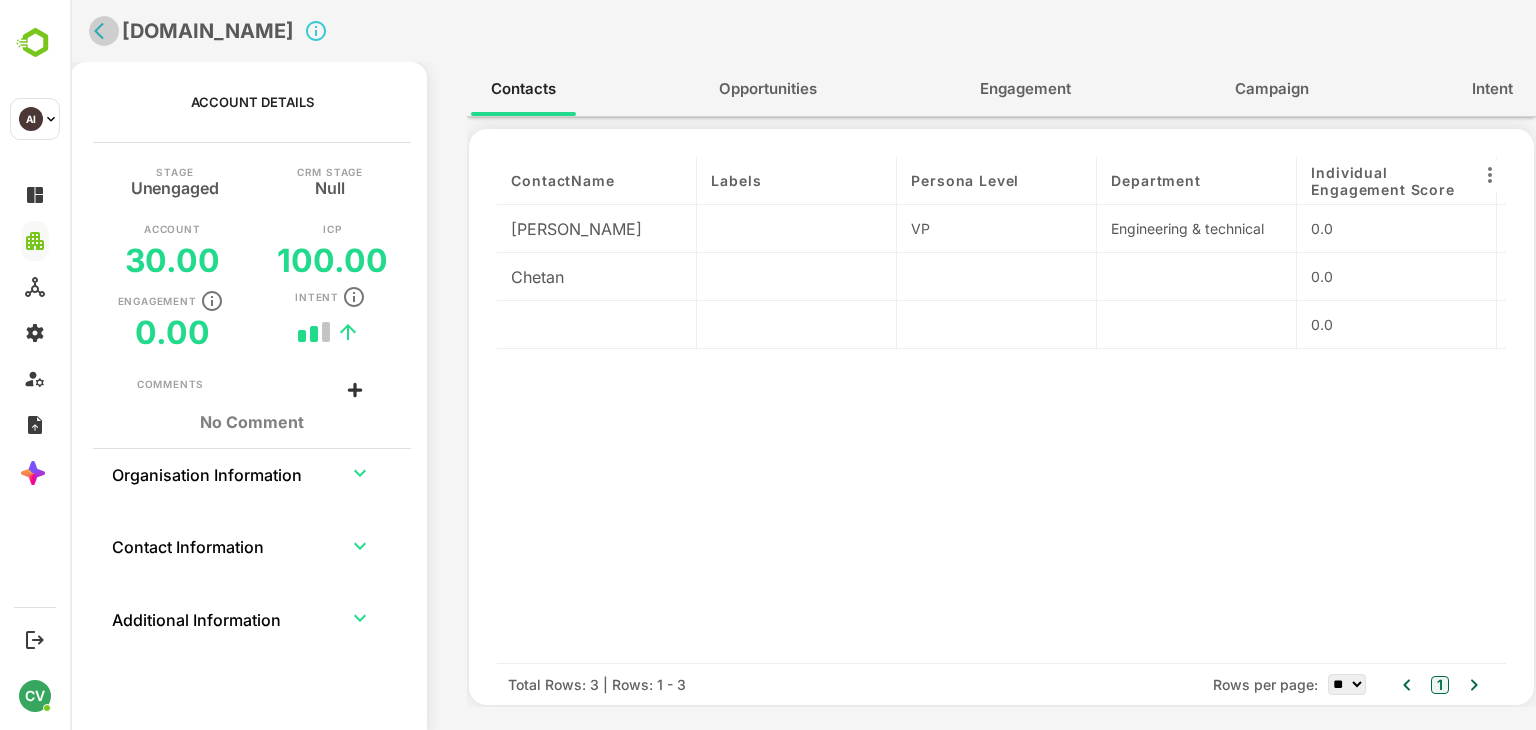 click at bounding box center [104, 31] 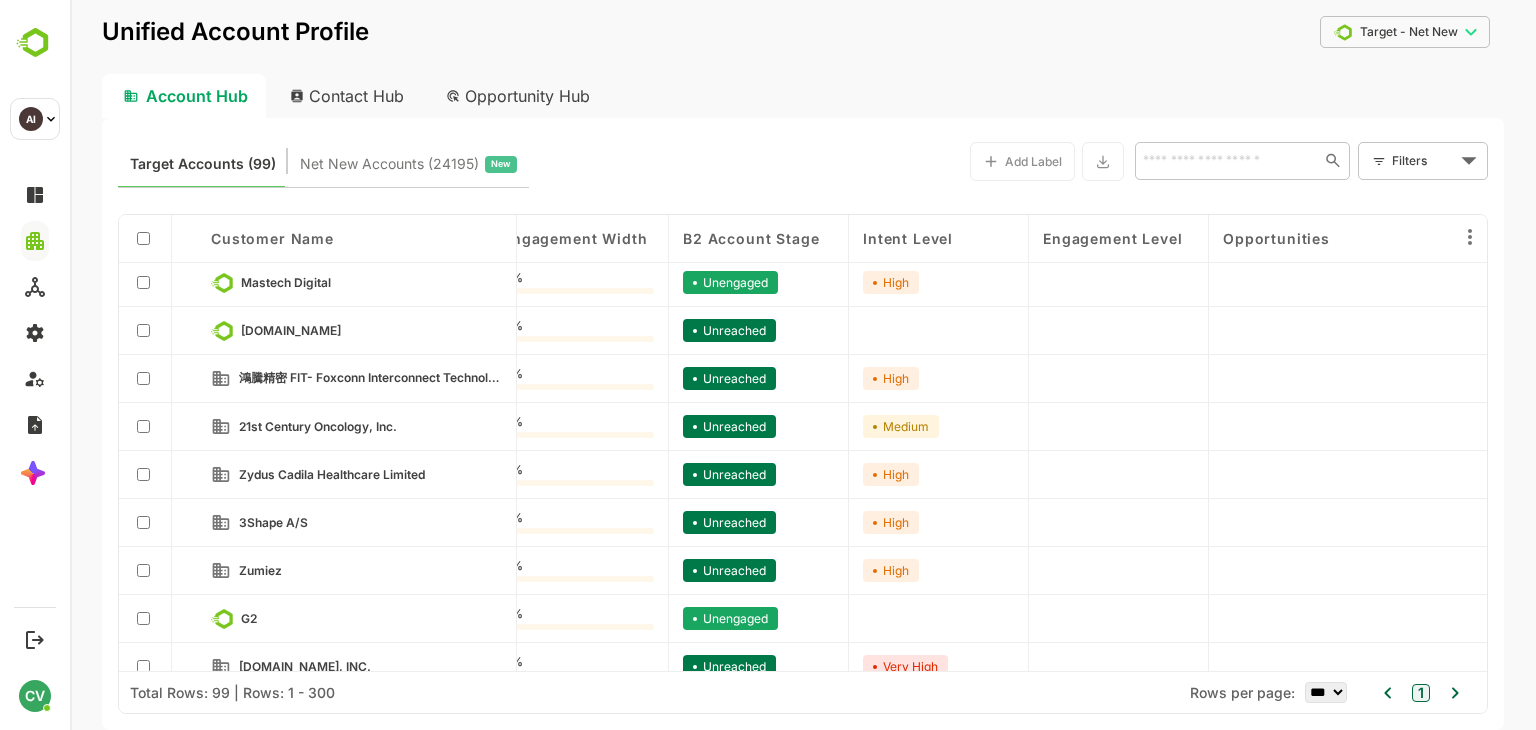 scroll, scrollTop: 4134, scrollLeft: 28, axis: both 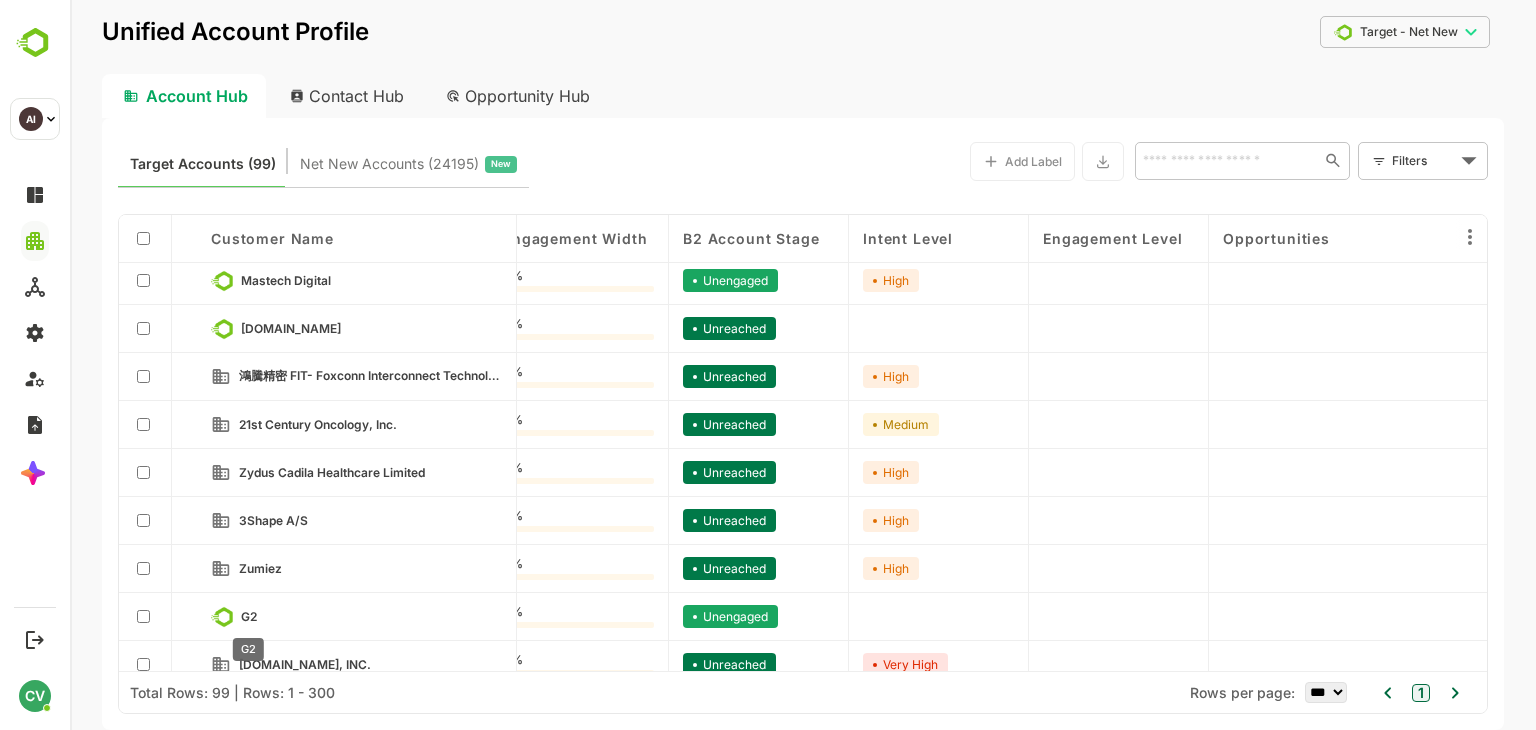 click on "G2" at bounding box center [249, 616] 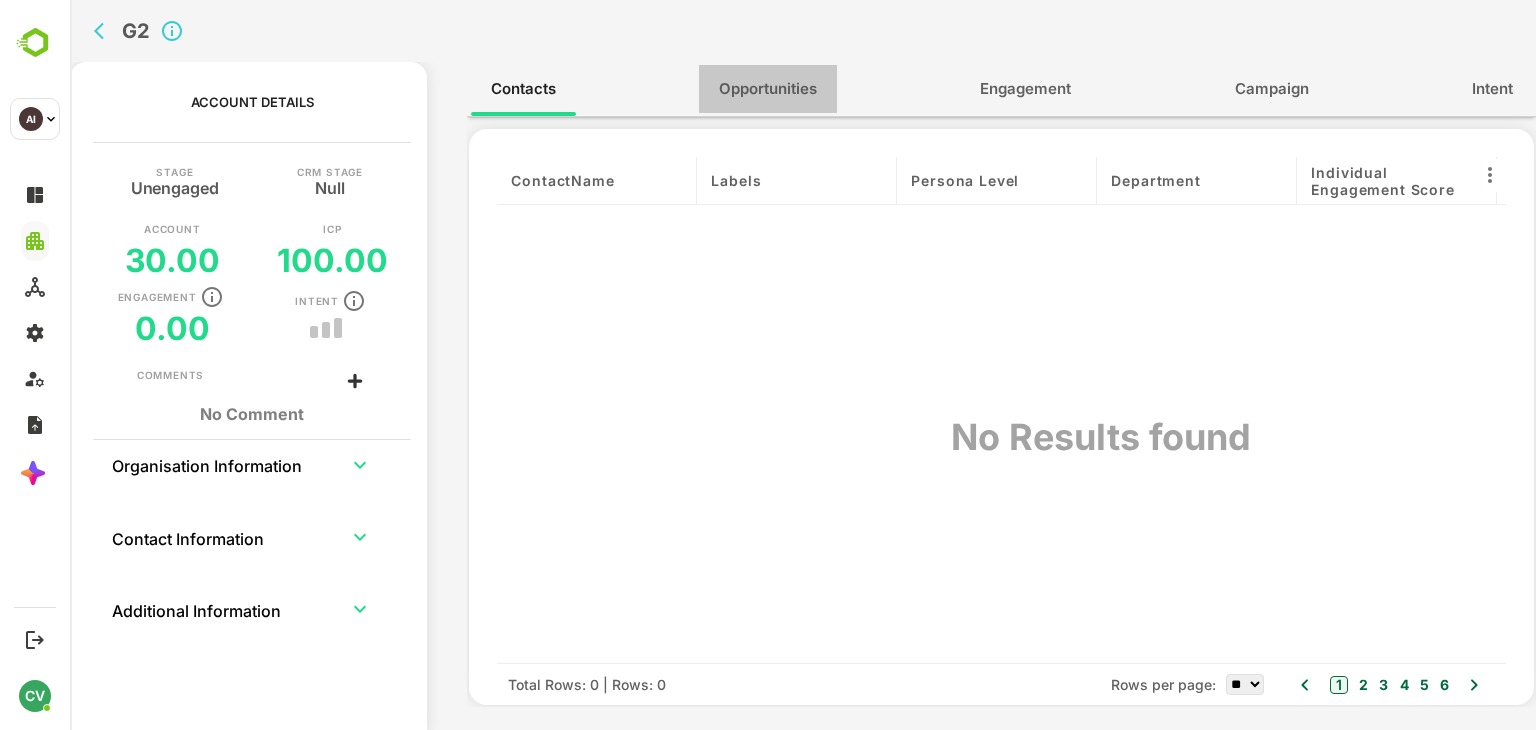 click on "Opportunities" at bounding box center (768, 89) 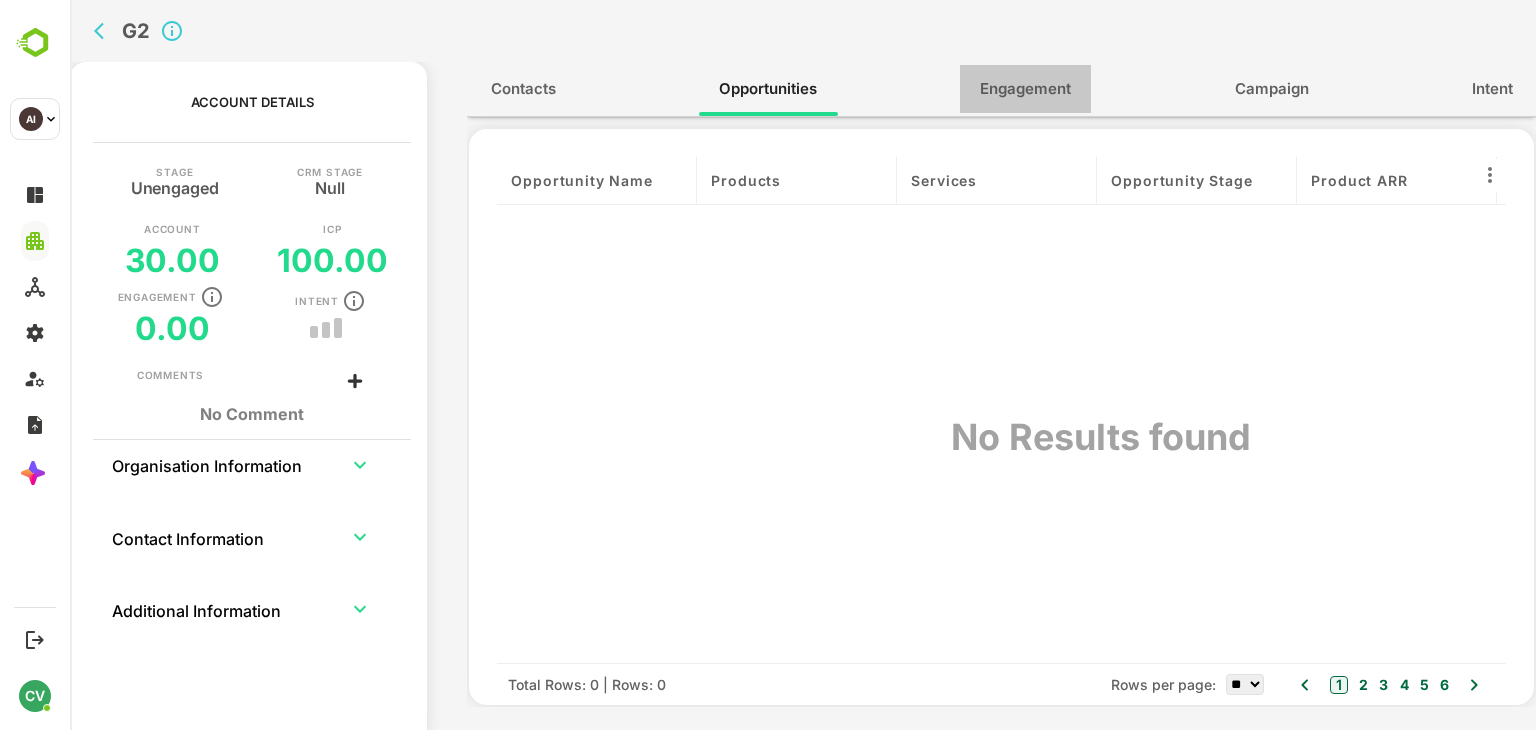 click on "Engagement" at bounding box center [1025, 89] 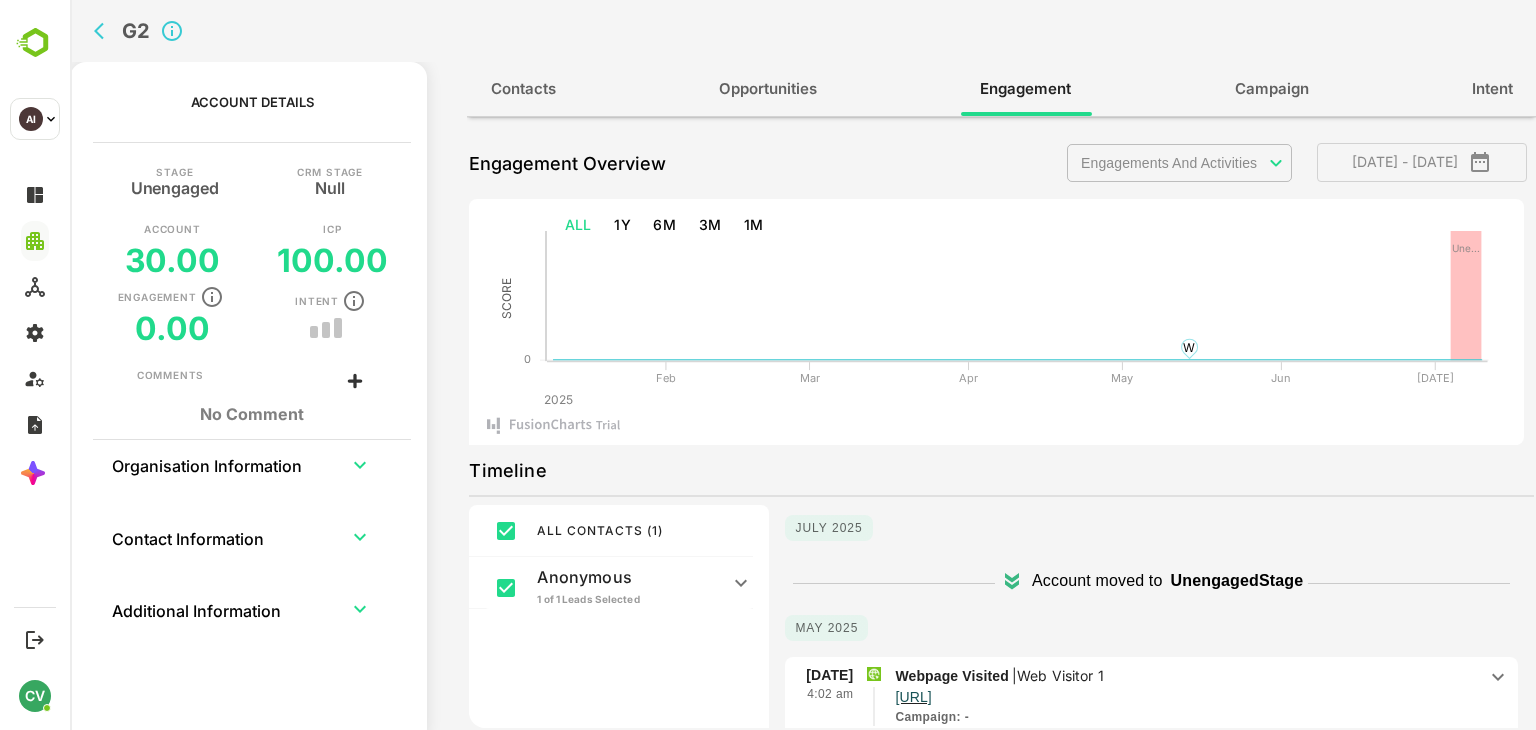 click on "ALL" at bounding box center [578, 225] 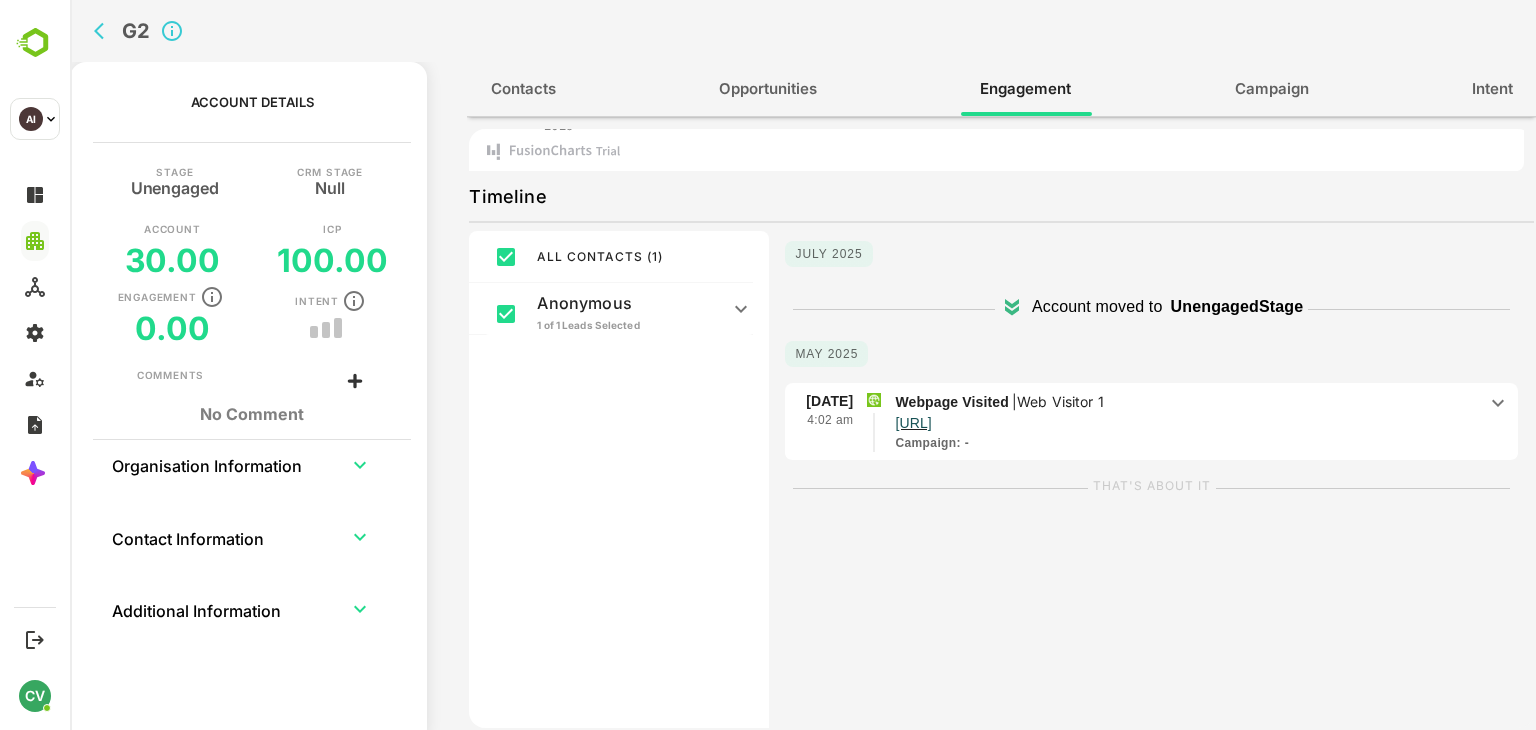 scroll, scrollTop: 0, scrollLeft: 0, axis: both 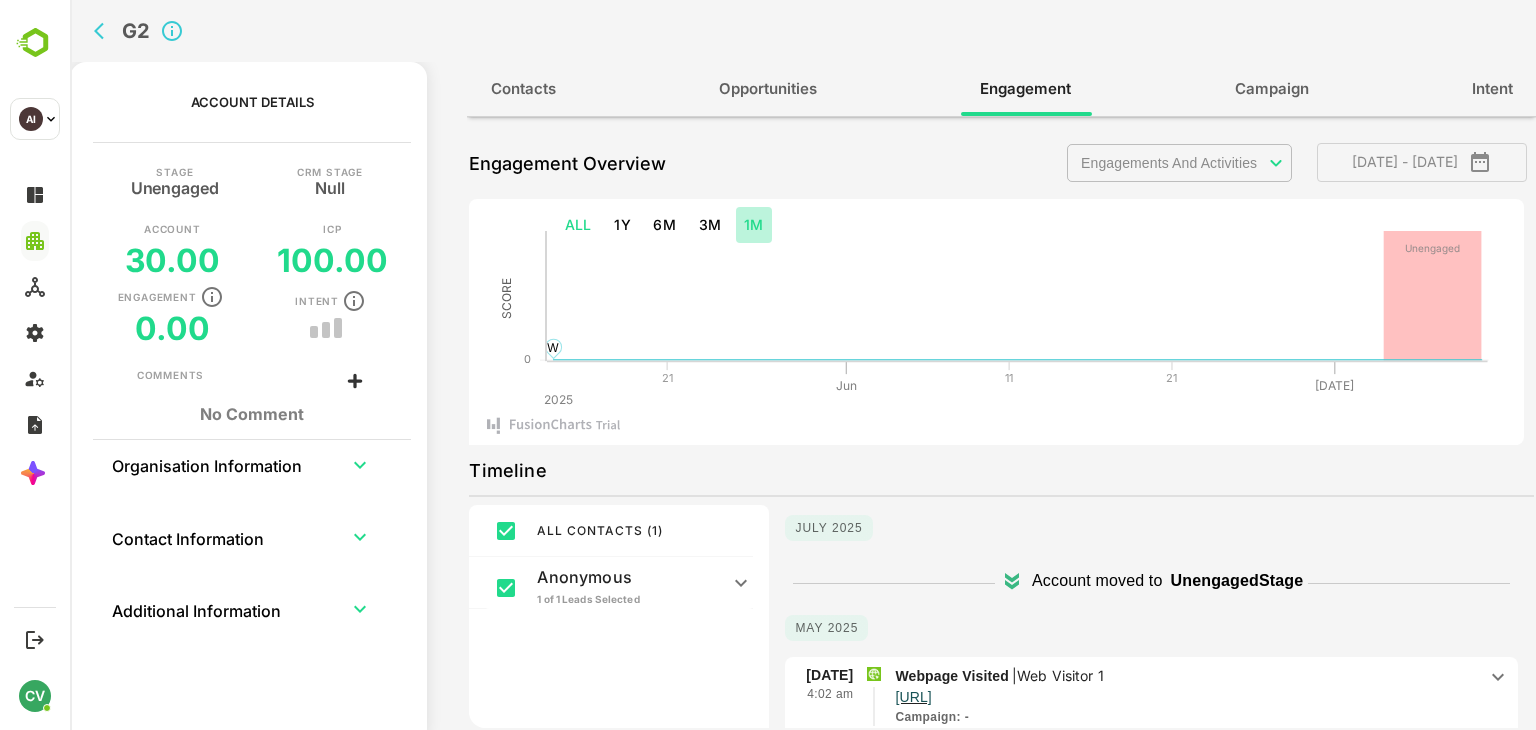 click on "1M" at bounding box center [754, 225] 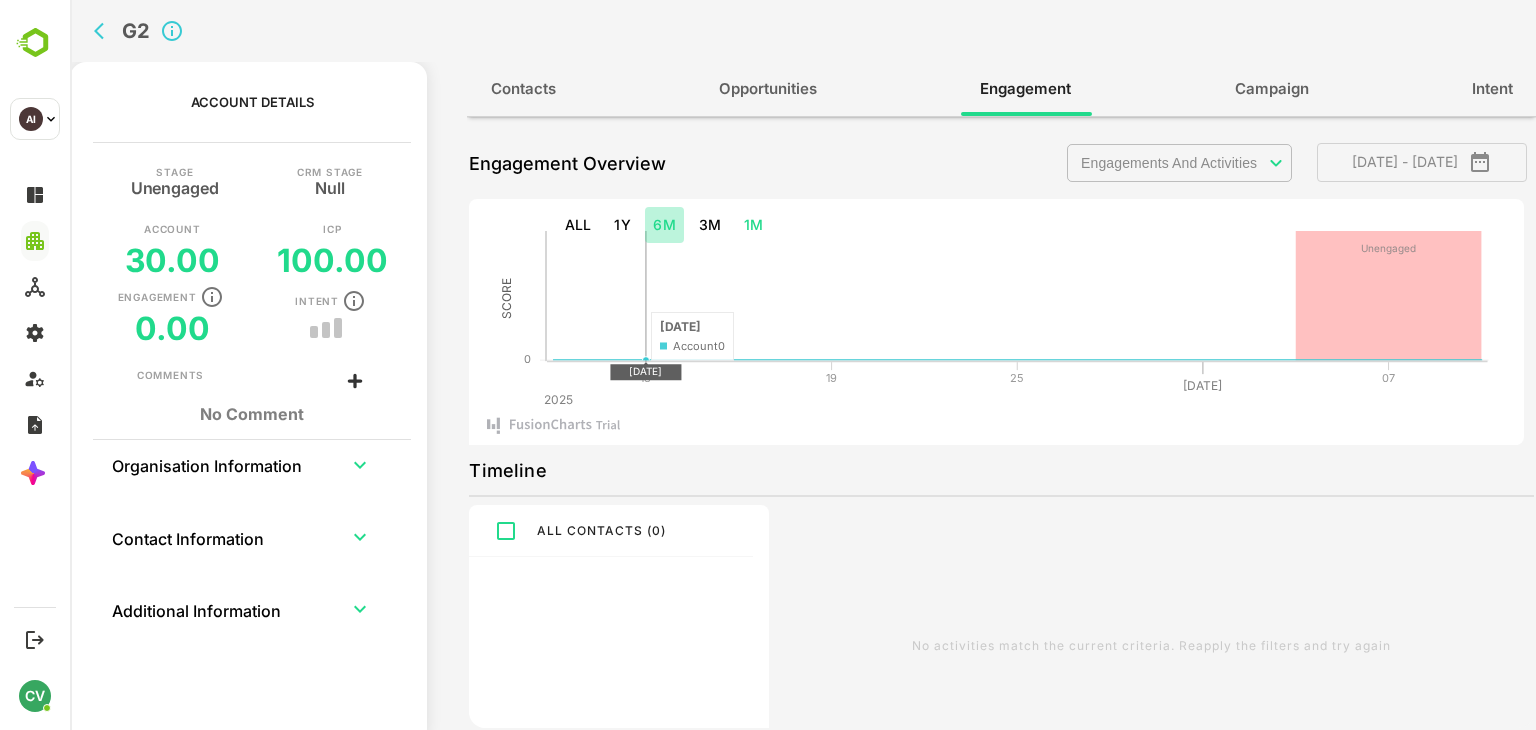 click on "6M" at bounding box center (664, 225) 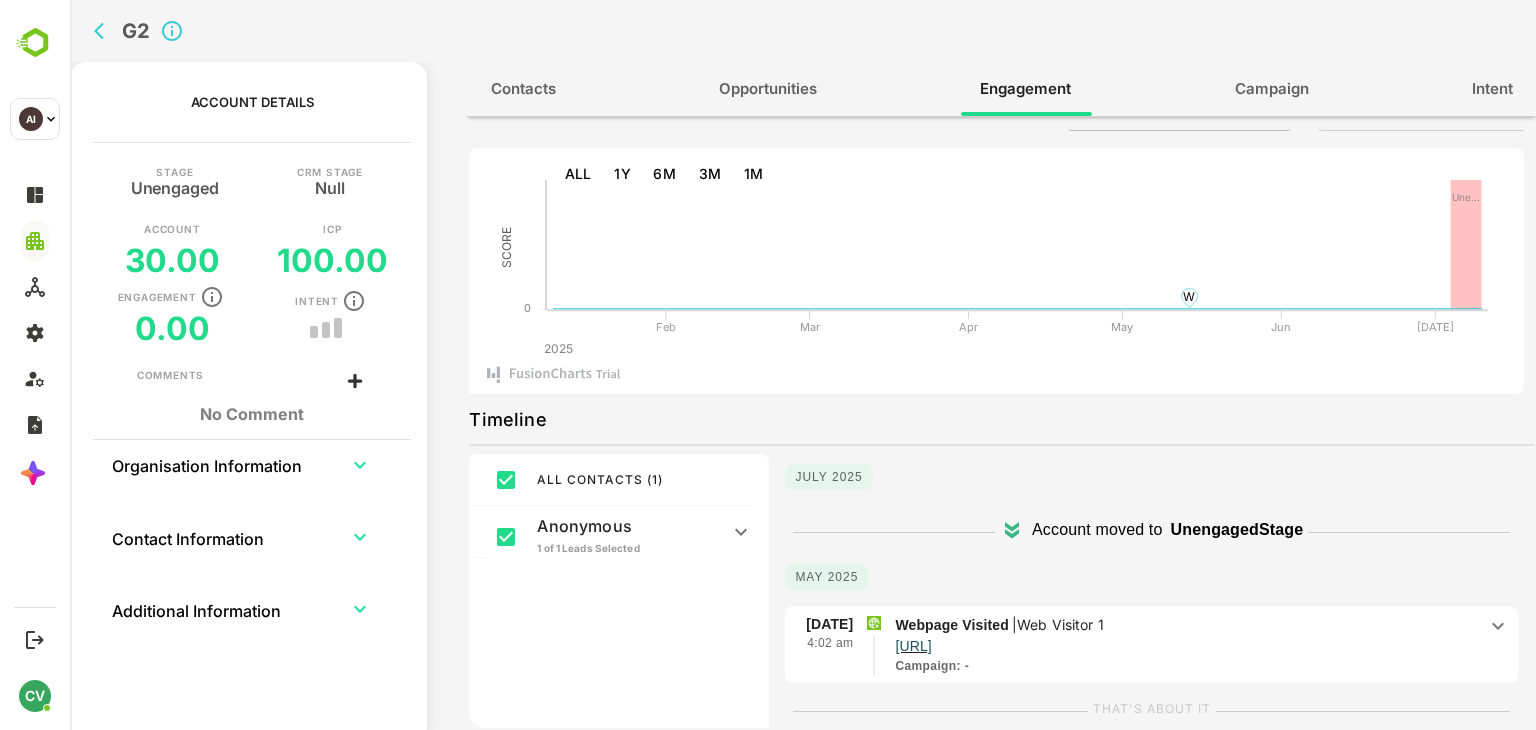 scroll, scrollTop: 0, scrollLeft: 0, axis: both 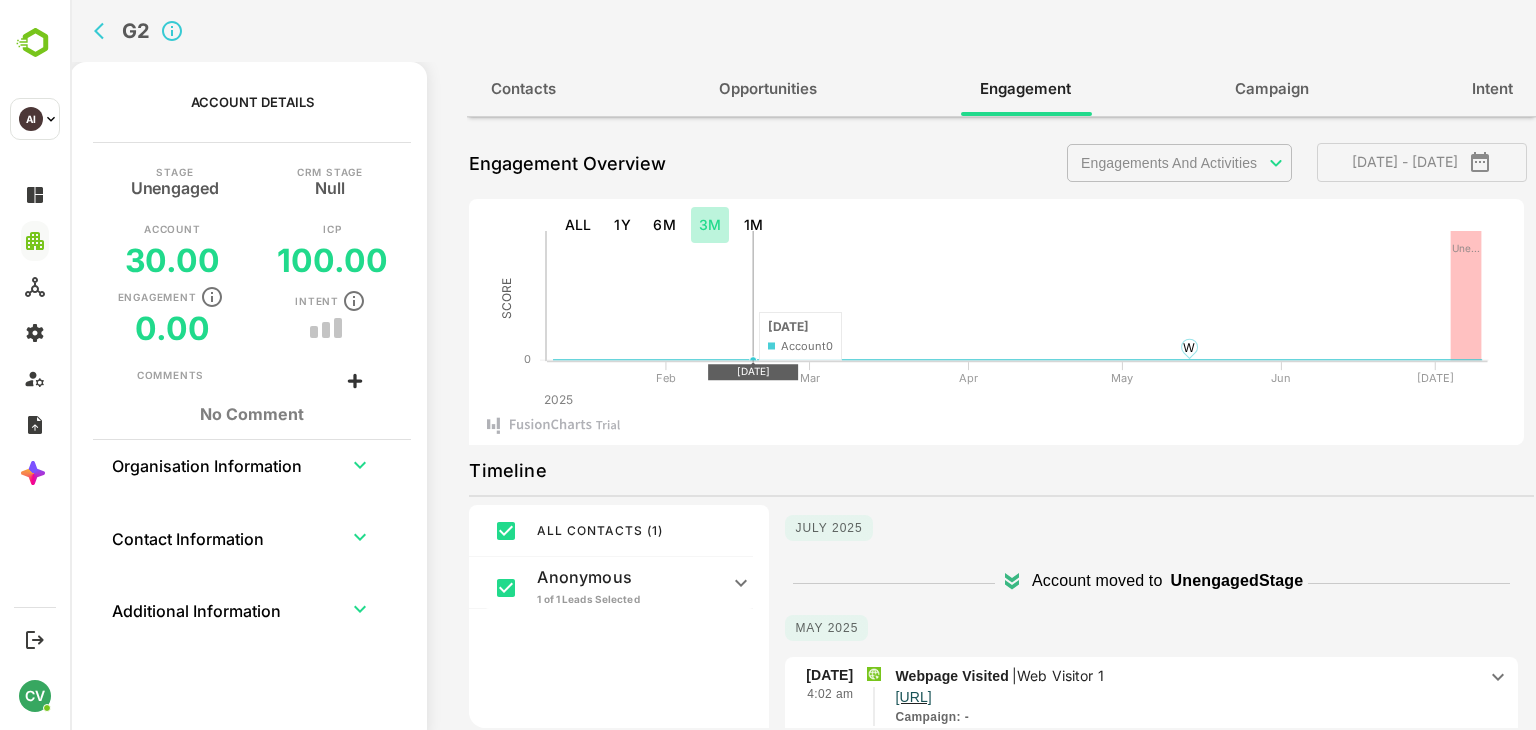 click on "3M" at bounding box center (710, 225) 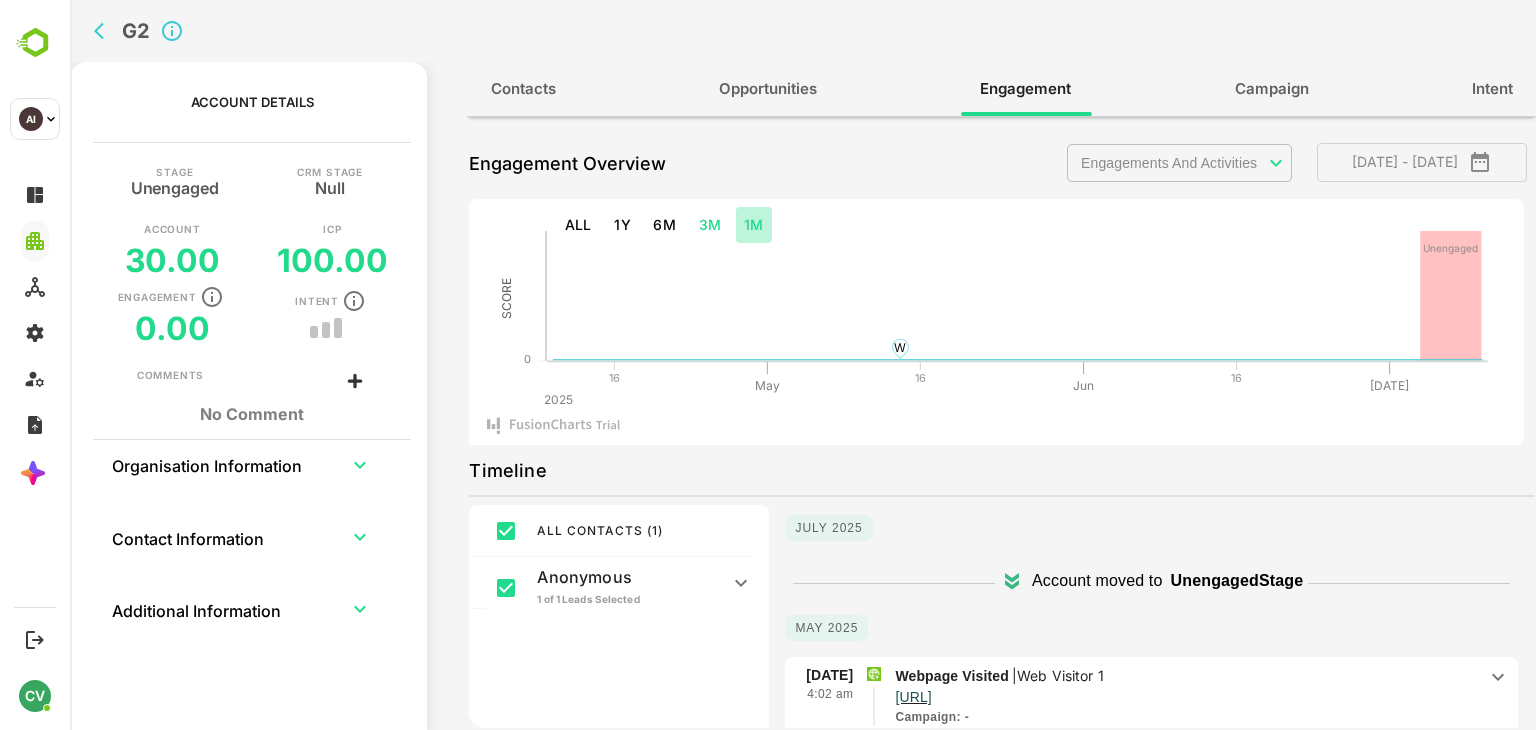 click on "1M" at bounding box center (754, 225) 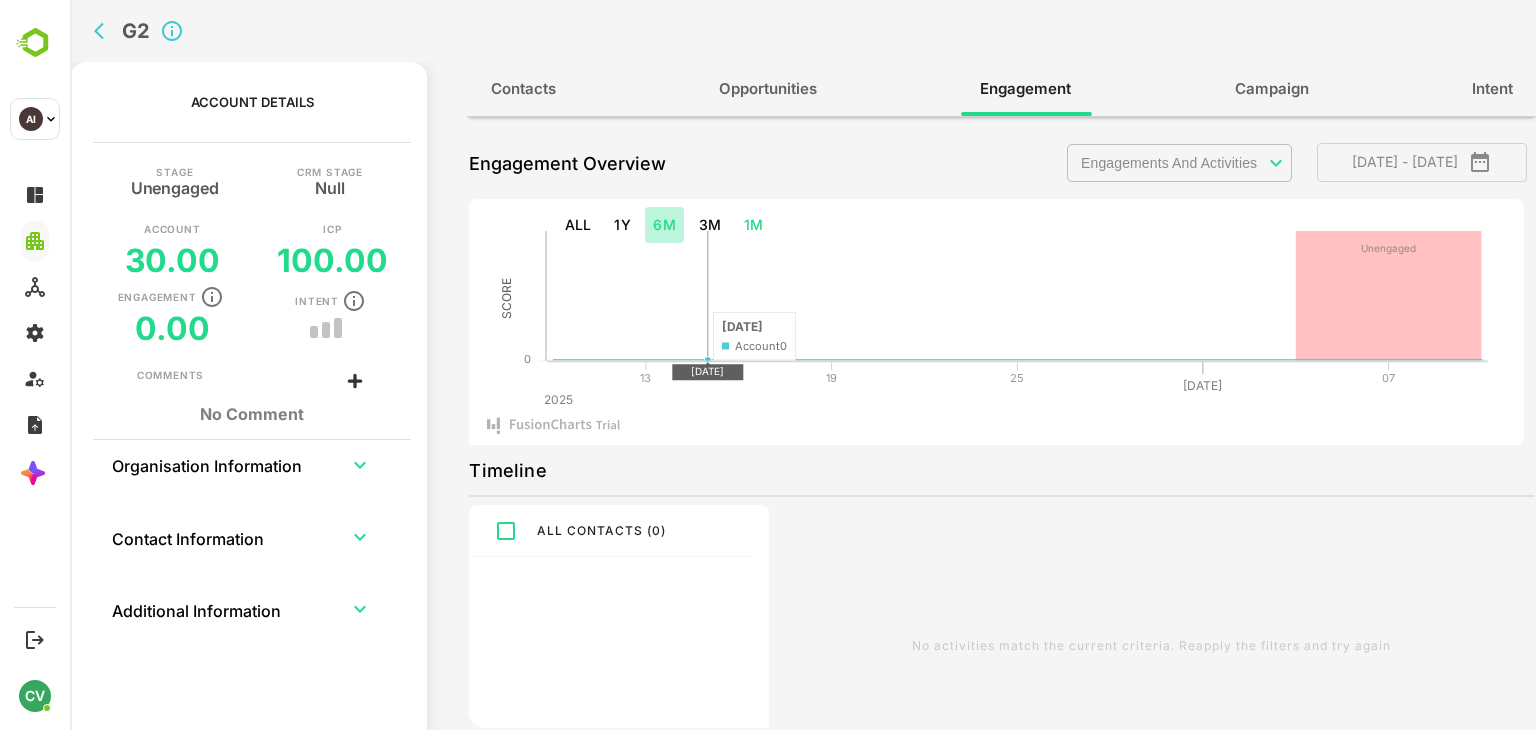 click on "6M" at bounding box center (664, 225) 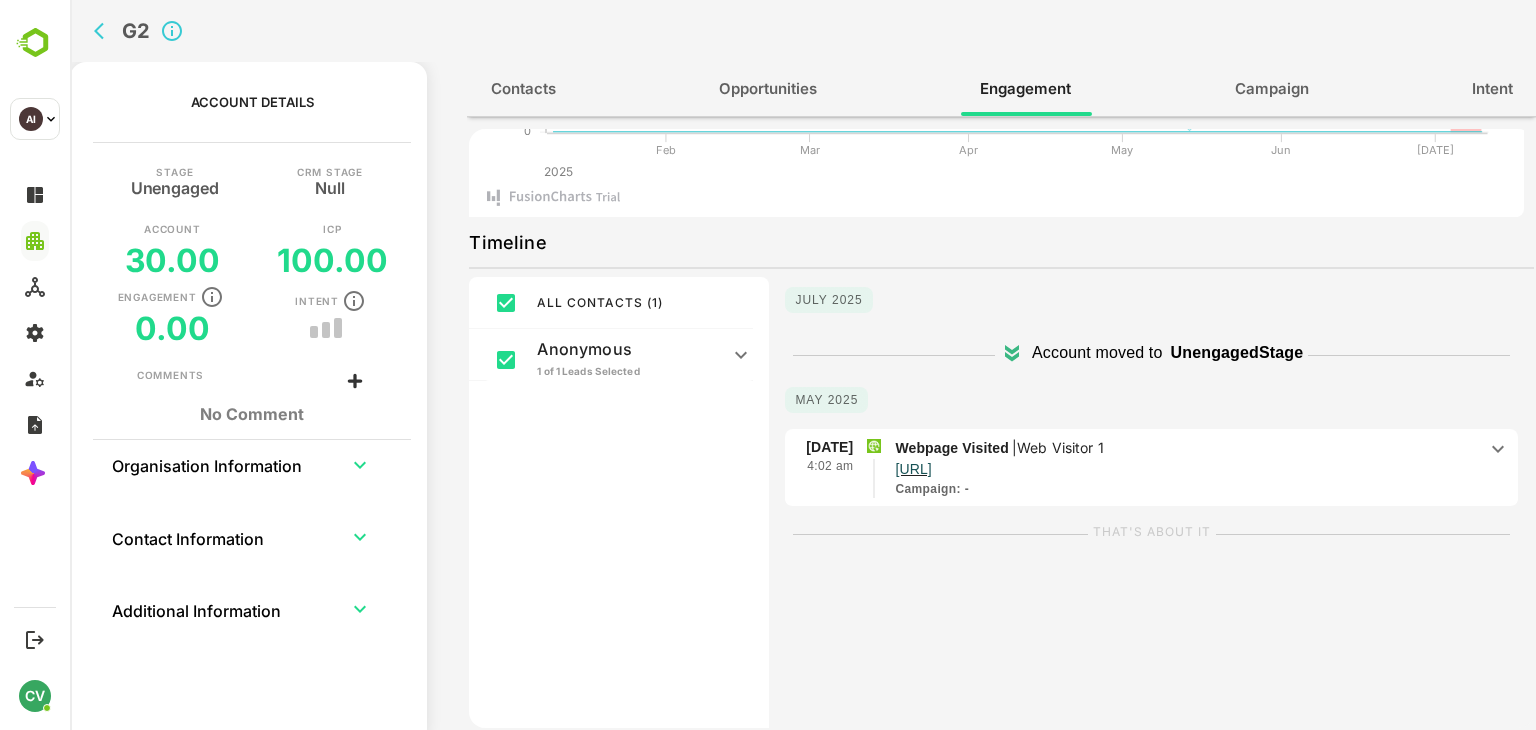 scroll, scrollTop: 0, scrollLeft: 0, axis: both 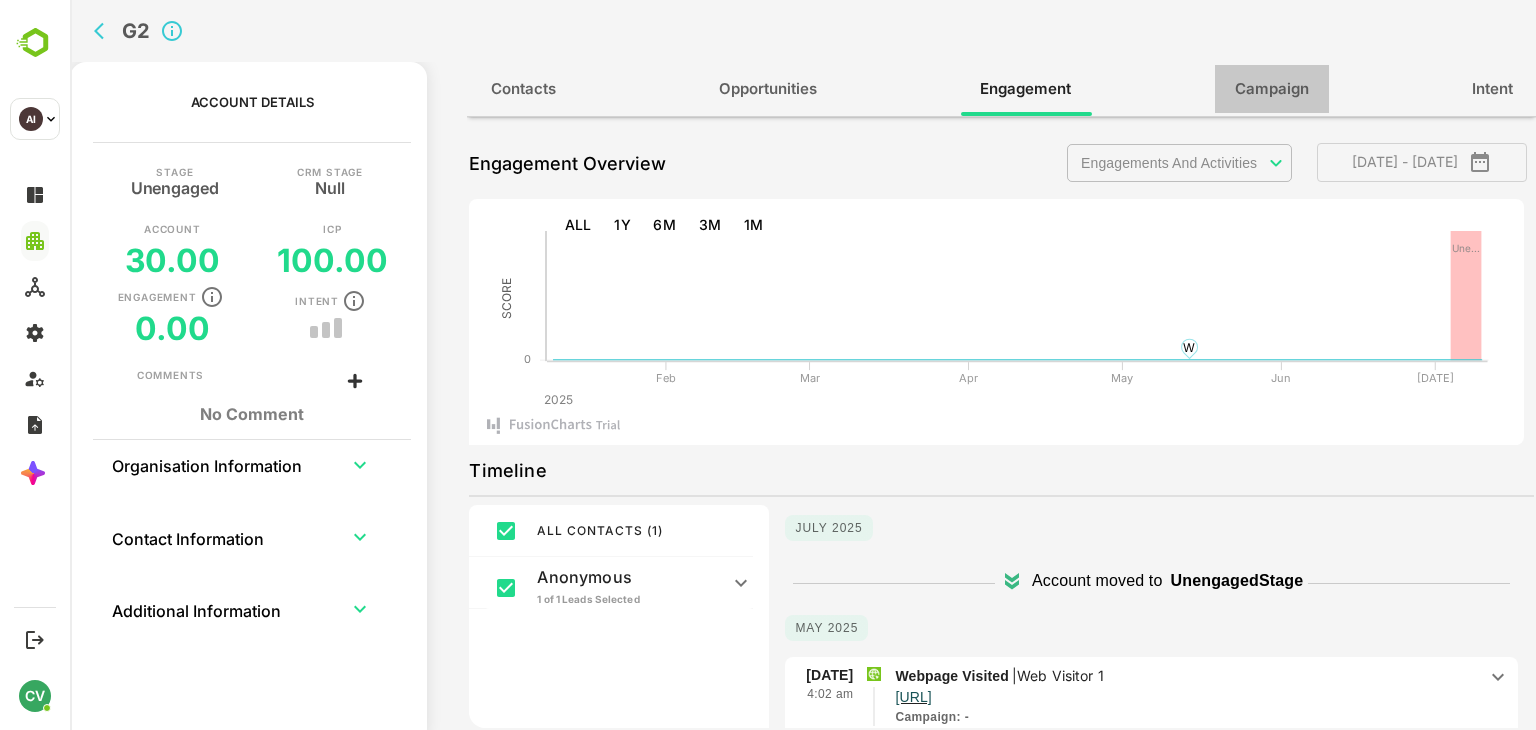 click on "Campaign" at bounding box center (1272, 89) 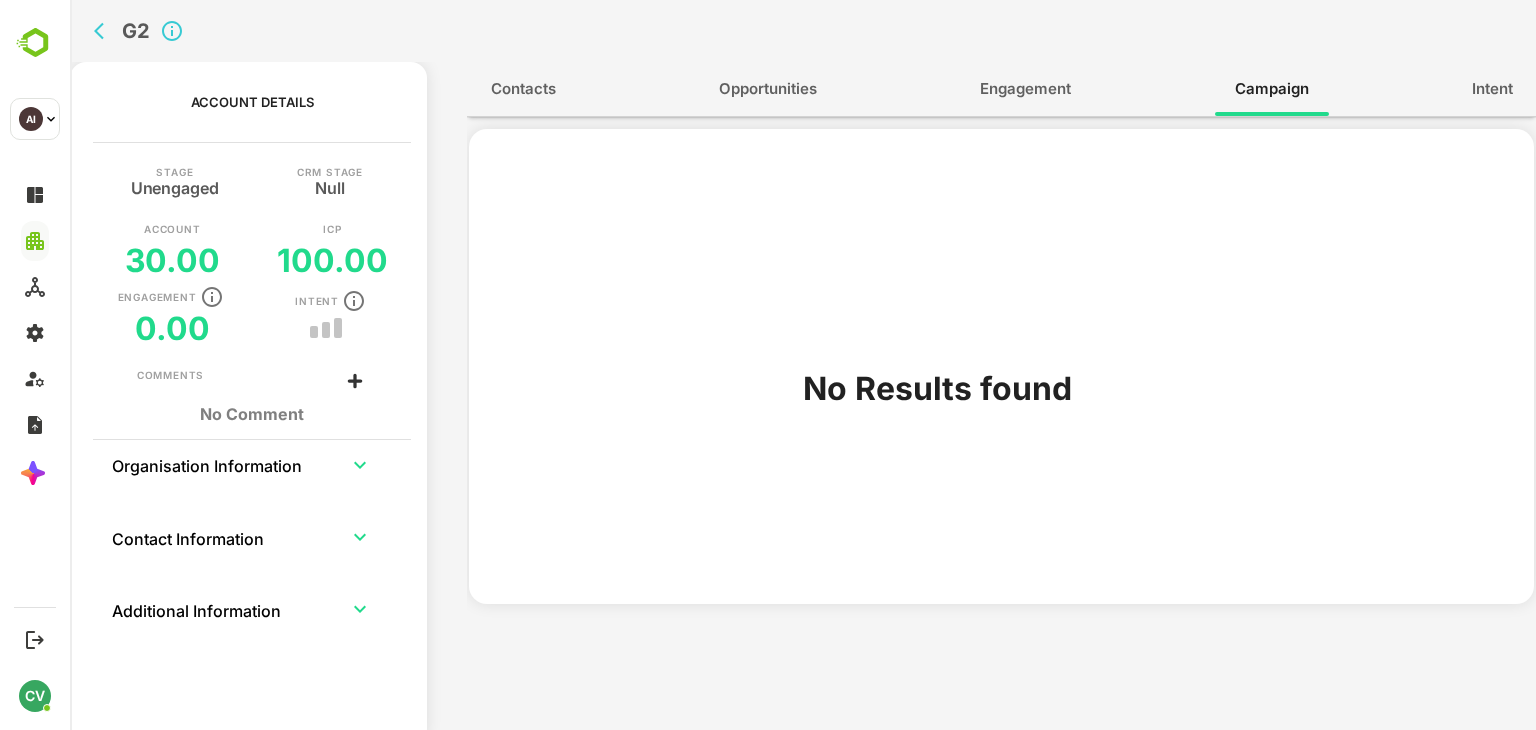 click on "Intent" at bounding box center (1492, 89) 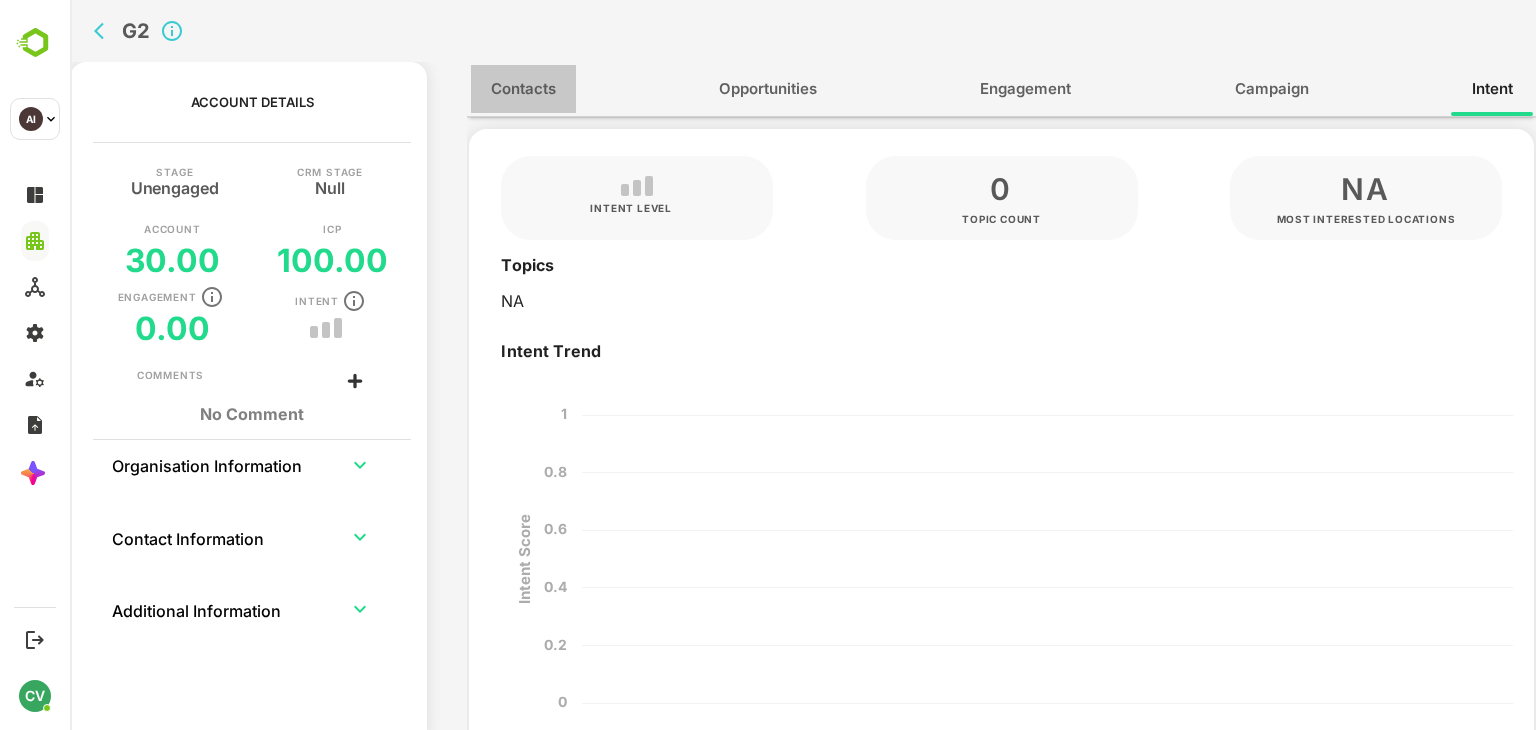click on "Contacts" at bounding box center (523, 89) 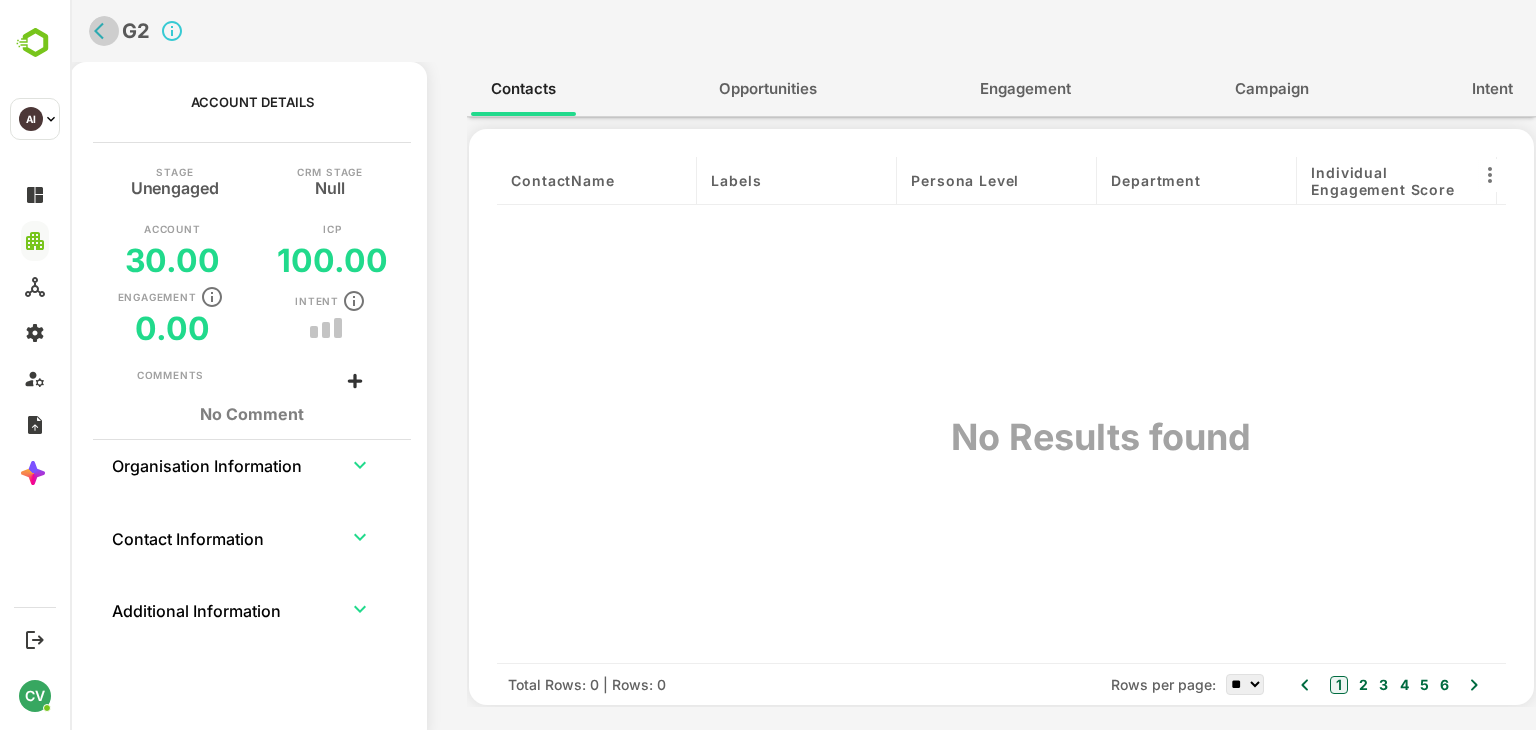 click 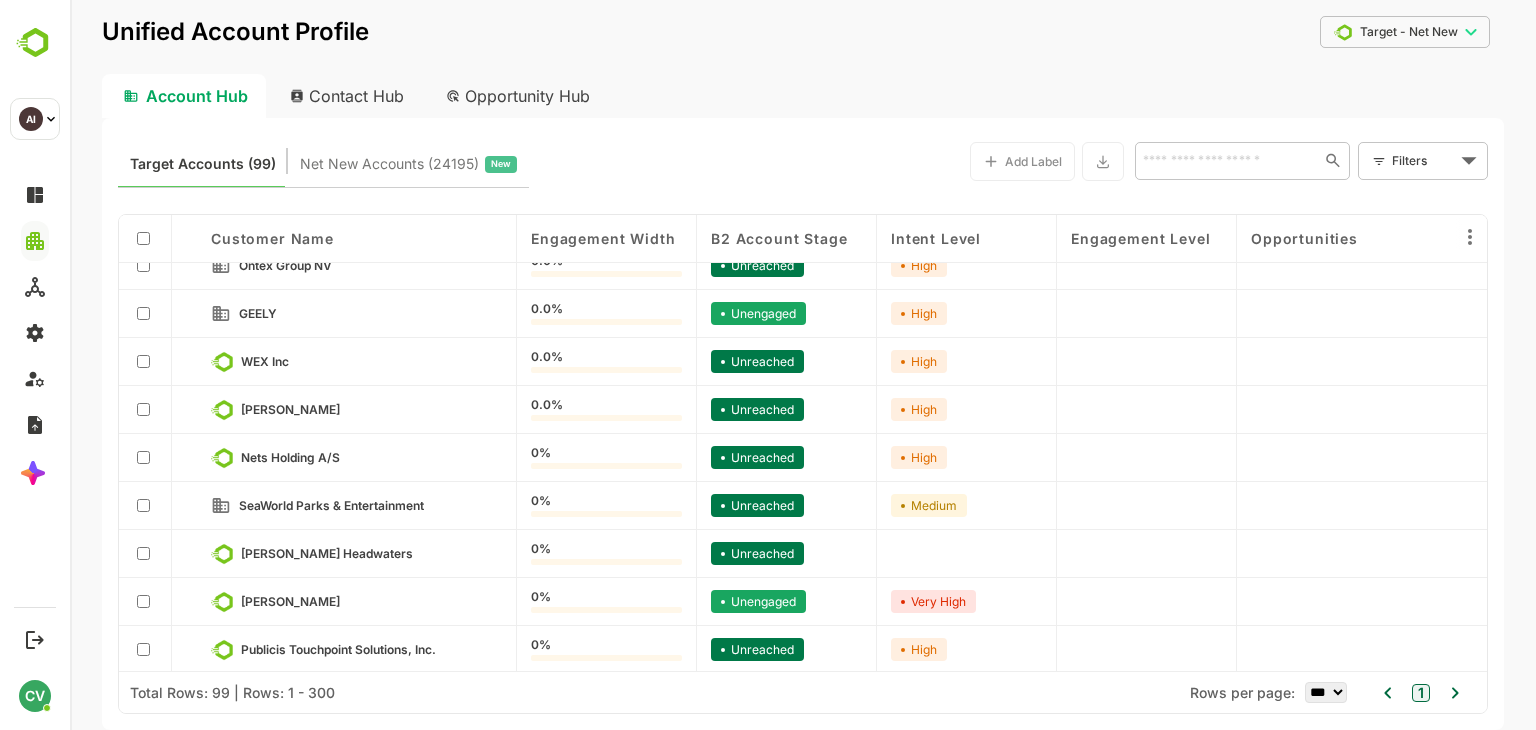 scroll, scrollTop: 0, scrollLeft: 0, axis: both 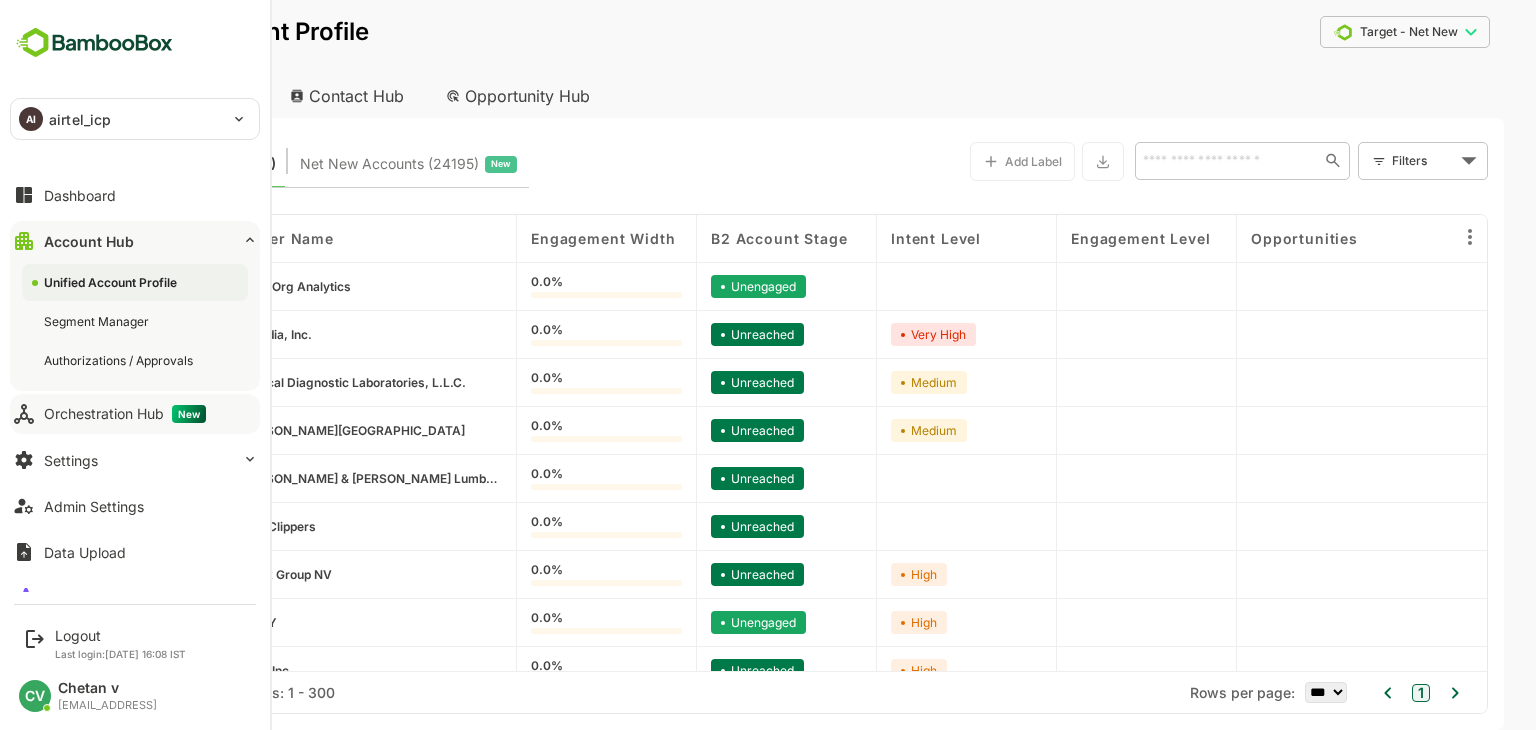 click on "Orchestration Hub New" at bounding box center [125, 414] 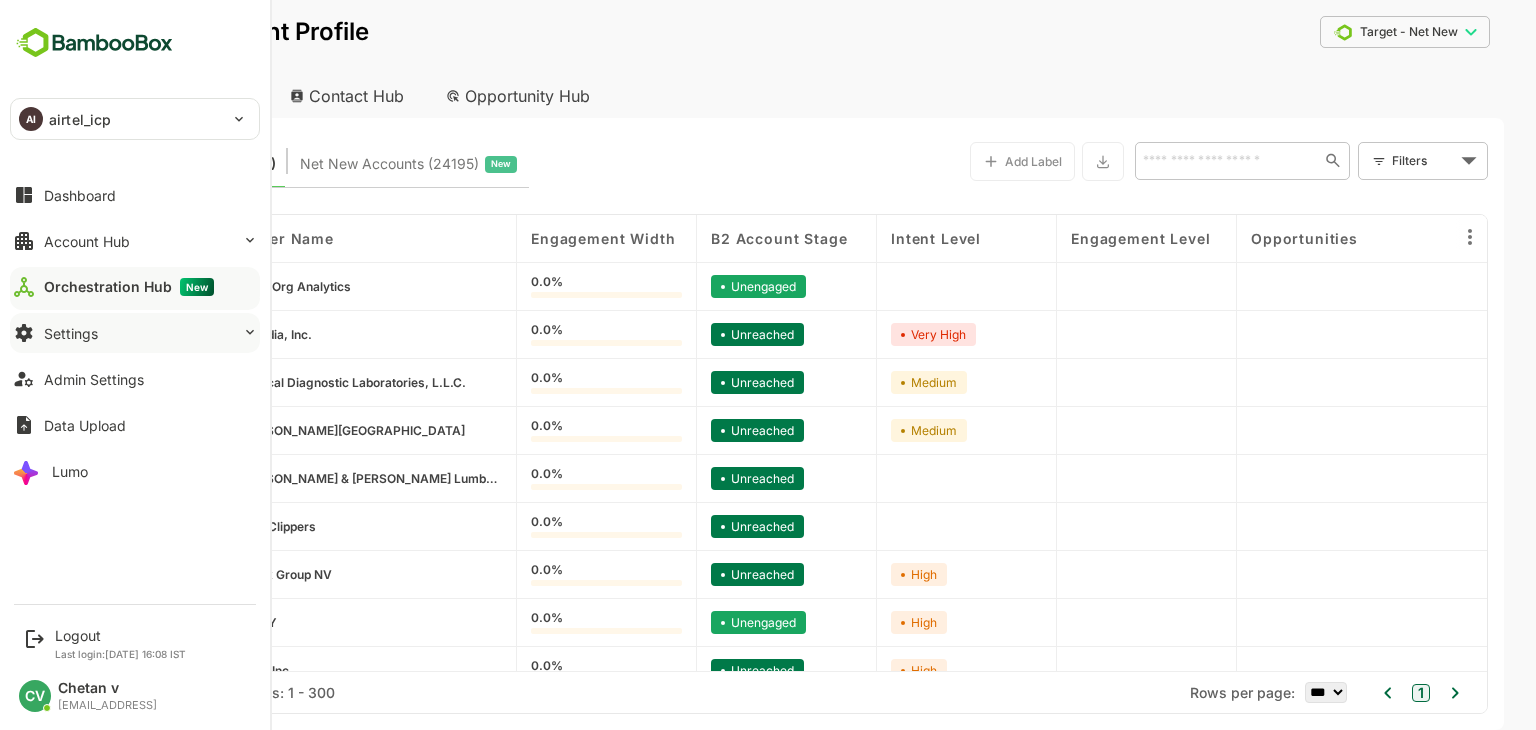 click on "Settings" at bounding box center (135, 333) 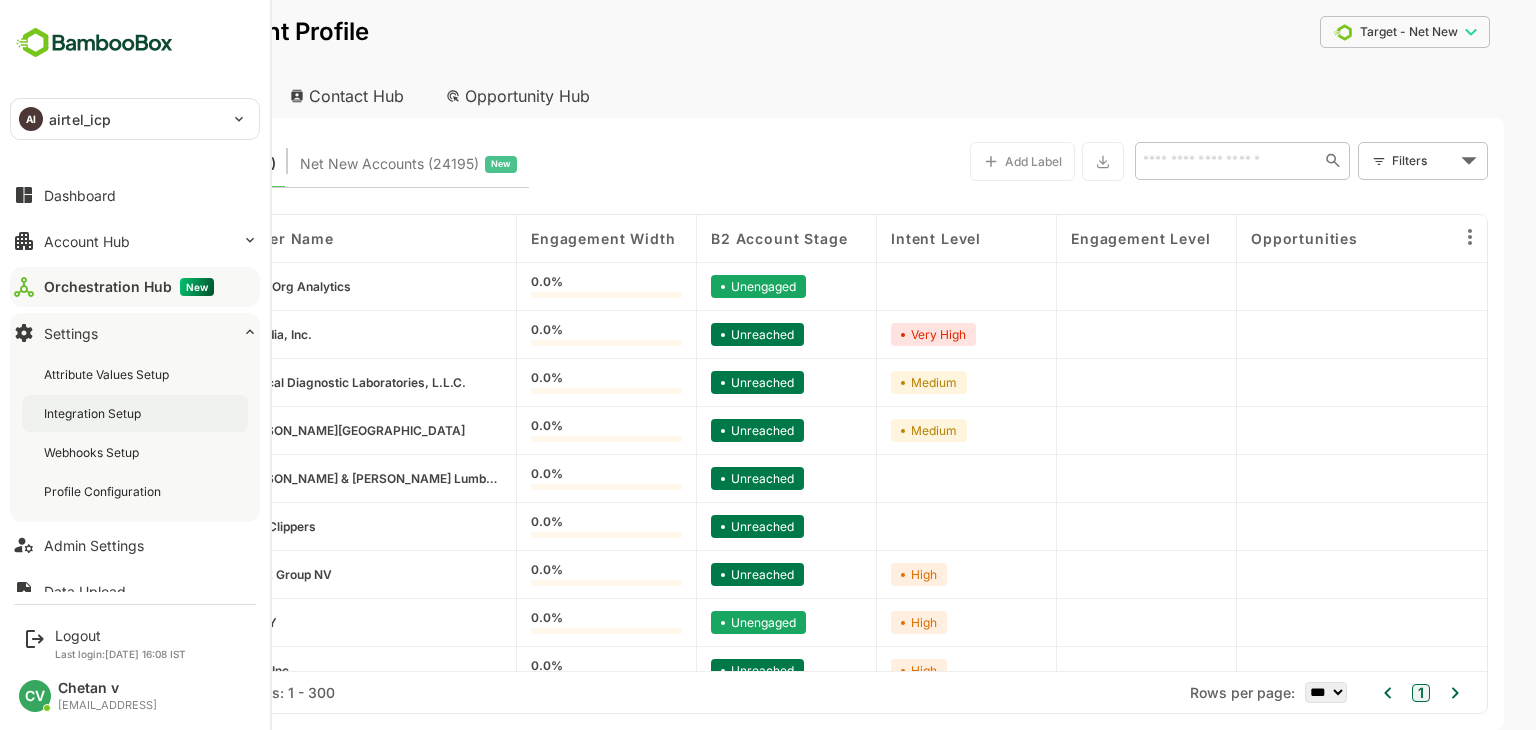 click on "Integration Setup" at bounding box center [94, 413] 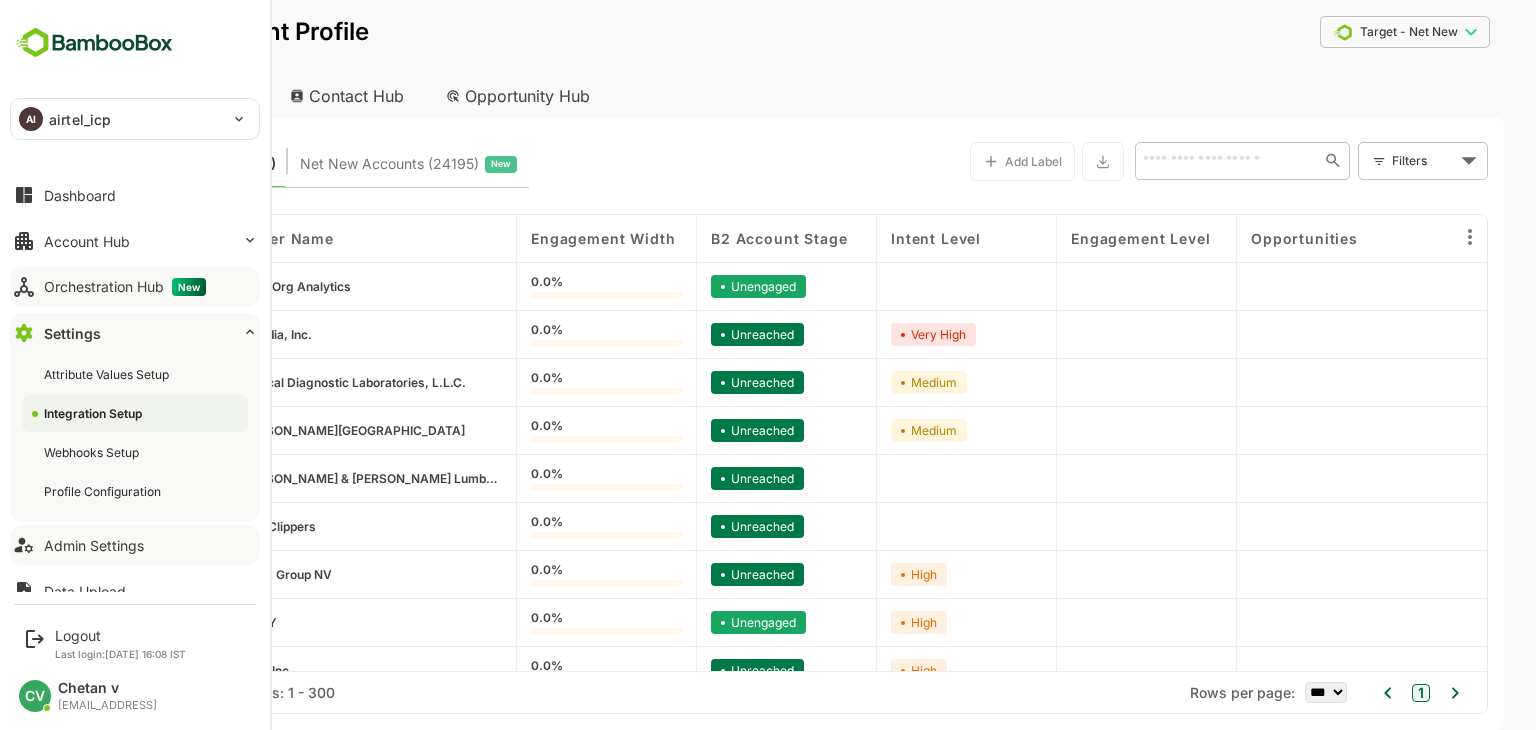 click on "Admin Settings" at bounding box center (94, 545) 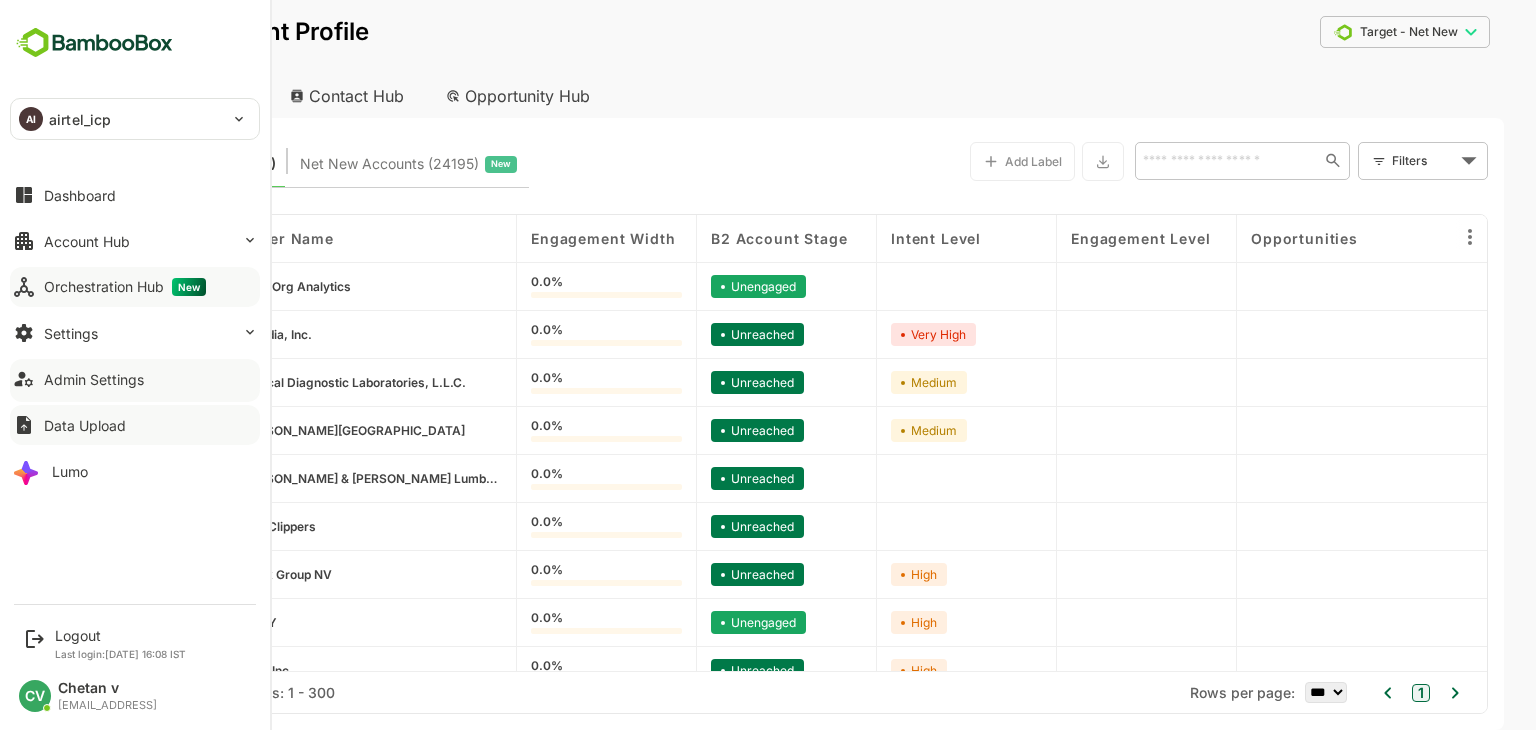 click on "Data Upload" at bounding box center (135, 425) 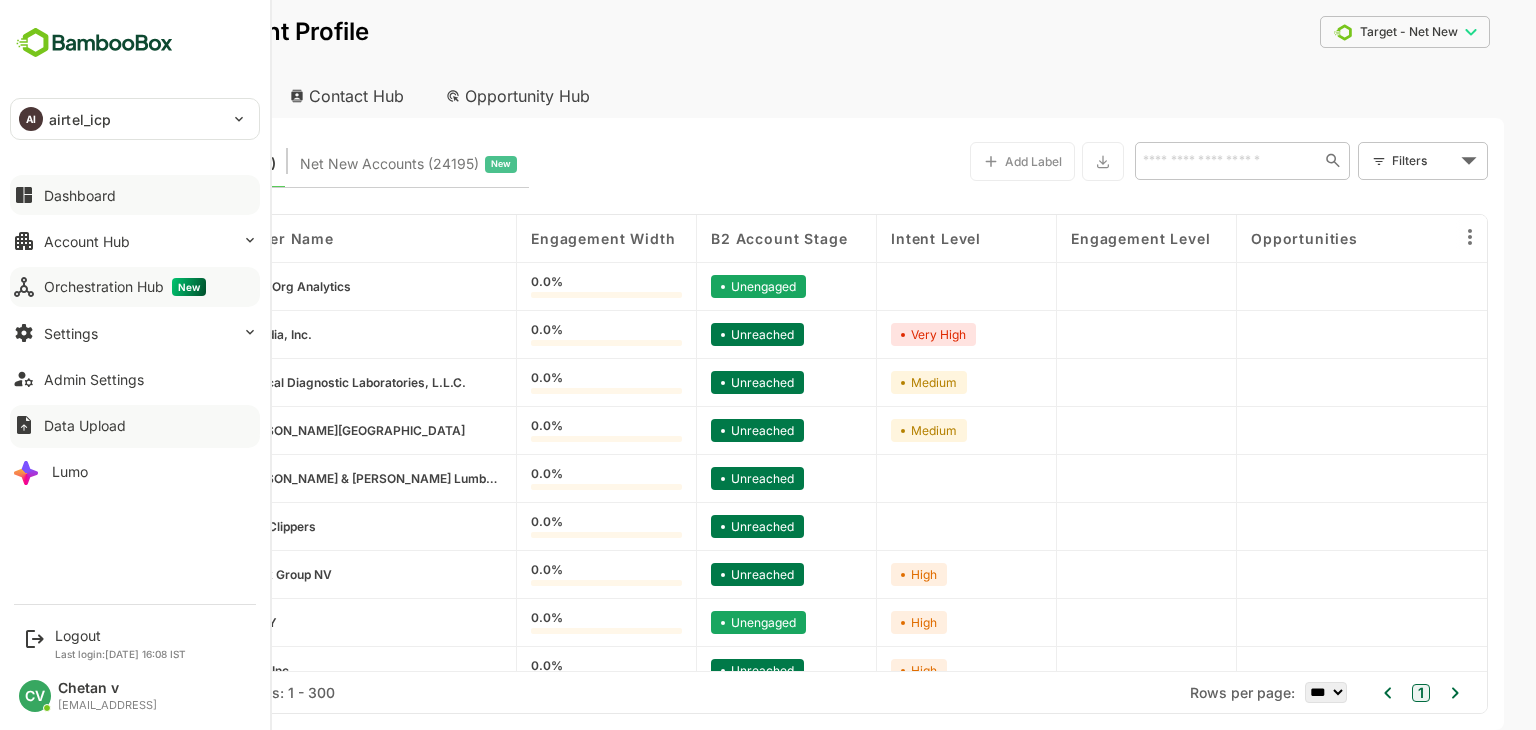 click on "Dashboard" at bounding box center [80, 195] 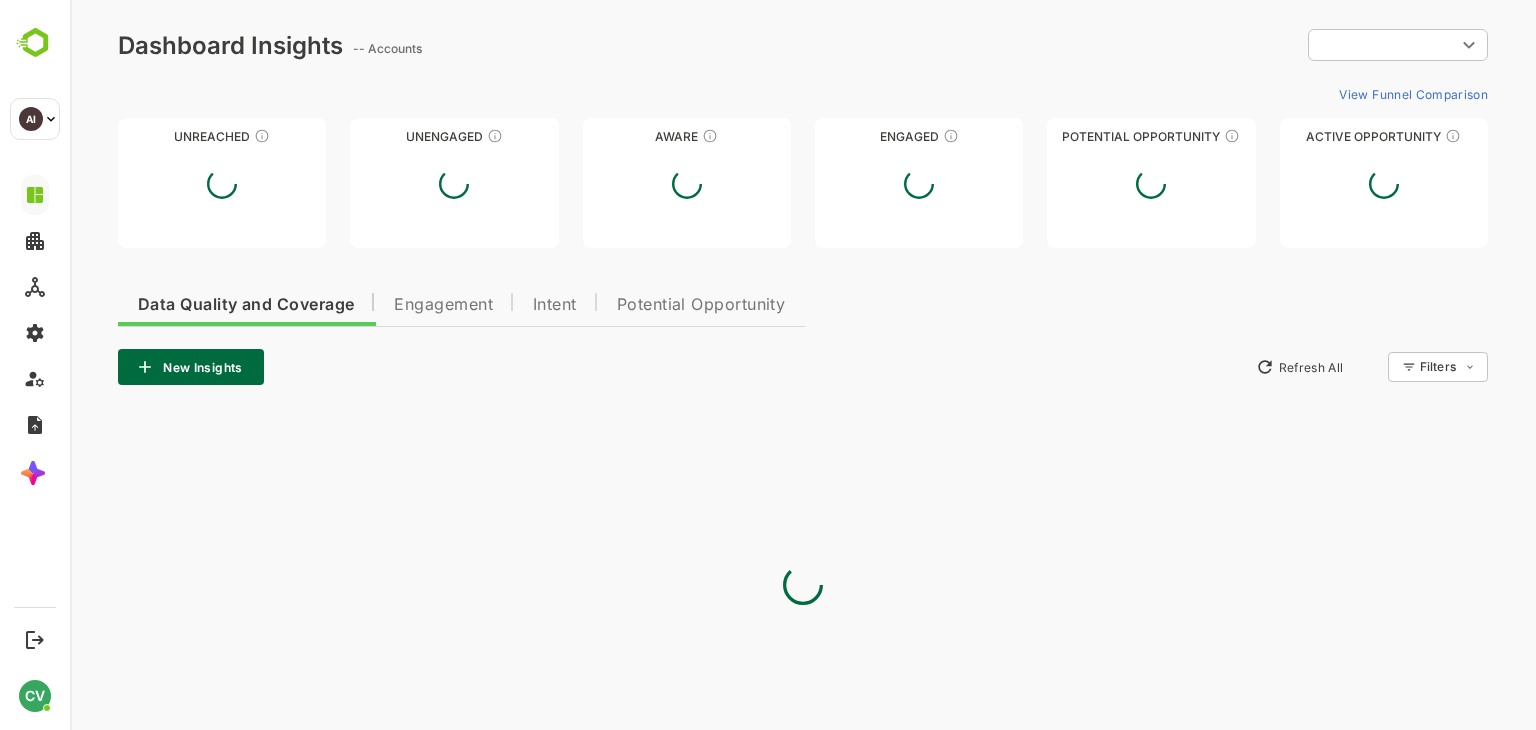 scroll, scrollTop: 0, scrollLeft: 0, axis: both 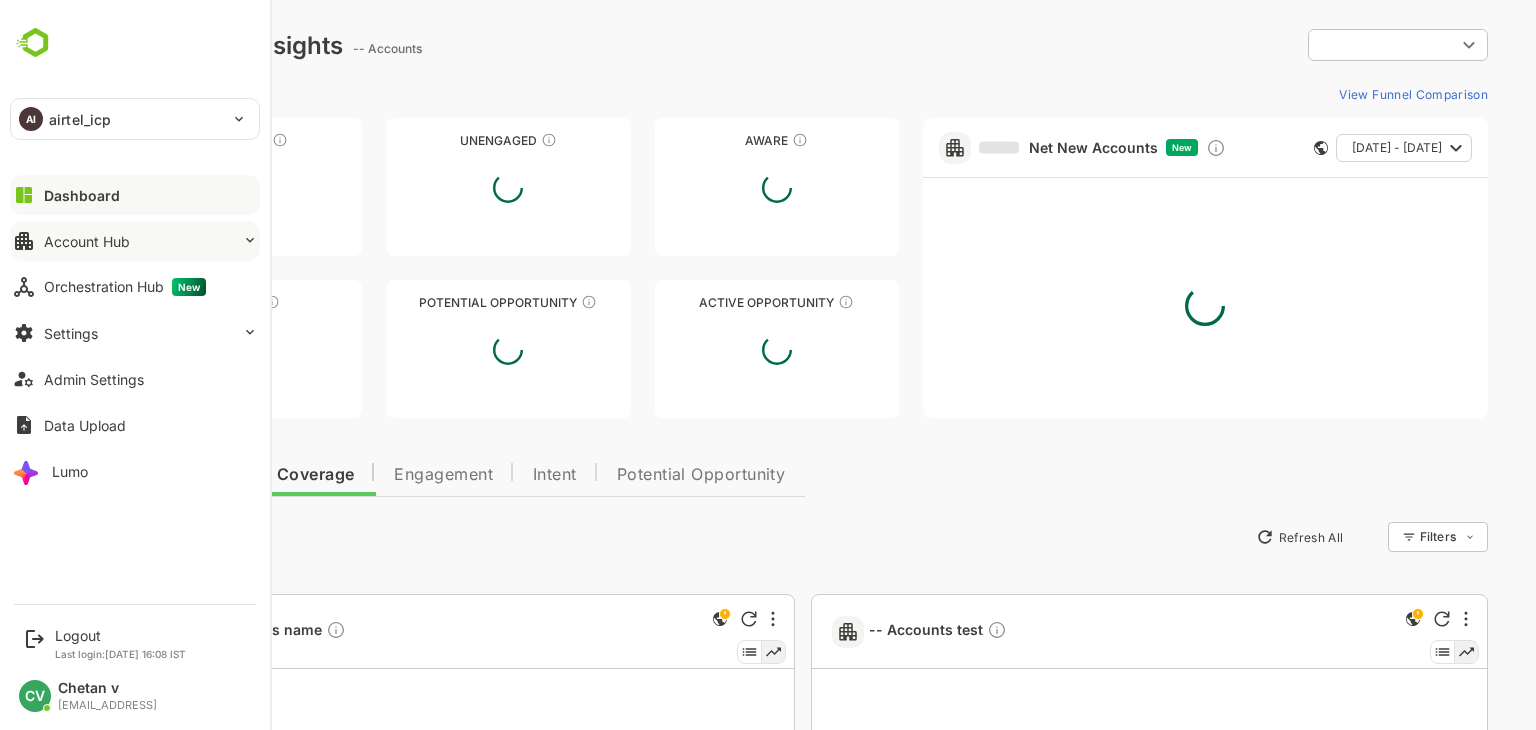 type on "**********" 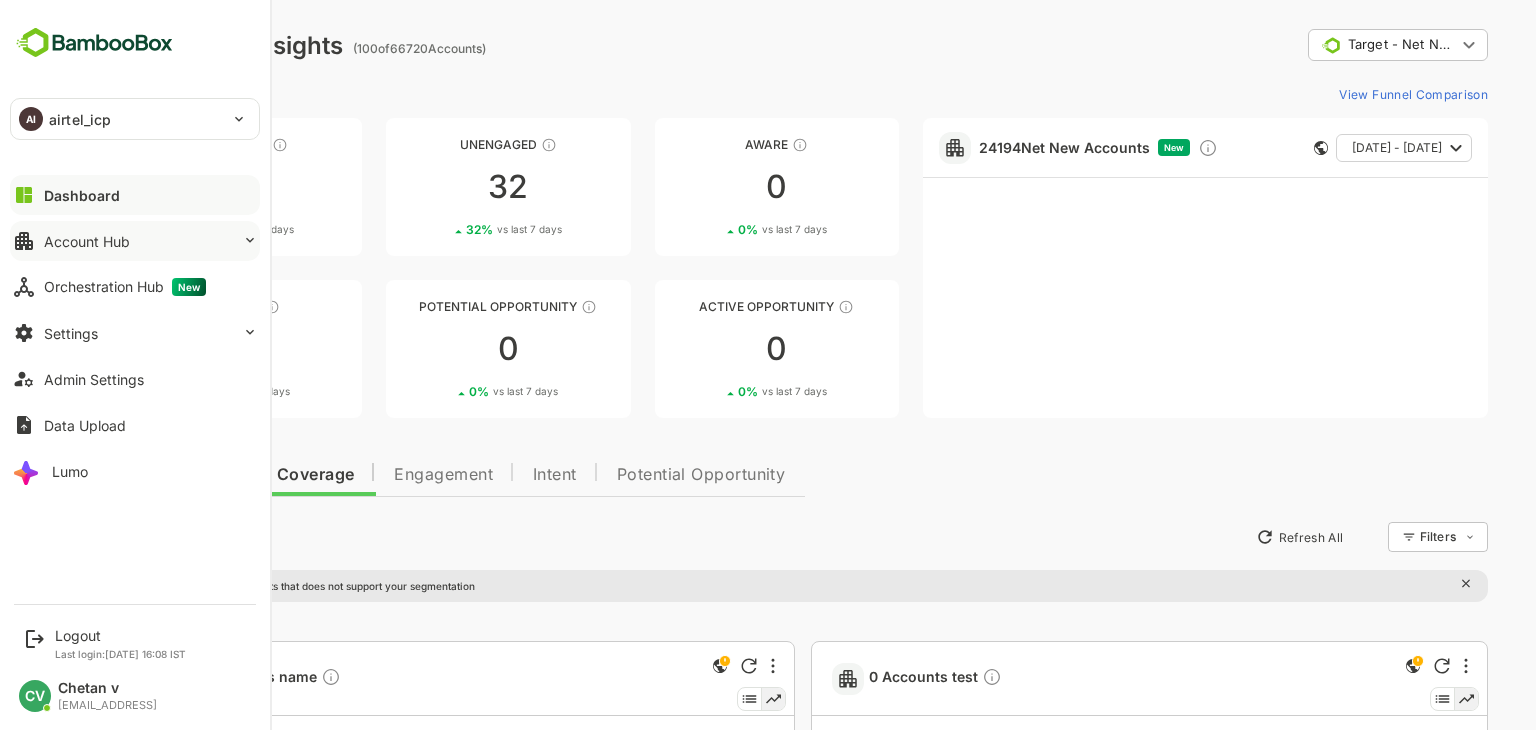 click on "Account Hub" at bounding box center [87, 241] 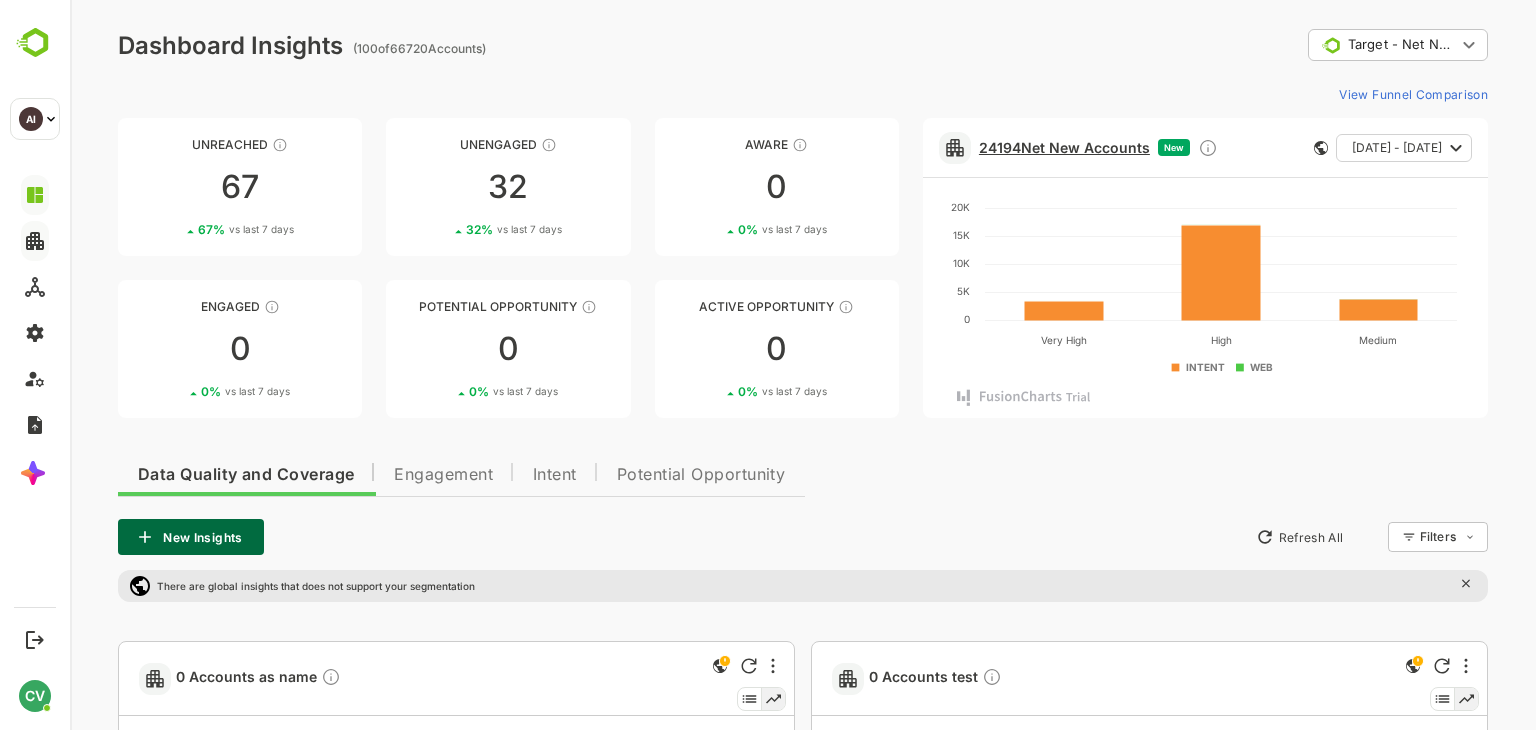 click on "24194  Net New Accounts" at bounding box center [1064, 147] 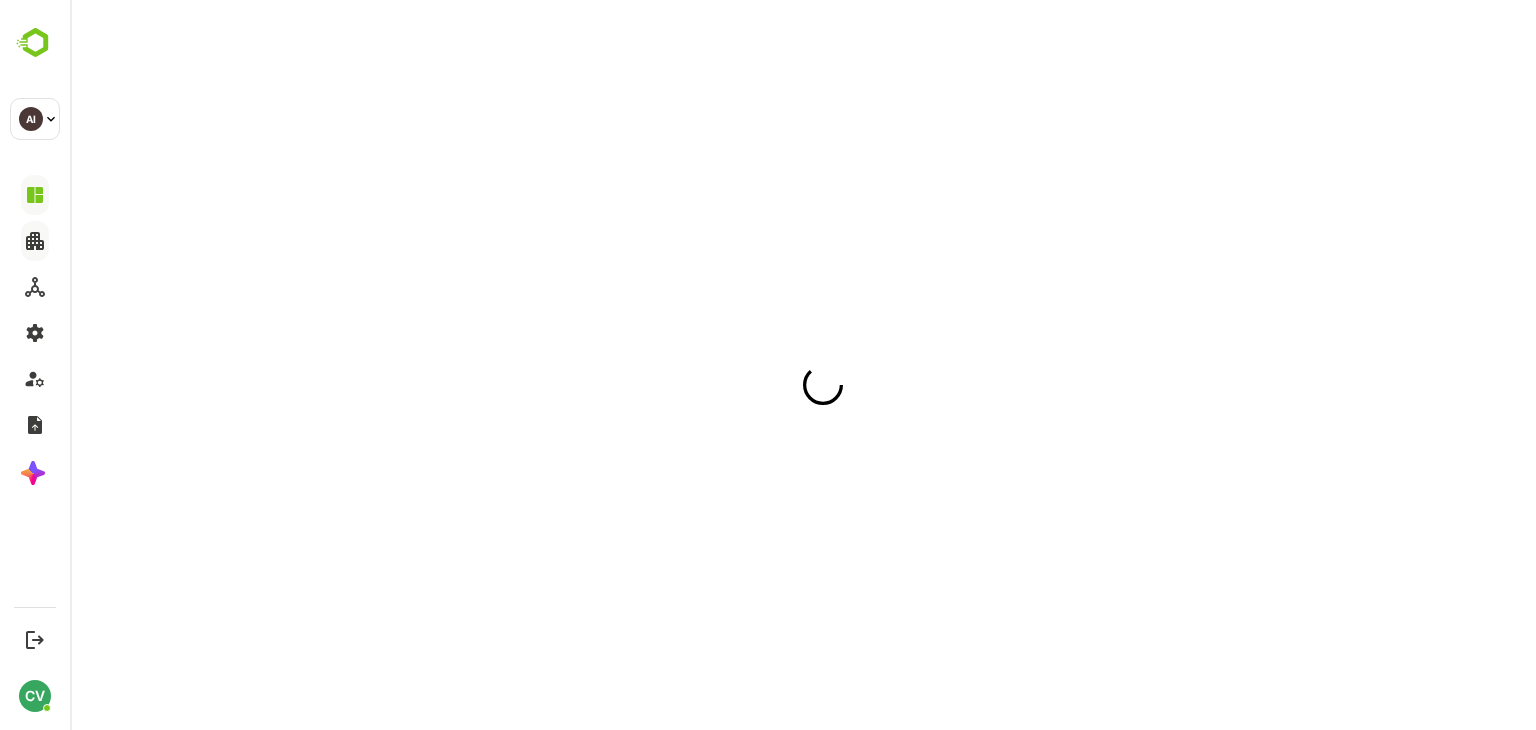 scroll, scrollTop: 0, scrollLeft: 0, axis: both 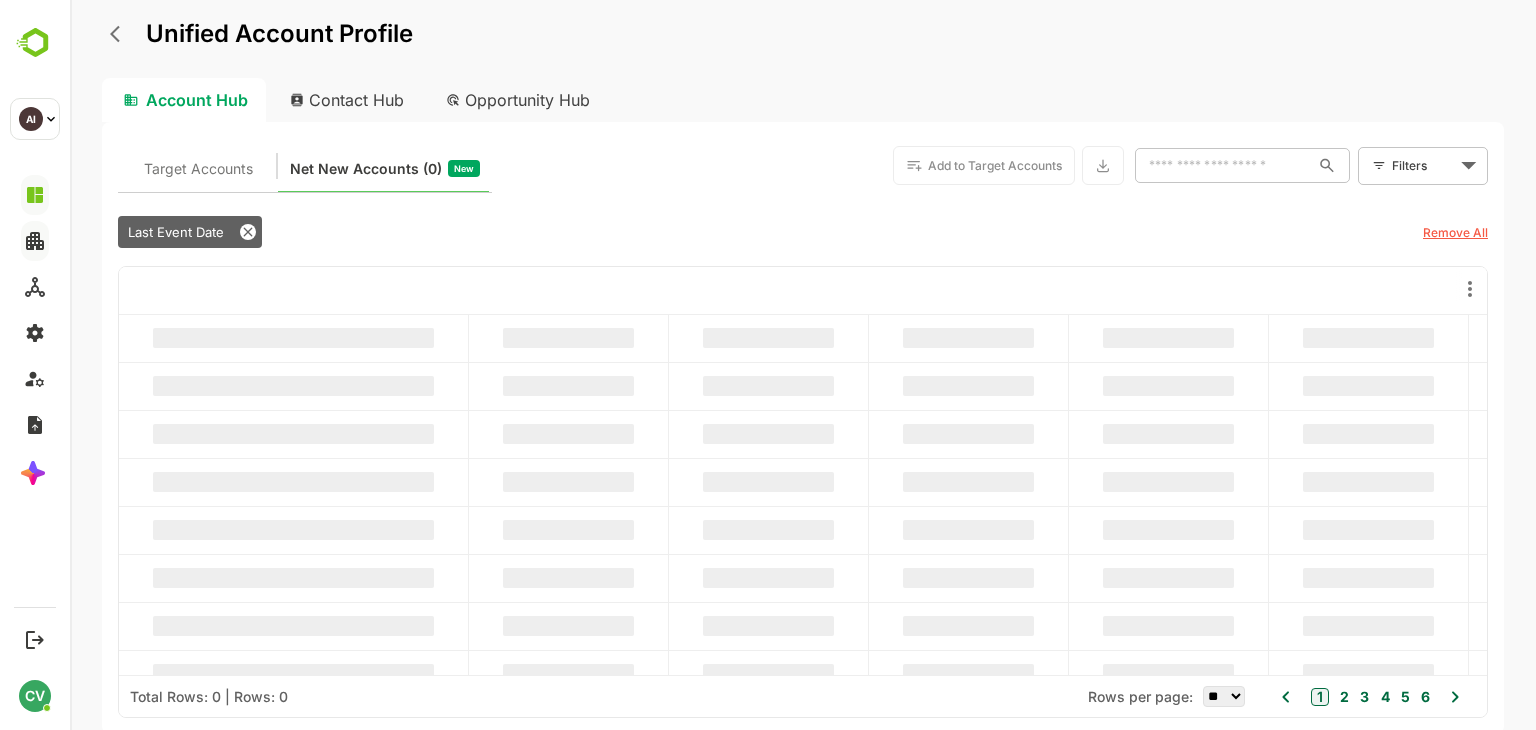 click on "Target Accounts" at bounding box center (198, 169) 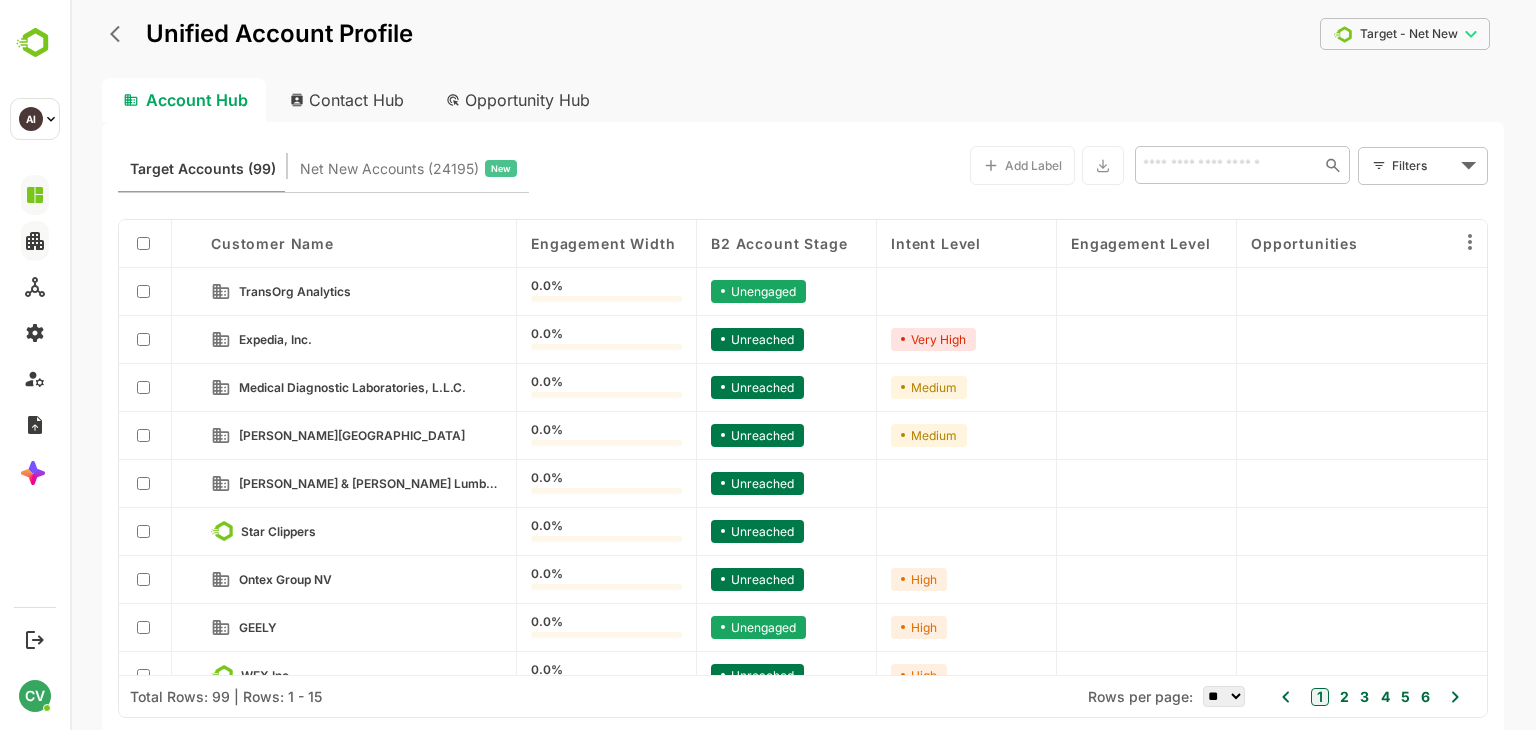 click on "Account Hub Contact Hub Opportunity Hub" at bounding box center (803, 100) 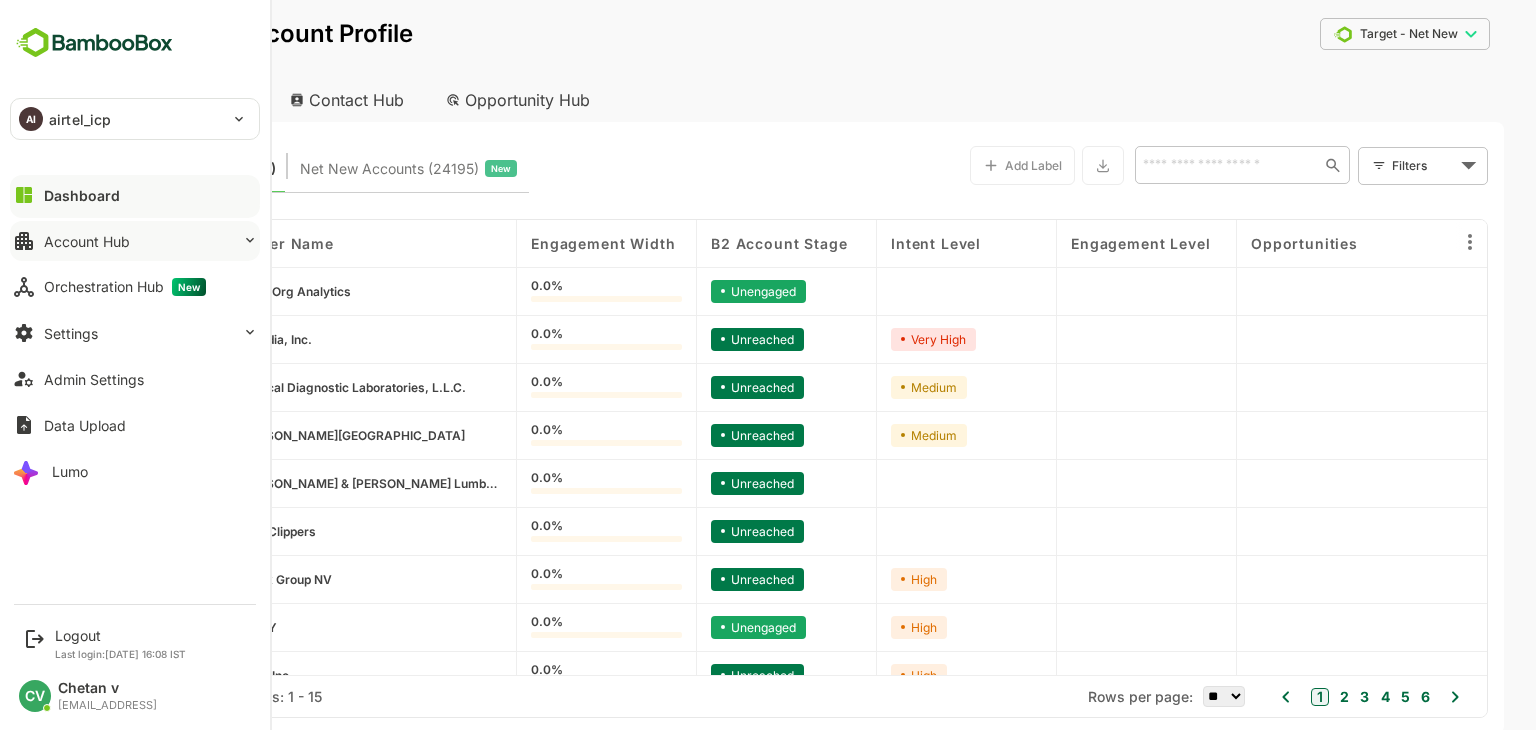 click on "Dashboard Account Hub Orchestration Hub New Settings Admin Settings Data Upload Lumo" at bounding box center [135, 333] 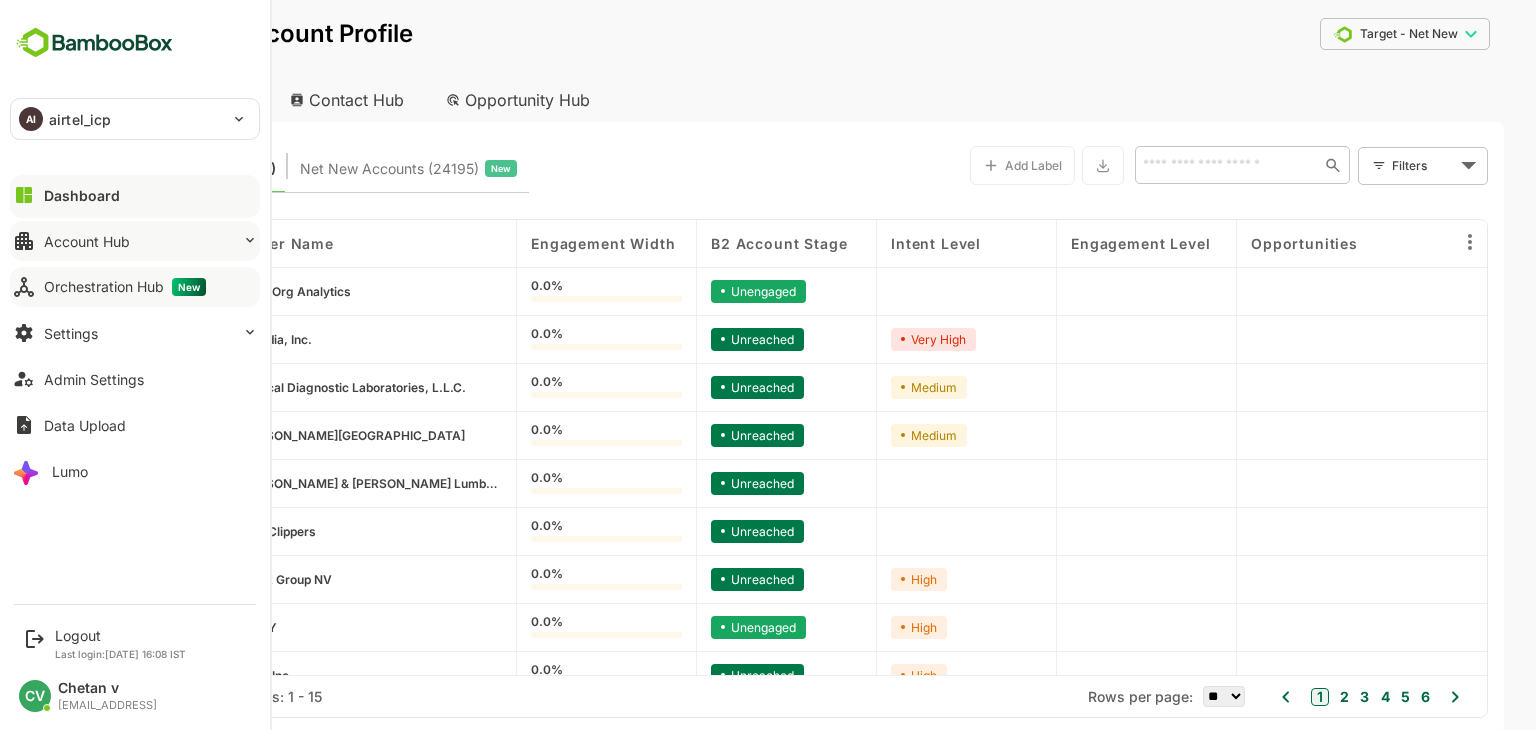 click on "Orchestration Hub New" at bounding box center [125, 287] 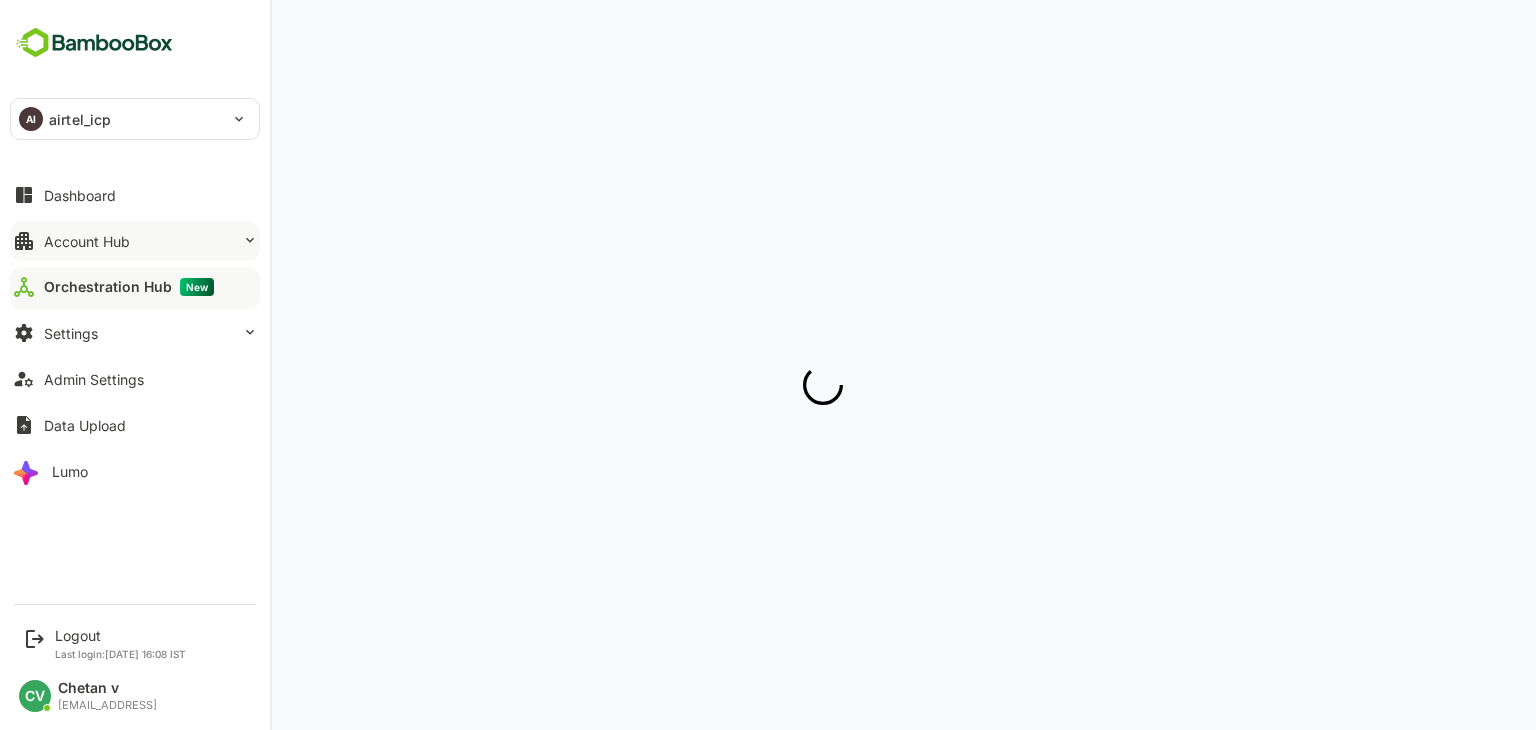 scroll, scrollTop: 0, scrollLeft: 0, axis: both 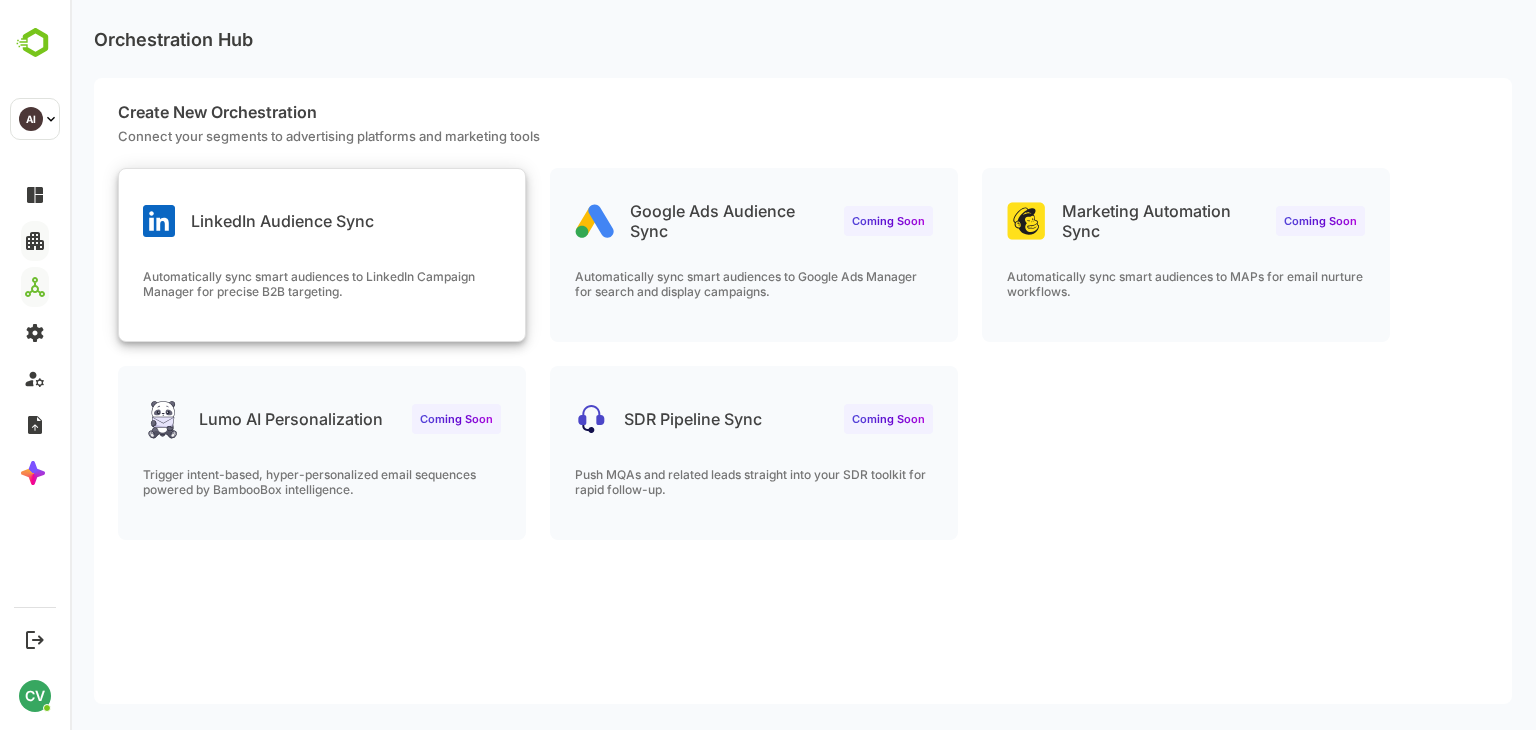 click on "Automatically sync smart audiences to LinkedIn Campaign Manager for precise B2B targeting." at bounding box center [322, 305] 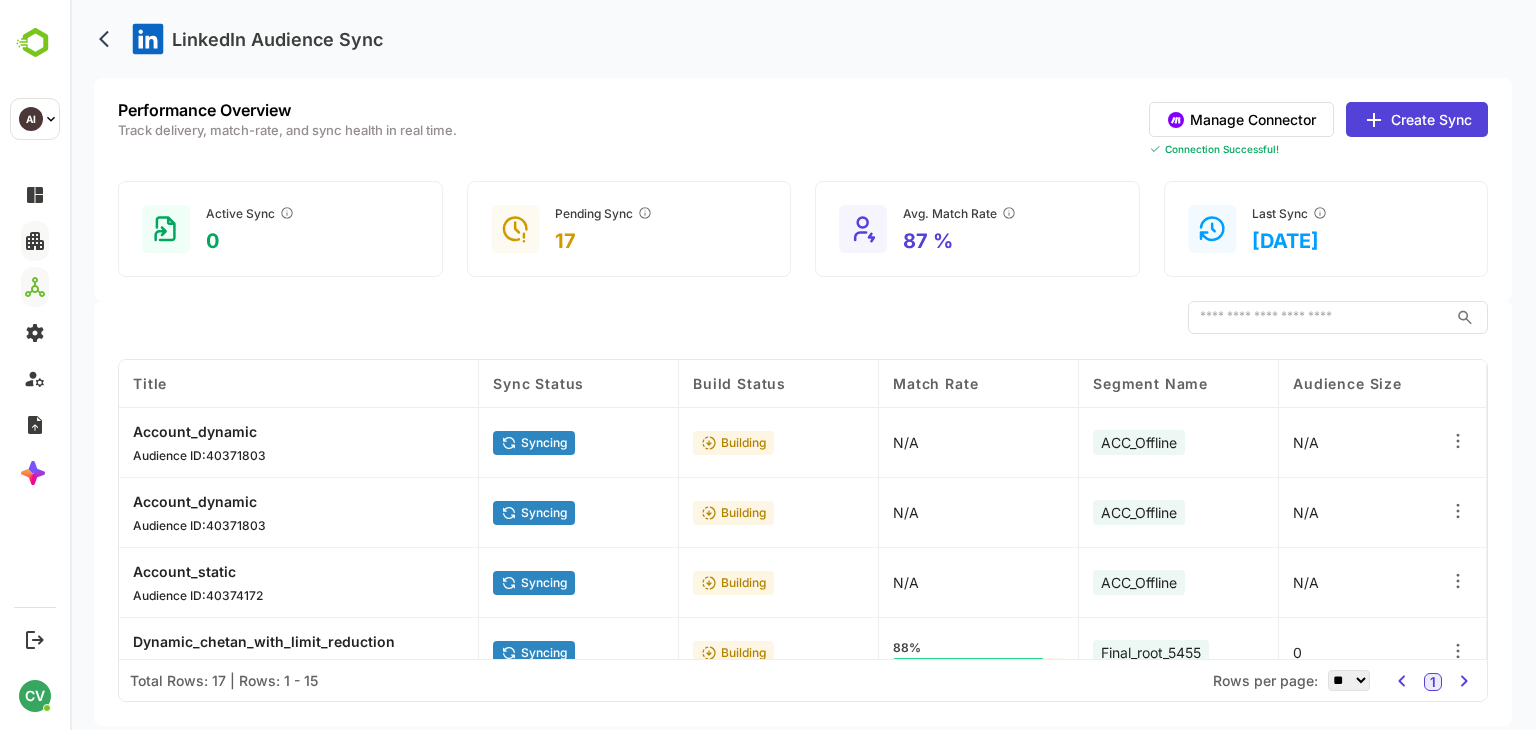scroll, scrollTop: 800, scrollLeft: 0, axis: vertical 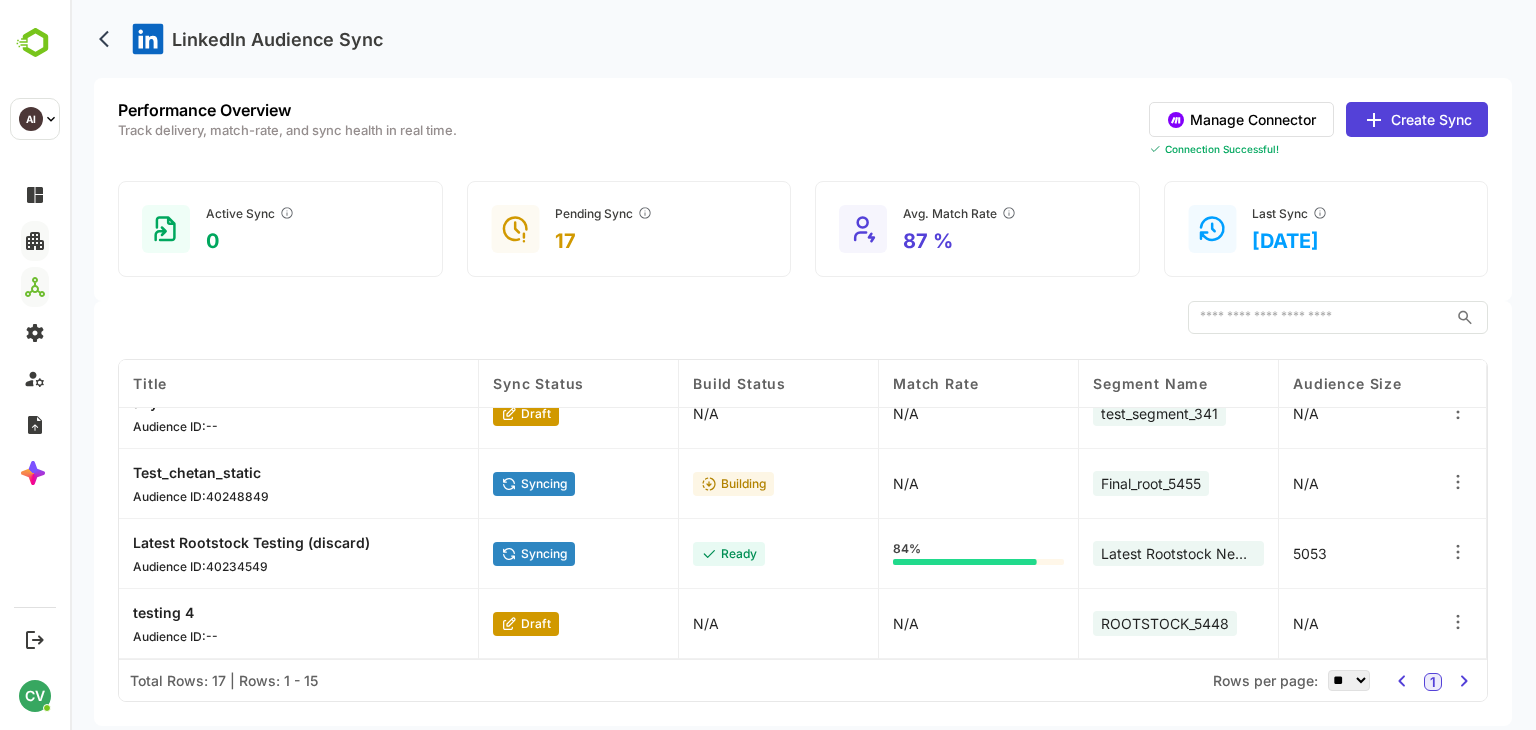 click 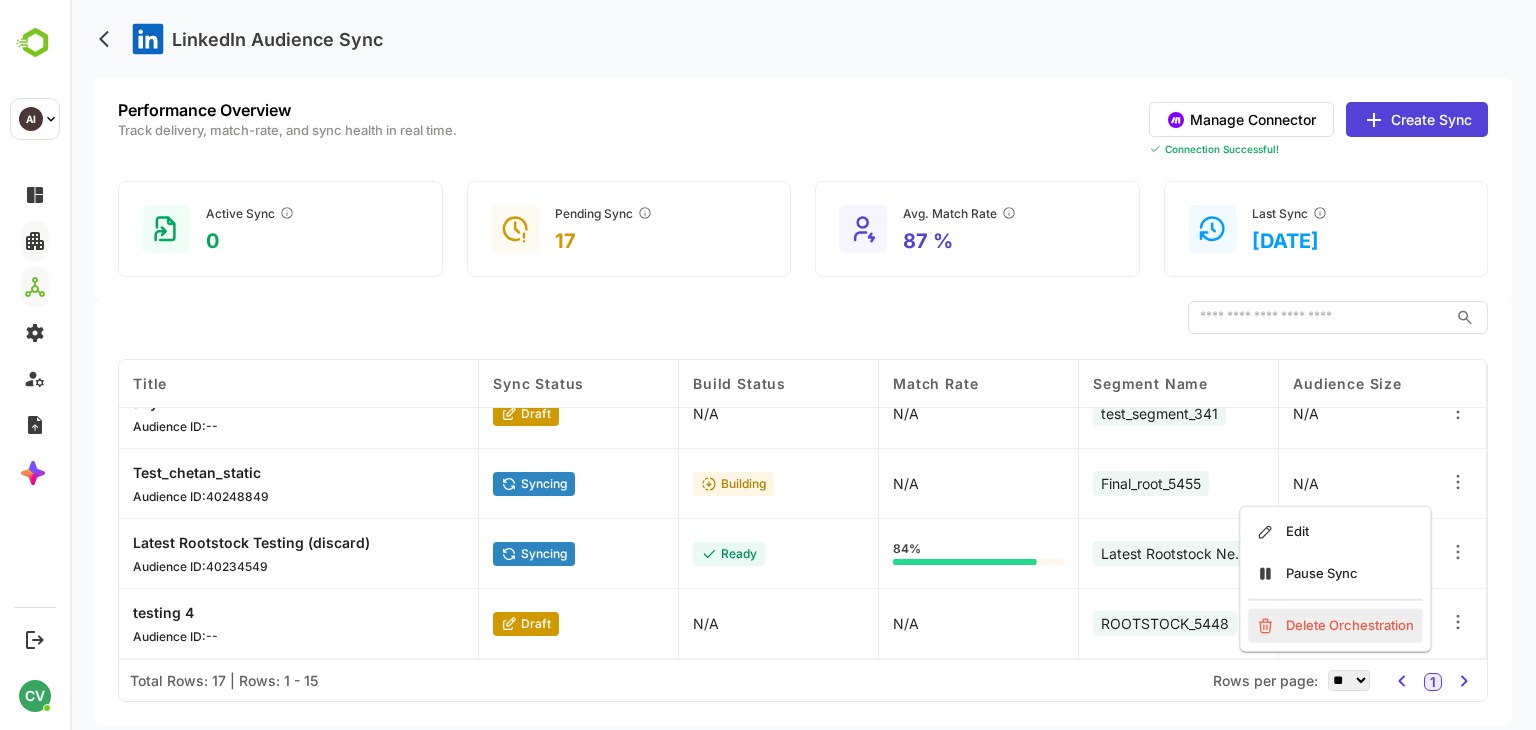click on "Delete Orchestration" at bounding box center (1335, 626) 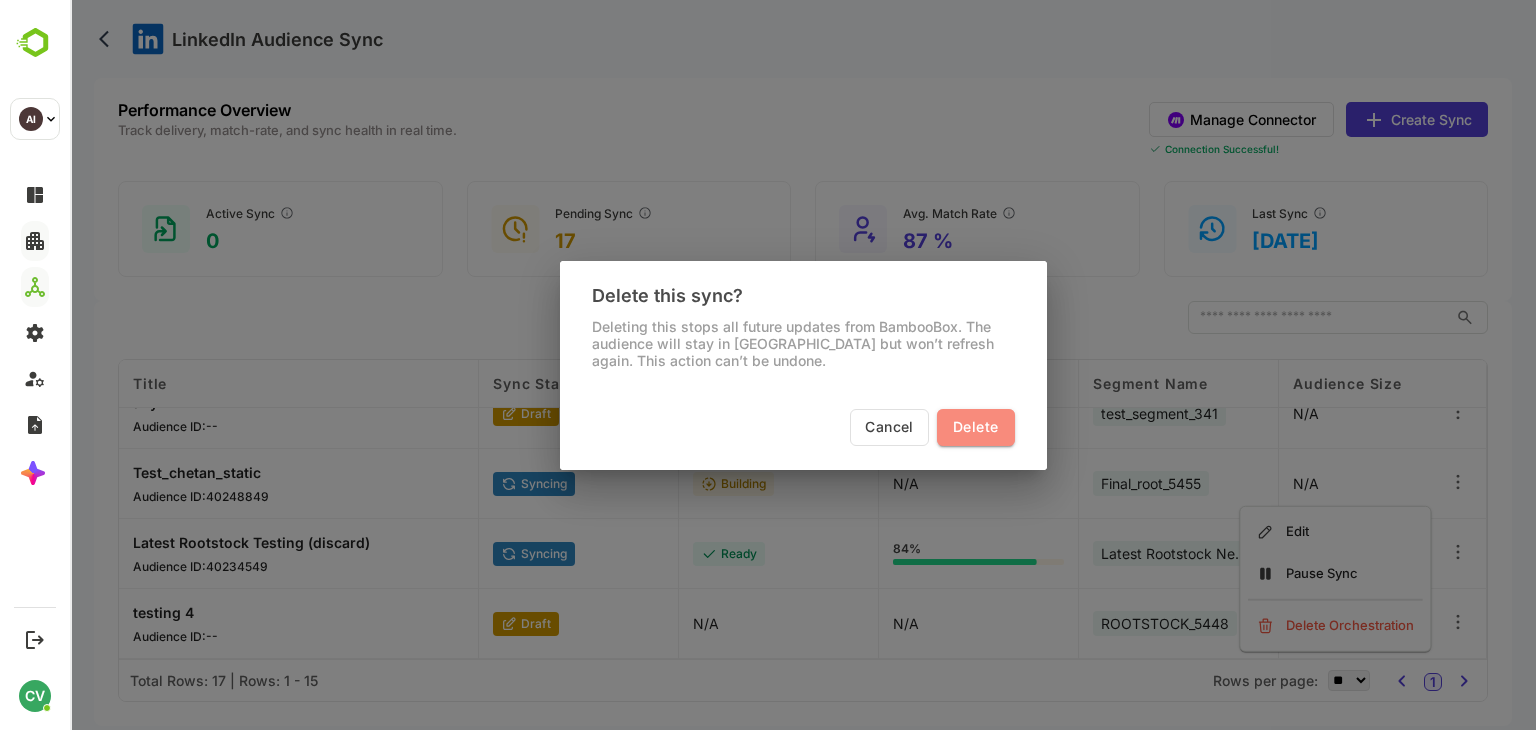 click on "Delete" at bounding box center (975, 427) 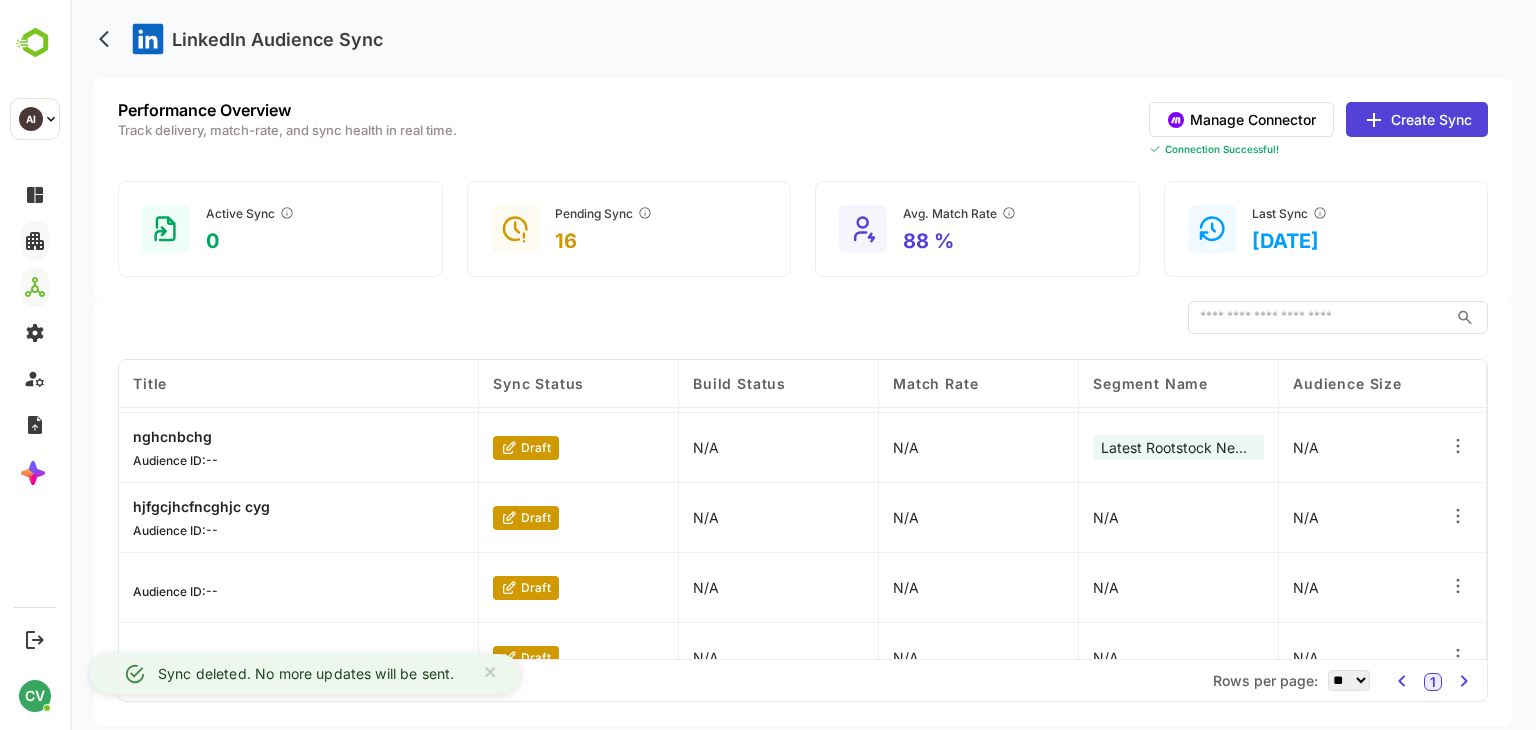 scroll, scrollTop: 416, scrollLeft: 0, axis: vertical 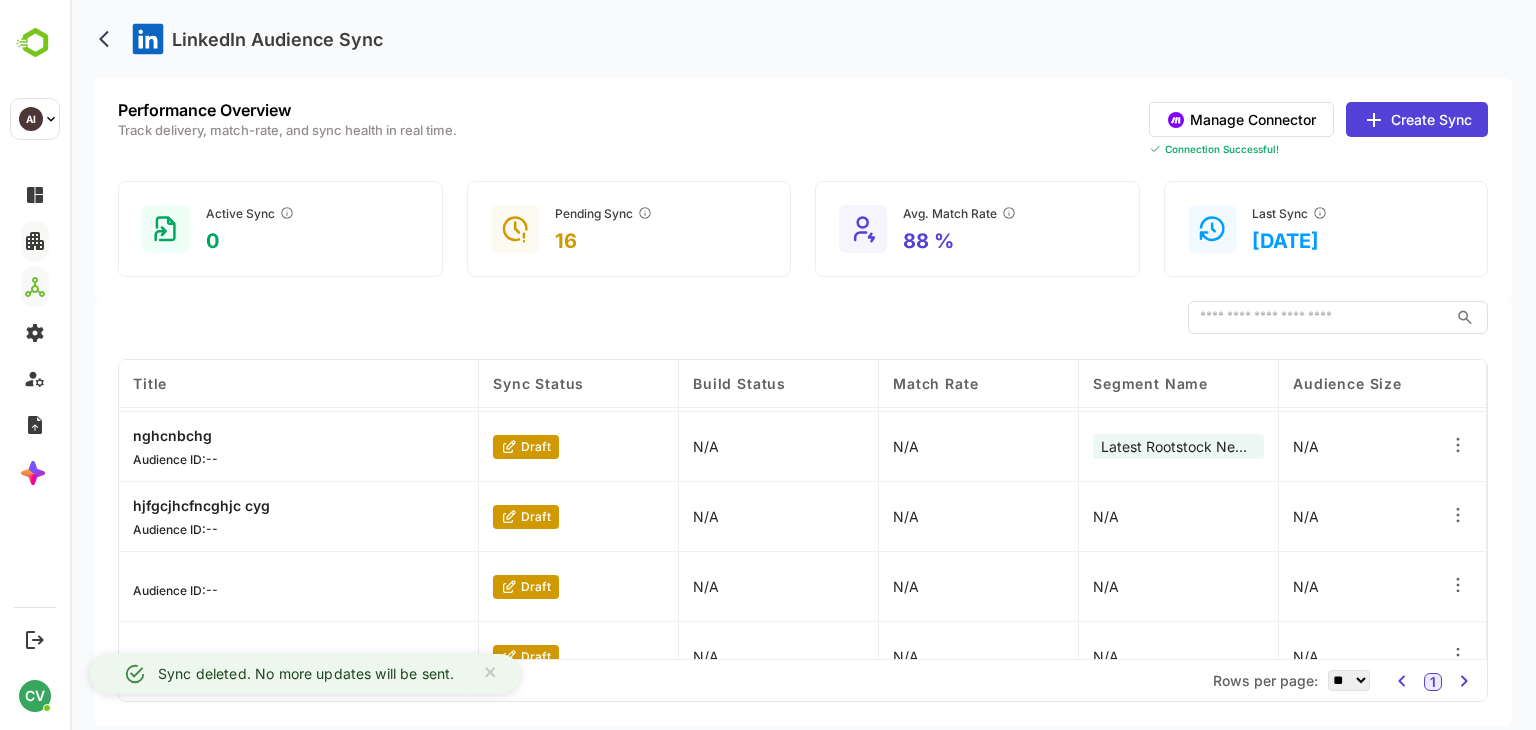 click 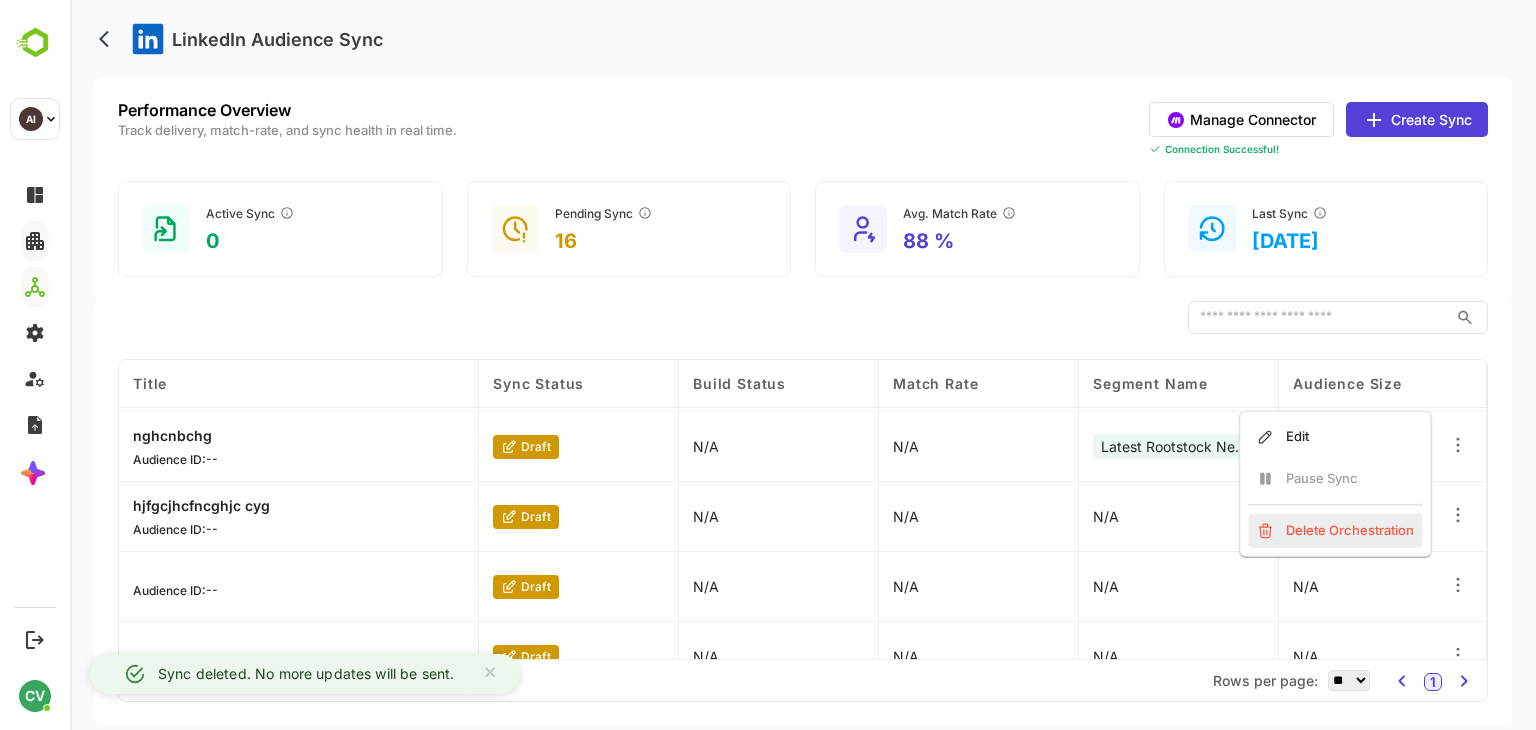 click on "Delete Orchestration" at bounding box center [1335, 531] 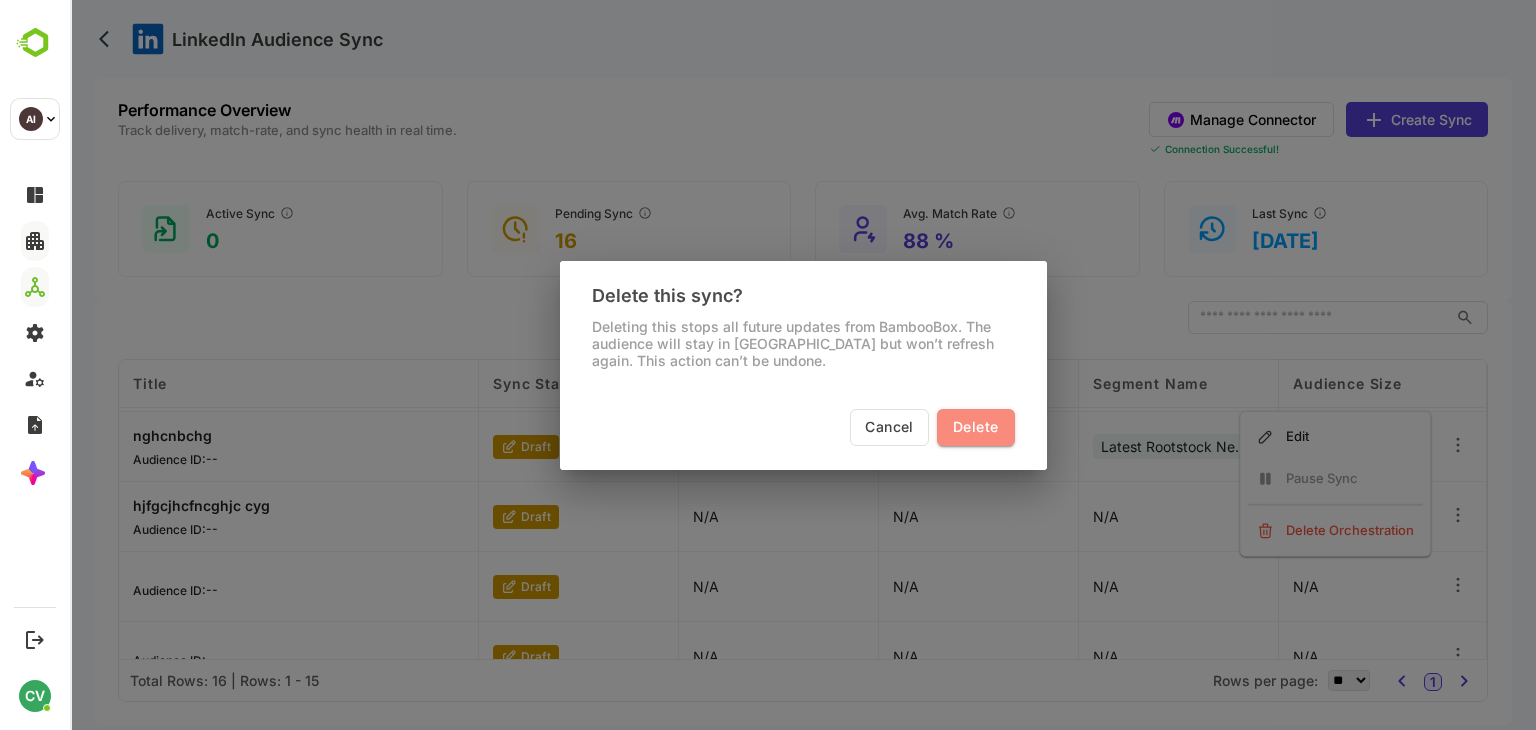 click on "Delete" at bounding box center (975, 427) 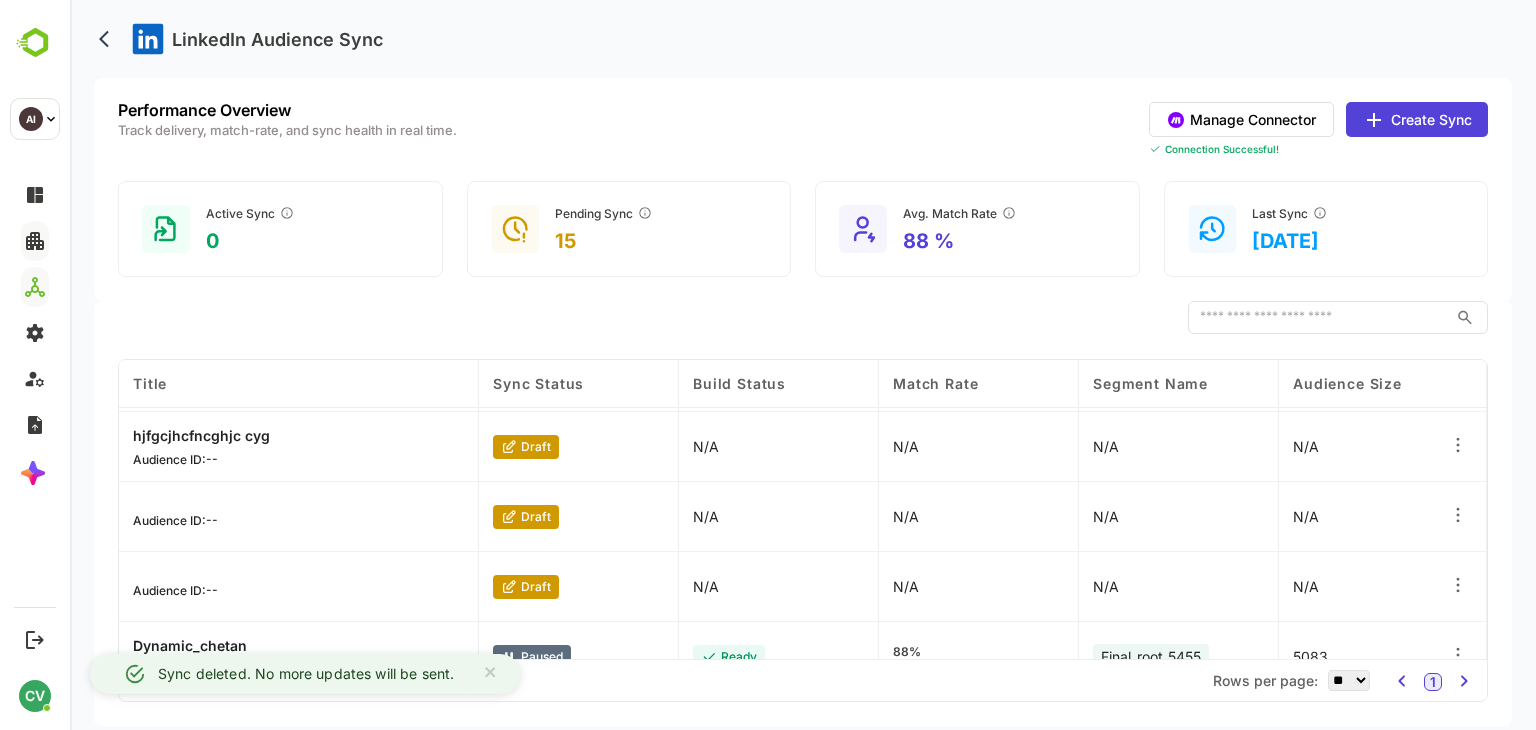 click 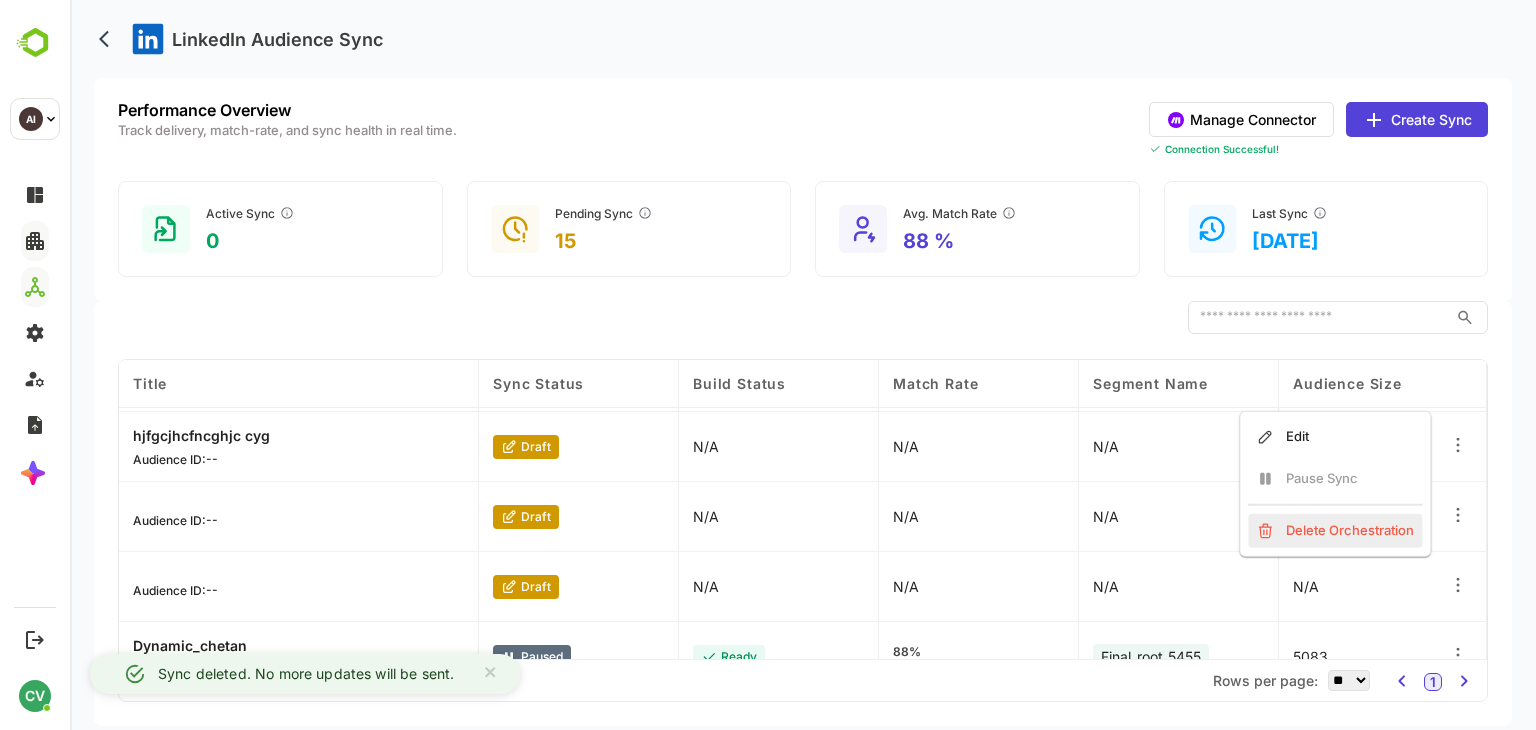 click on "Delete Orchestration" at bounding box center [1335, 531] 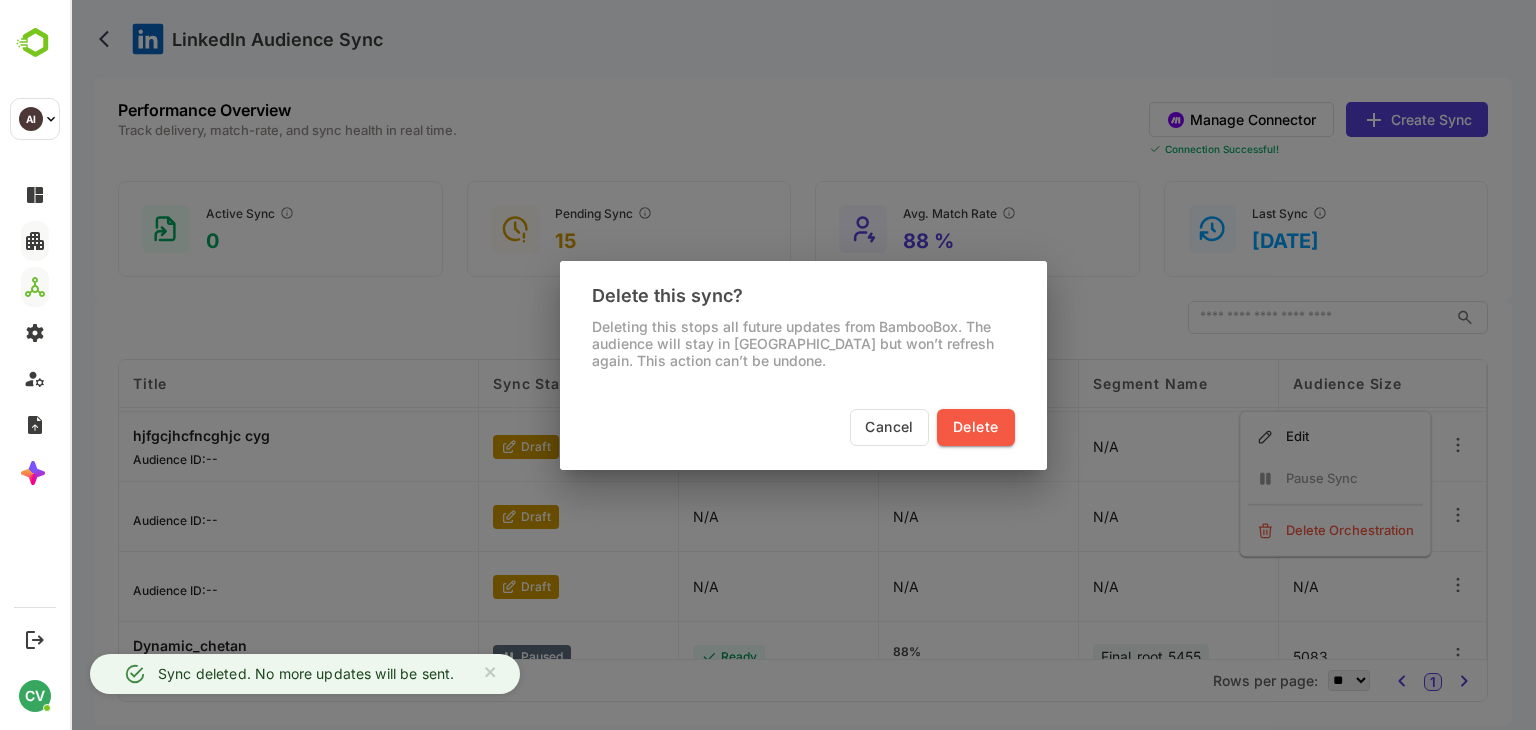 click on "Delete" at bounding box center (975, 427) 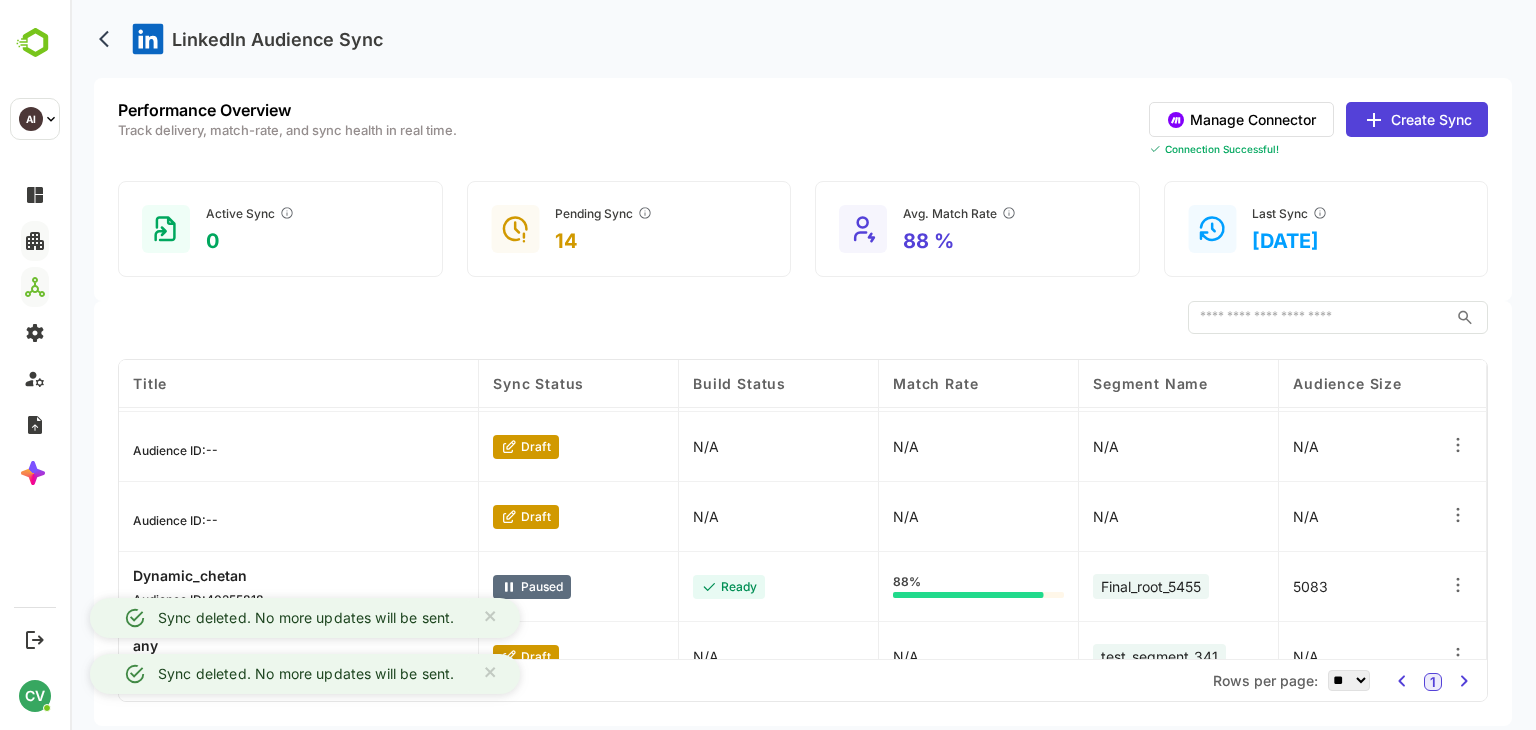 click at bounding box center [1460, 447] 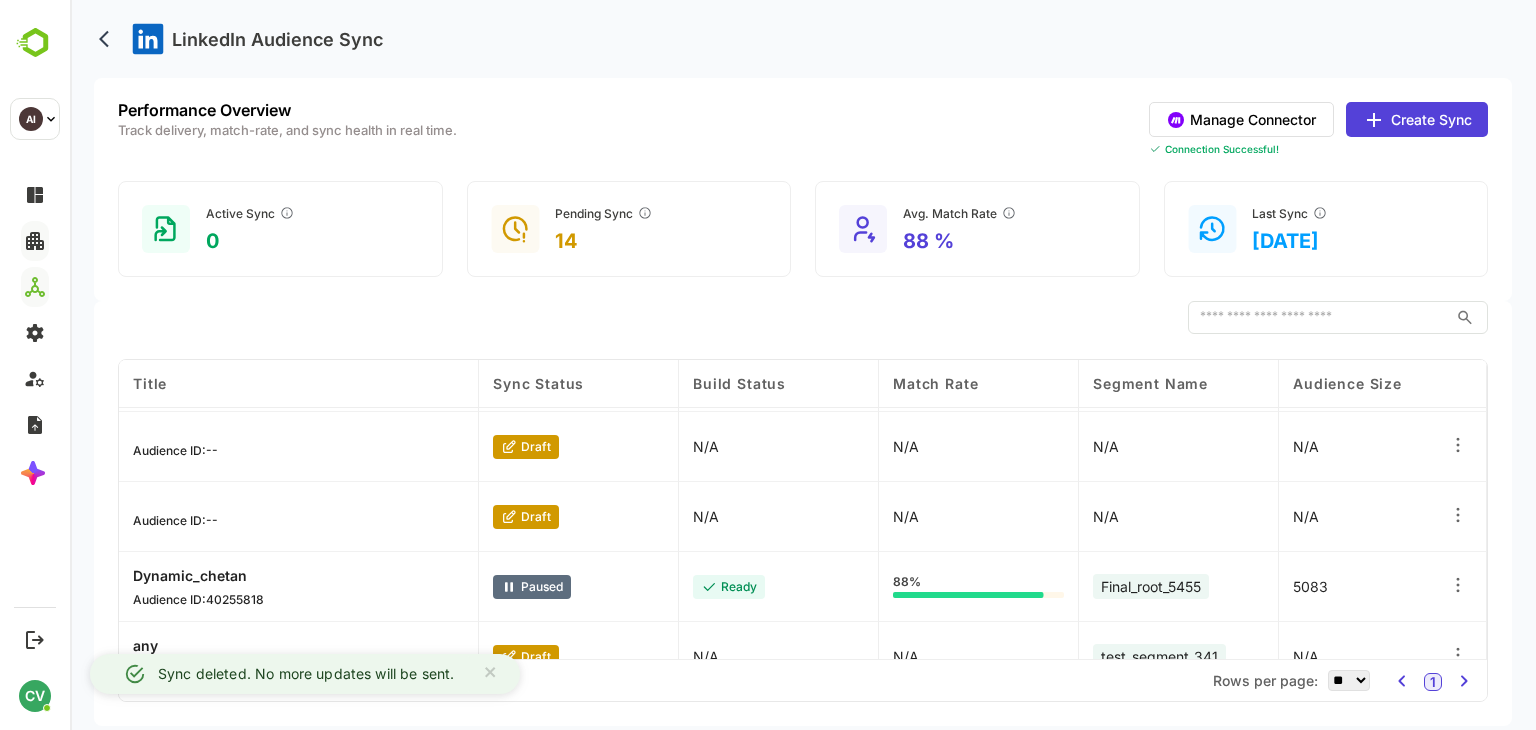click 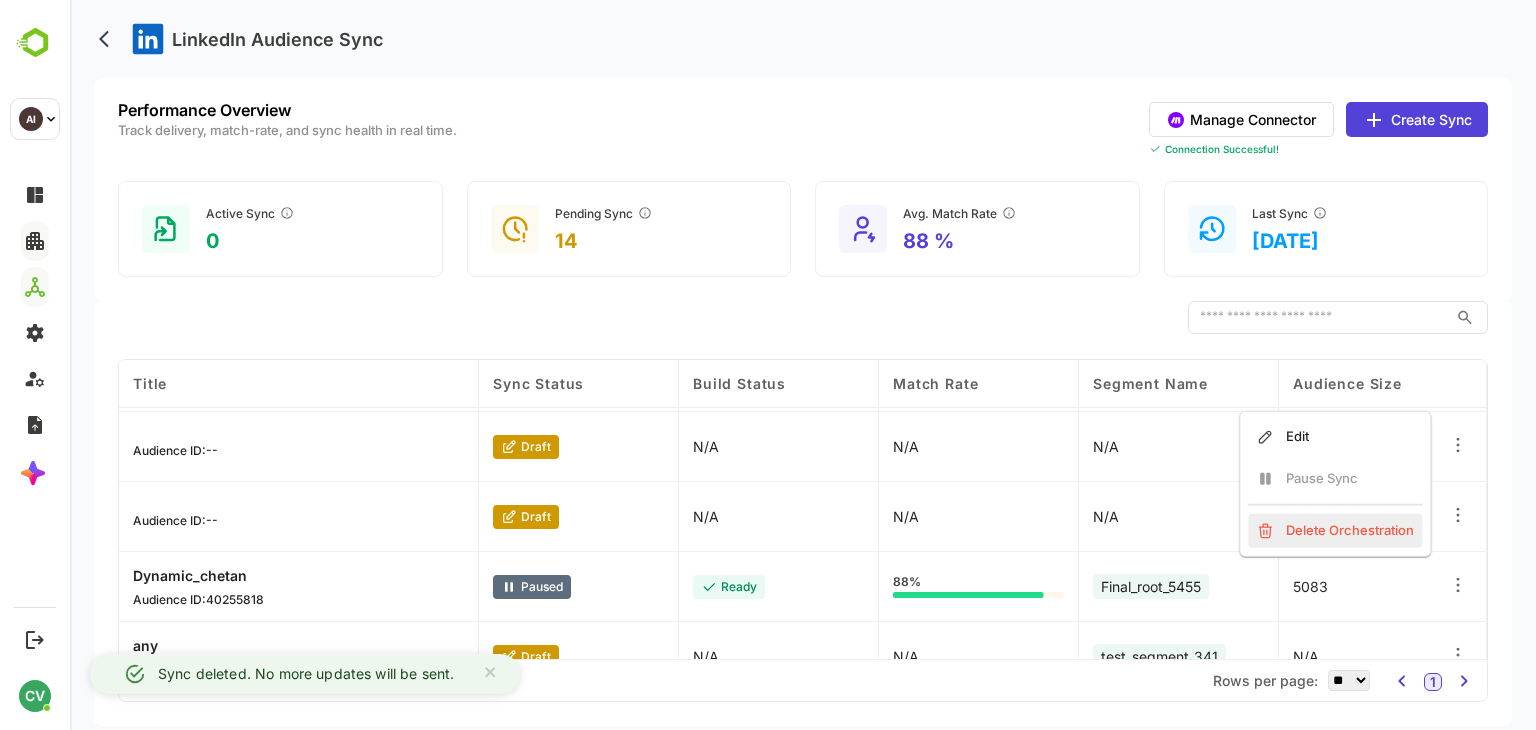 click on "Delete Orchestration" at bounding box center [1335, 531] 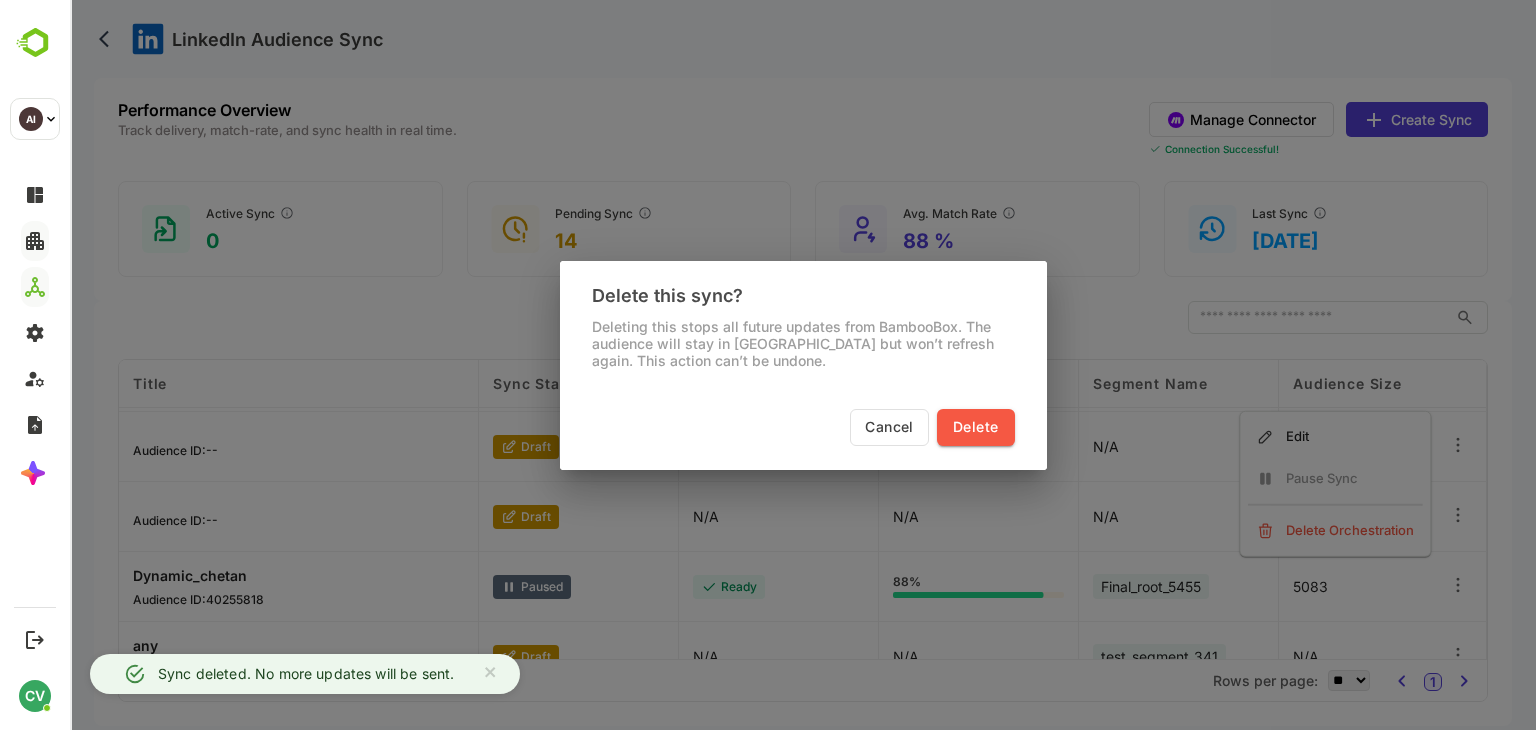click on "Delete" at bounding box center [975, 427] 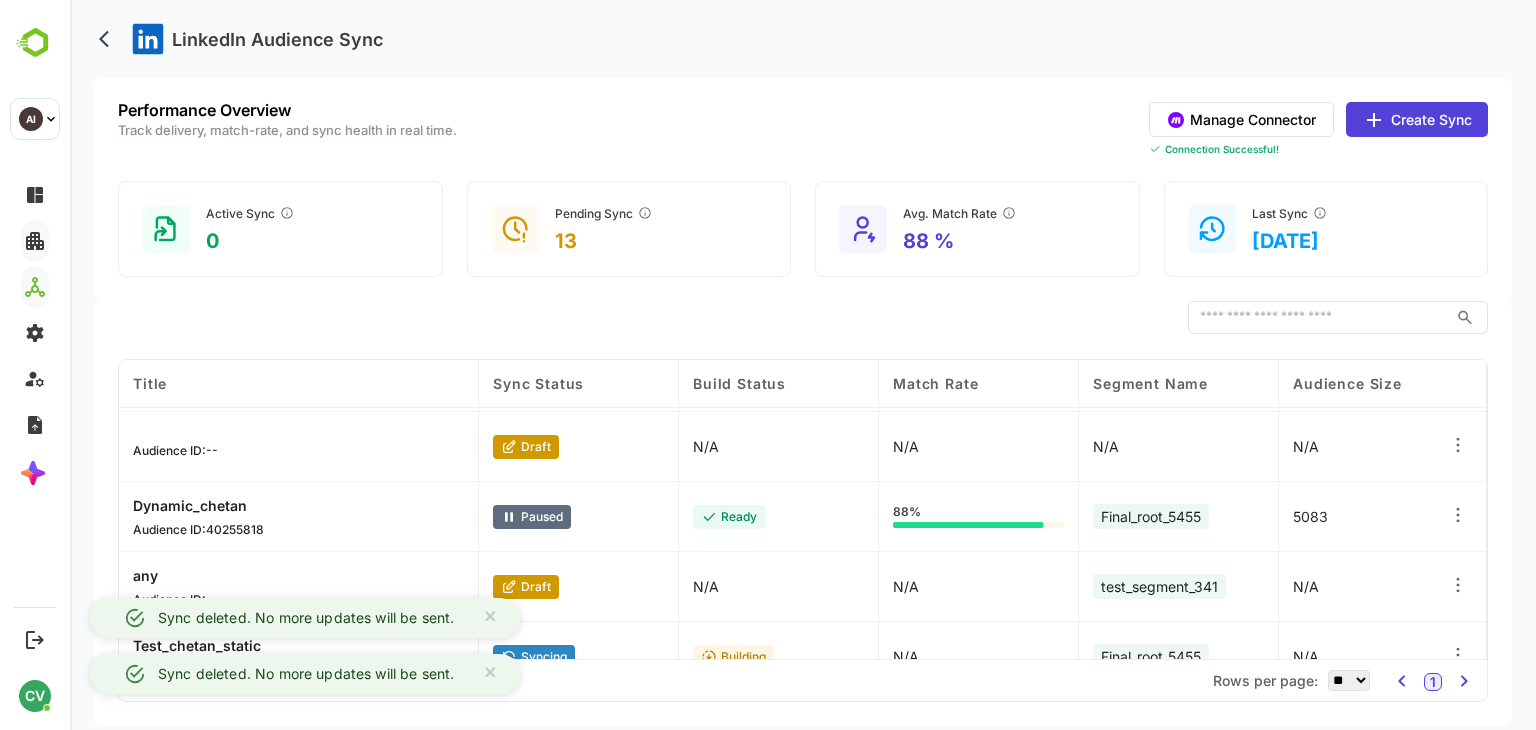 click 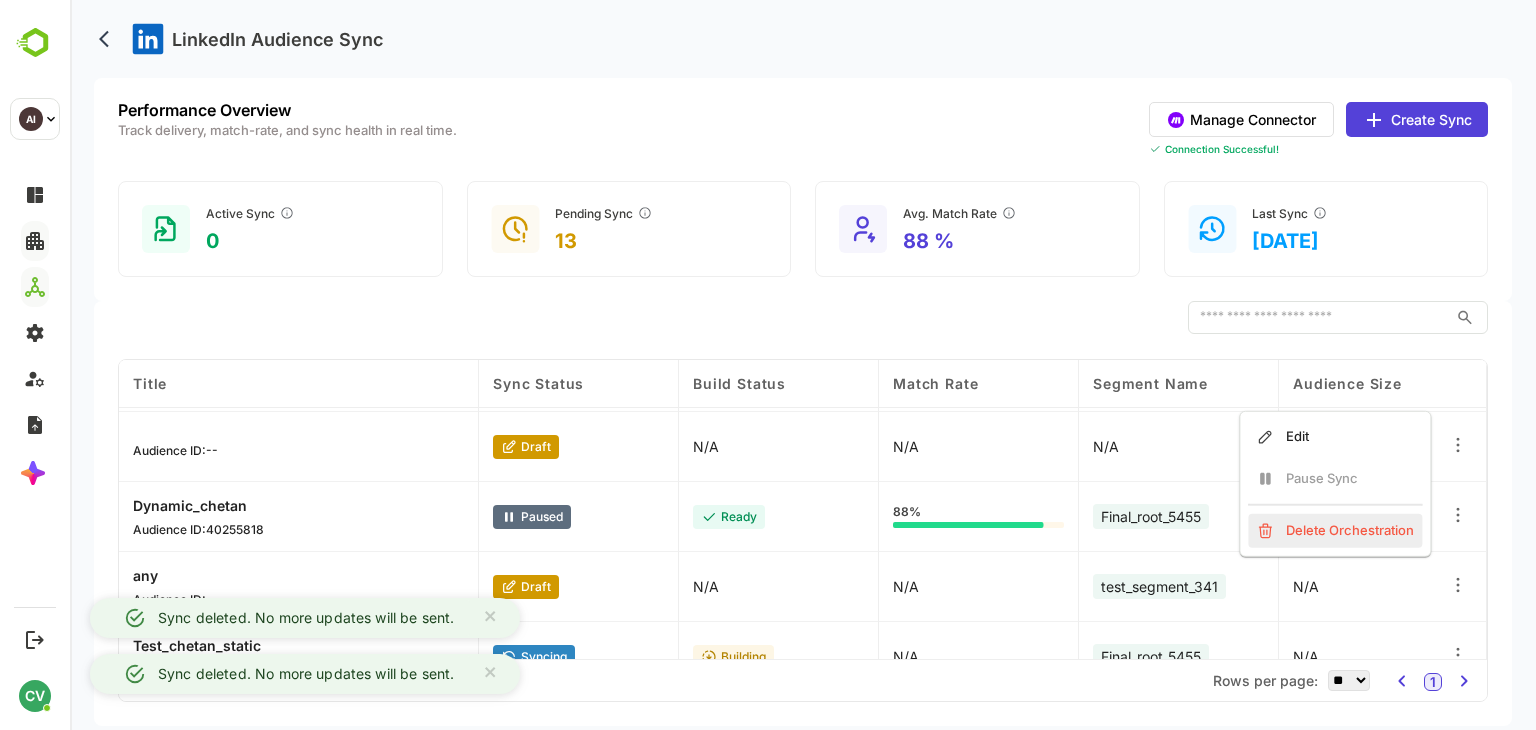 click on "Delete Orchestration" at bounding box center [1335, 531] 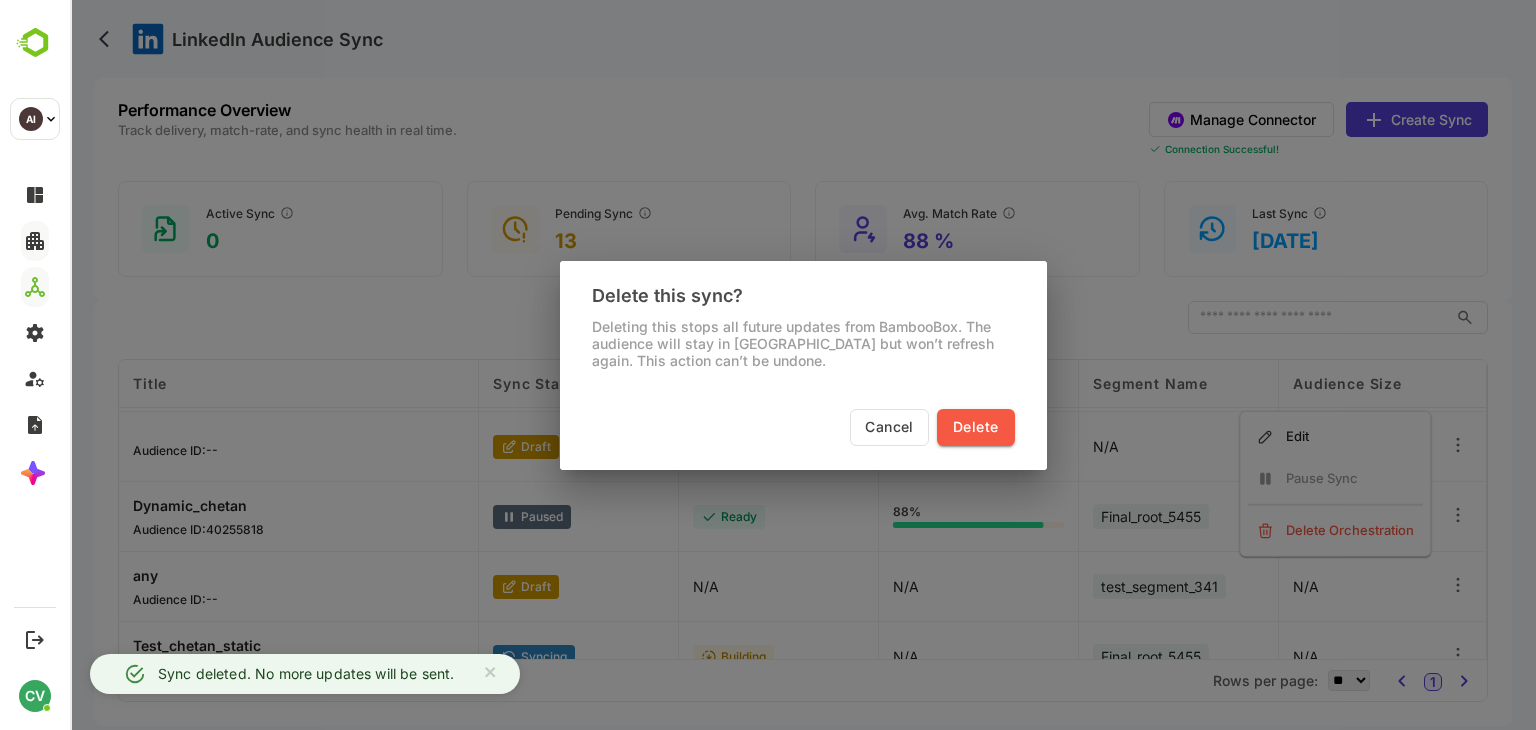 click on "Delete" at bounding box center (975, 427) 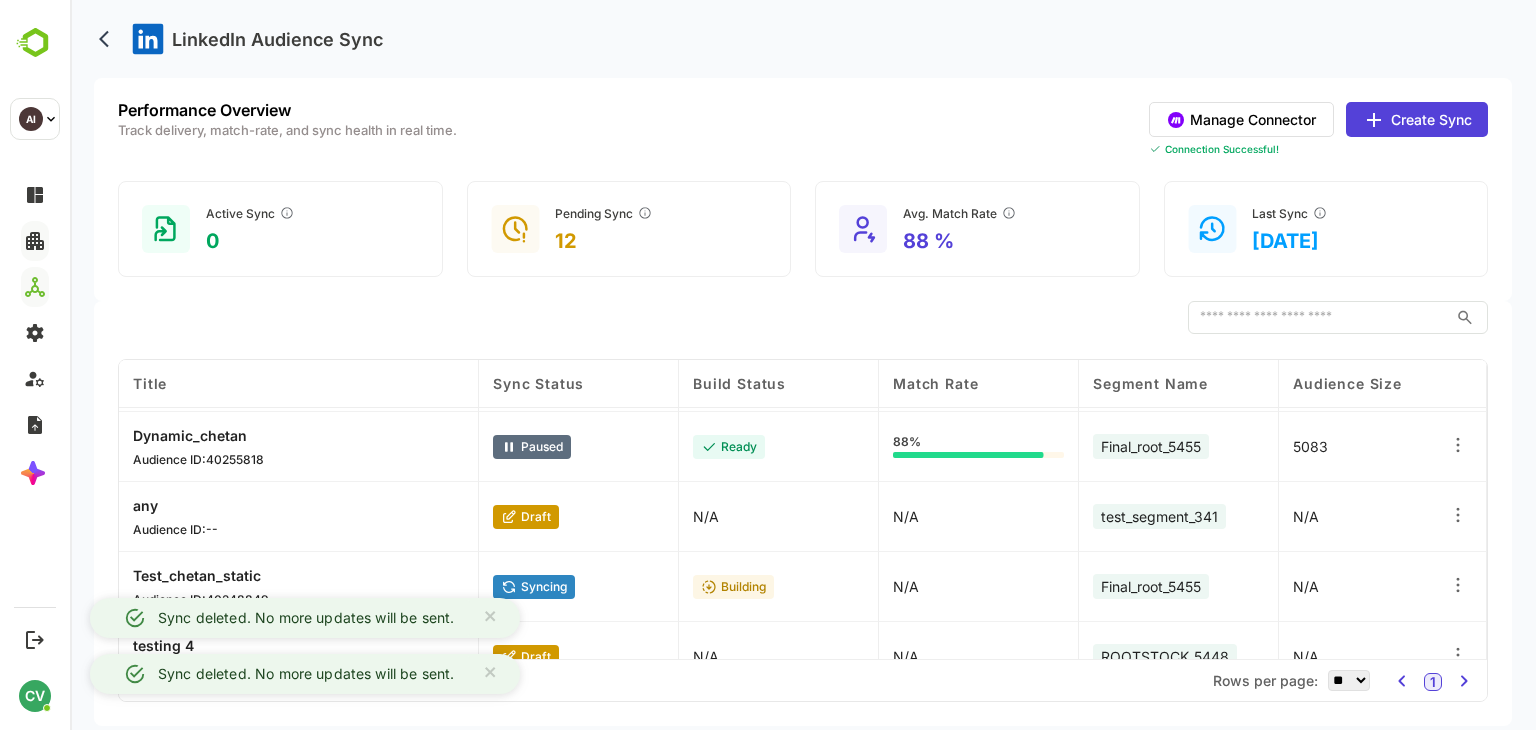 click 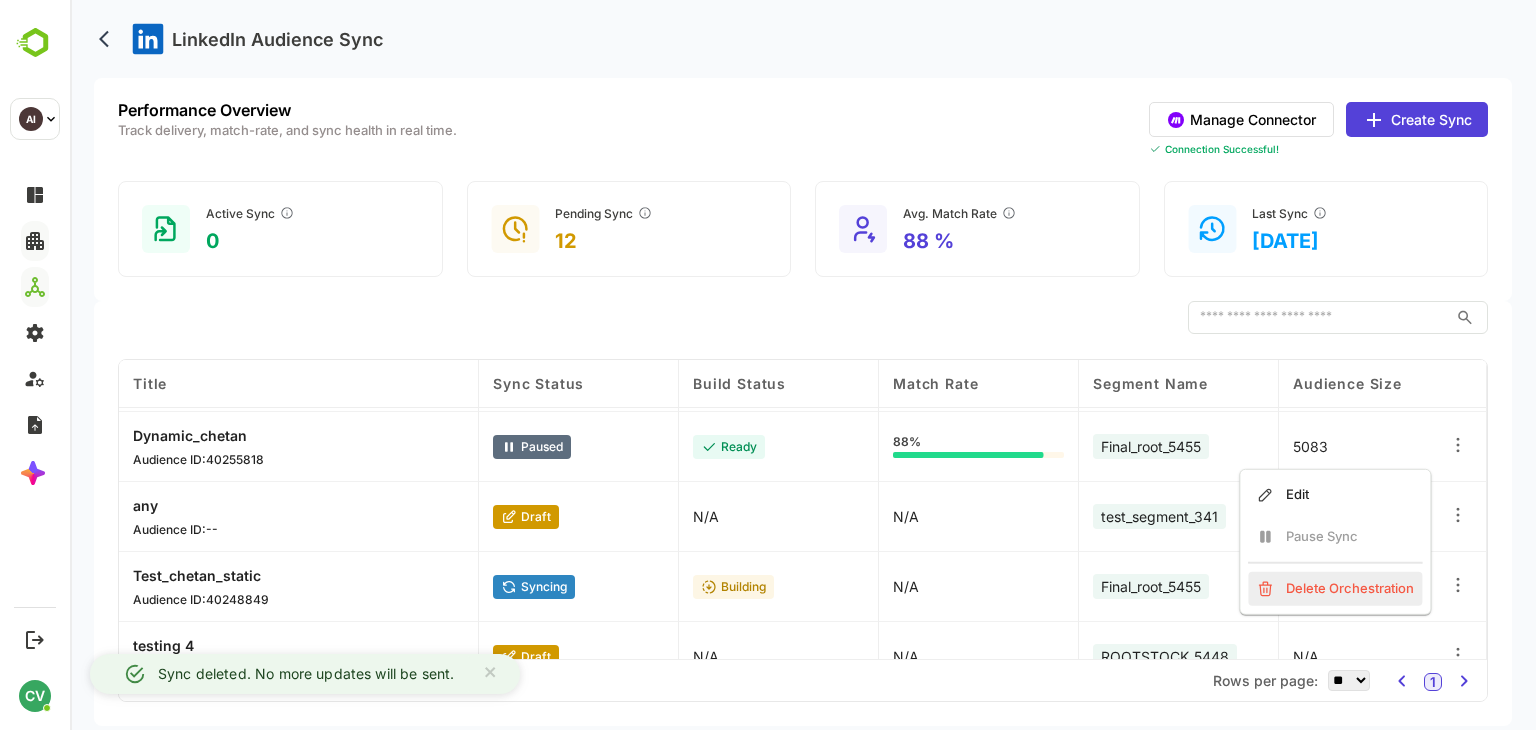 click on "Delete Orchestration" at bounding box center (1335, 589) 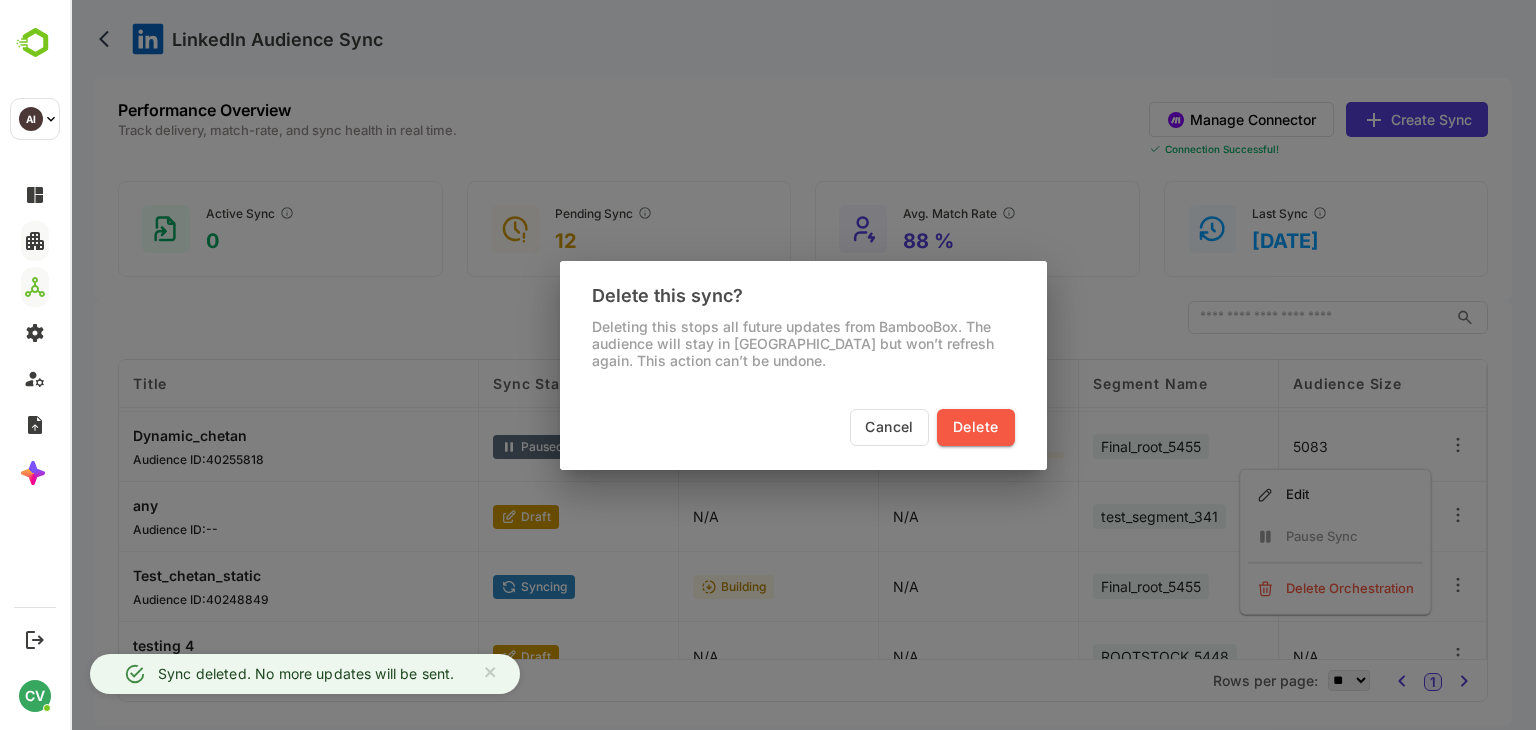 click on "Delete" at bounding box center [975, 427] 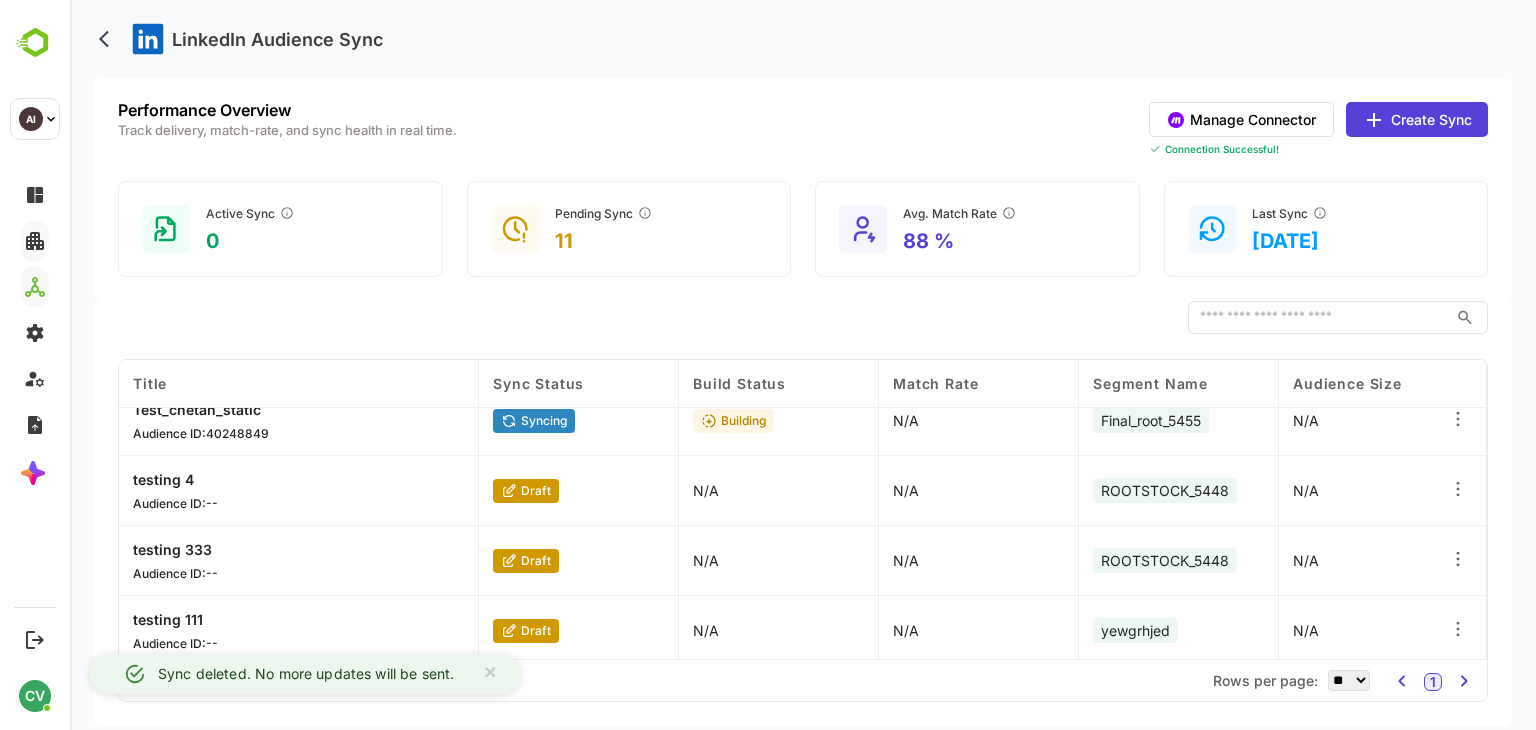 scroll, scrollTop: 520, scrollLeft: 0, axis: vertical 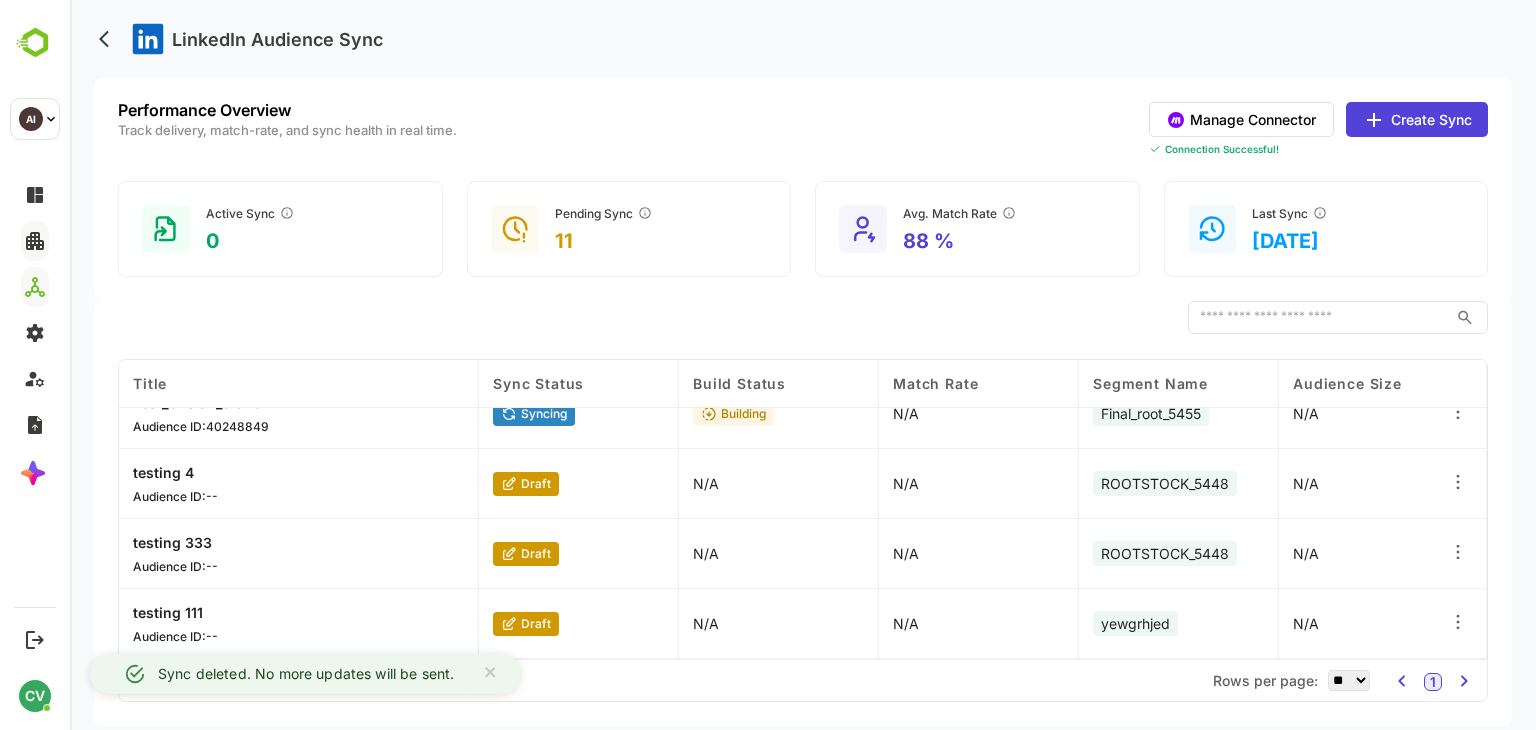 click 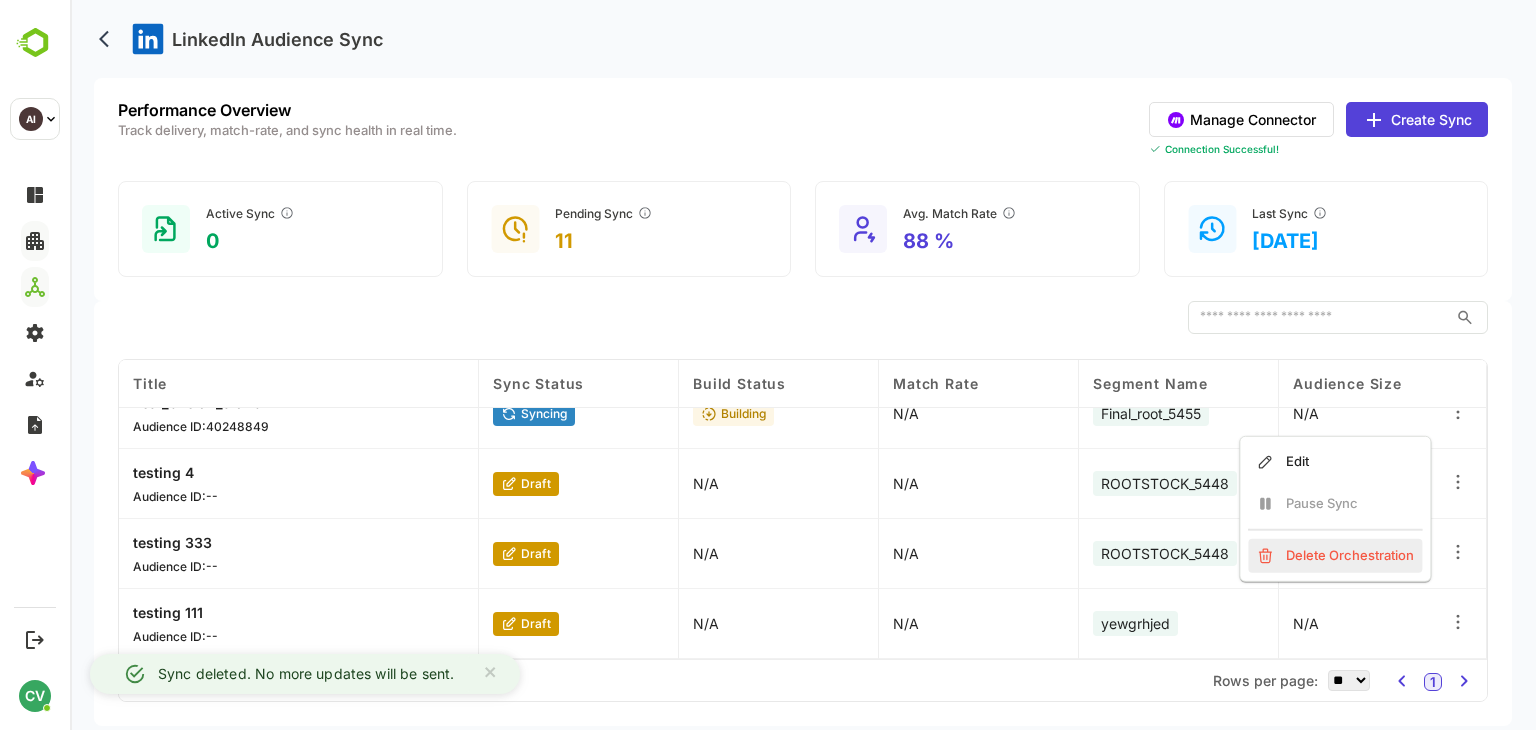 click on "Delete Orchestration" at bounding box center (1335, 556) 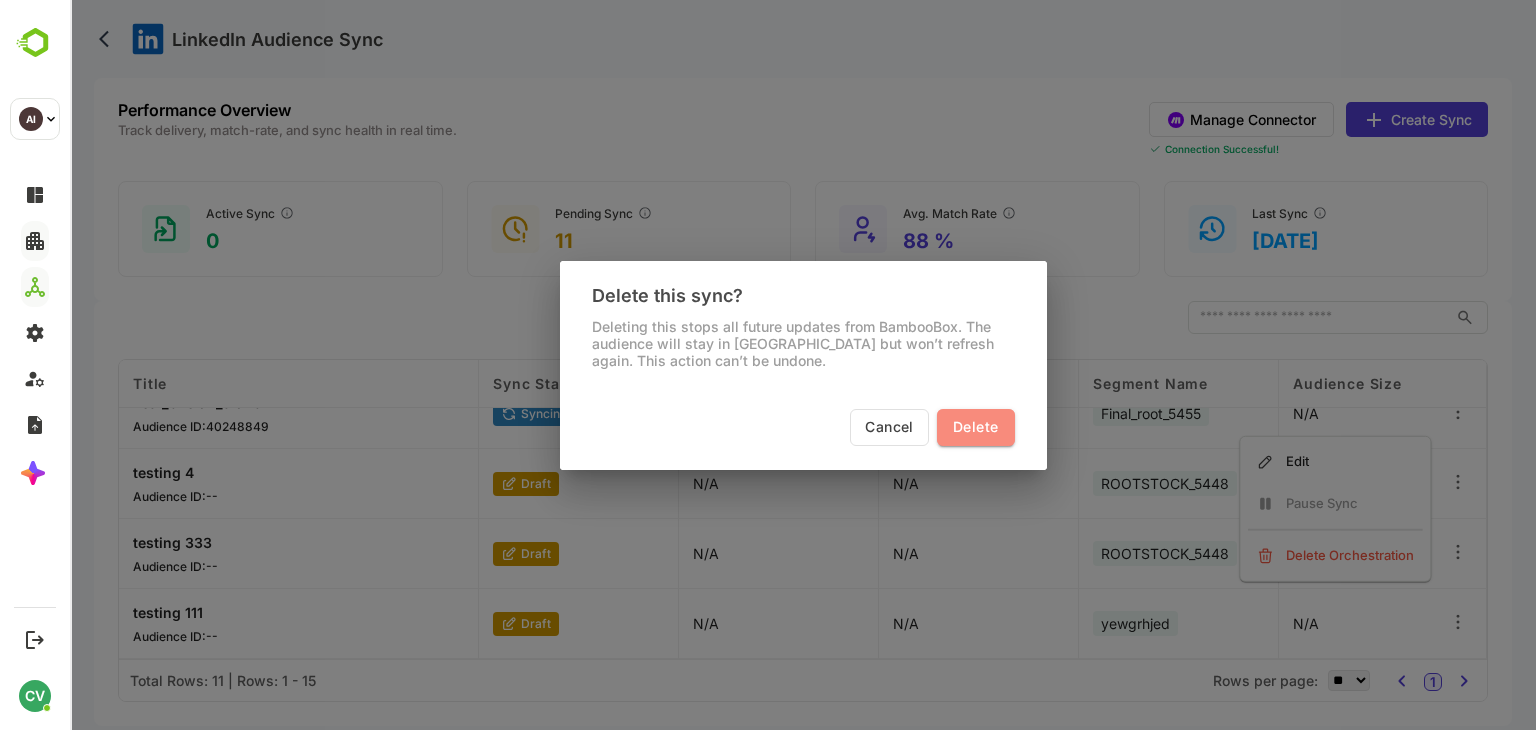 click on "Delete" at bounding box center (975, 427) 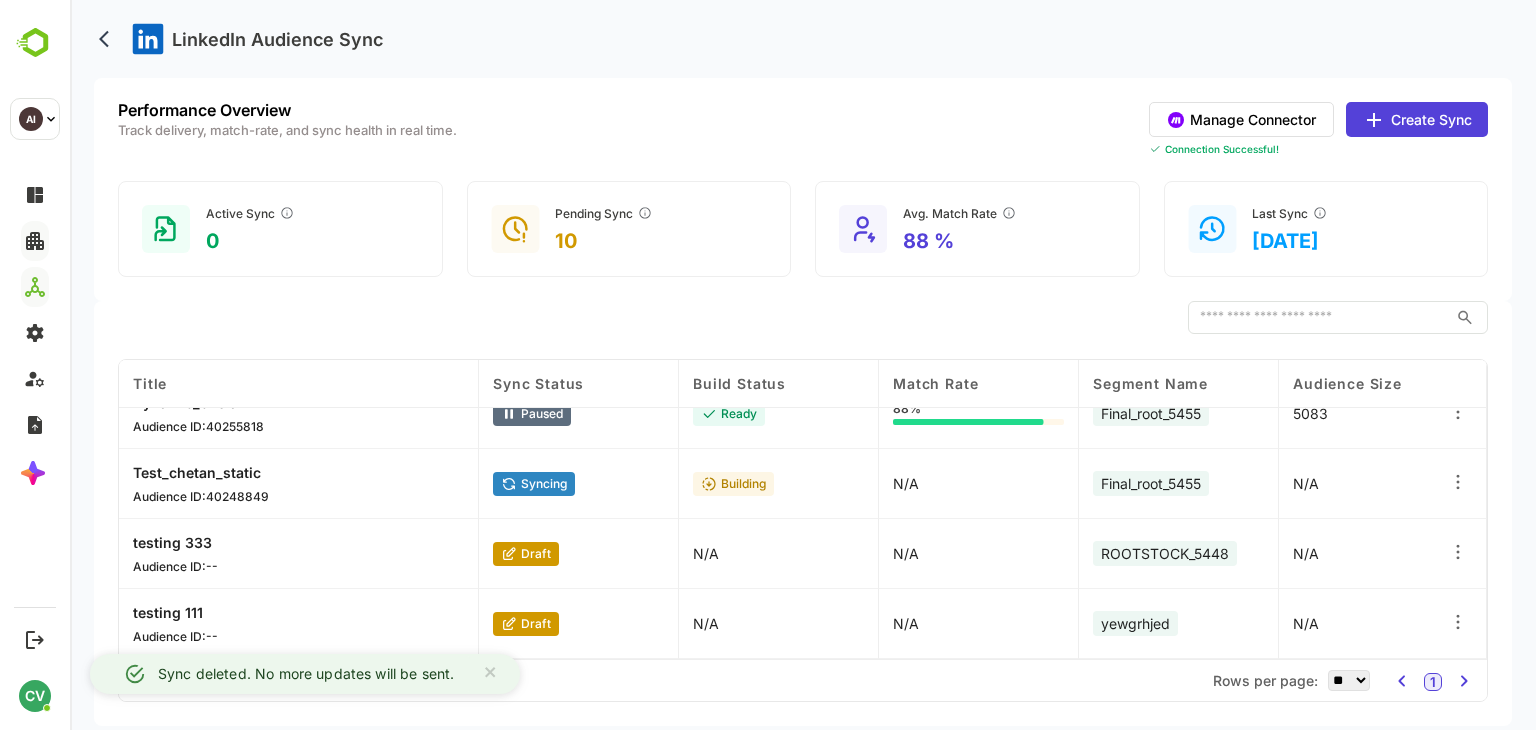scroll, scrollTop: 450, scrollLeft: 0, axis: vertical 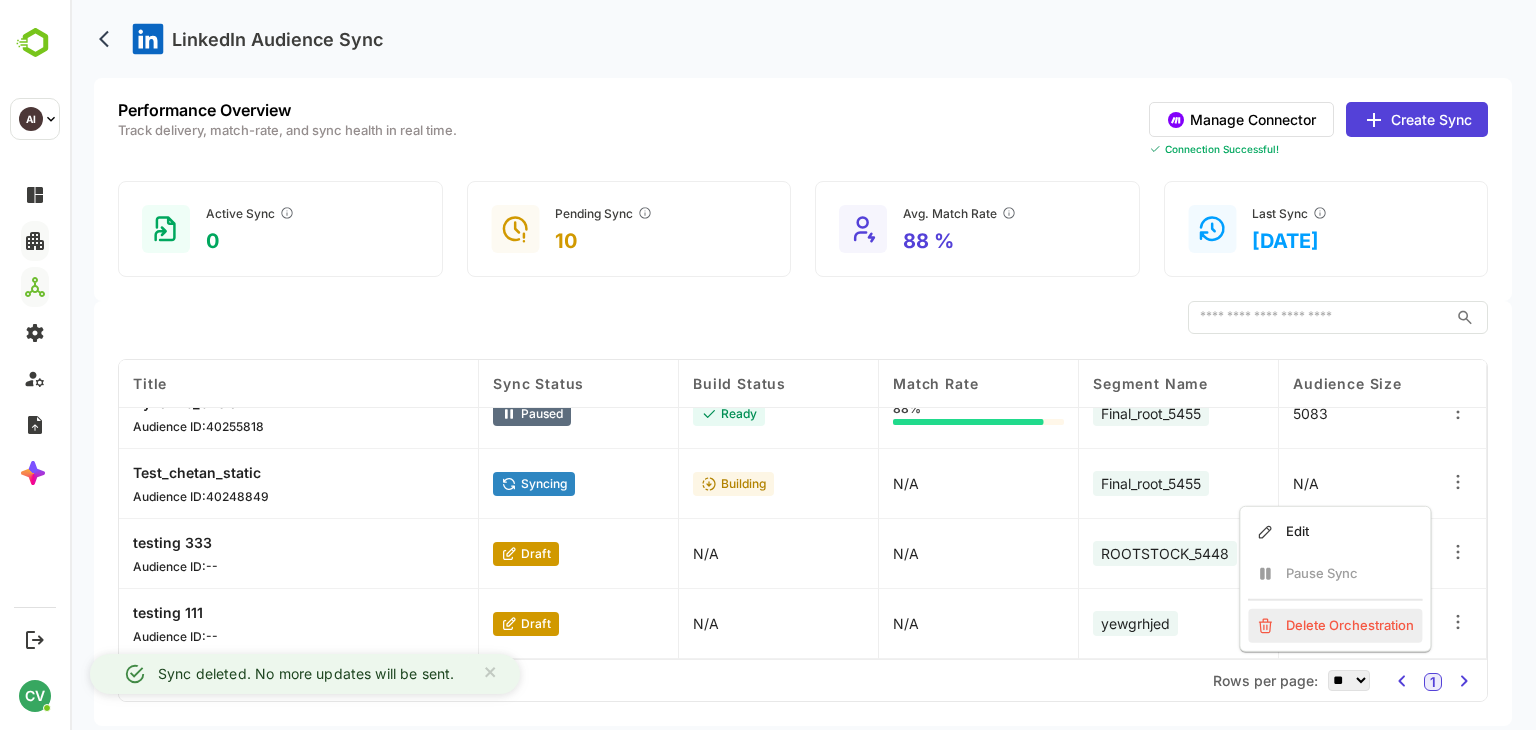 click on "Delete Orchestration" at bounding box center [1335, 626] 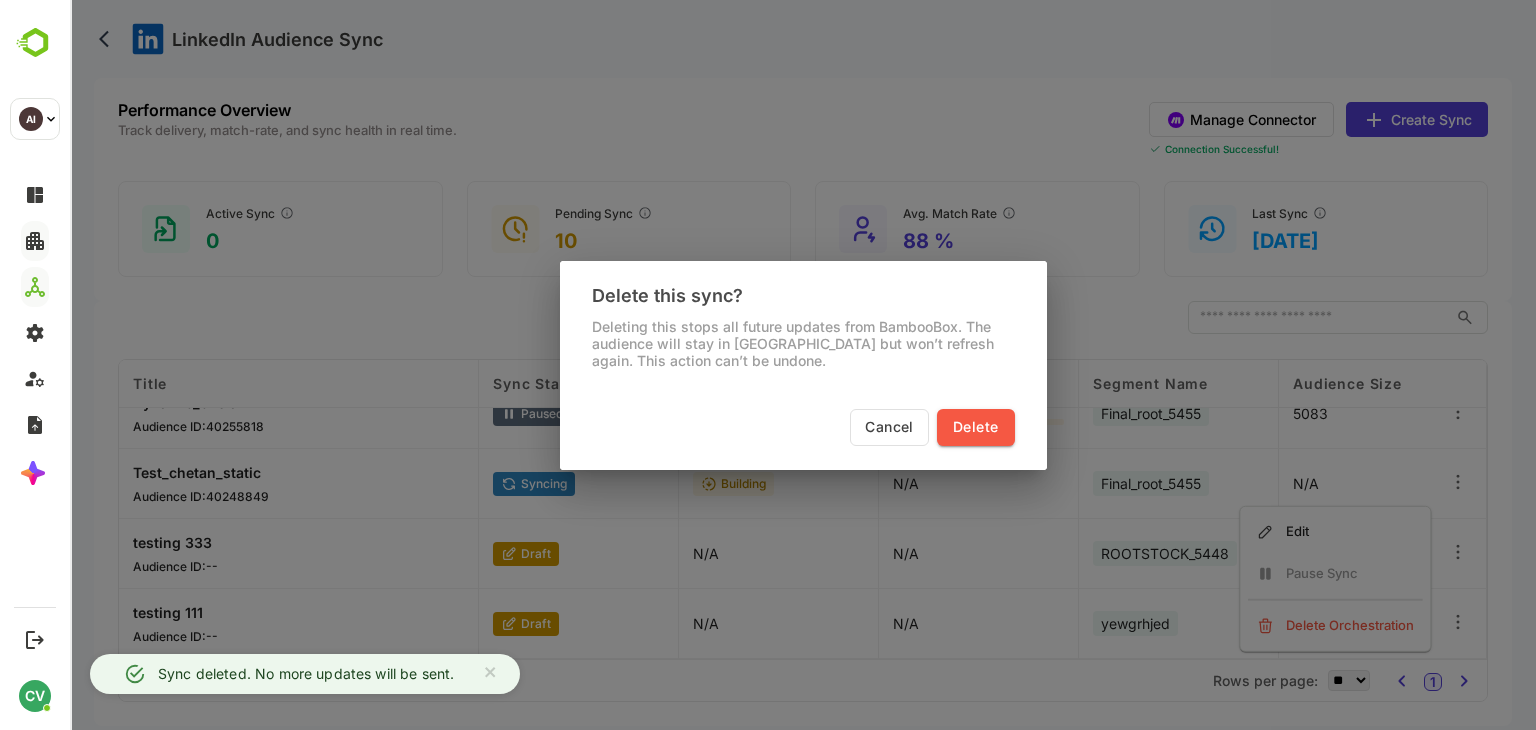click on "Delete" at bounding box center (975, 427) 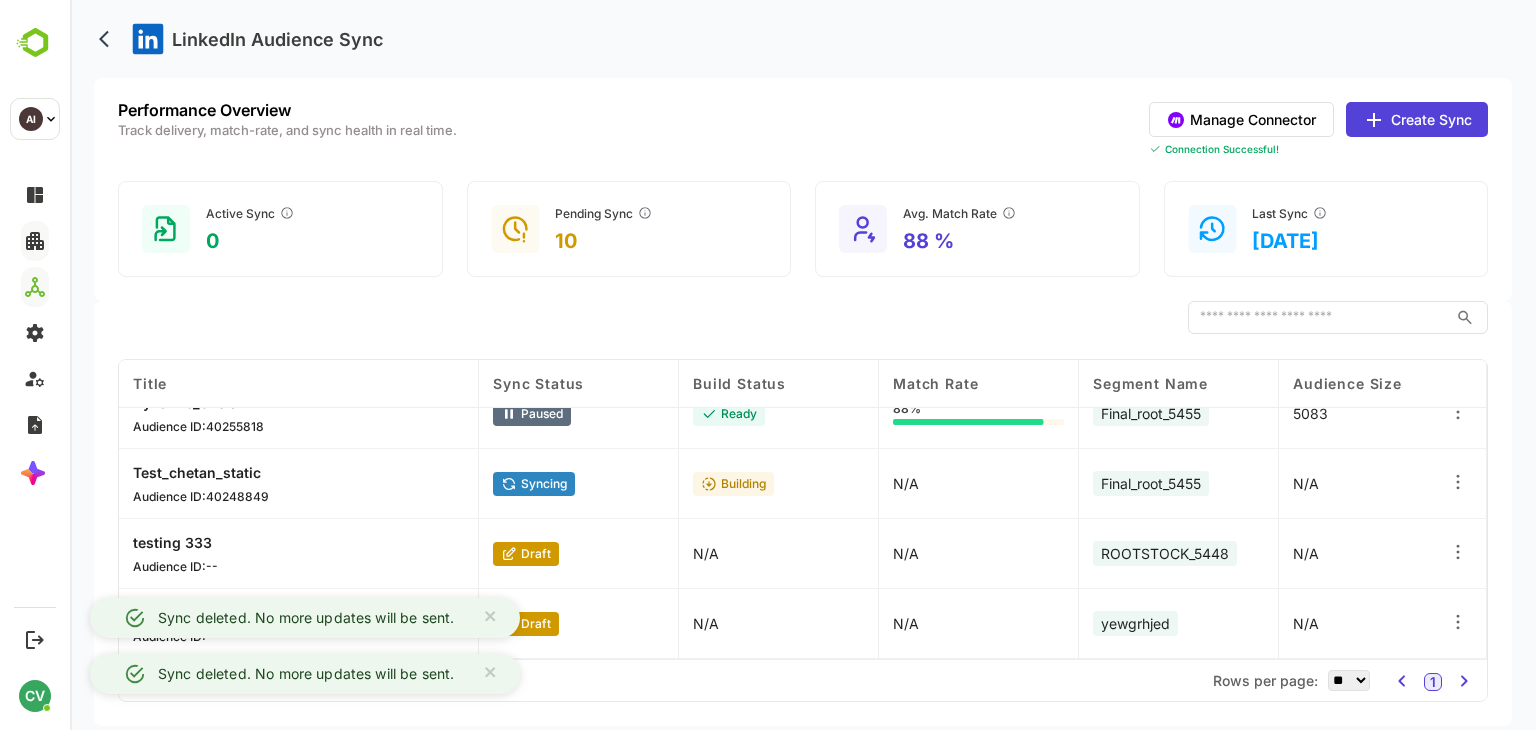 scroll, scrollTop: 380, scrollLeft: 0, axis: vertical 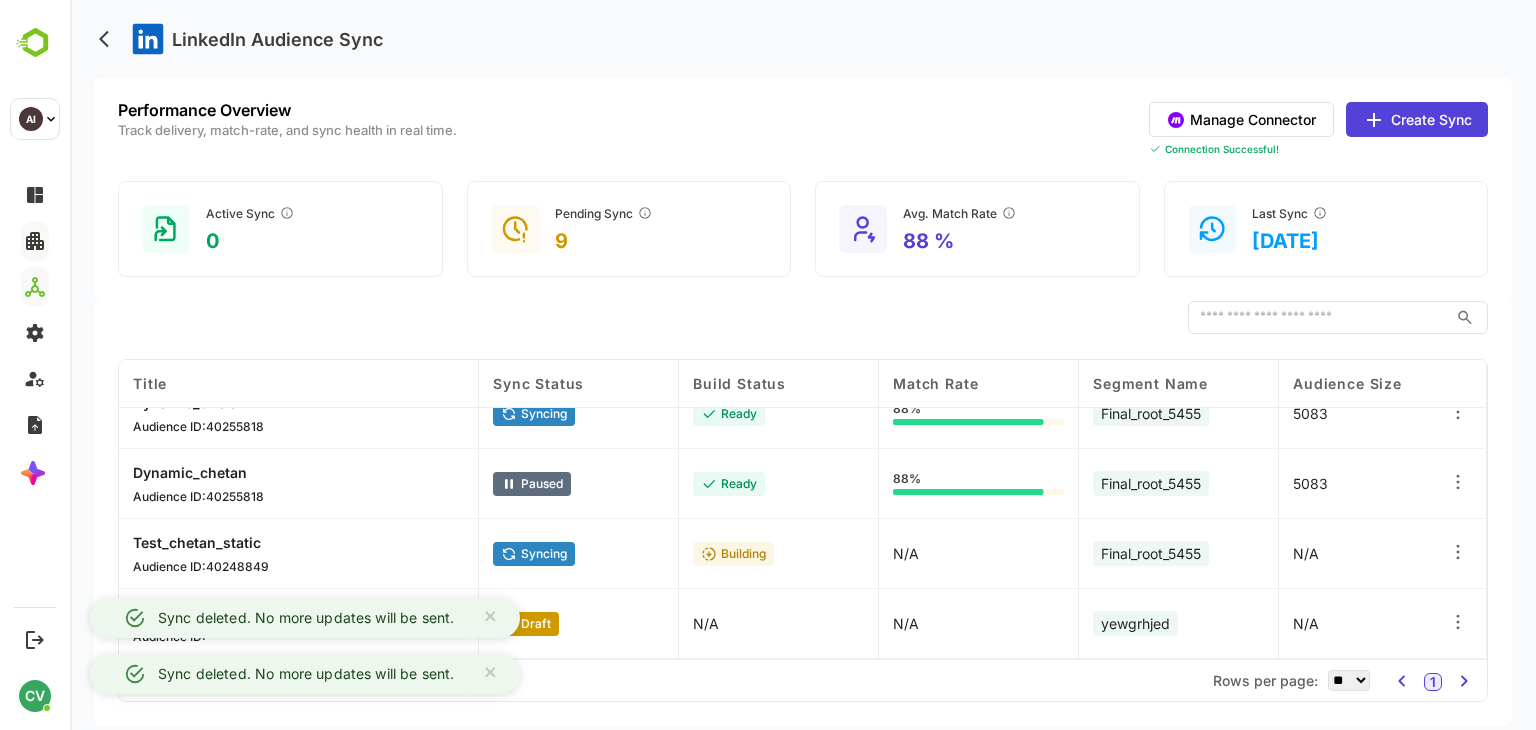 click 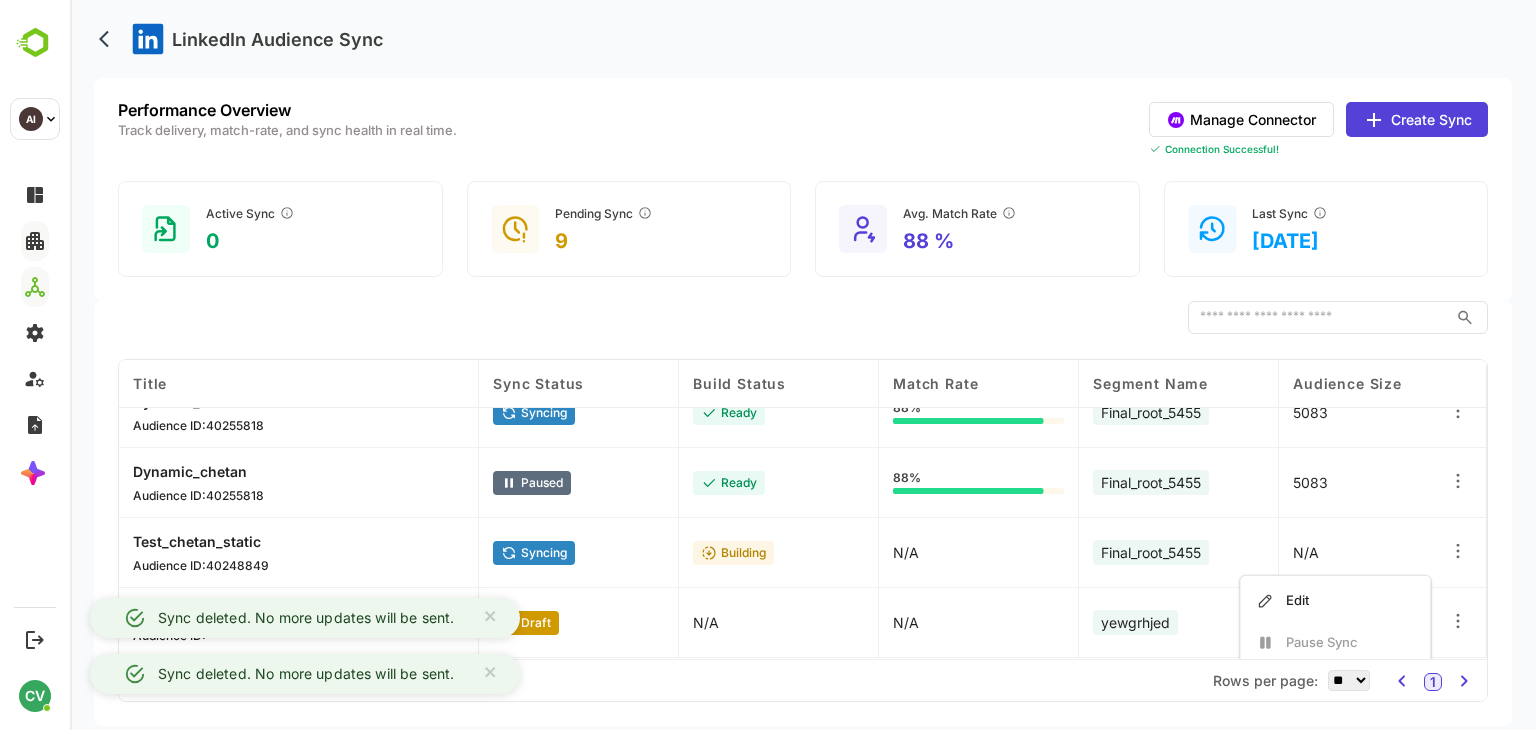 scroll, scrollTop: 442, scrollLeft: 0, axis: vertical 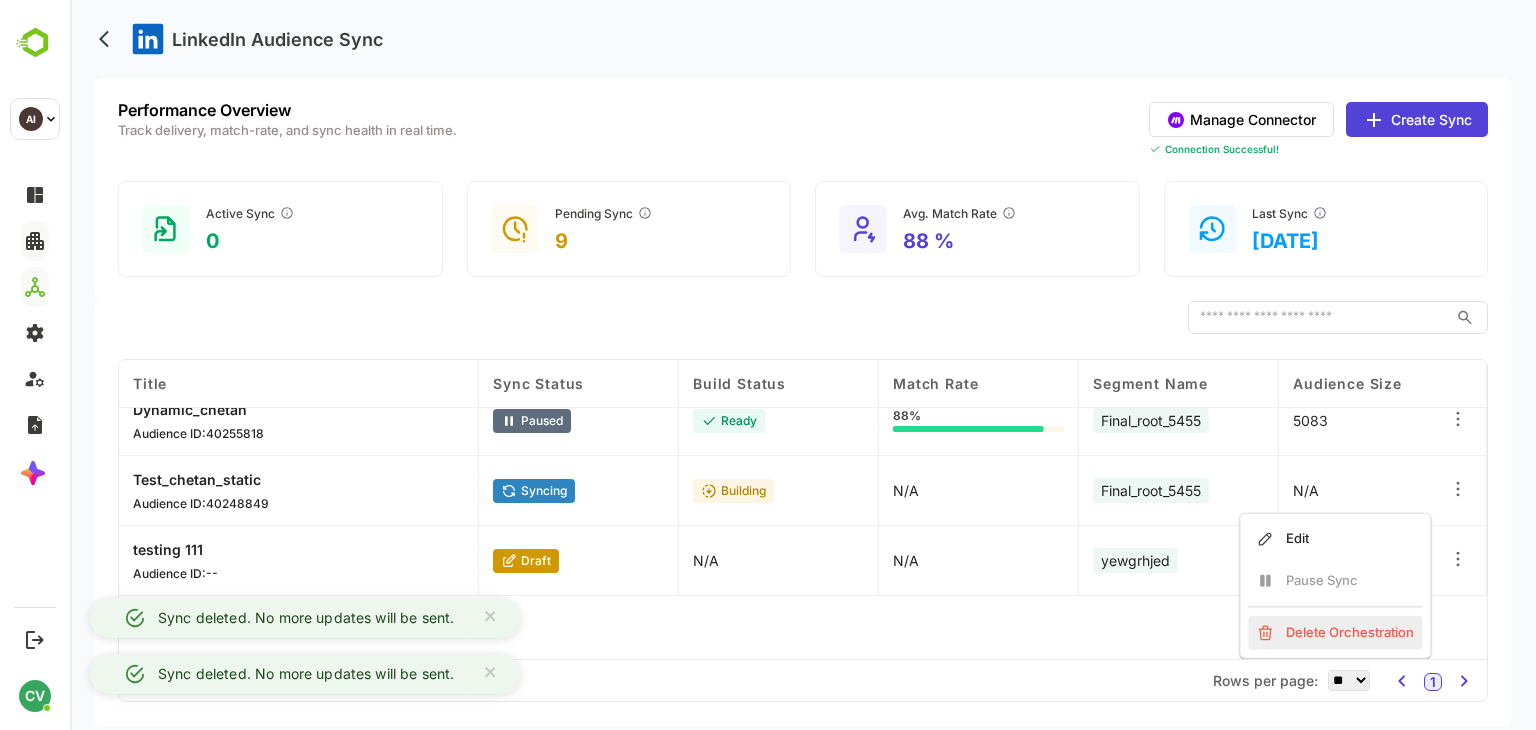 click on "Delete Orchestration" at bounding box center (1335, 633) 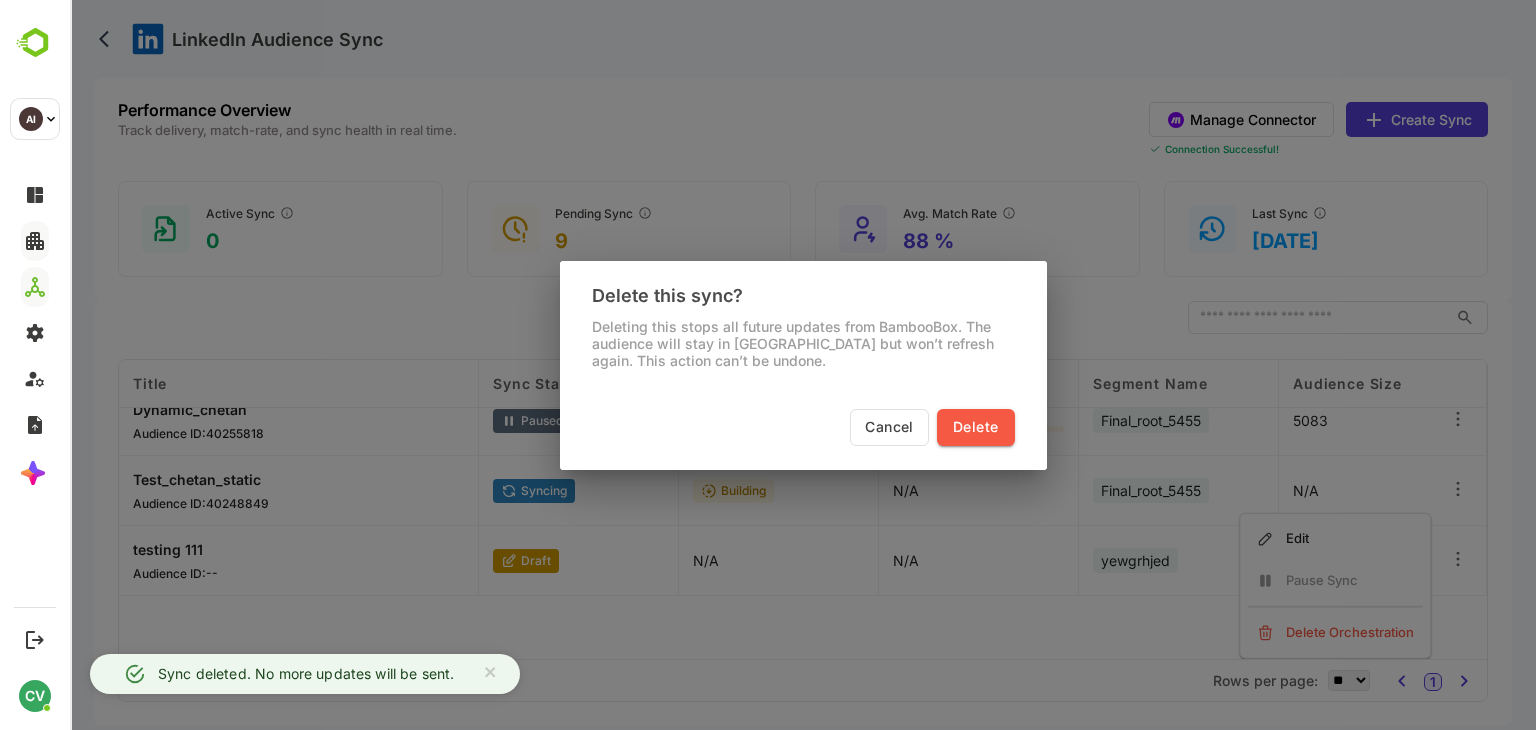 click on "Delete" at bounding box center (975, 427) 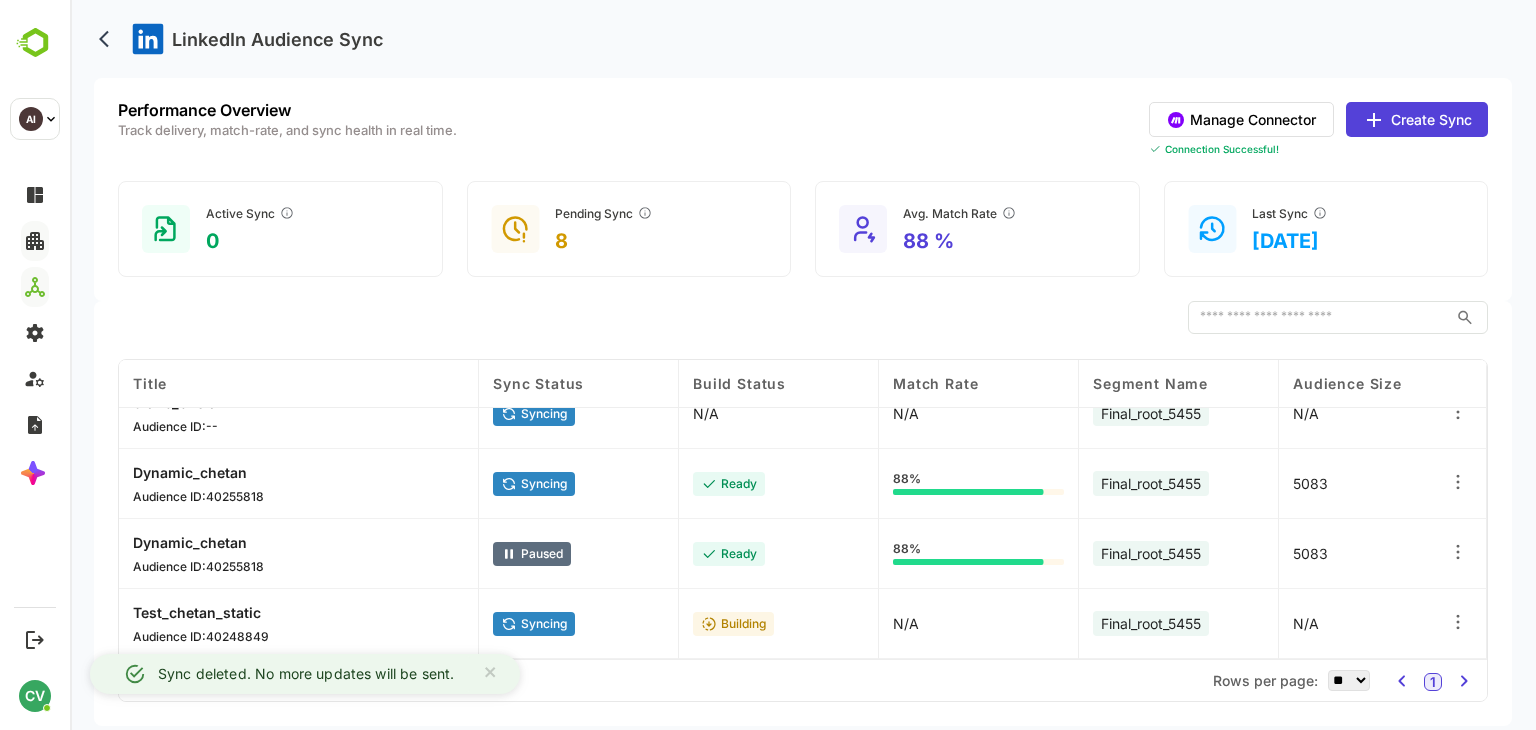 scroll, scrollTop: 0, scrollLeft: 0, axis: both 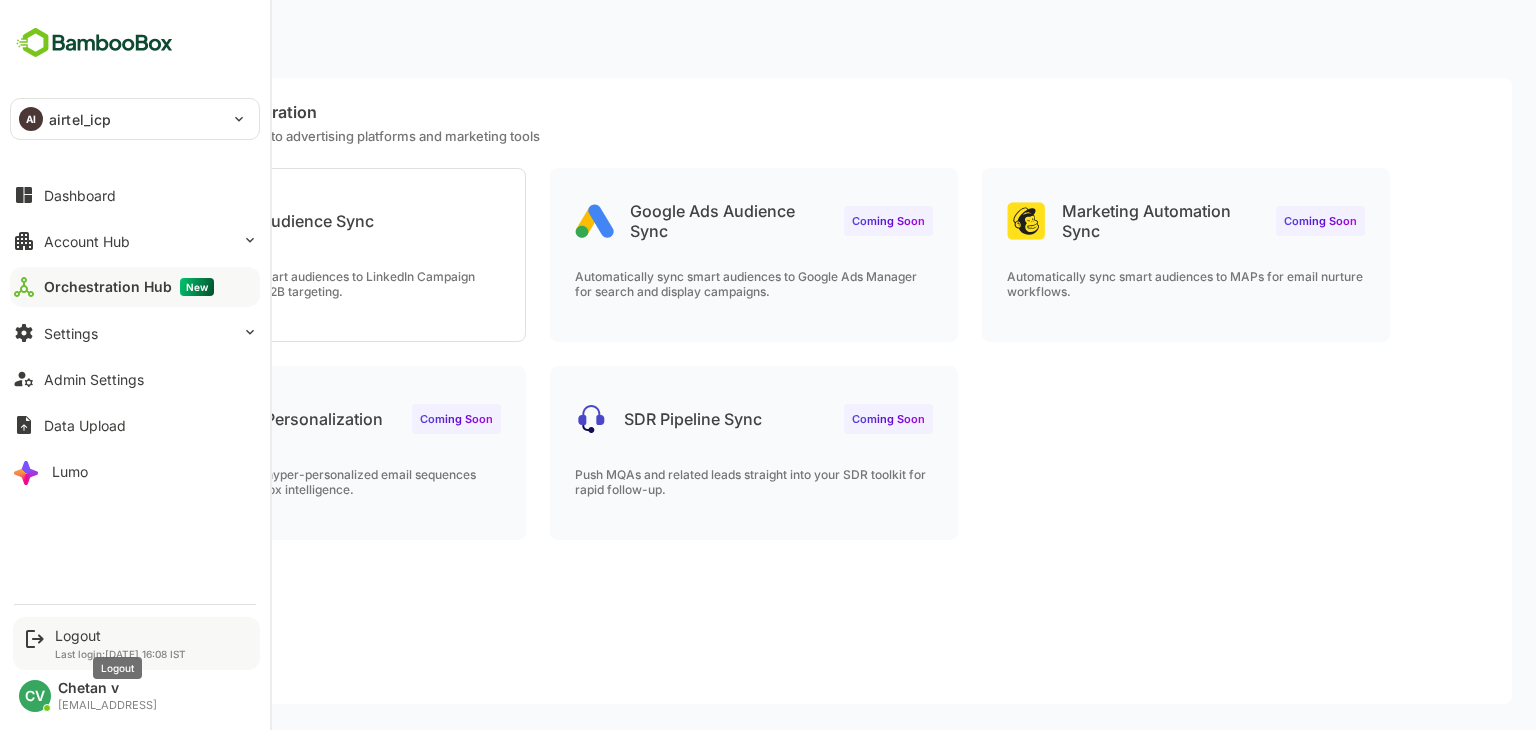 click on "Logout" at bounding box center [120, 635] 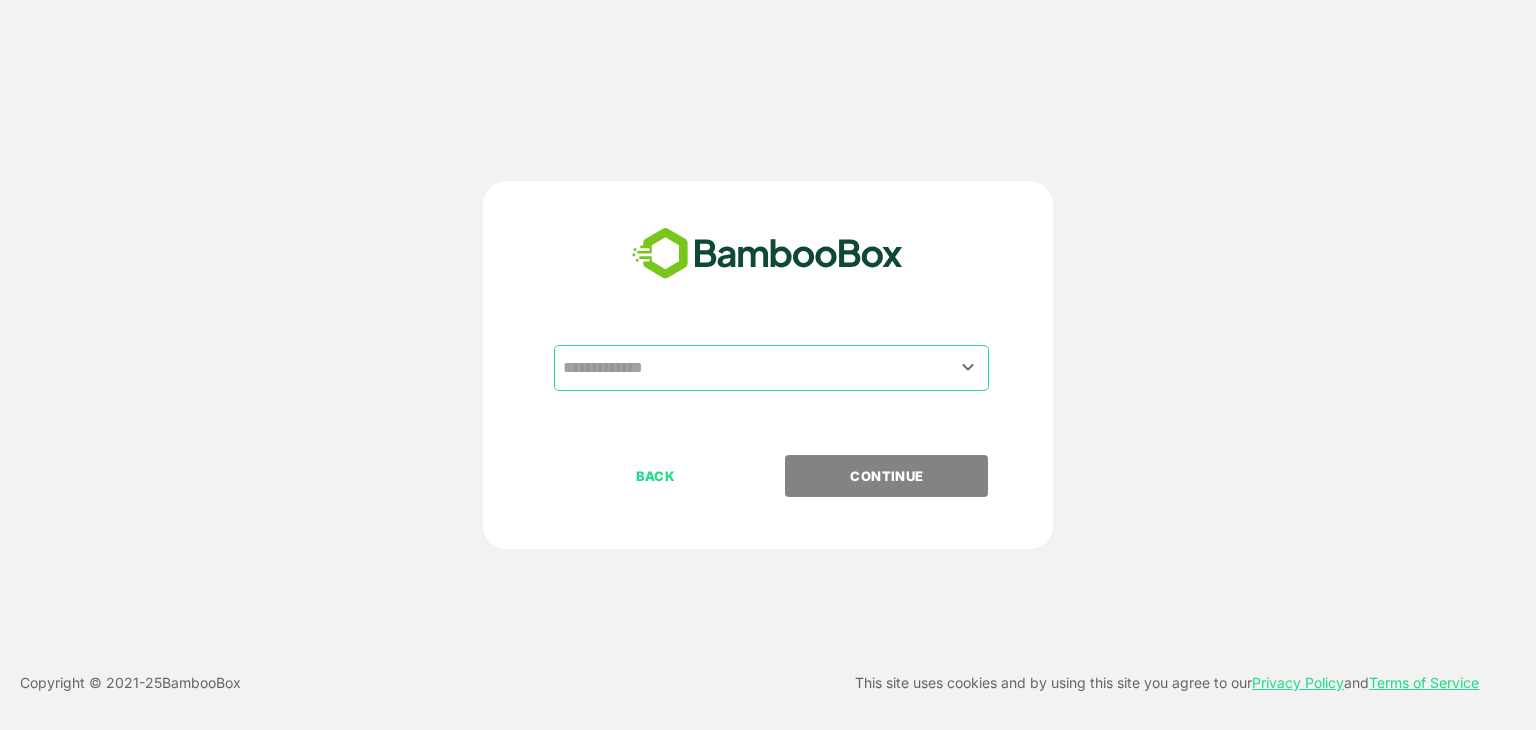 click on "​ BACK CONTINUE" at bounding box center [768, 365] 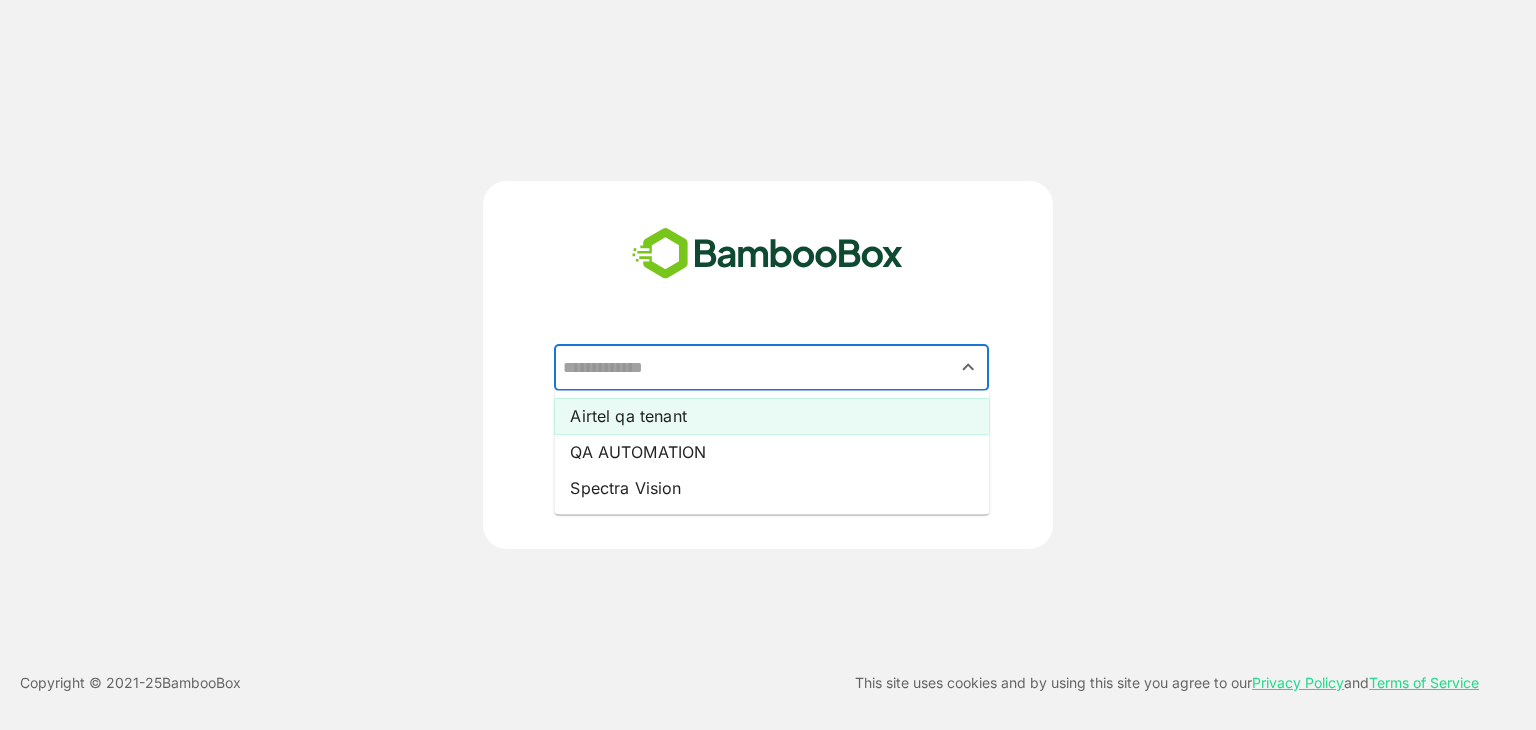 click on "Airtel qa tenant" at bounding box center [771, 416] 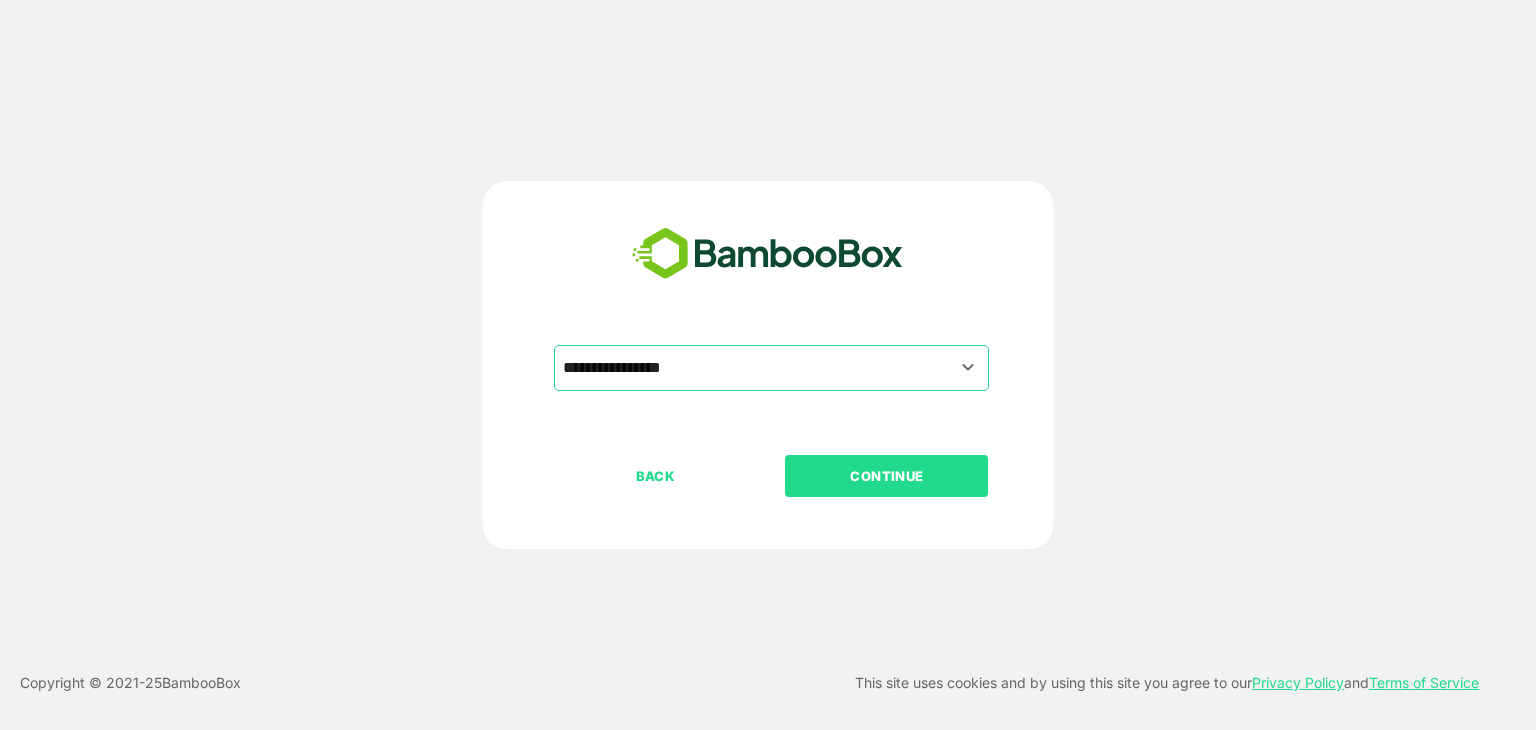 click on "CONTINUE" at bounding box center [887, 476] 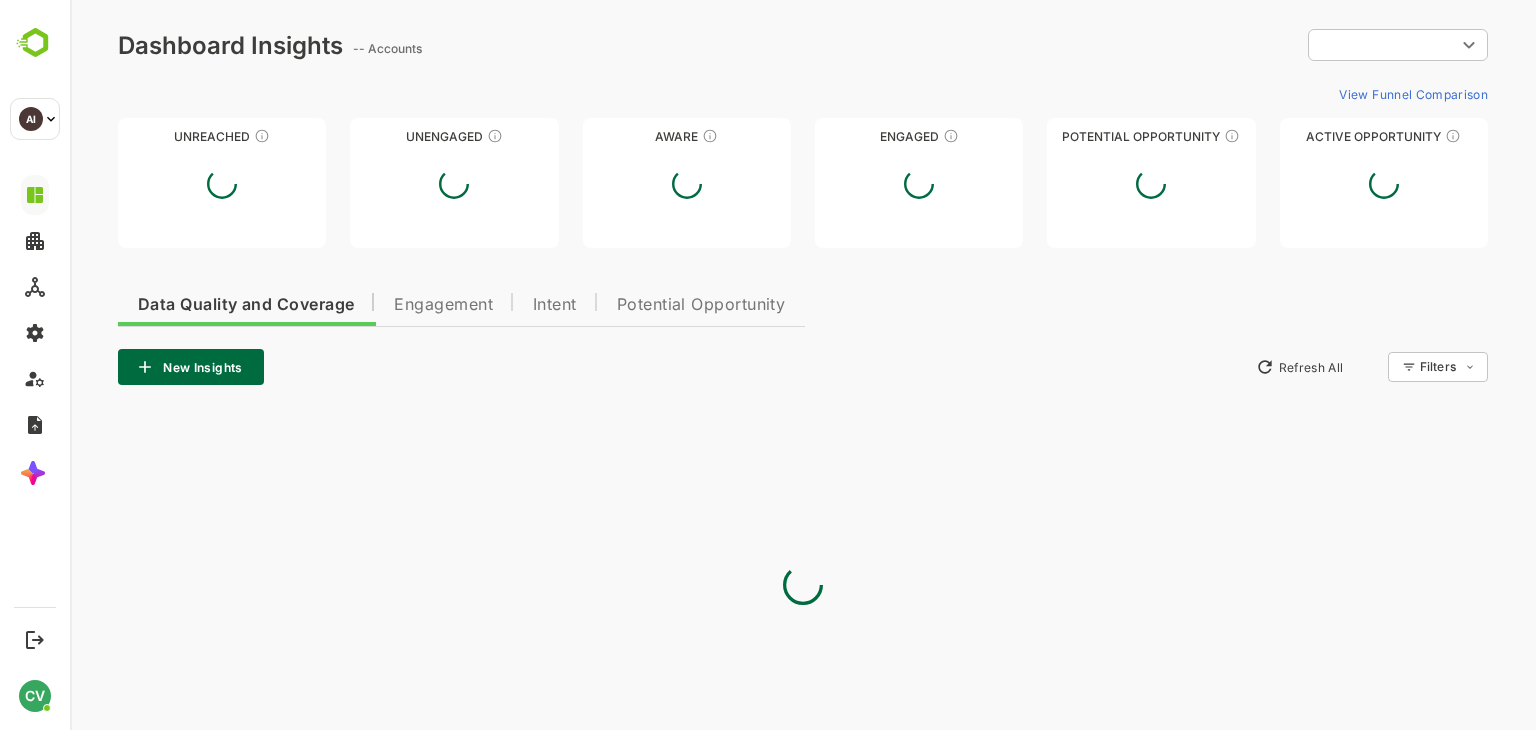 scroll, scrollTop: 0, scrollLeft: 0, axis: both 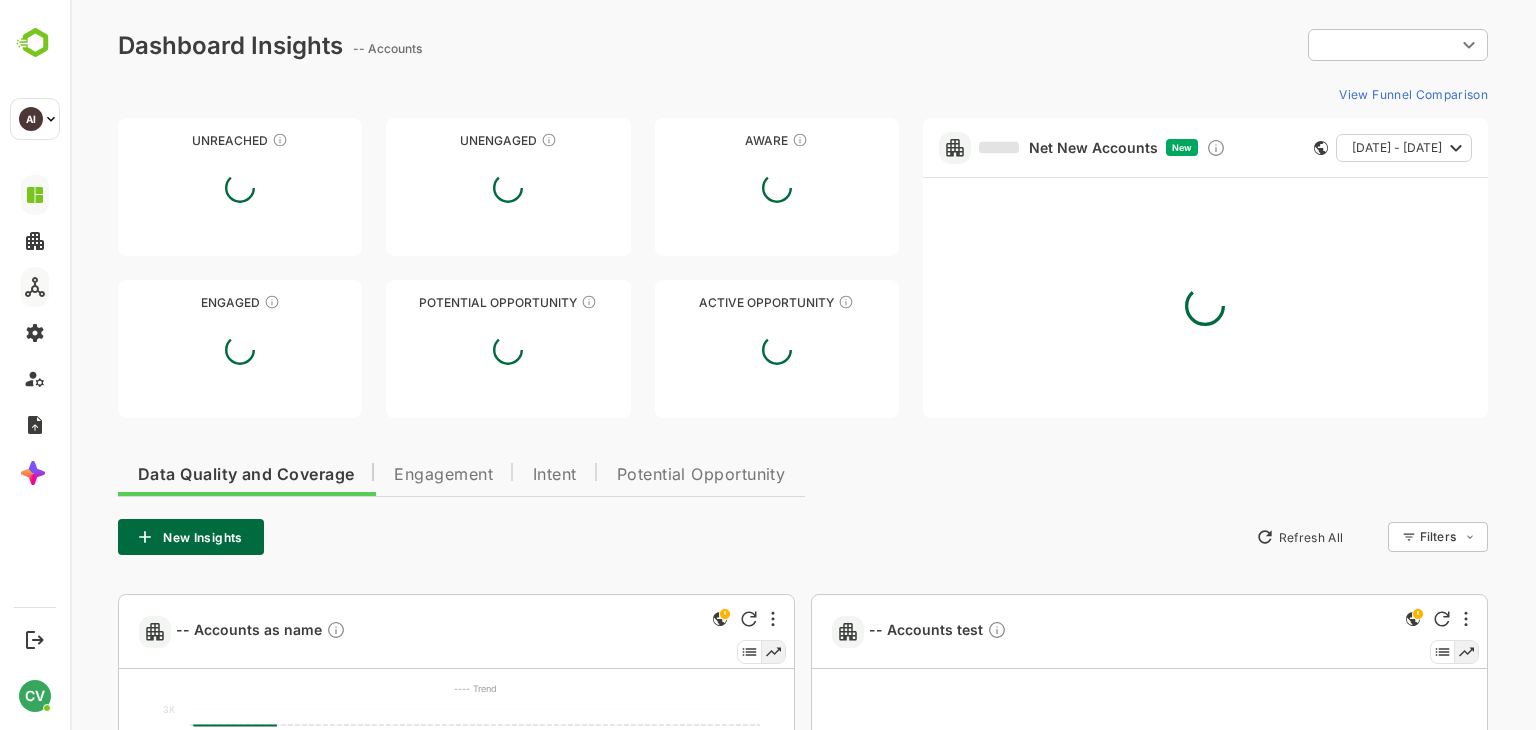 type on "**********" 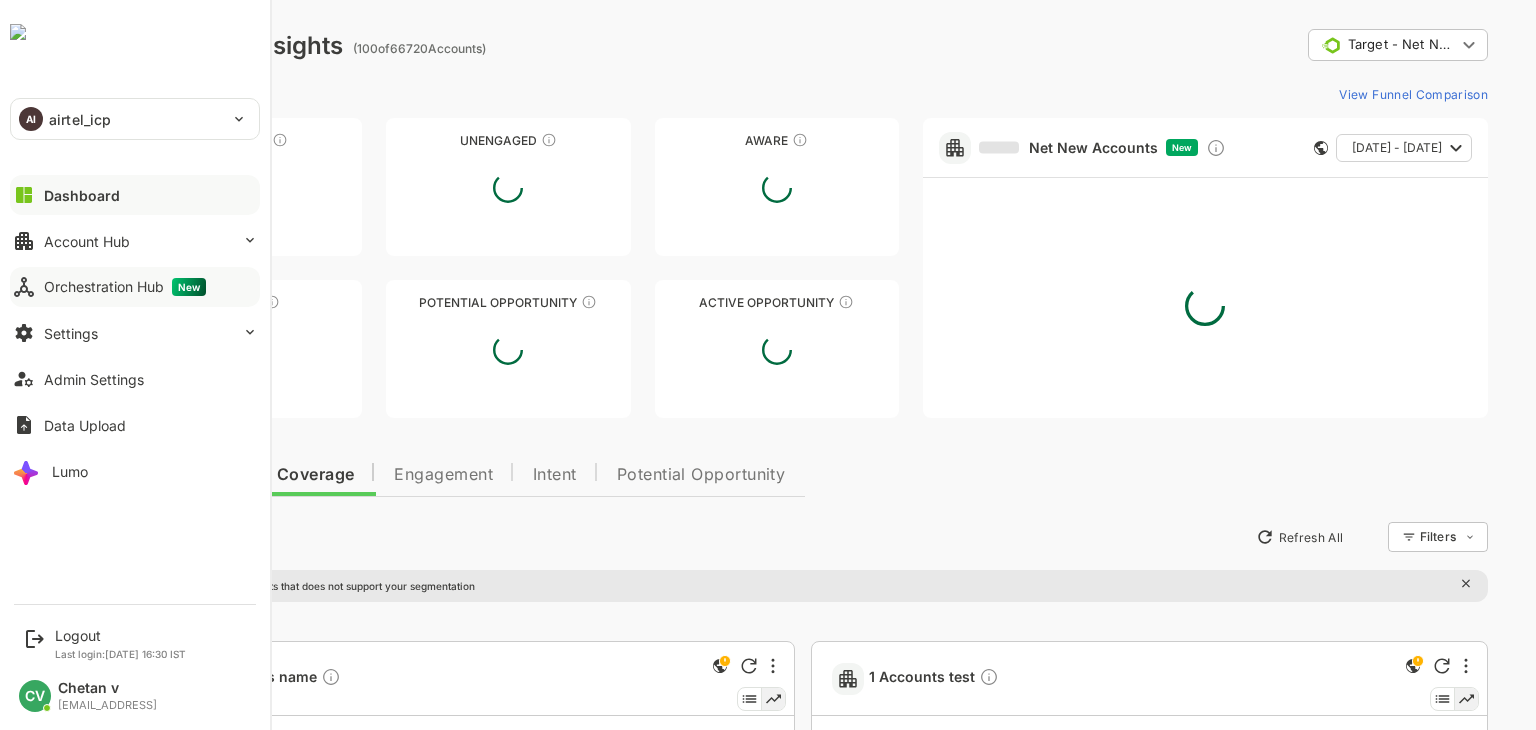click on "Orchestration Hub New" at bounding box center [125, 287] 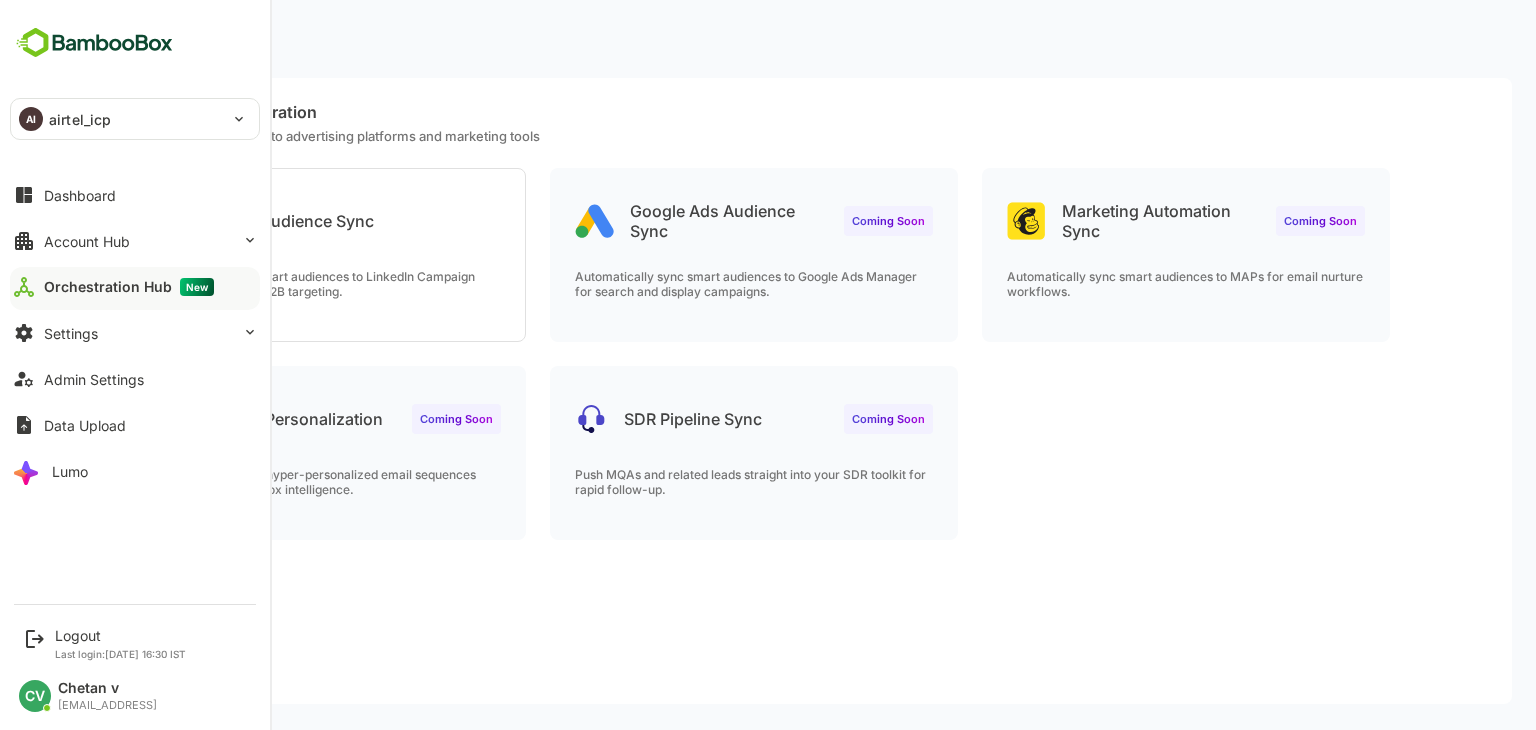 scroll, scrollTop: 0, scrollLeft: 0, axis: both 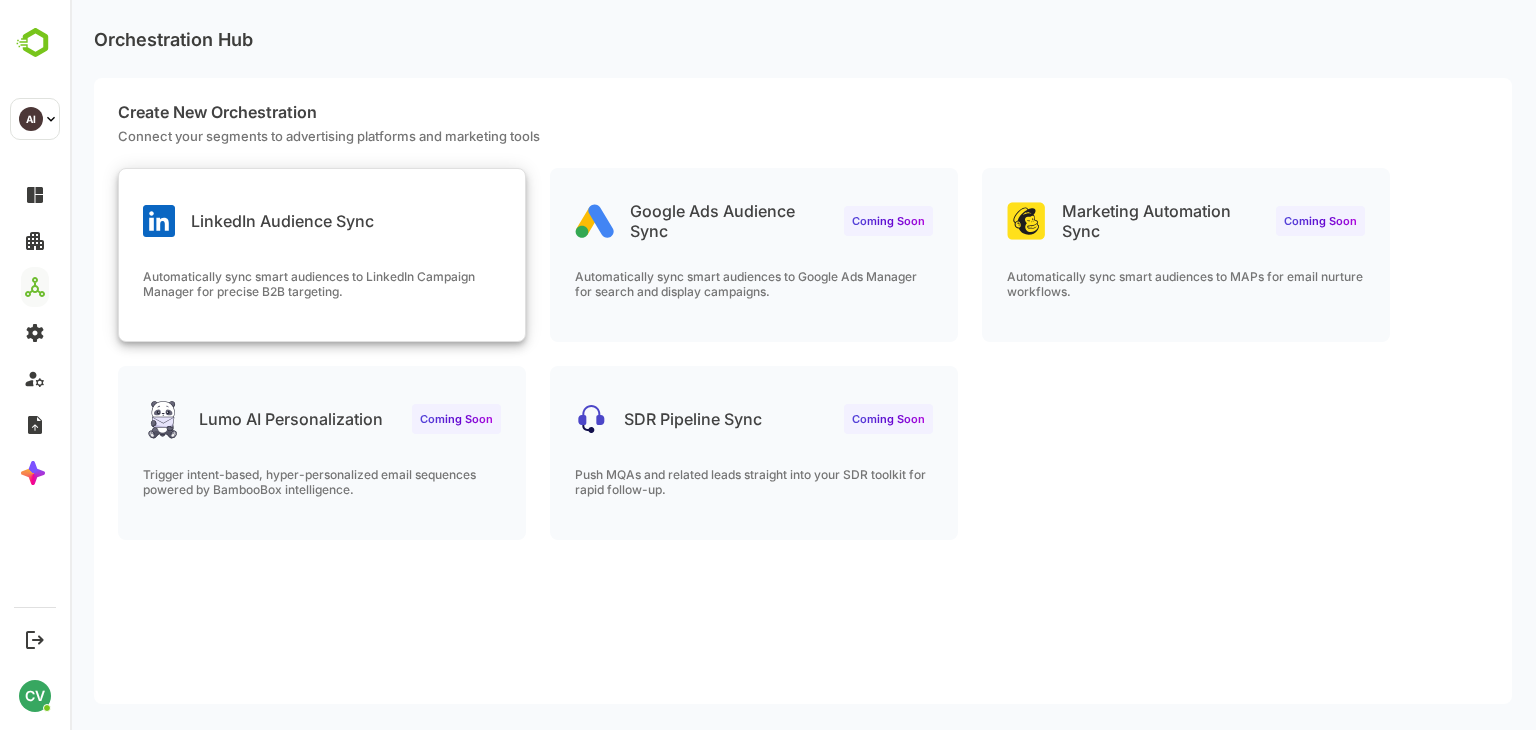 click on "Automatically sync smart audiences to LinkedIn Campaign Manager for precise B2B targeting." at bounding box center [322, 284] 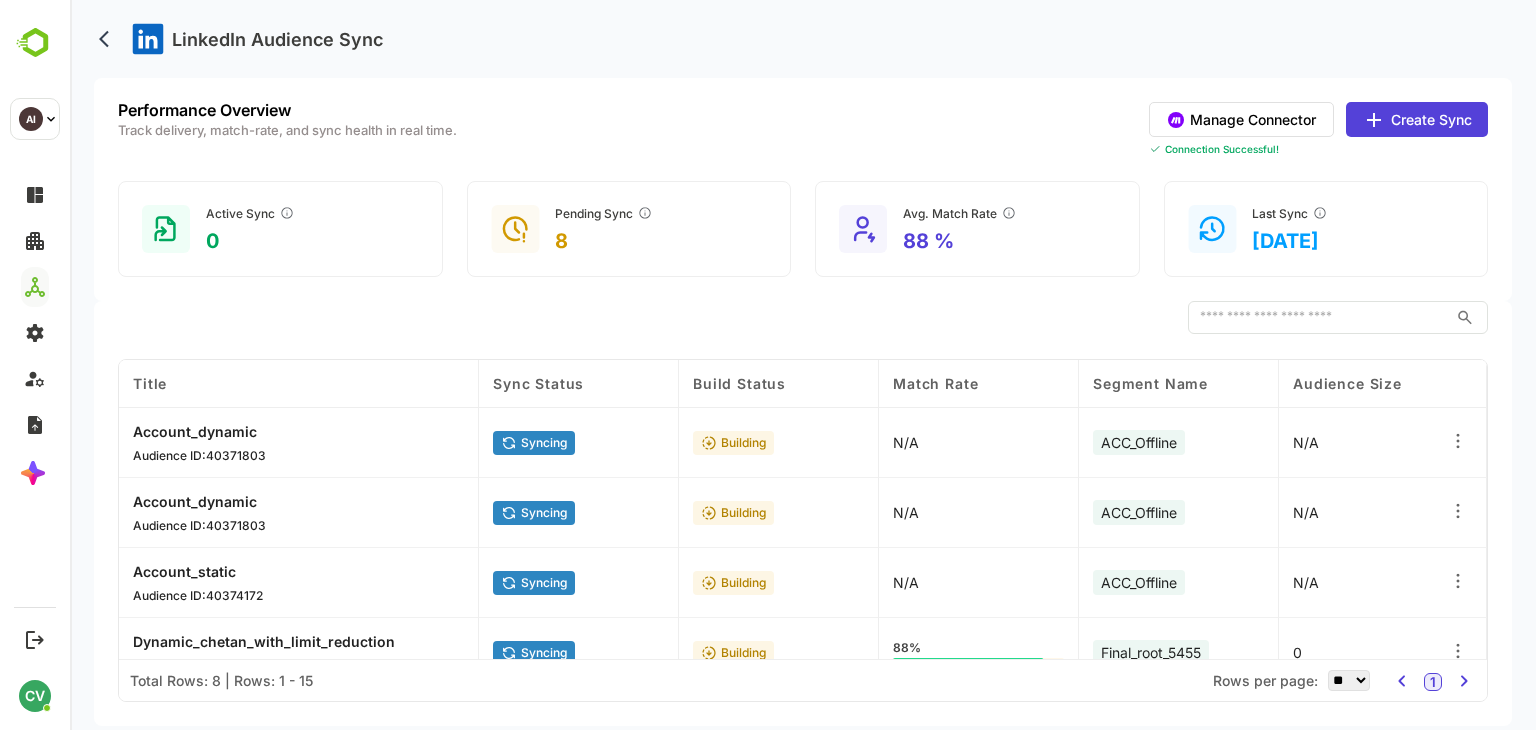 scroll, scrollTop: 309, scrollLeft: 0, axis: vertical 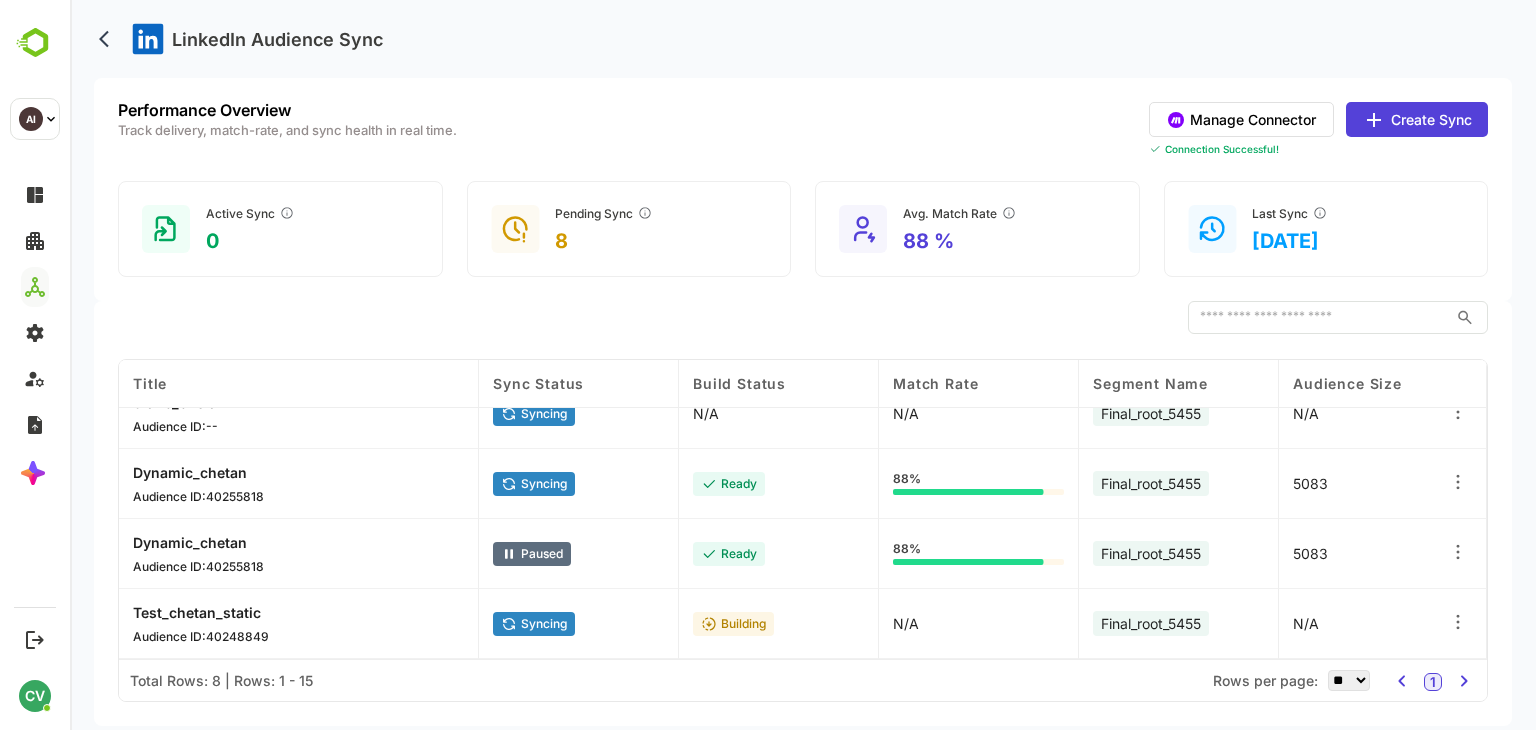 click on "LinkedIn Audience Sync" at bounding box center [803, 39] 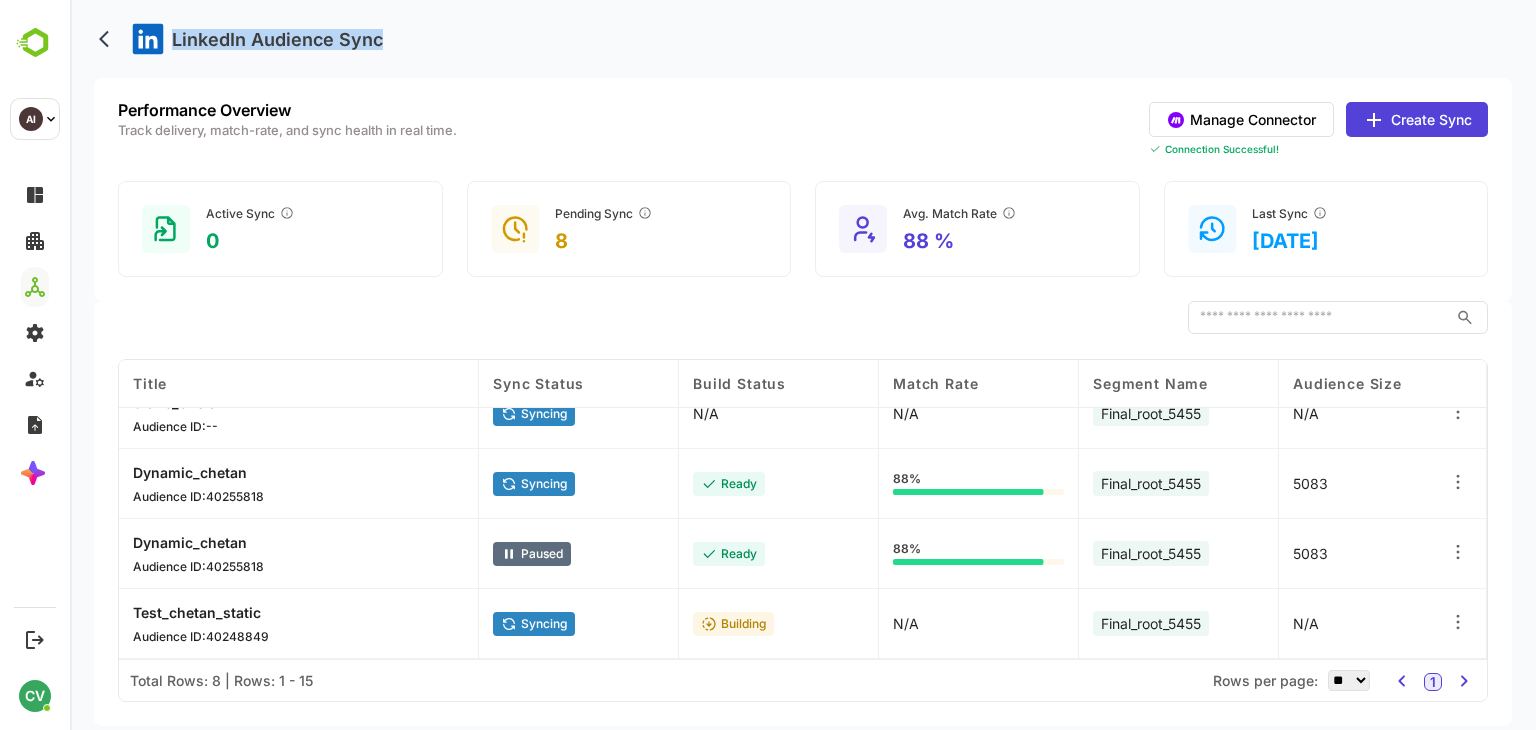 drag, startPoint x: 396, startPoint y: 33, endPoint x: 168, endPoint y: 30, distance: 228.01973 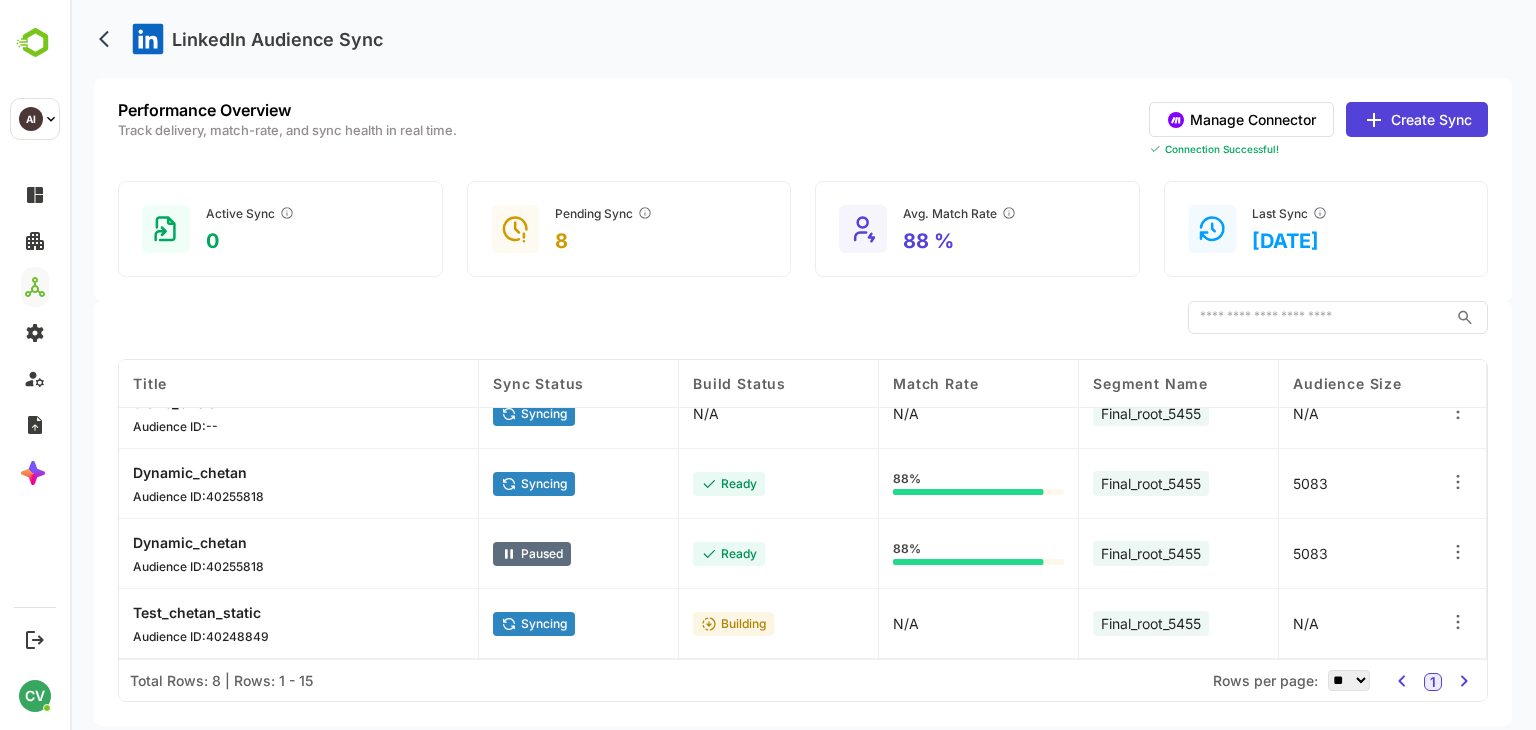 click on "LinkedIn Audience Sync" at bounding box center [803, 39] 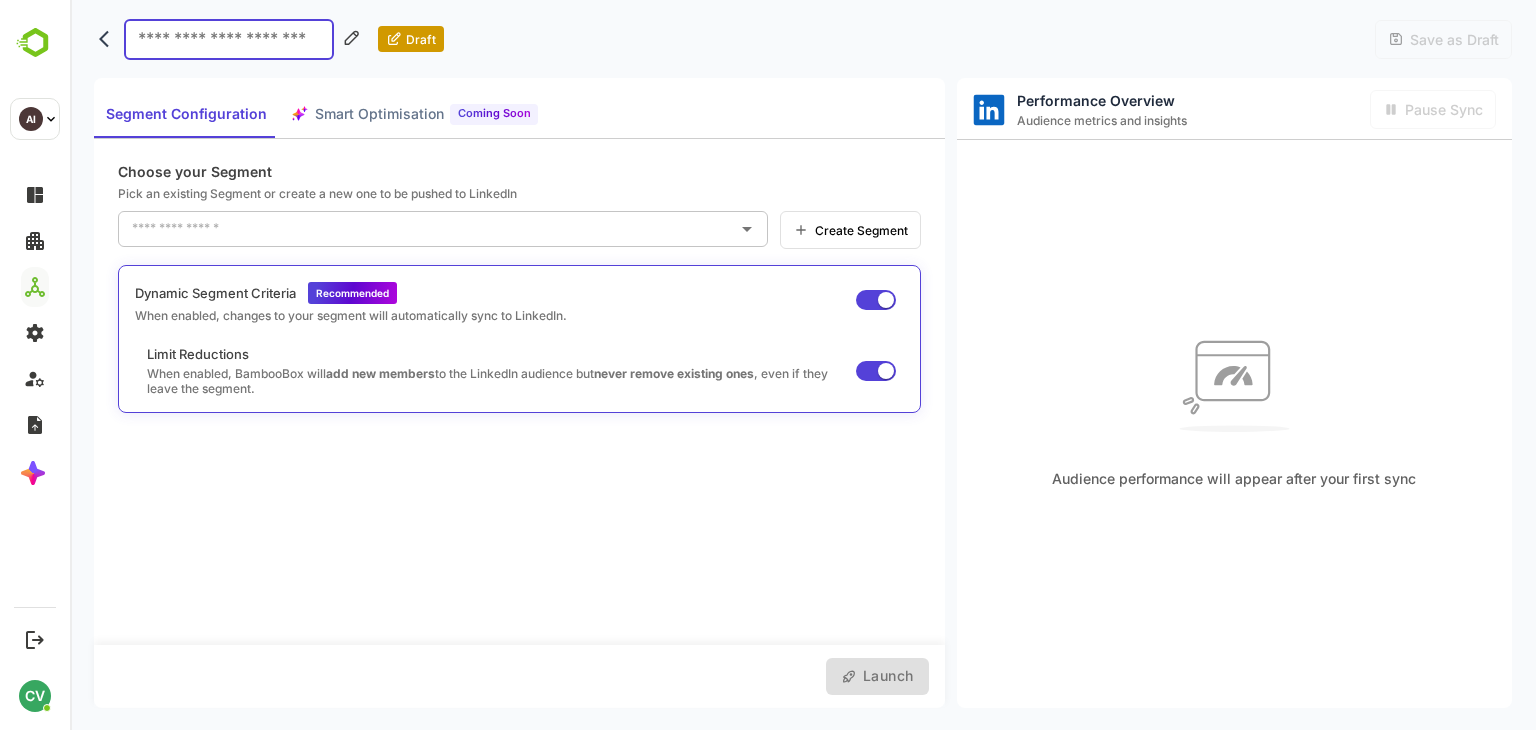 click at bounding box center [428, 229] 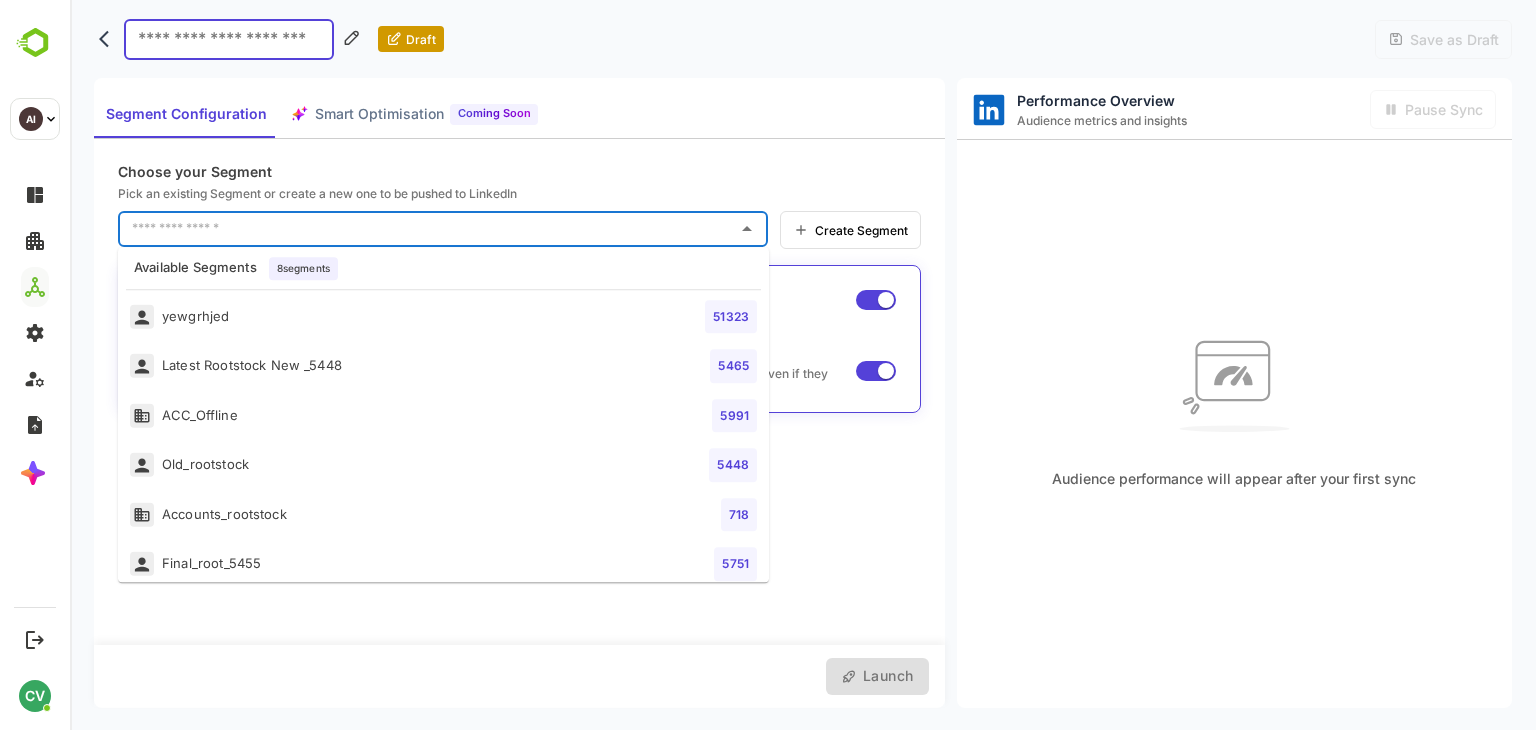 scroll, scrollTop: 0, scrollLeft: 0, axis: both 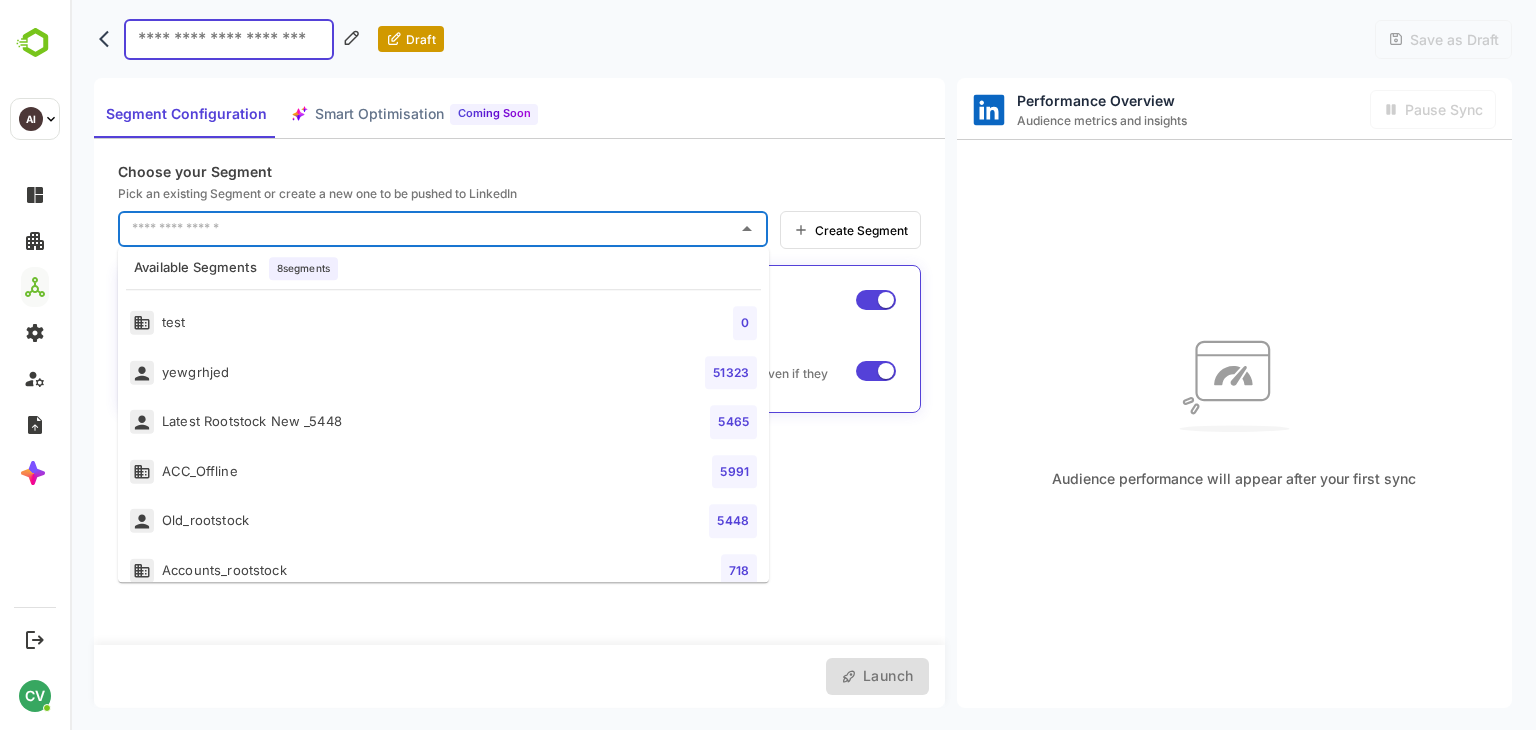 click on "test 0" at bounding box center [443, 323] 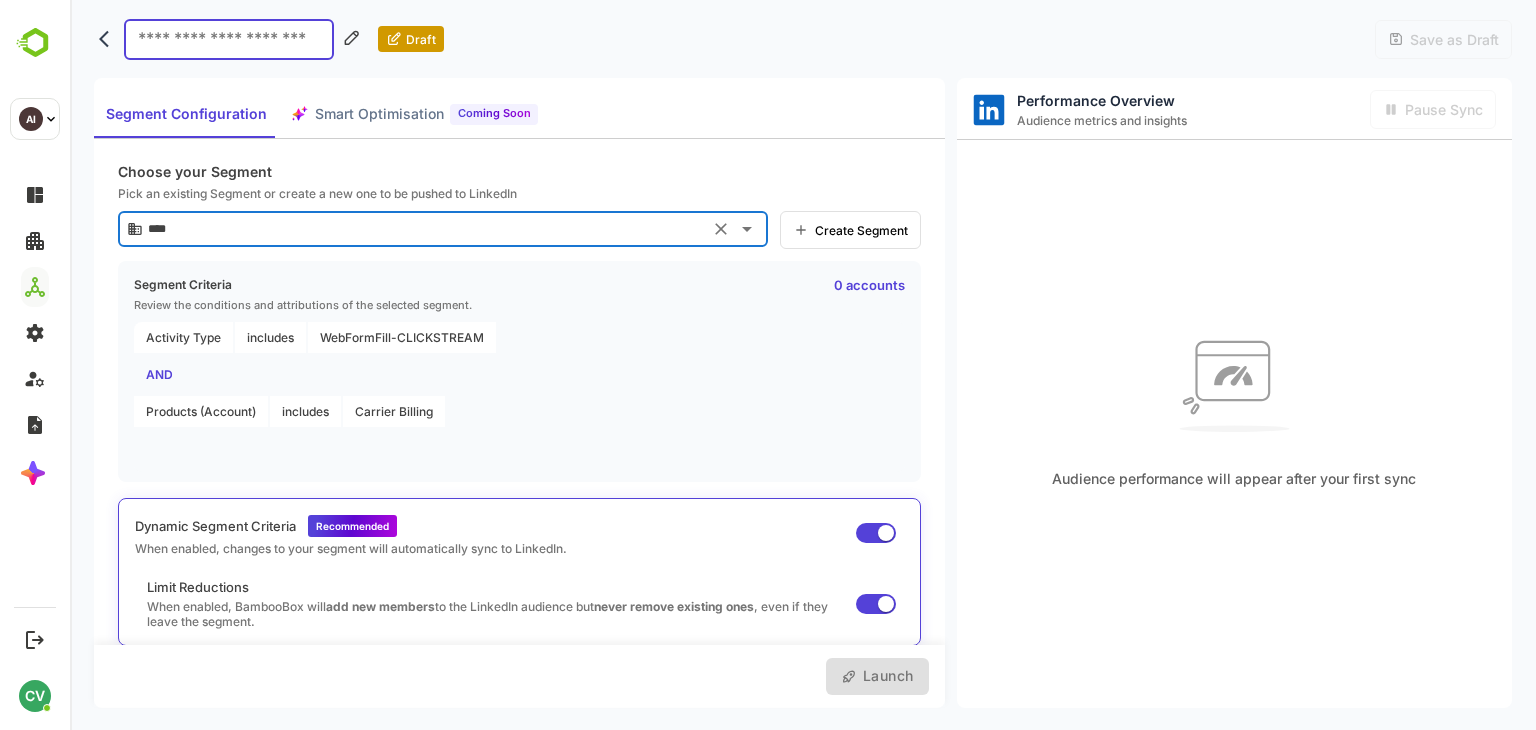 click on "****" at bounding box center [423, 229] 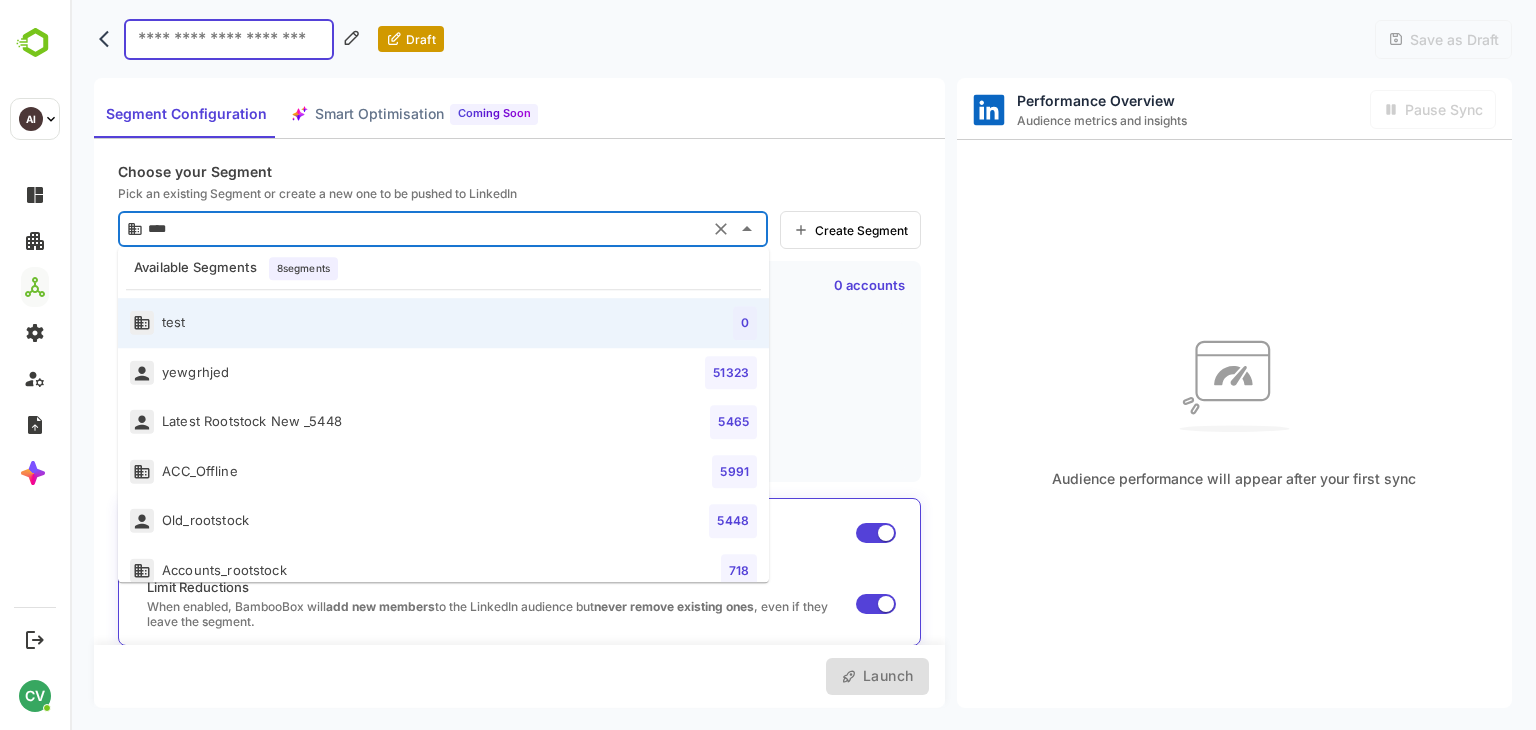scroll, scrollTop: 120, scrollLeft: 0, axis: vertical 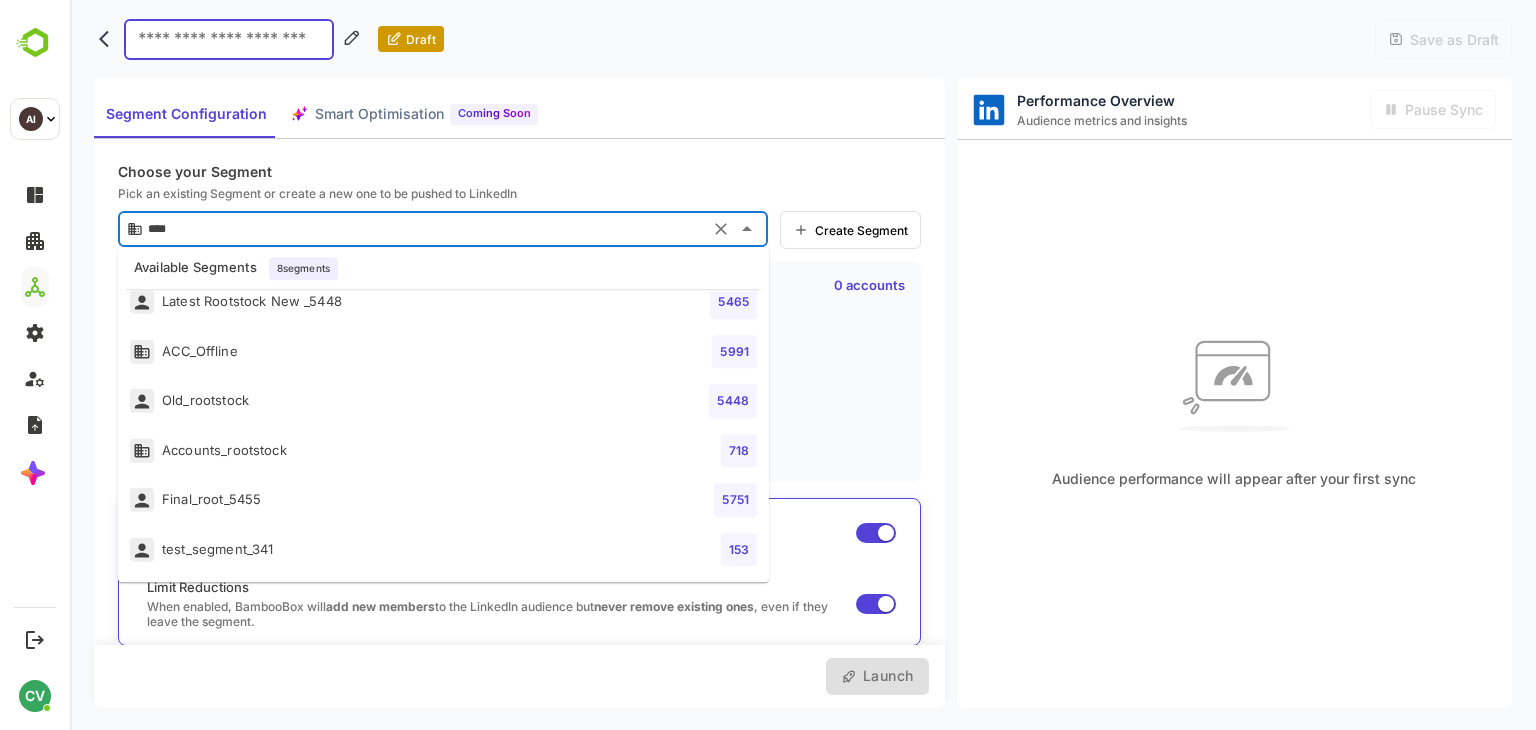 click on "Accounts_rootstock" at bounding box center (208, 450) 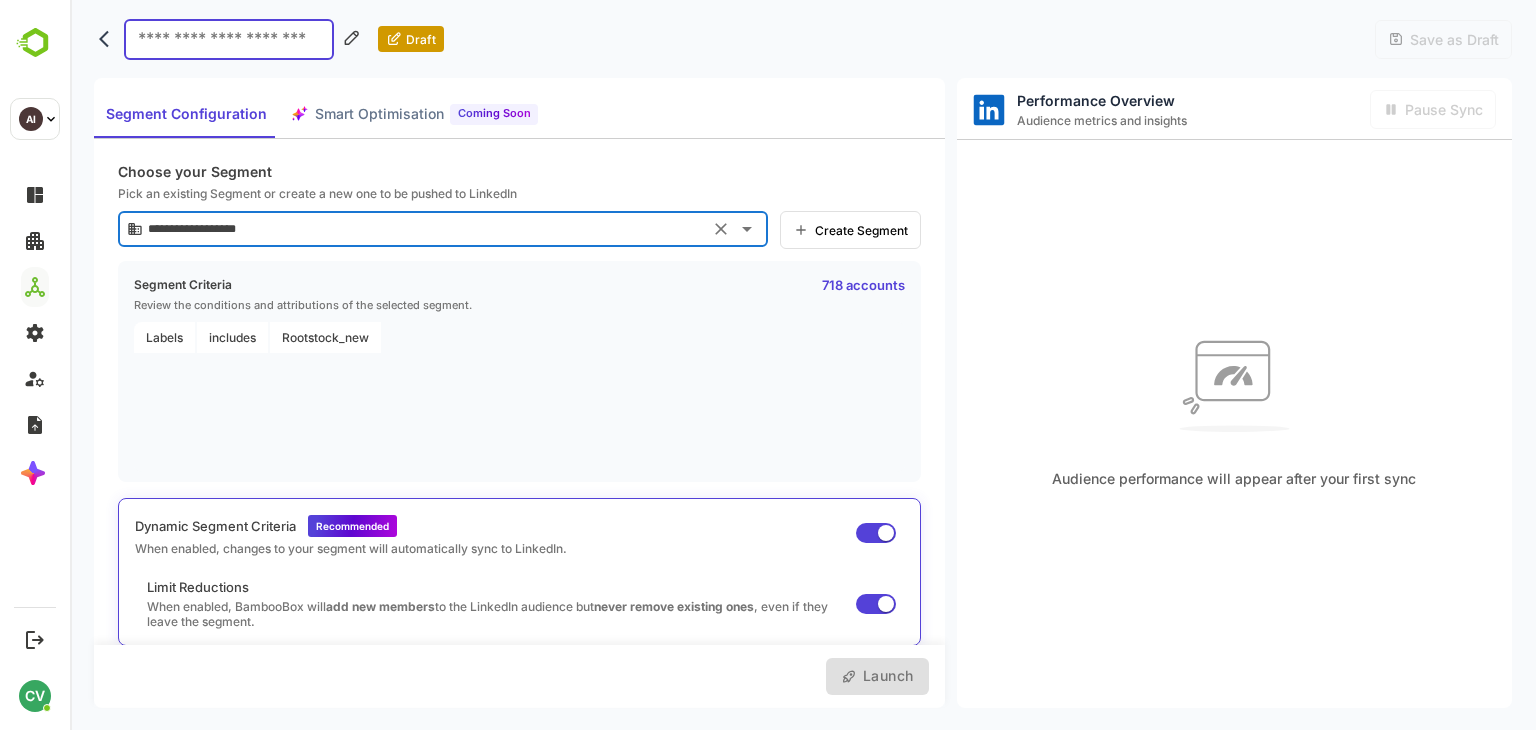 click at bounding box center (229, 39) 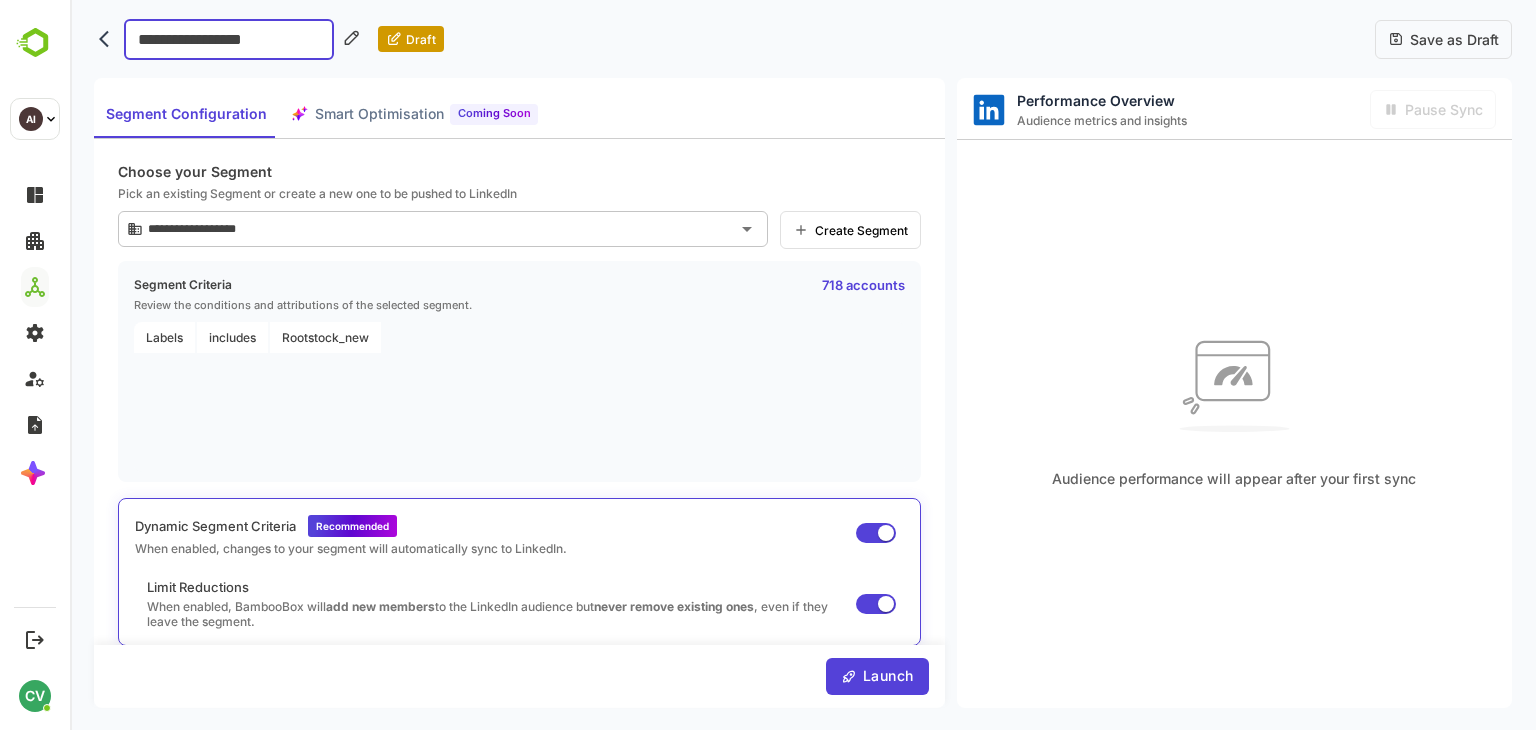 type on "**********" 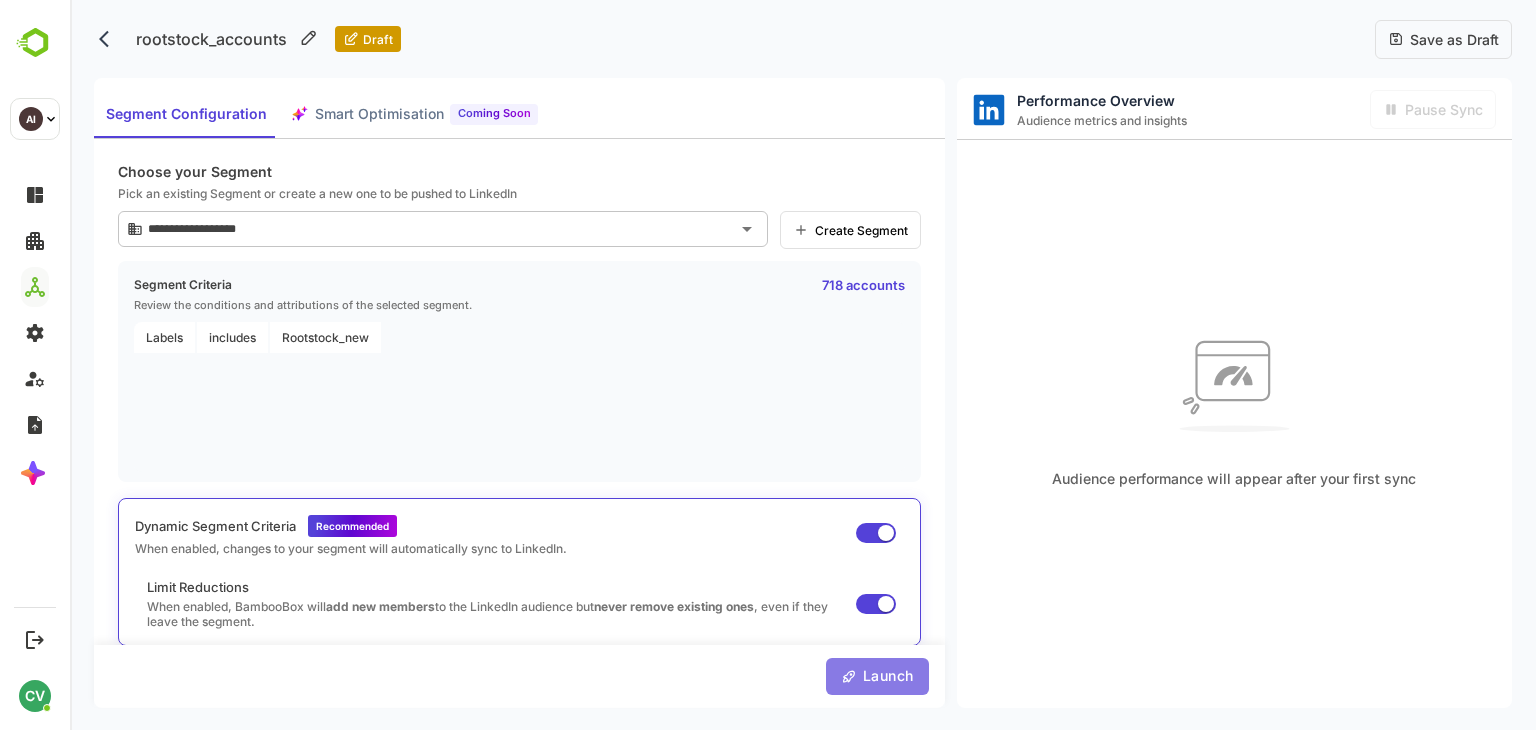 click on "Launch" at bounding box center [885, 676] 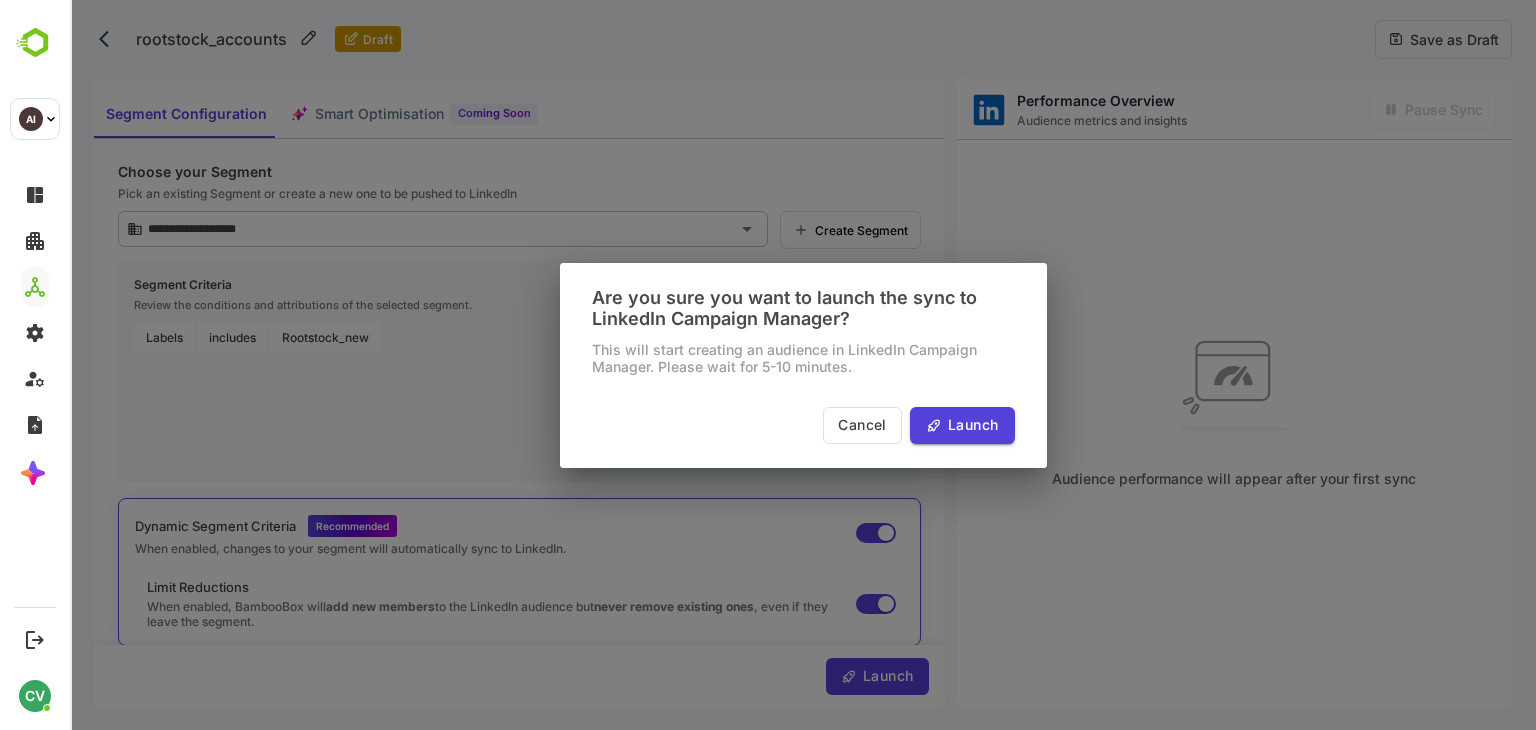 click on "Launch" at bounding box center (970, 425) 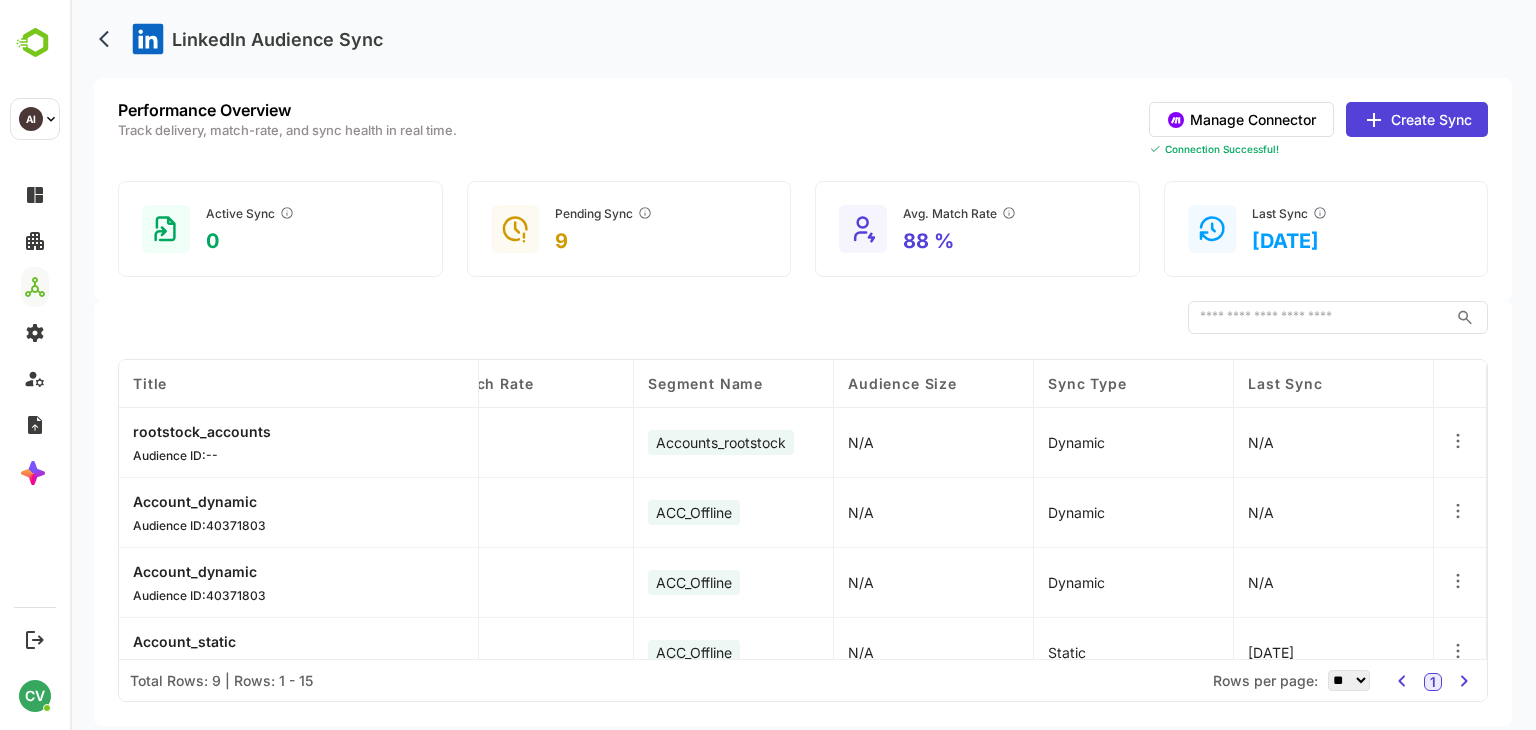 scroll, scrollTop: 0, scrollLeft: 0, axis: both 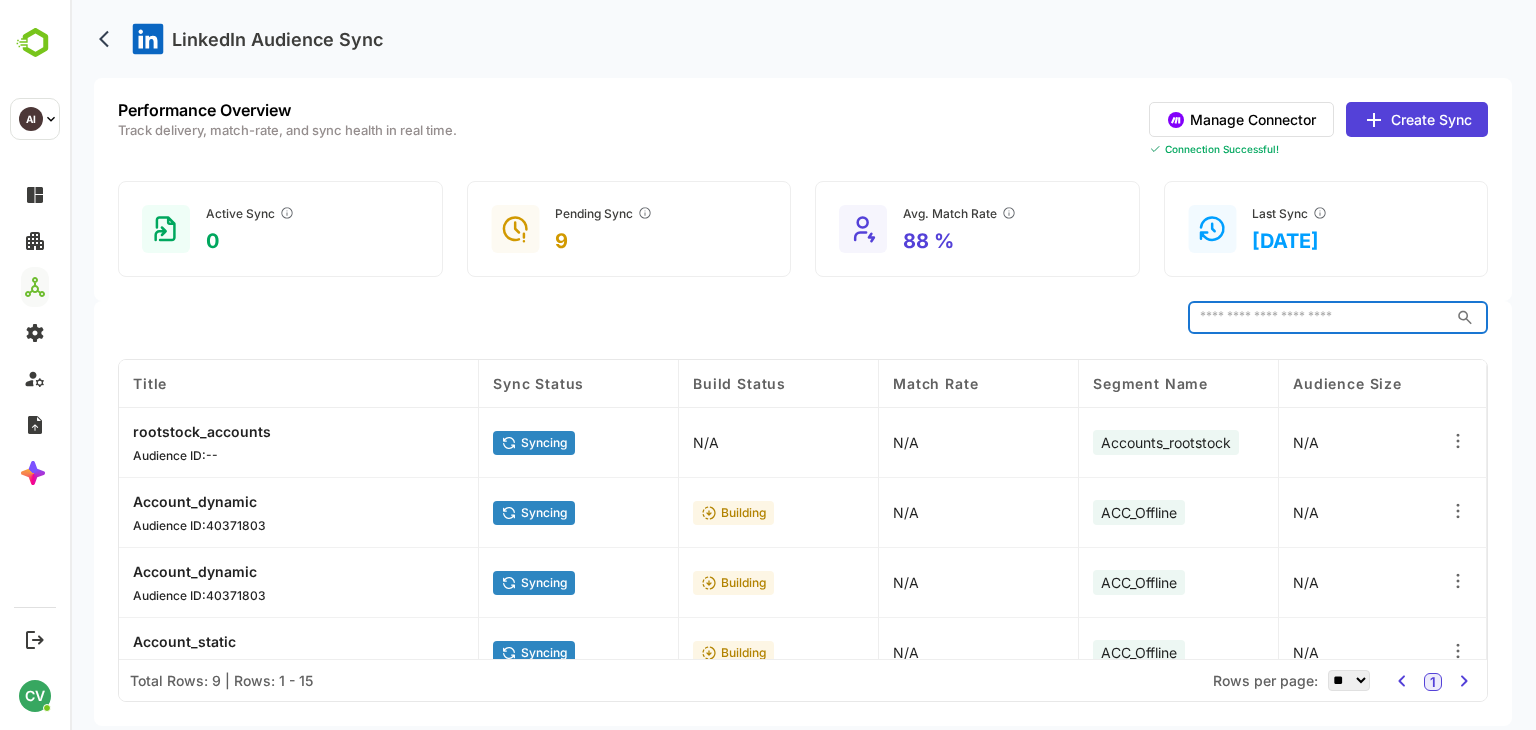 click at bounding box center [1318, 317] 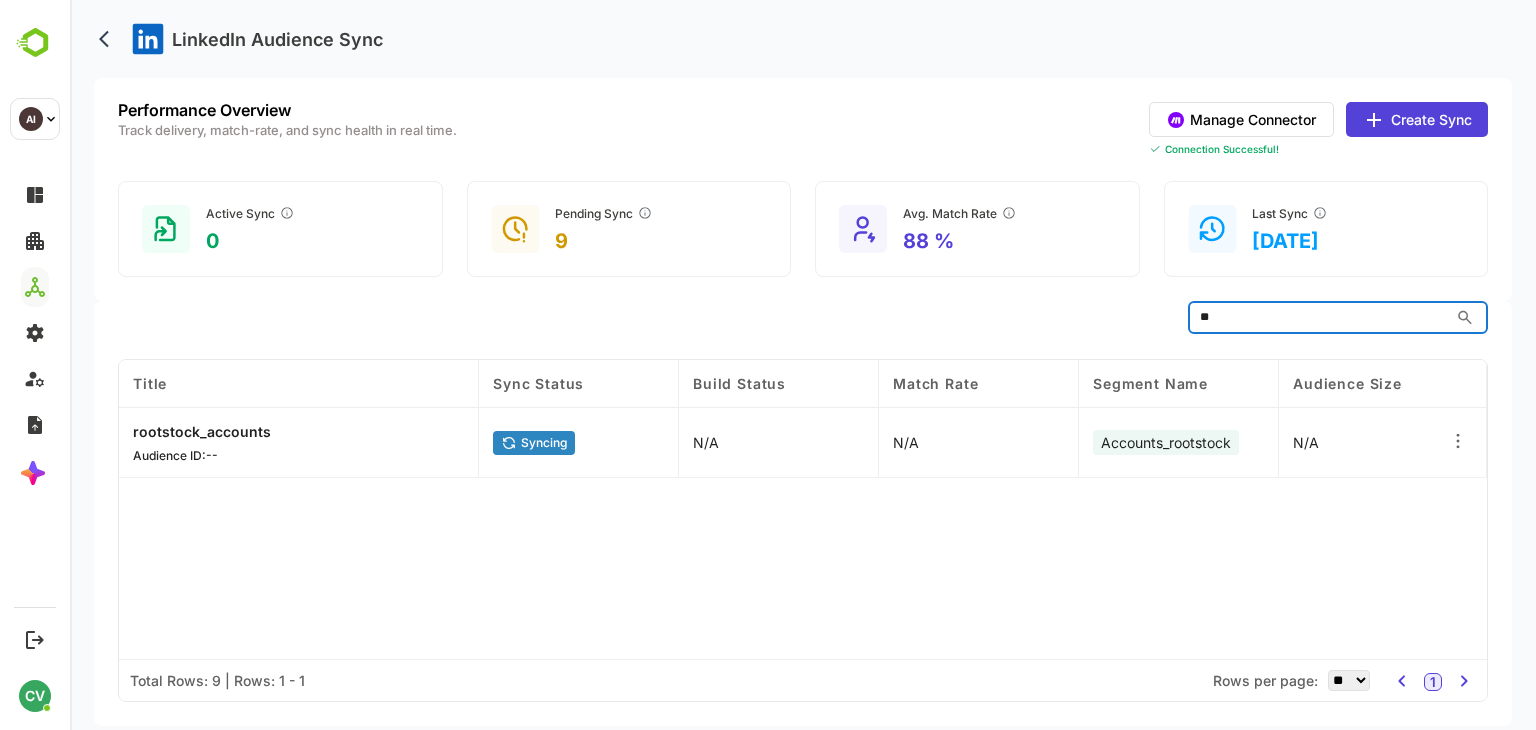type on "*" 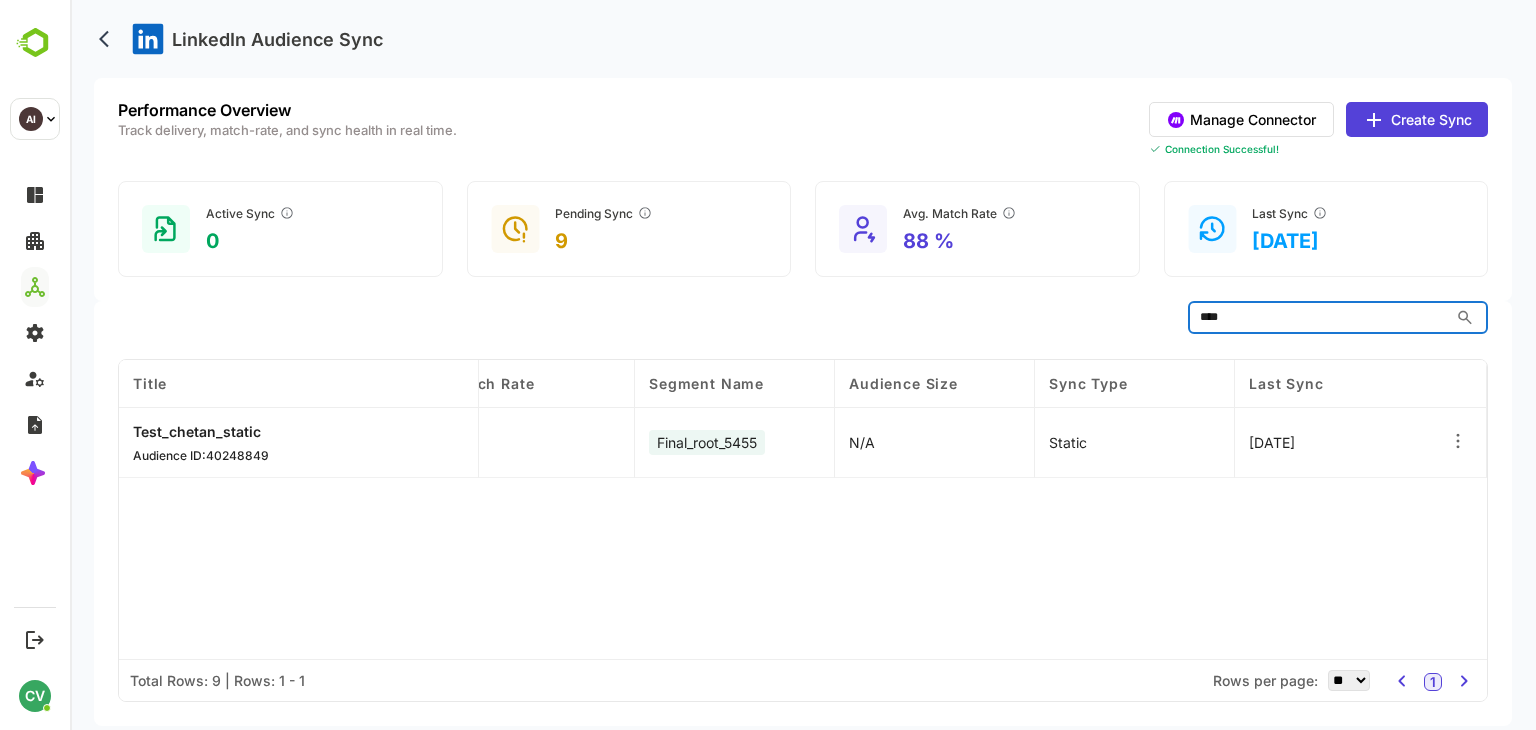 scroll, scrollTop: 0, scrollLeft: 0, axis: both 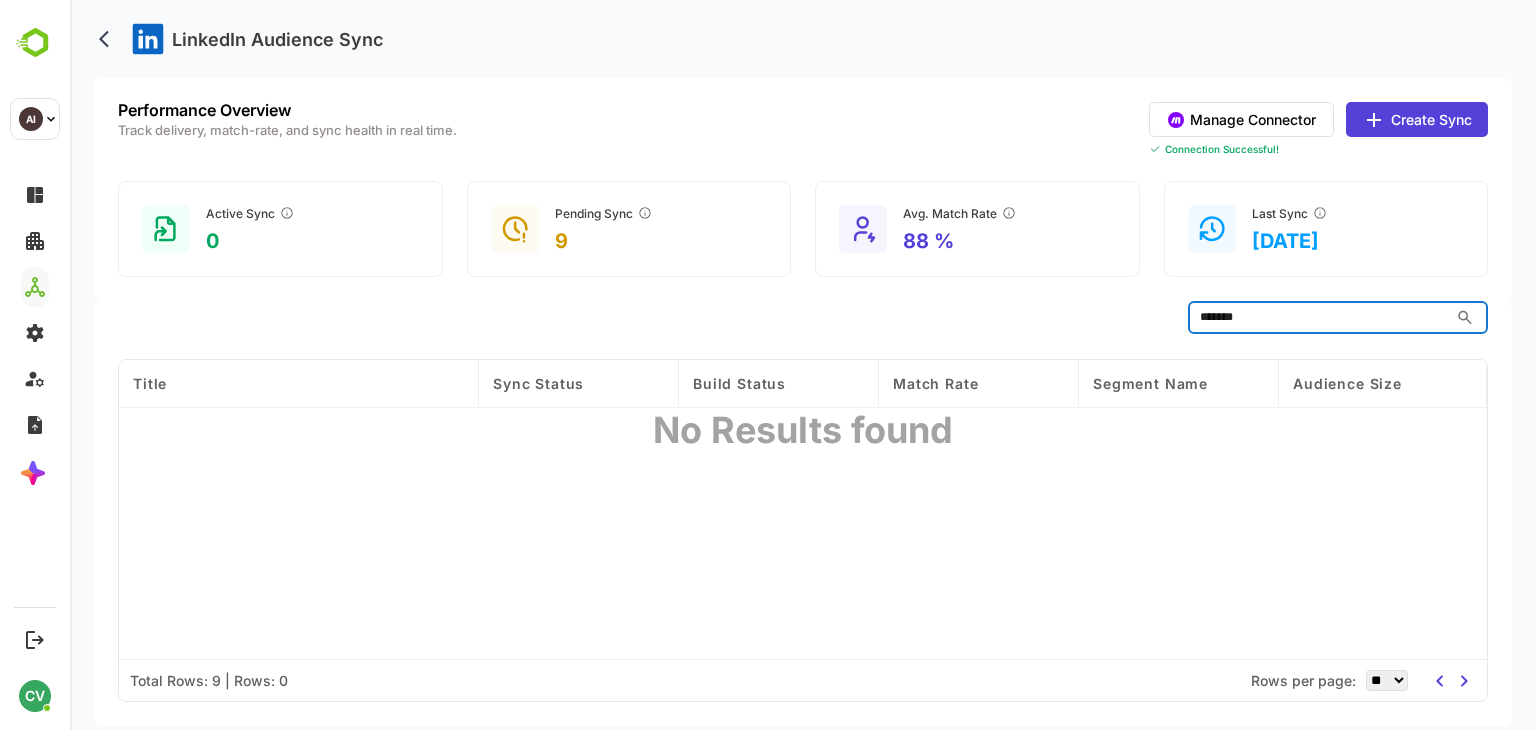 type on "*******" 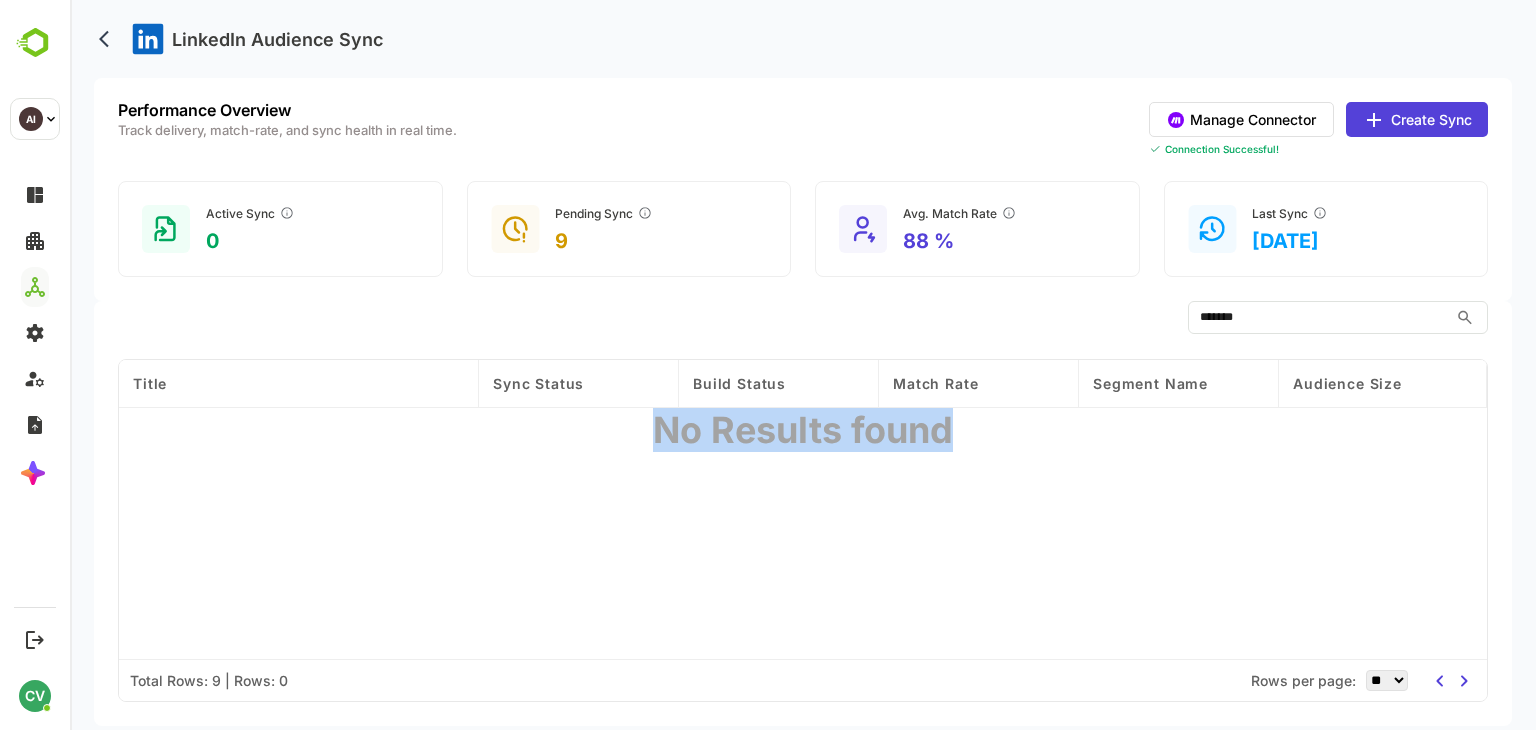 drag, startPoint x: 966, startPoint y: 429, endPoint x: 628, endPoint y: 445, distance: 338.37848 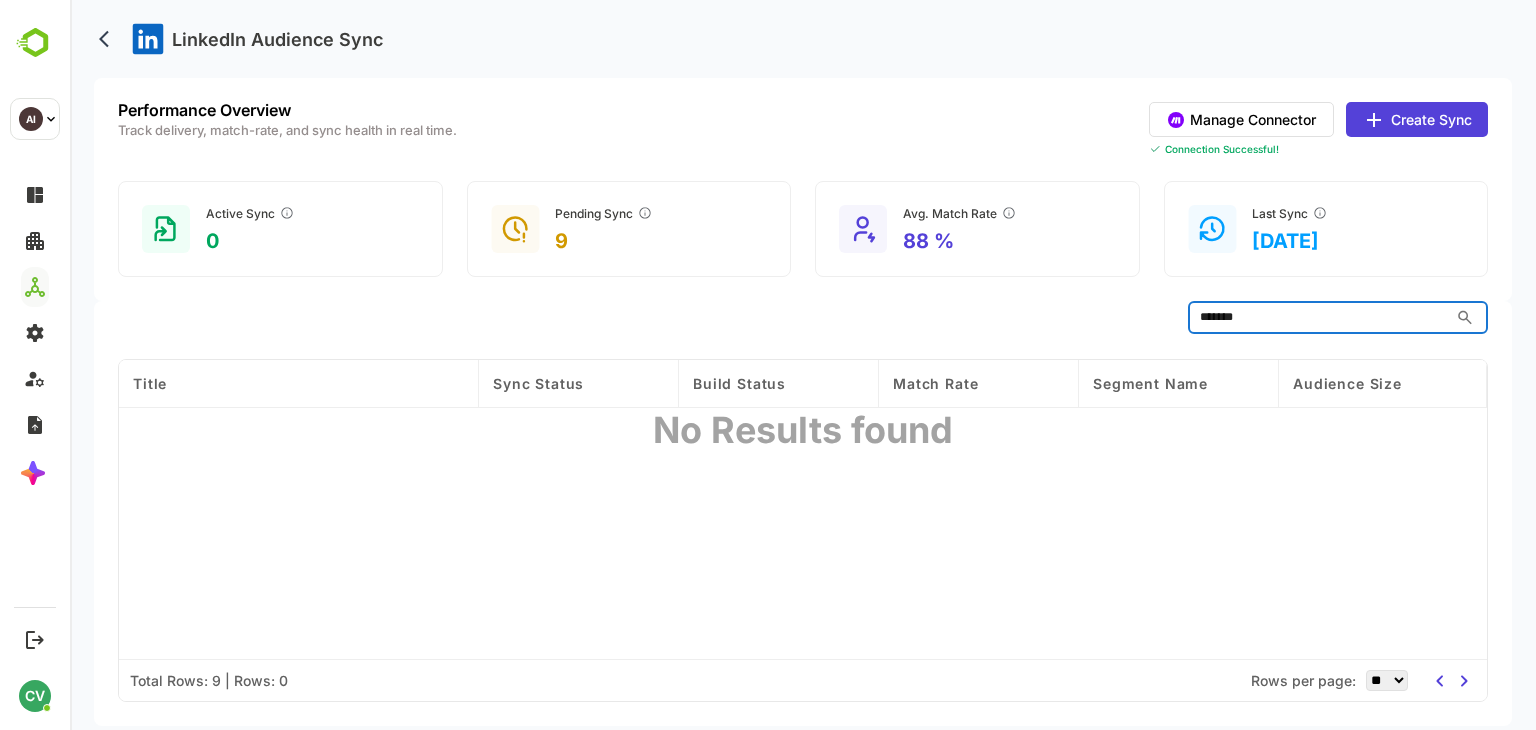 click on "*******" at bounding box center [1318, 317] 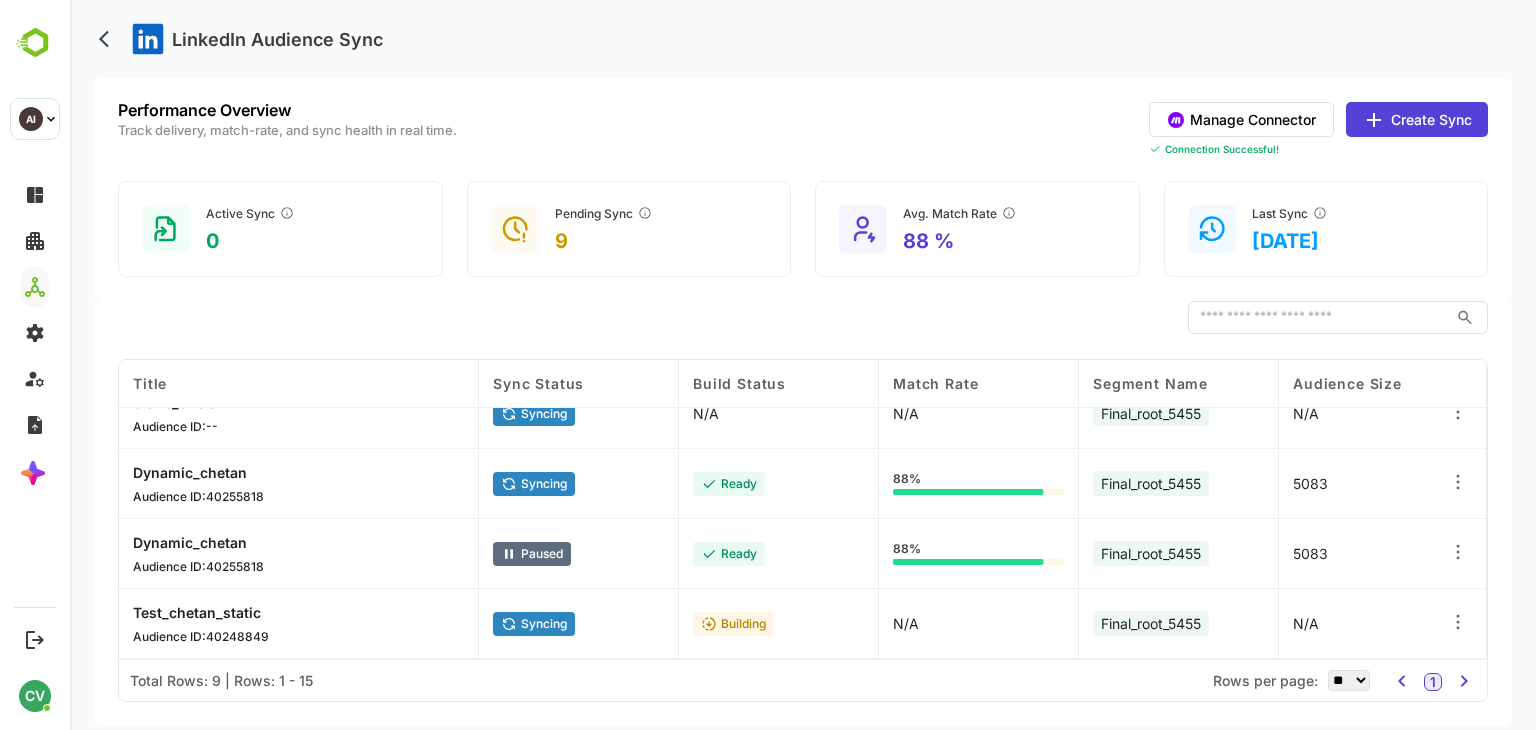 scroll, scrollTop: 0, scrollLeft: 0, axis: both 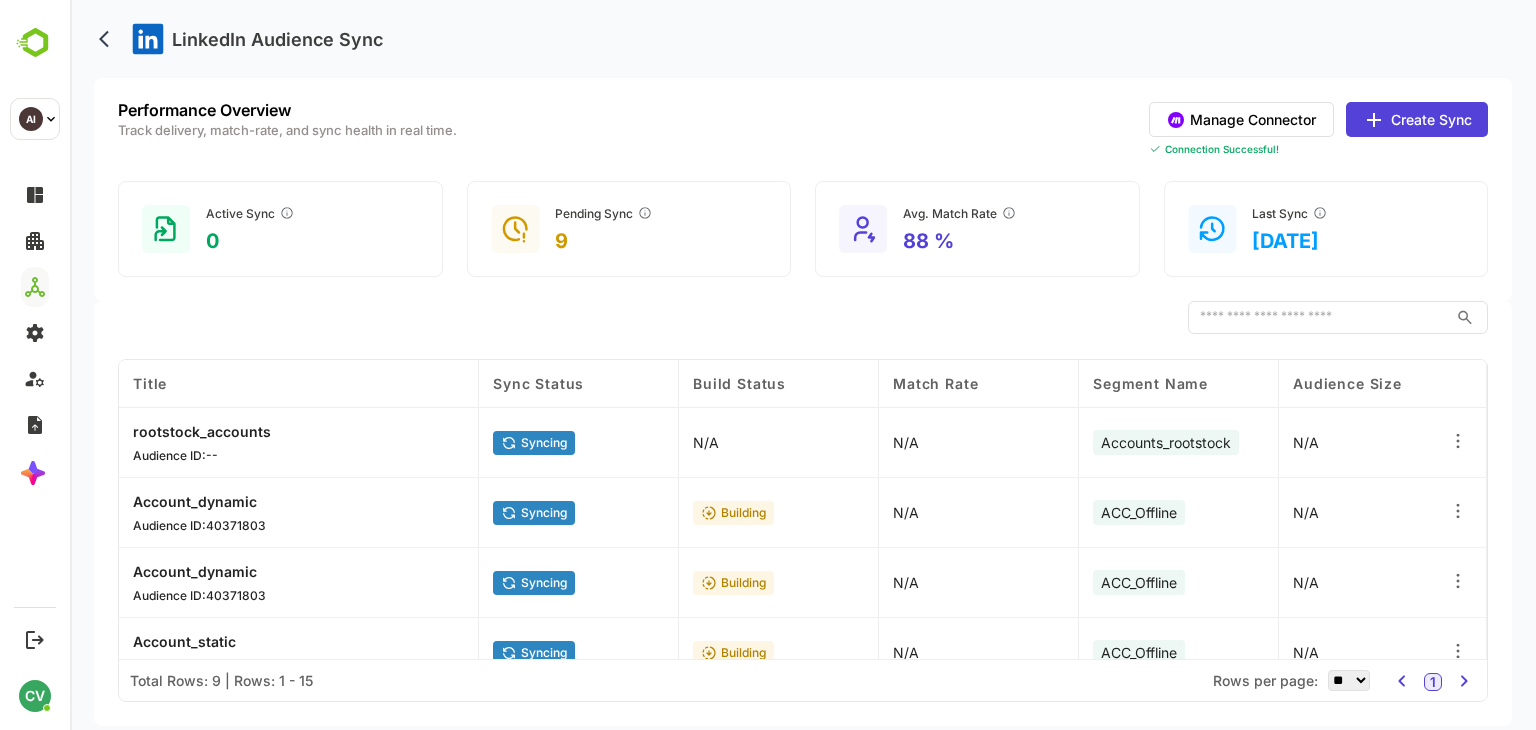 click on "LinkedIn Audience Sync" at bounding box center (803, 39) 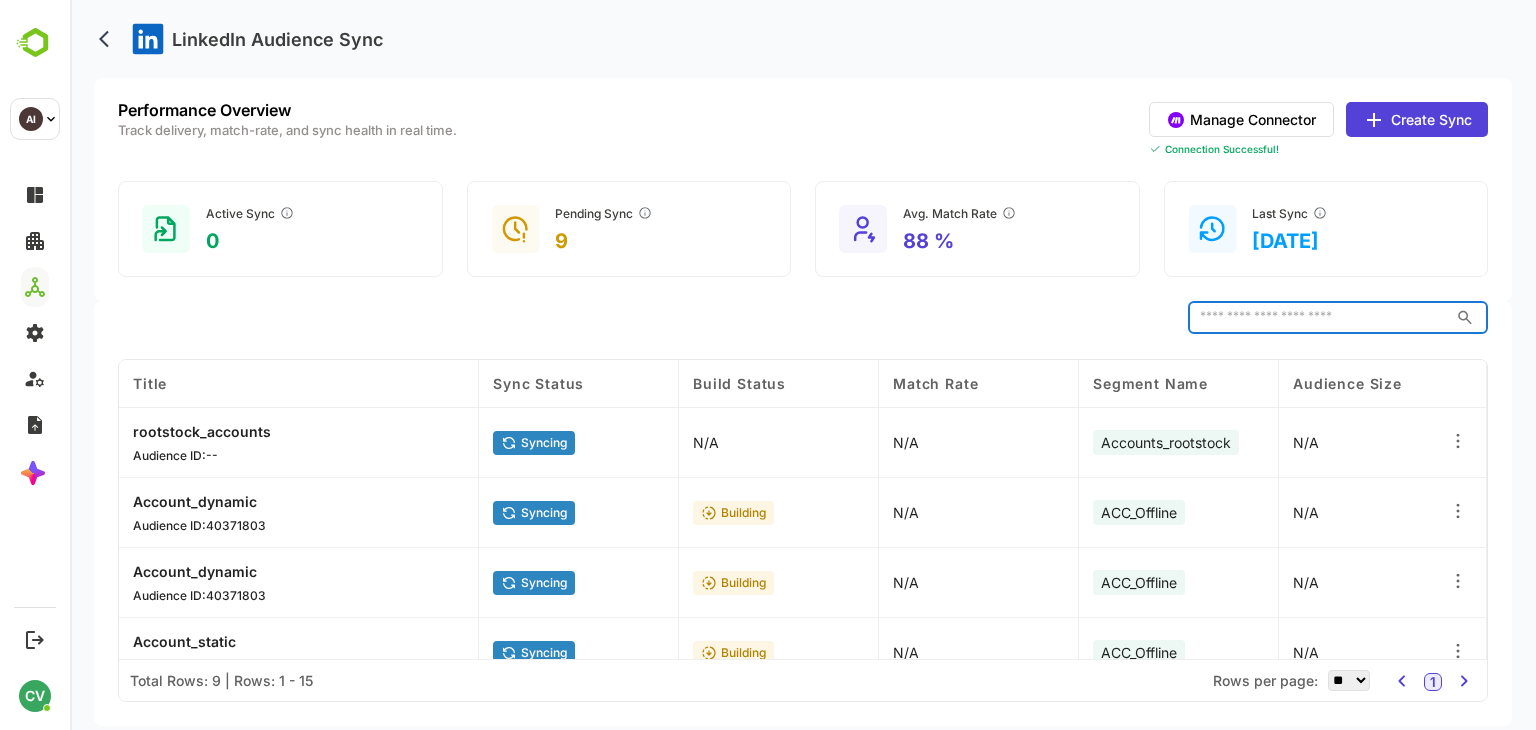 click at bounding box center [1318, 317] 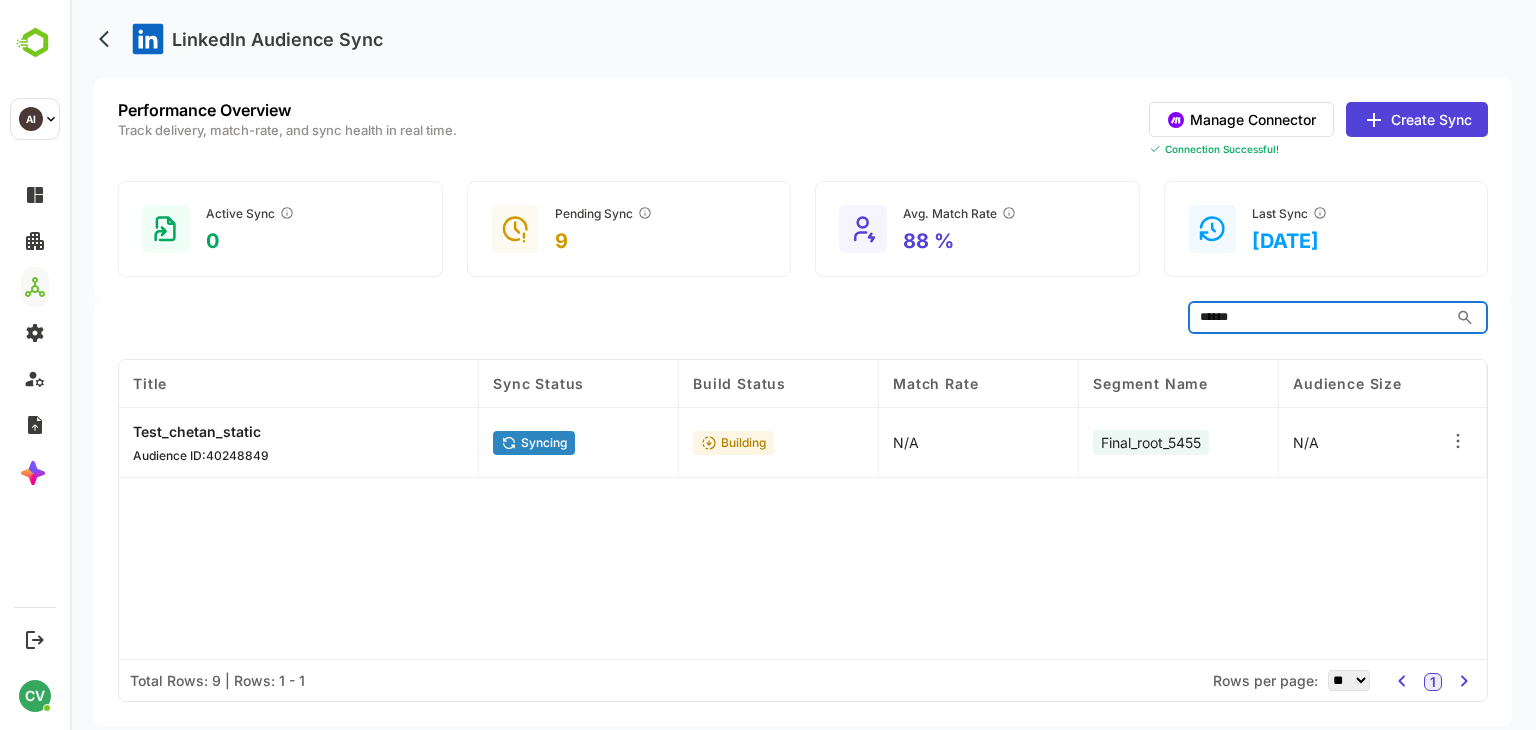 type on "*******" 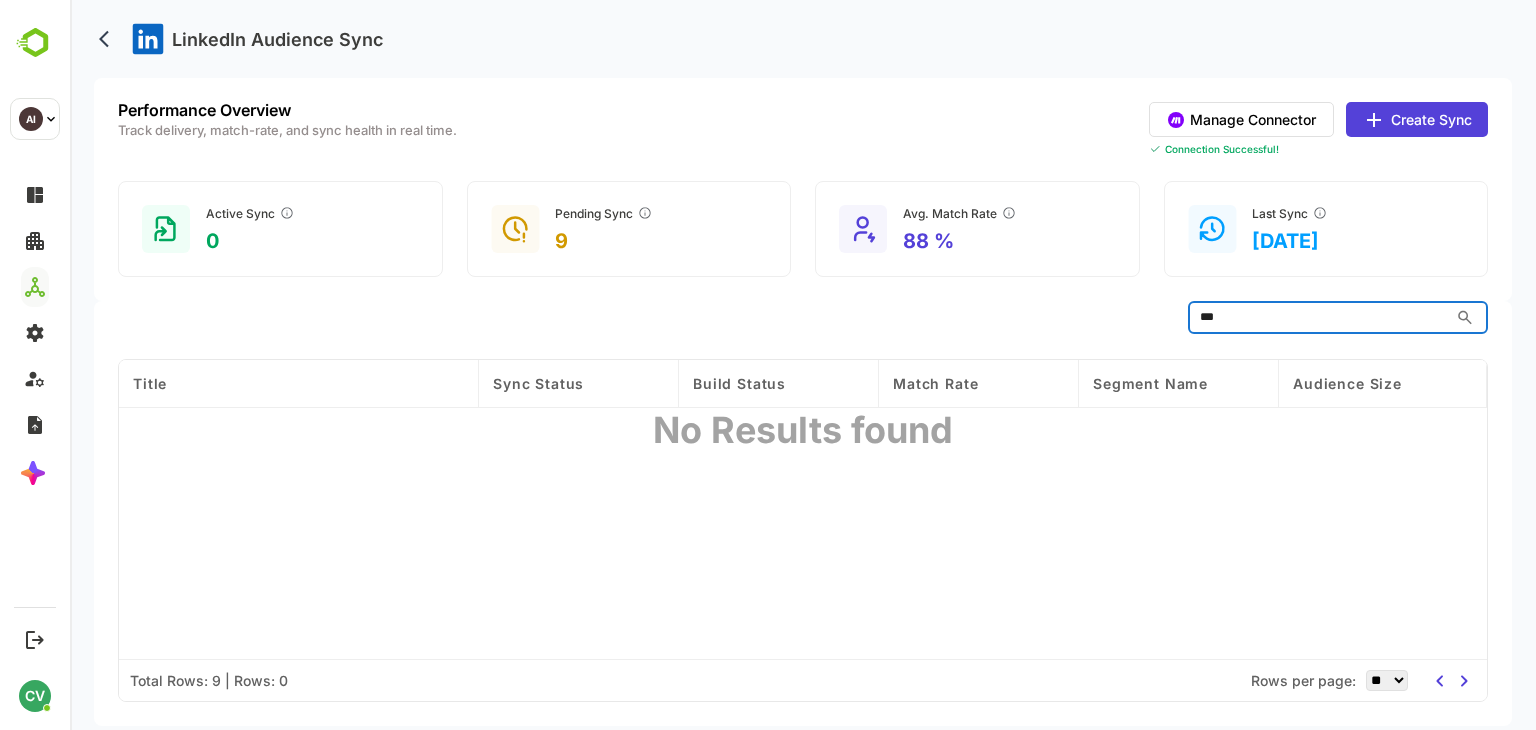 type on "****" 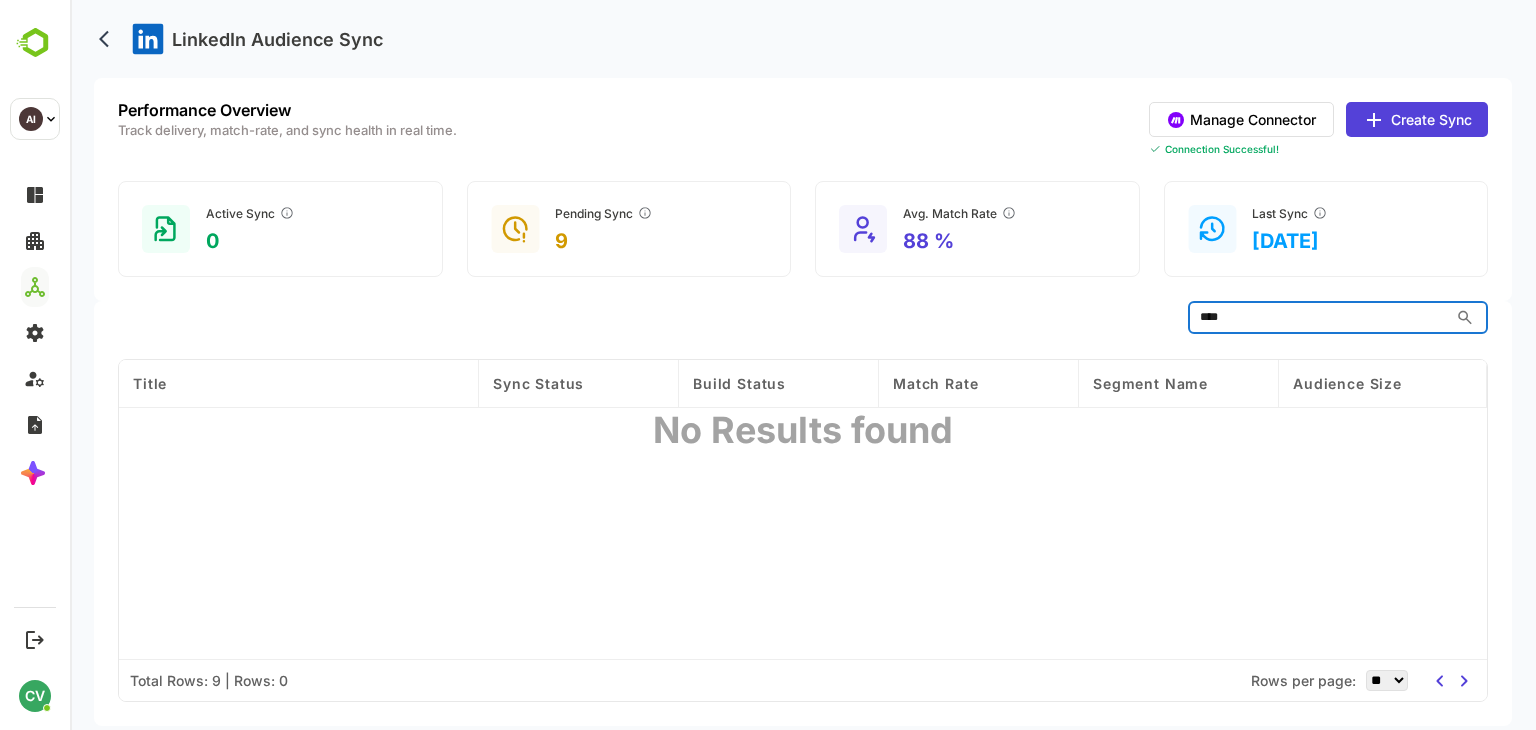 type 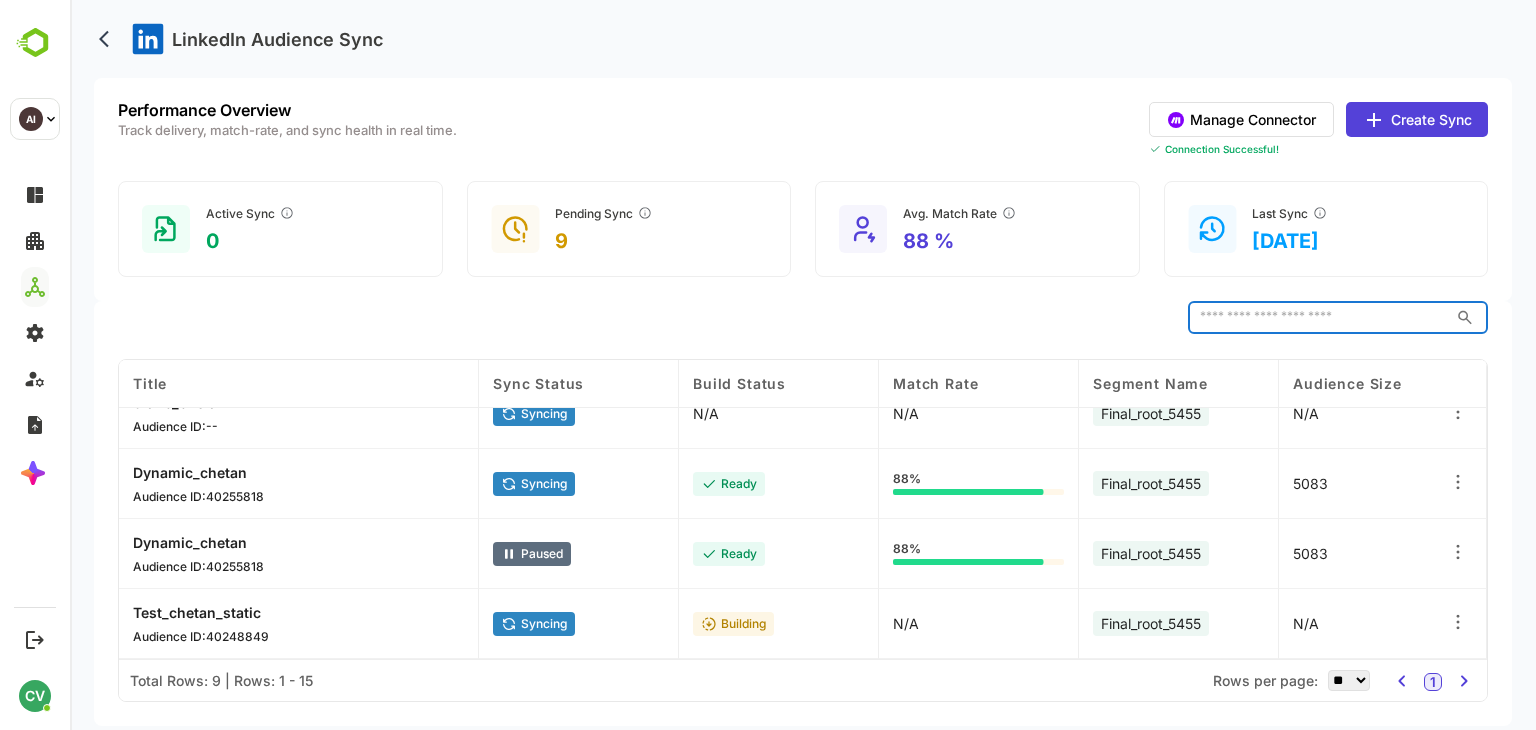 scroll, scrollTop: 0, scrollLeft: 0, axis: both 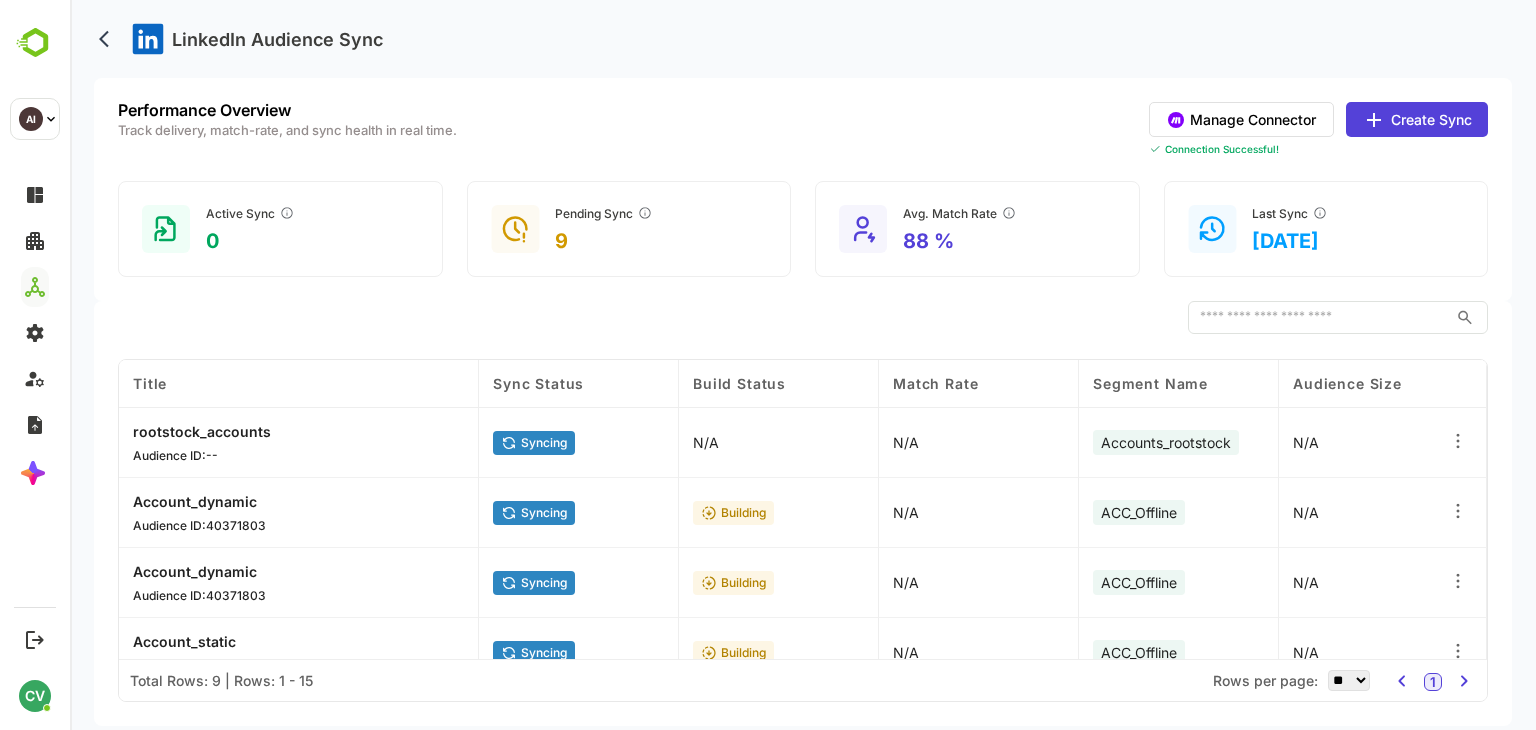click on "Create Sync" at bounding box center [1417, 119] 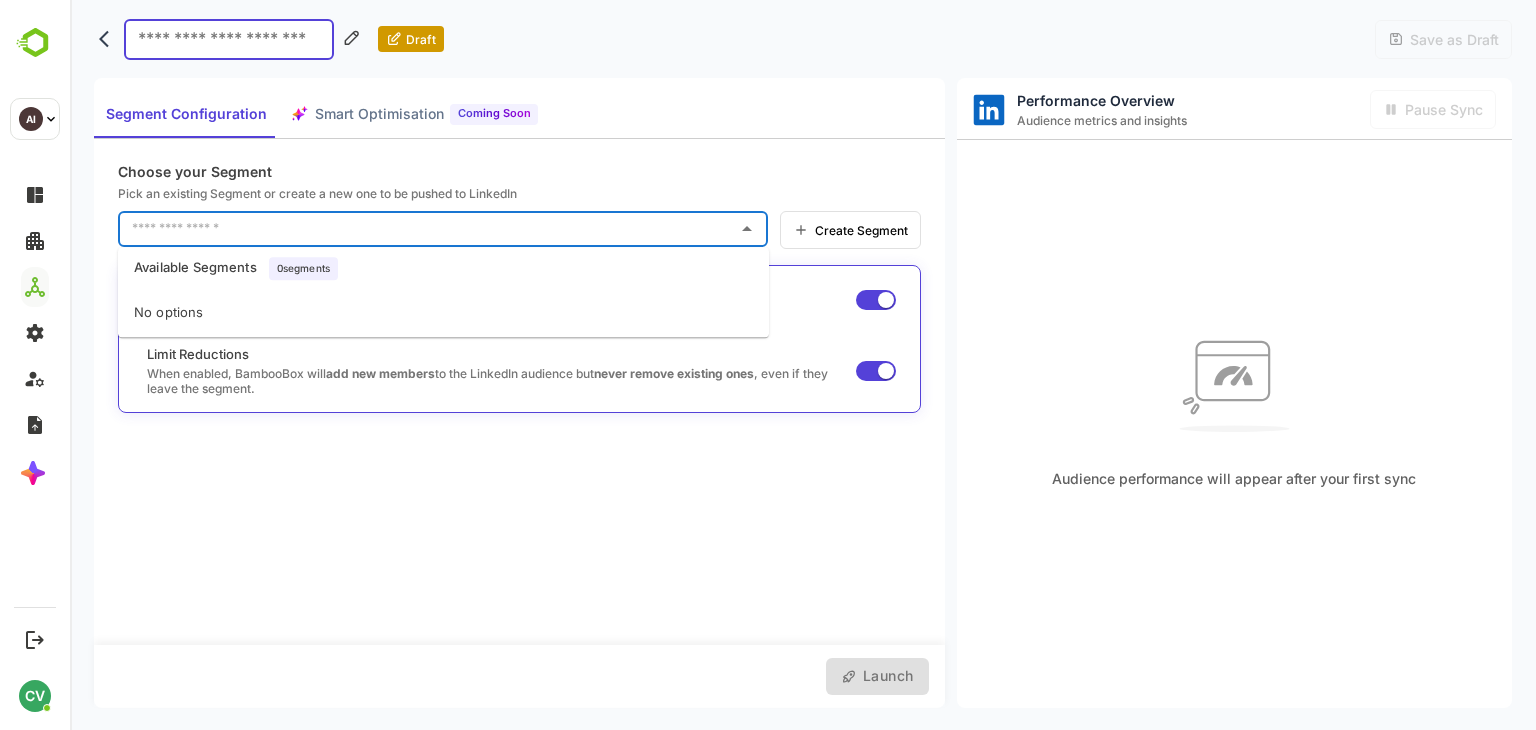 click at bounding box center (428, 229) 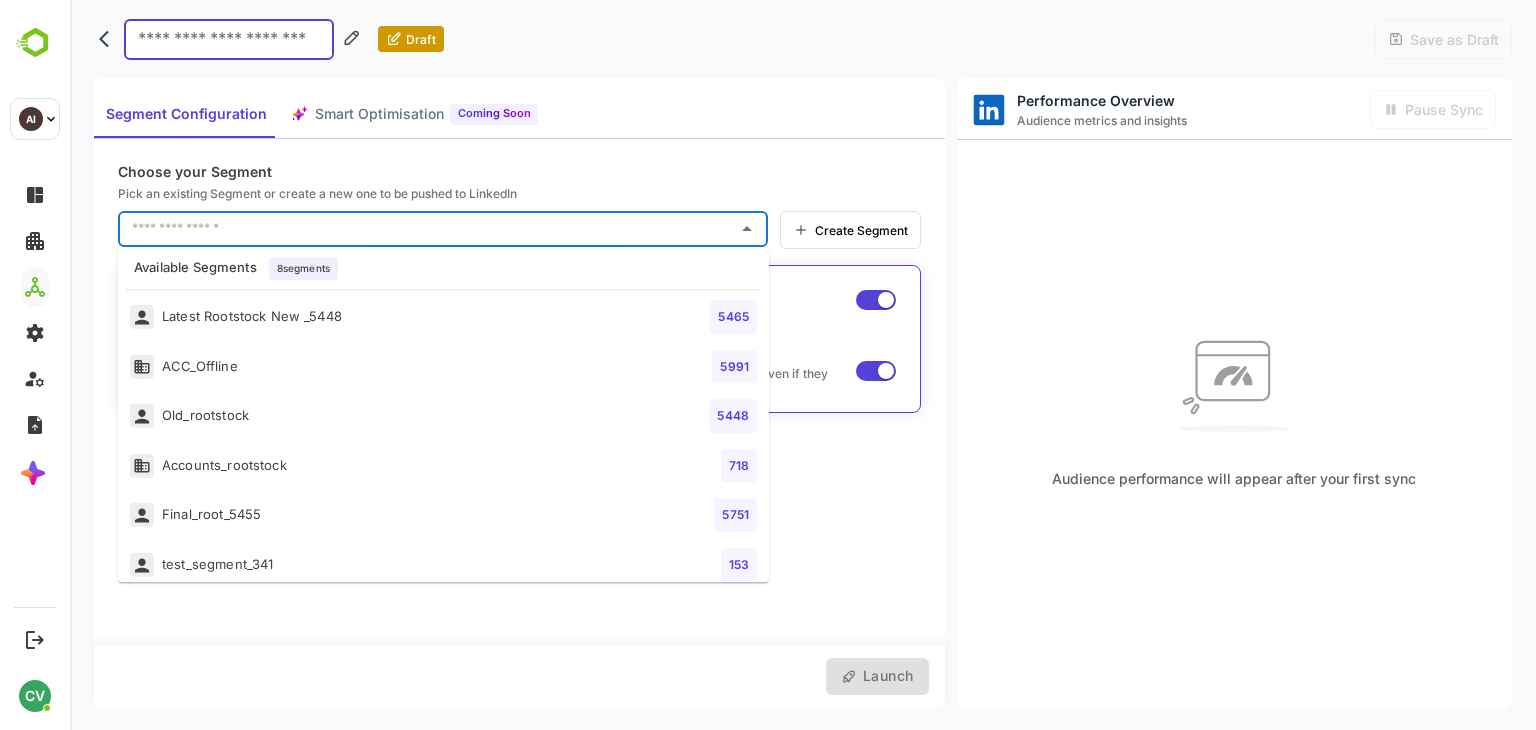 scroll, scrollTop: 104, scrollLeft: 0, axis: vertical 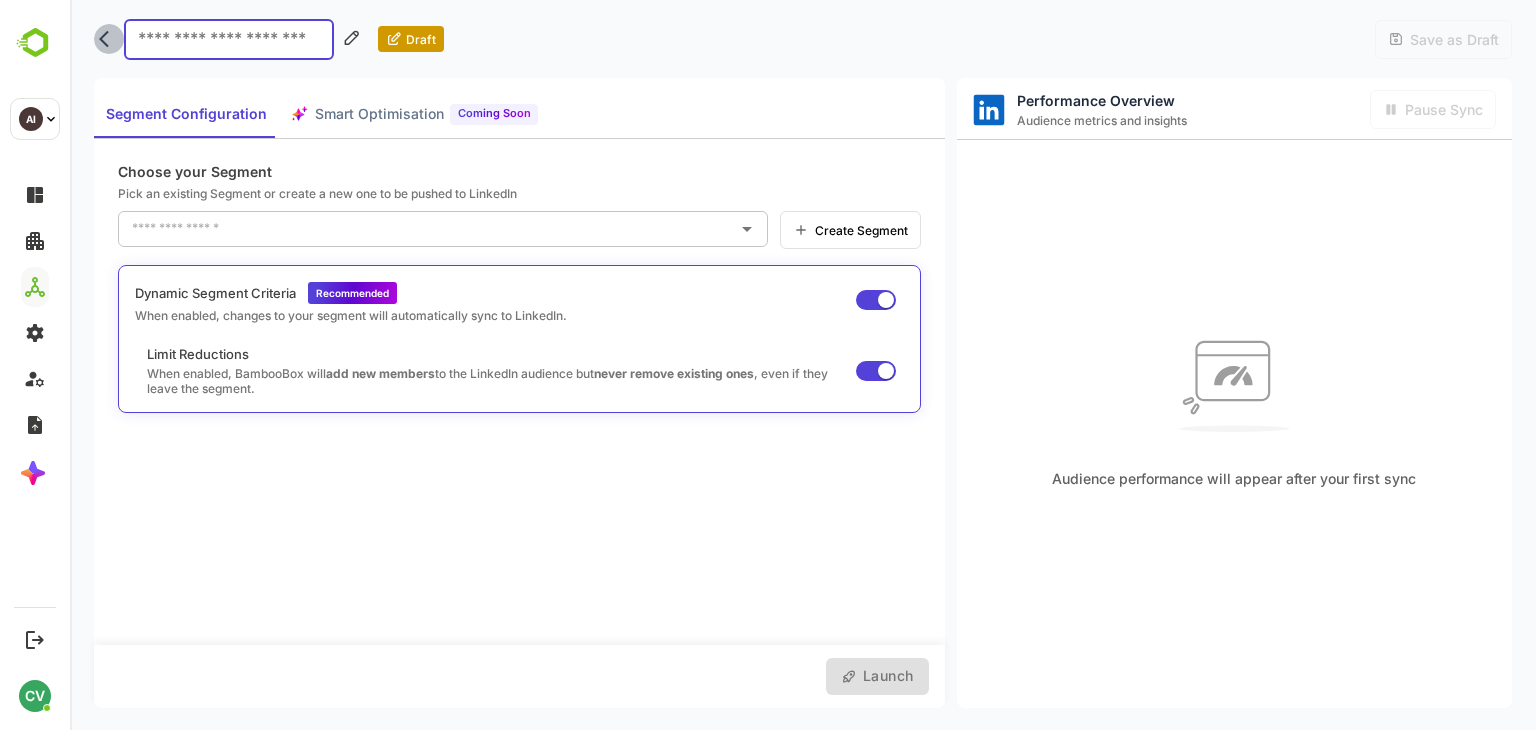 click 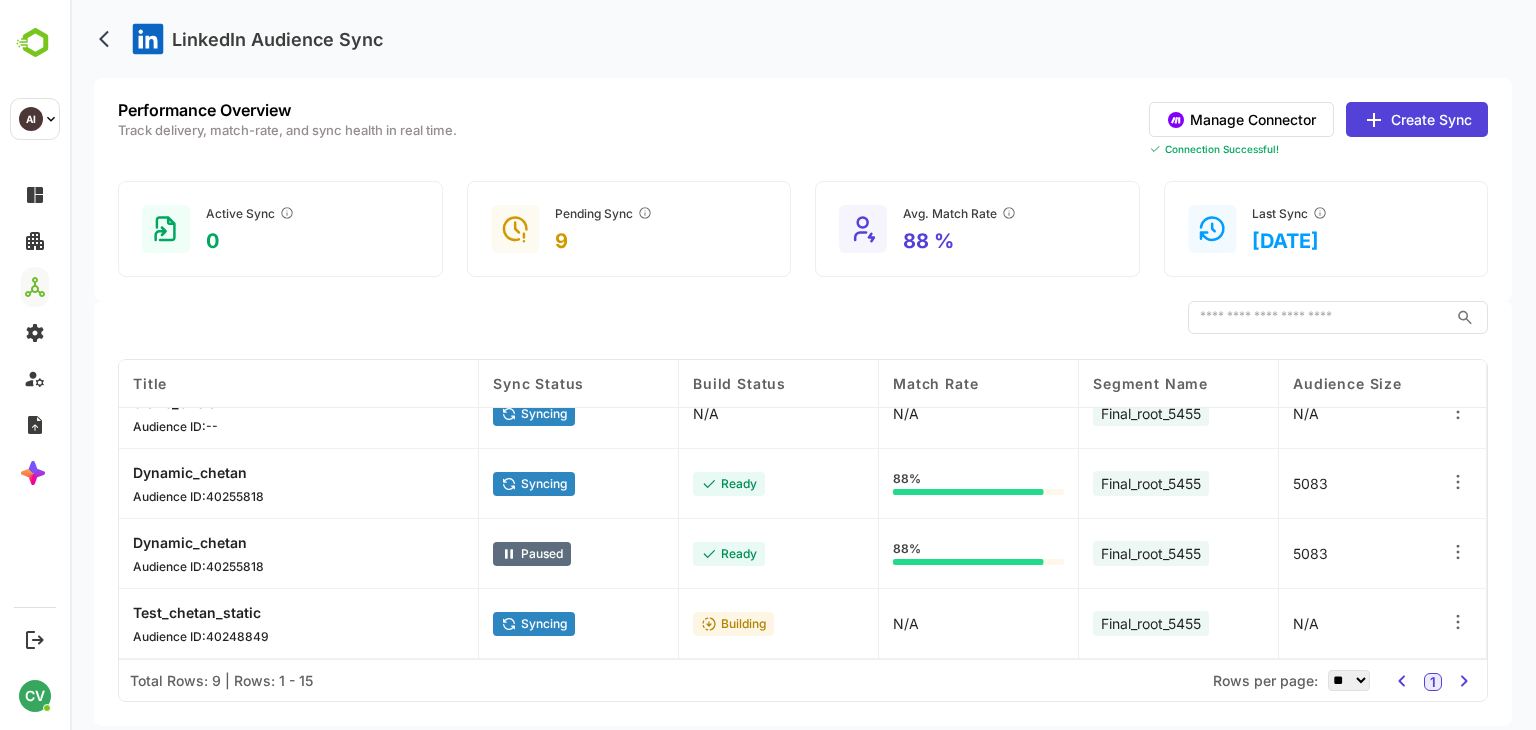 scroll, scrollTop: 0, scrollLeft: 0, axis: both 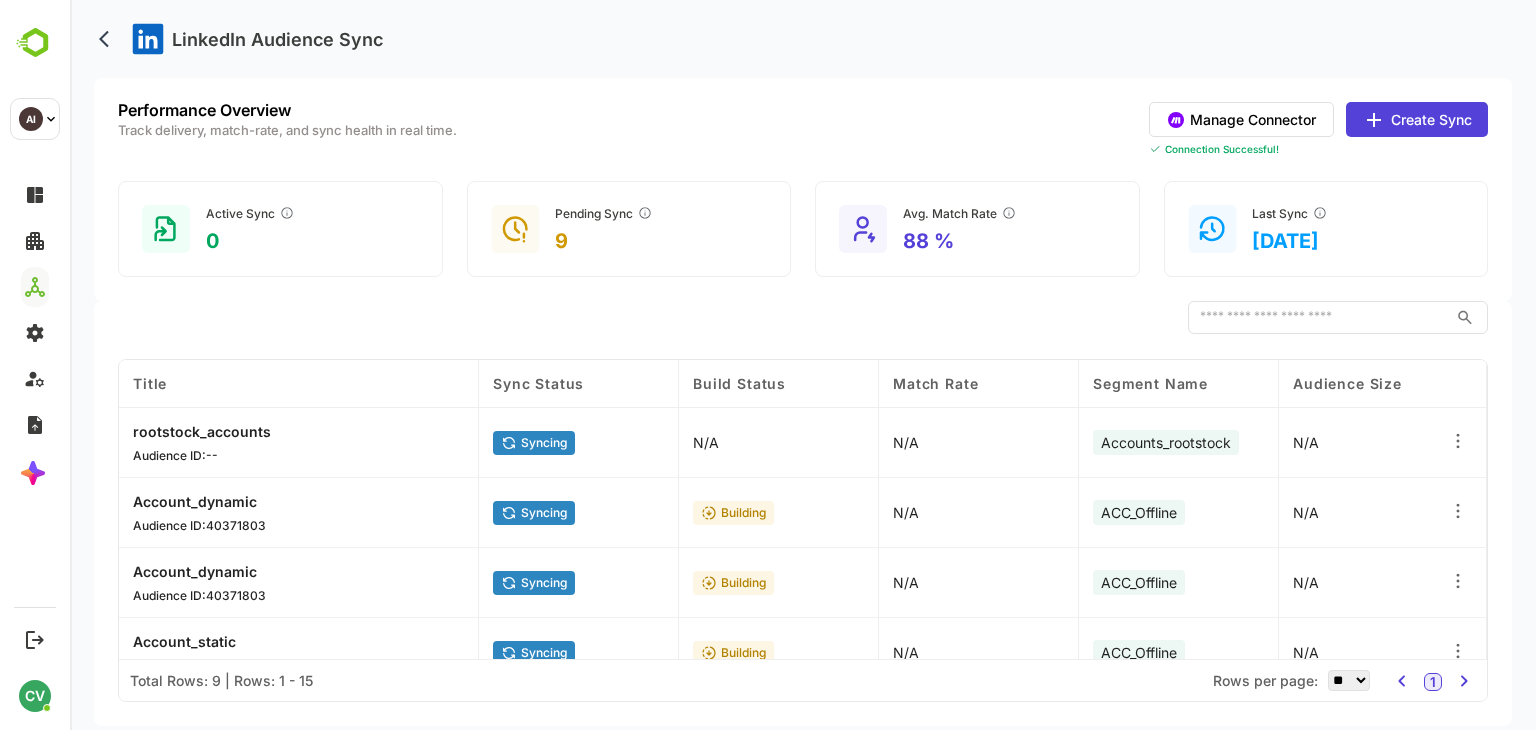 click on "Create Sync" at bounding box center [1417, 119] 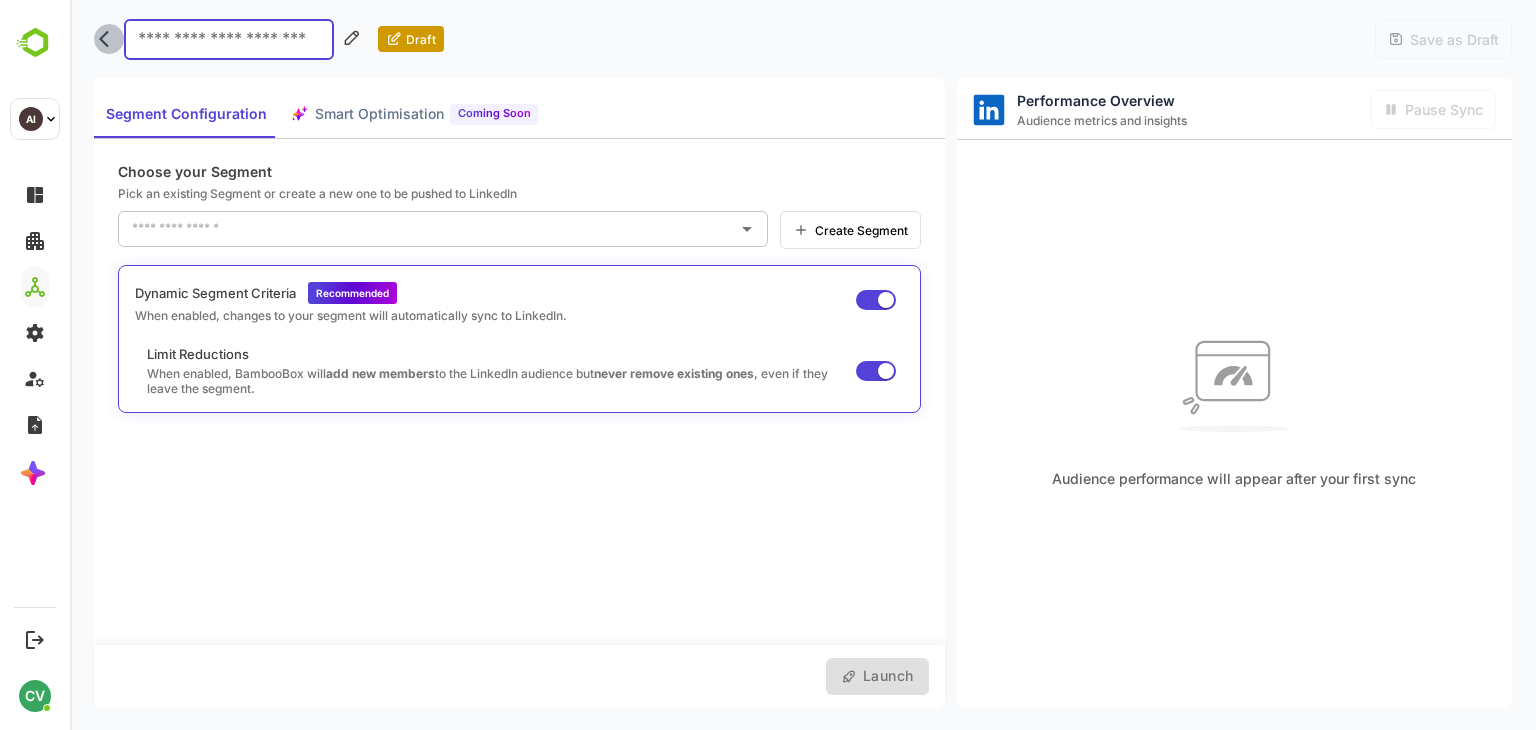 click 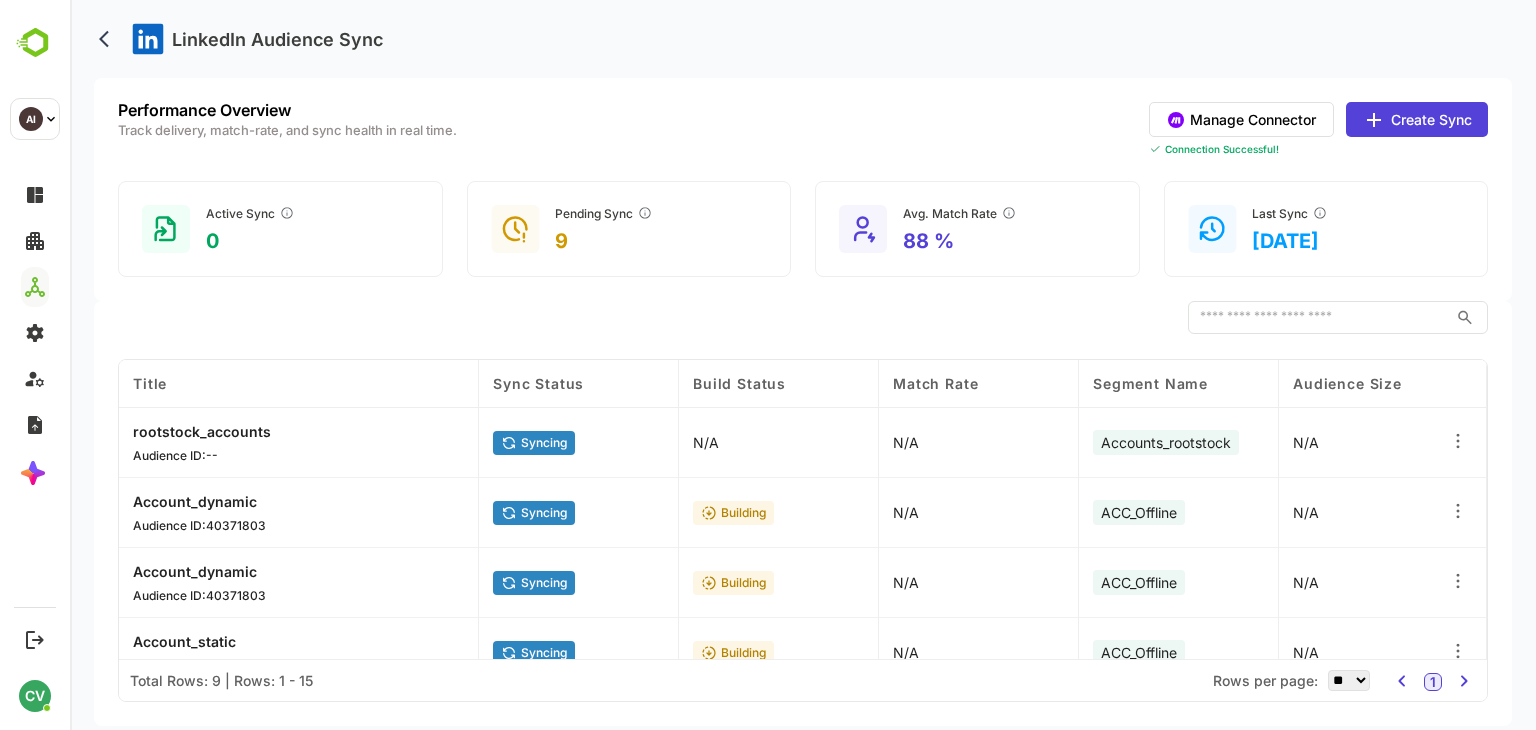 click on "rootstock_accounts" at bounding box center [202, 431] 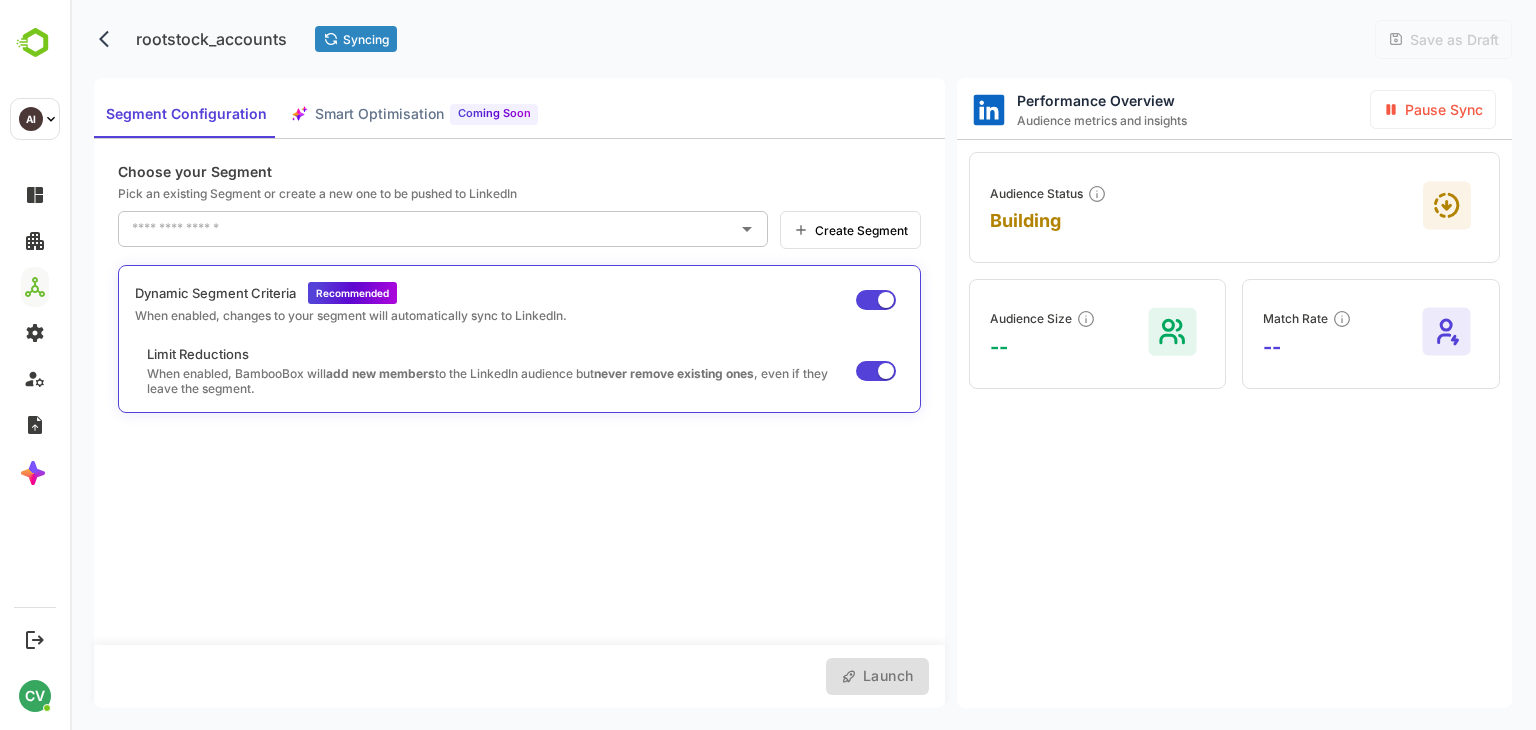 type on "**********" 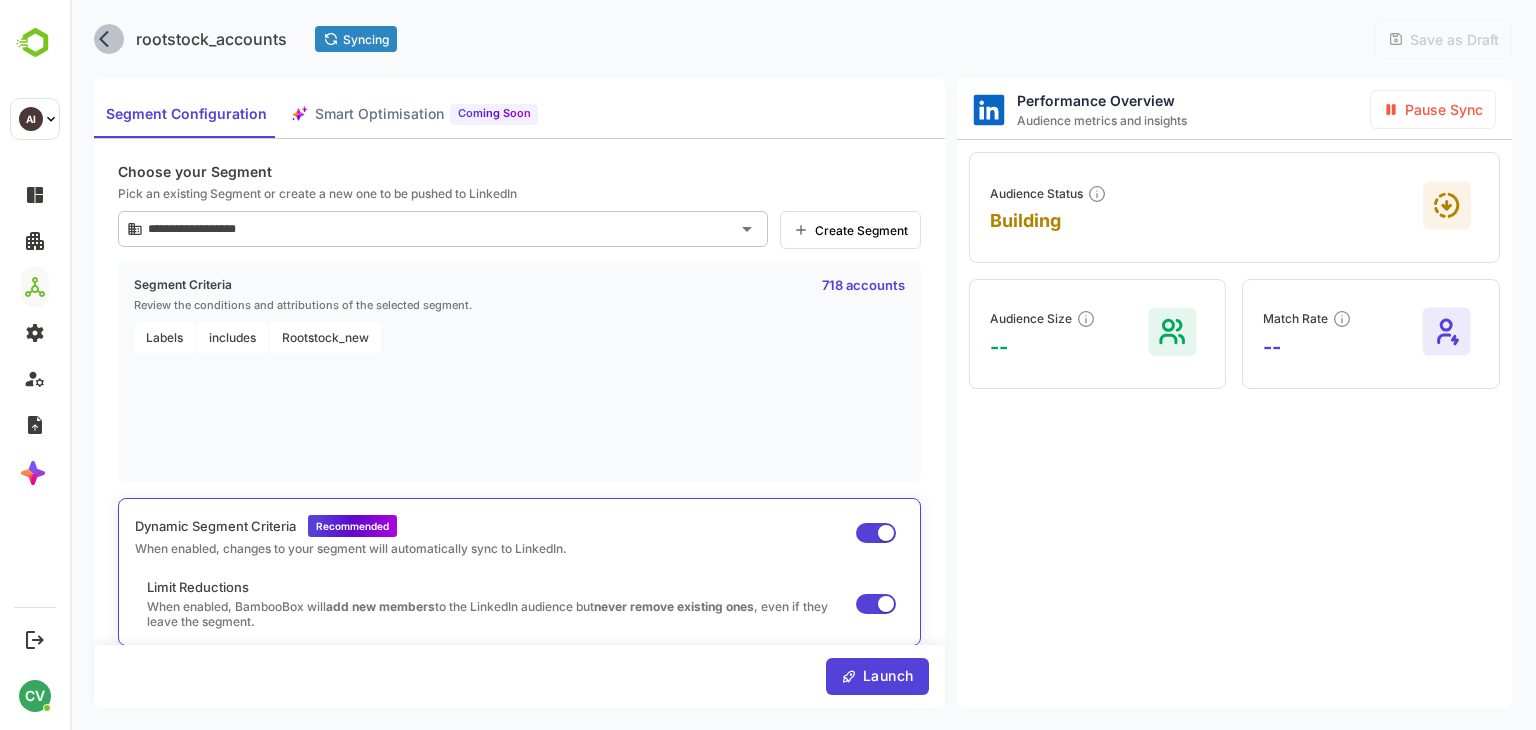 click 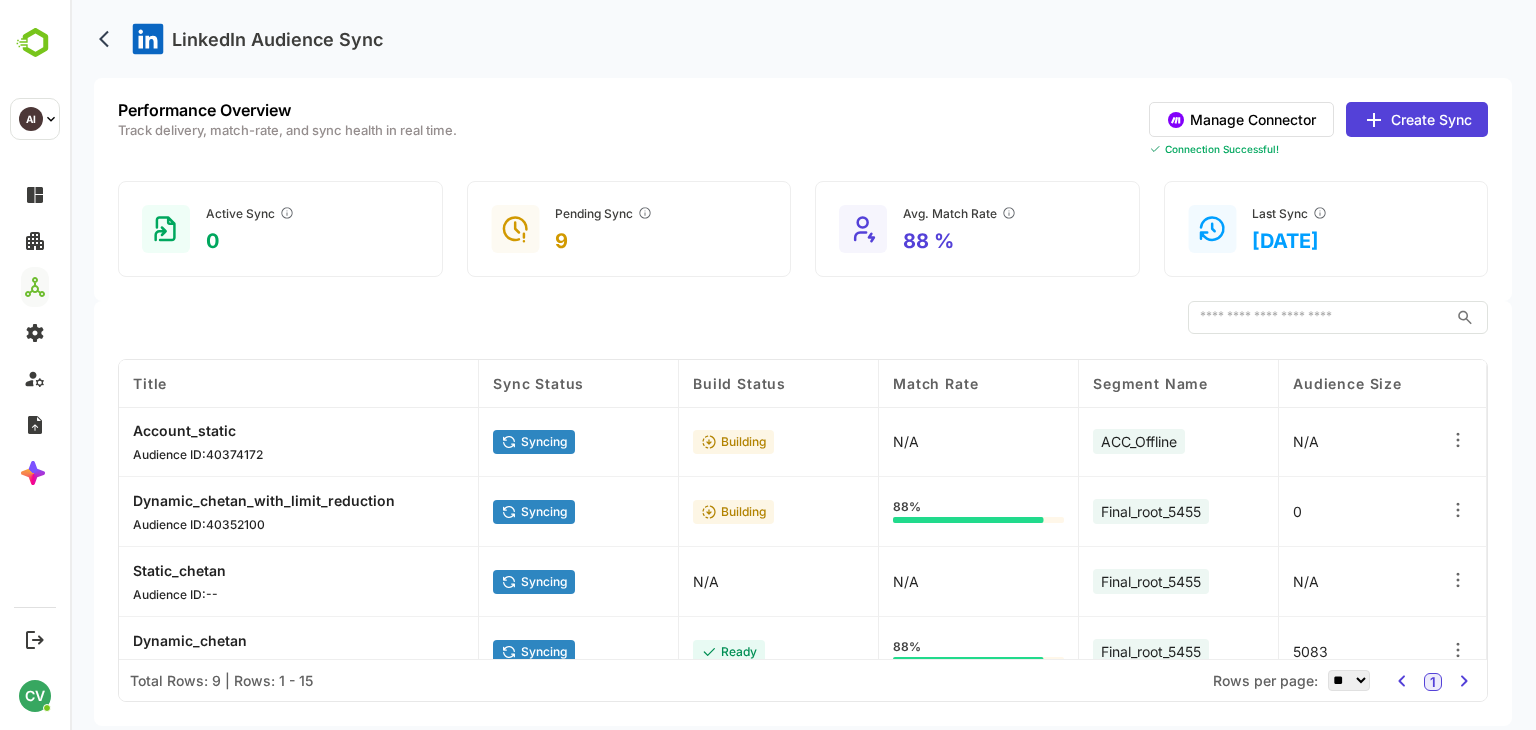 scroll, scrollTop: 216, scrollLeft: 0, axis: vertical 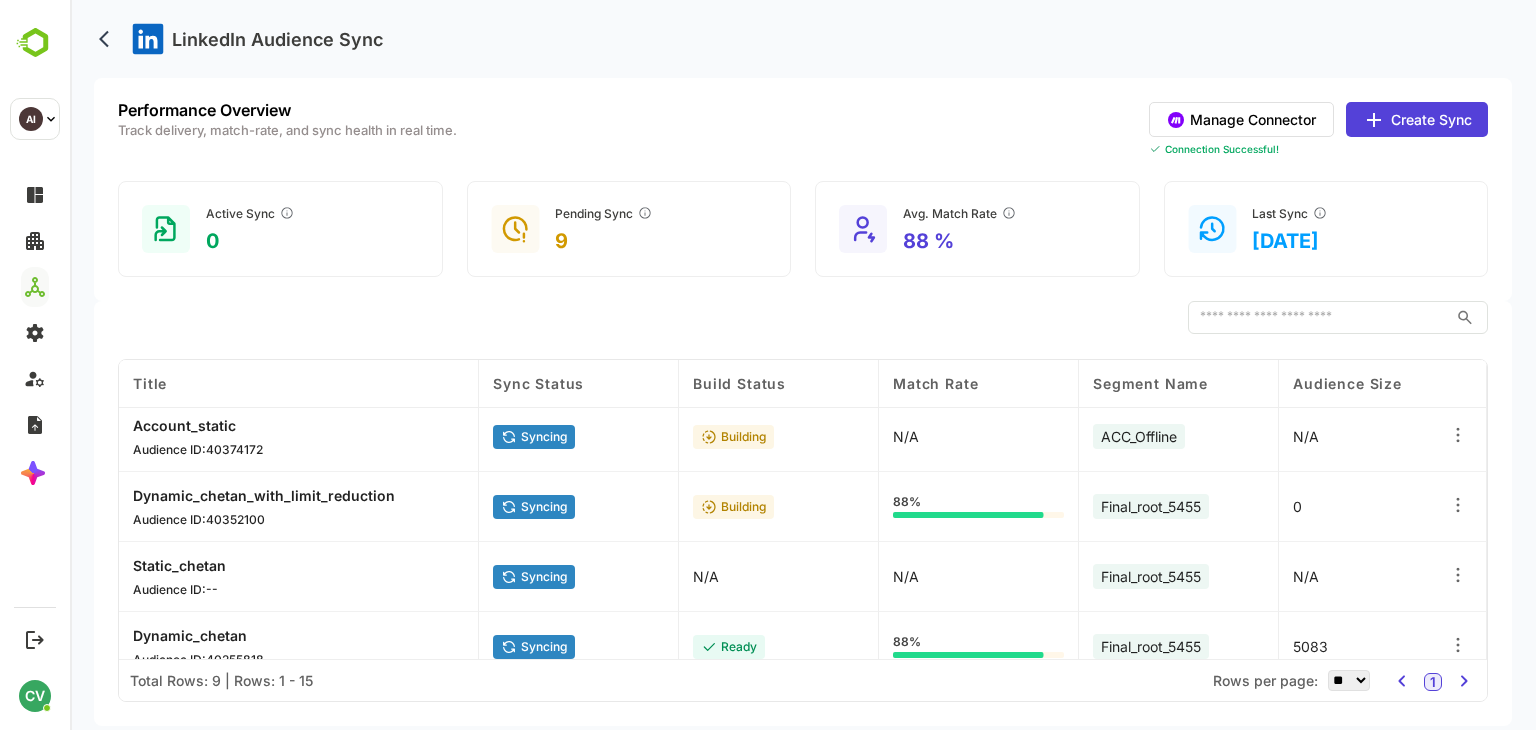 click on "Dynamic_chetan_with_limit_reduction" at bounding box center (264, 495) 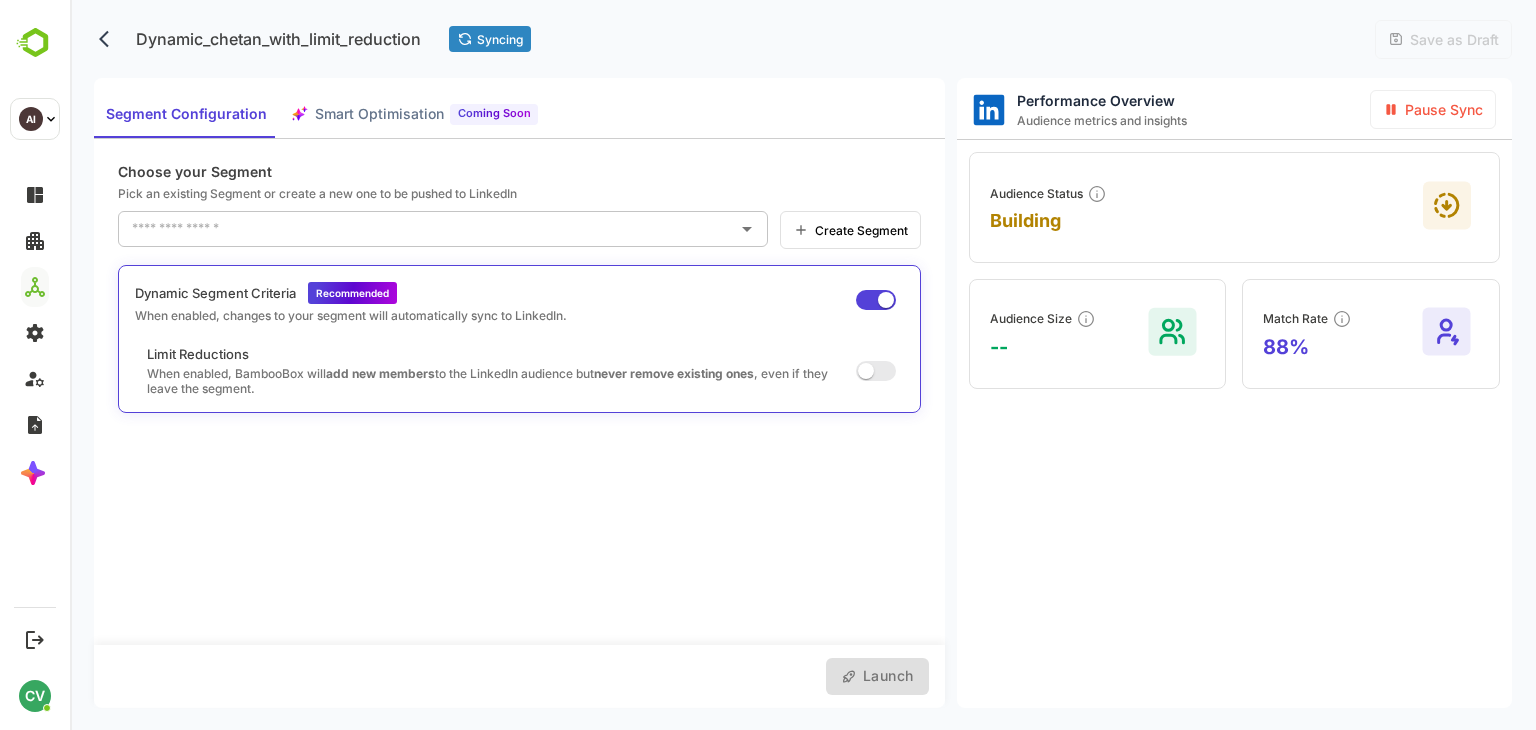 type on "**********" 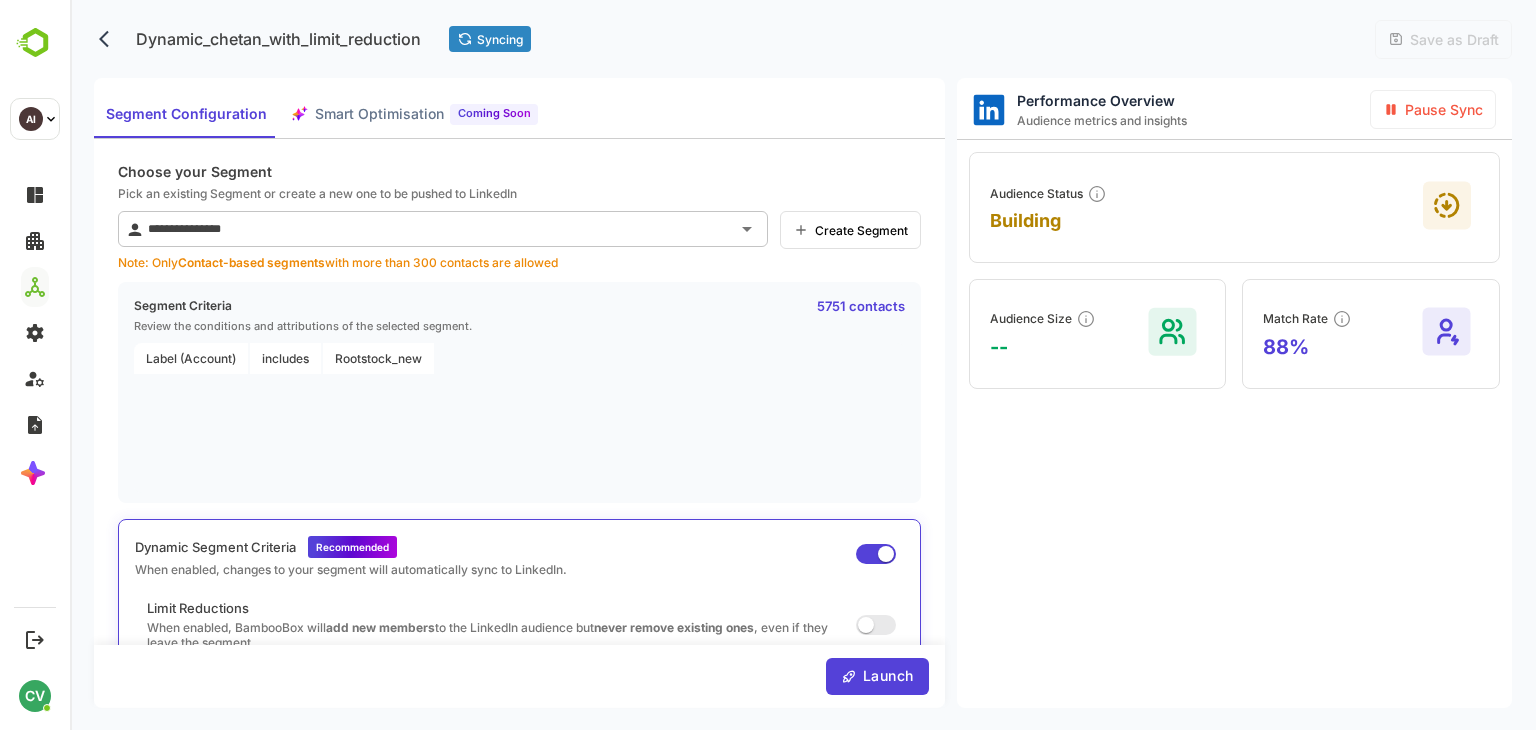 click 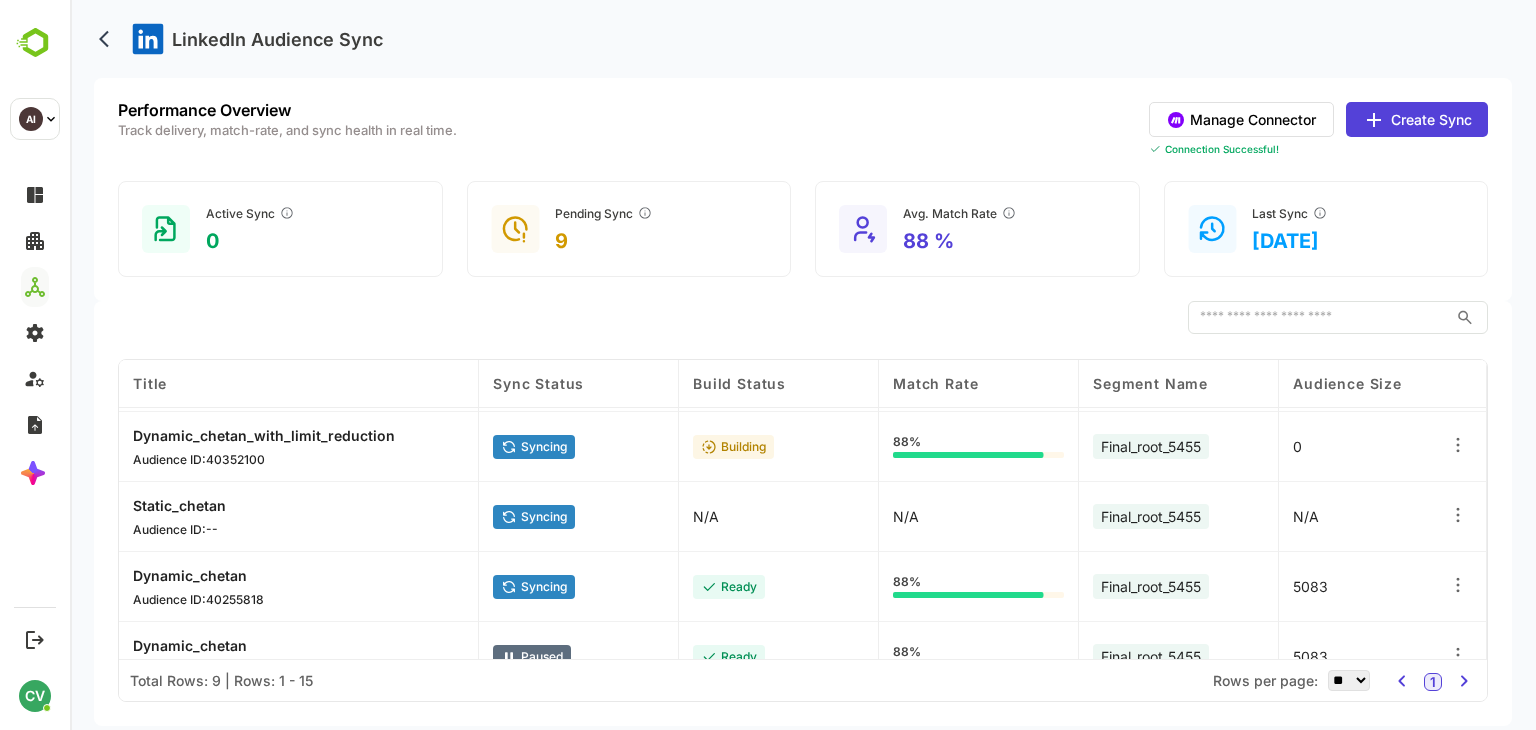 scroll, scrollTop: 280, scrollLeft: 0, axis: vertical 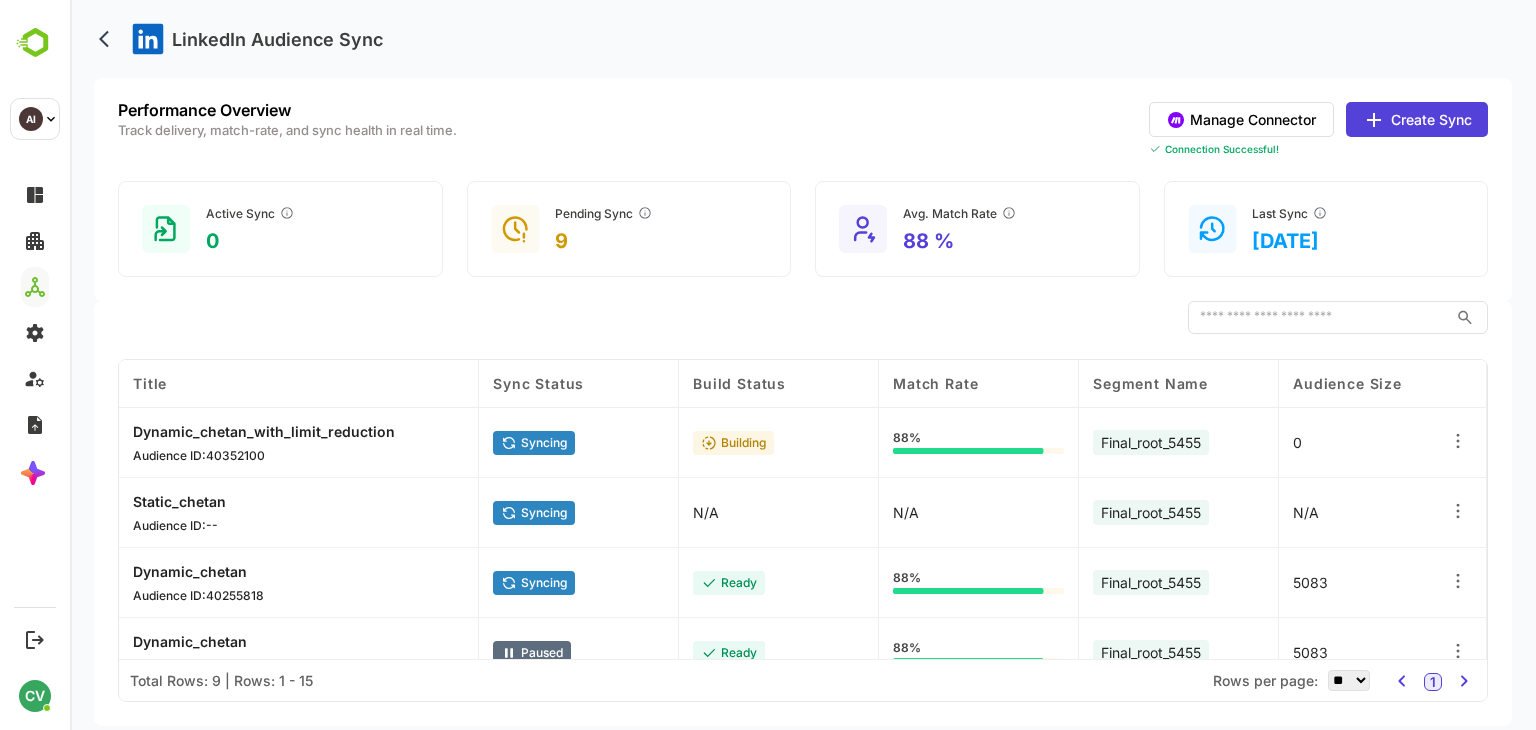 click on "Dynamic_chetan" at bounding box center [198, 571] 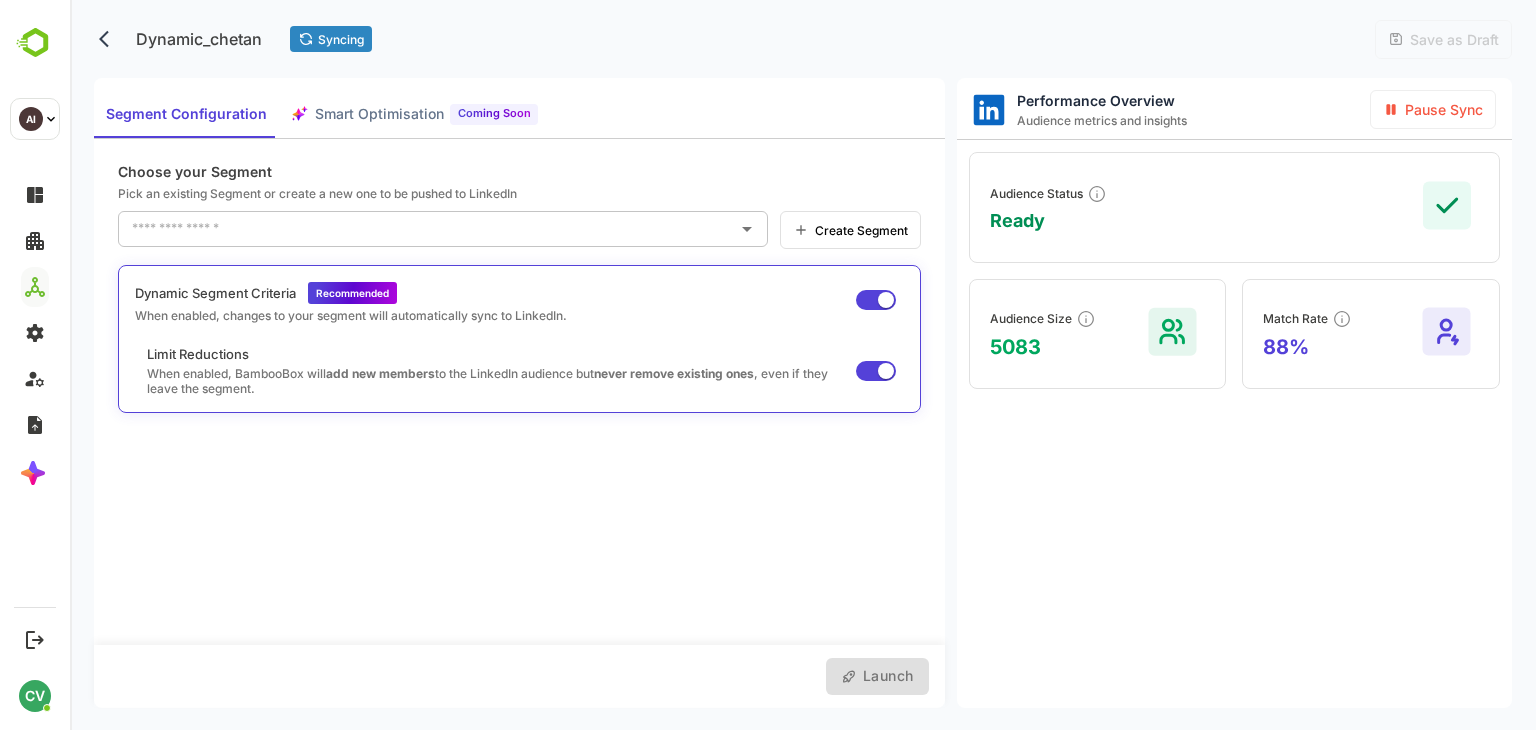 type on "**********" 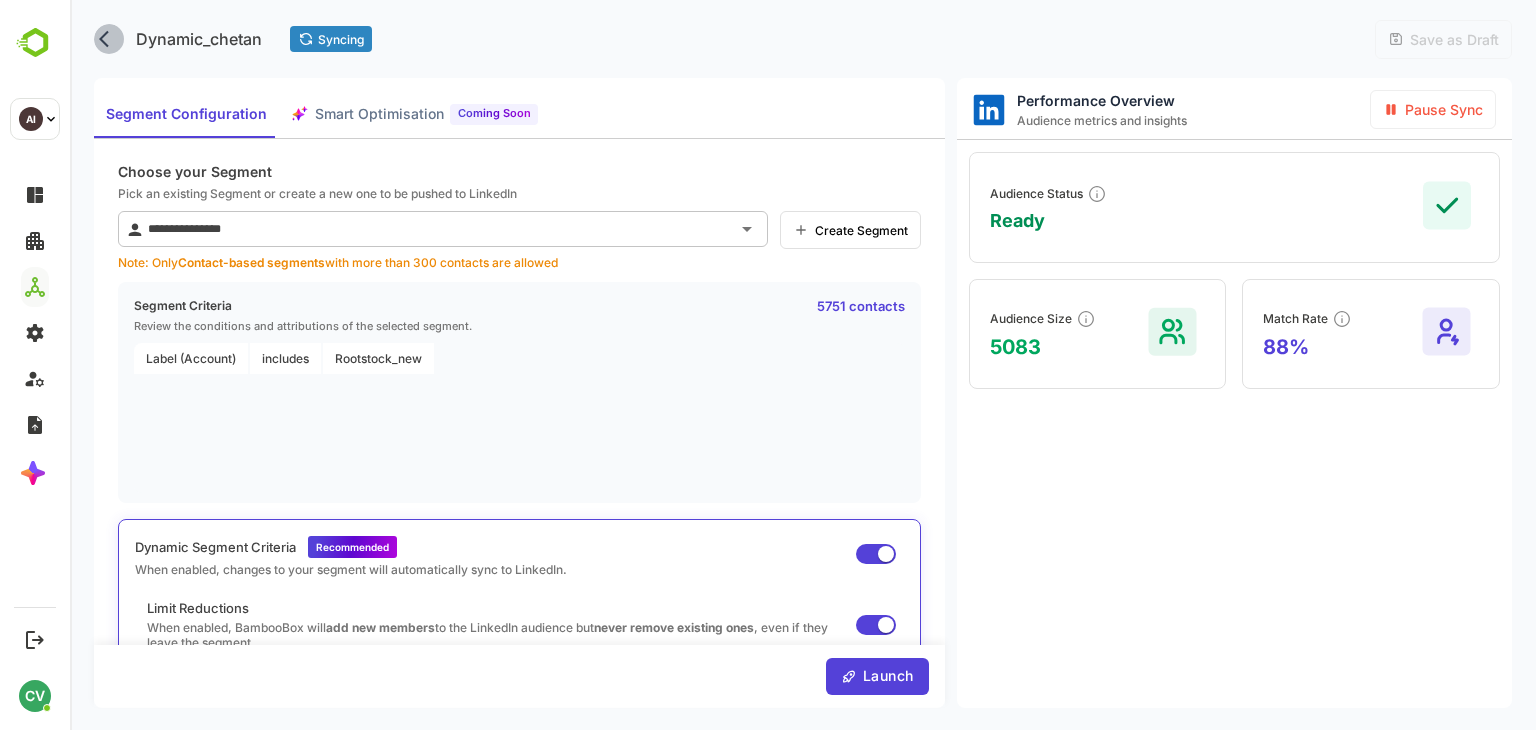 click 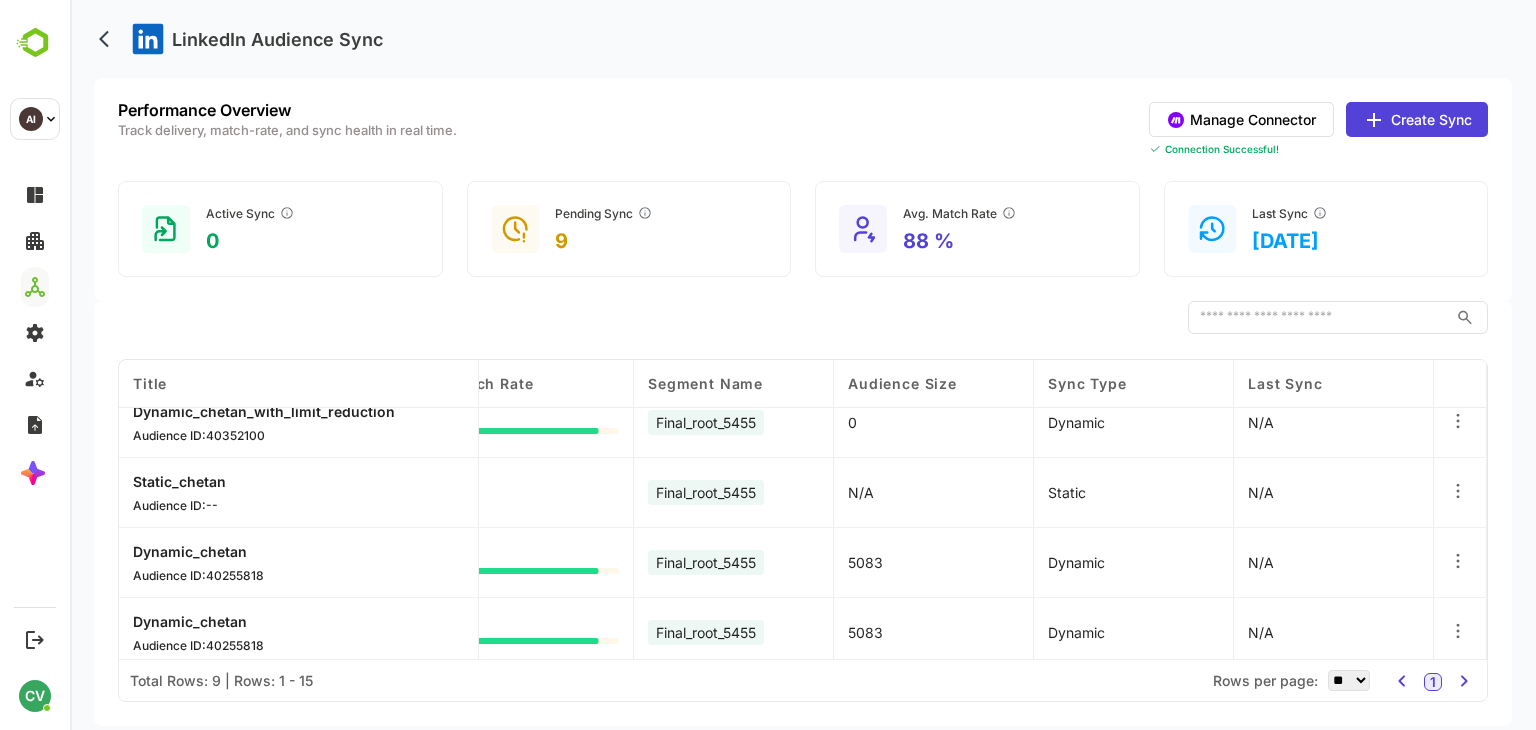 scroll, scrollTop: 300, scrollLeft: 0, axis: vertical 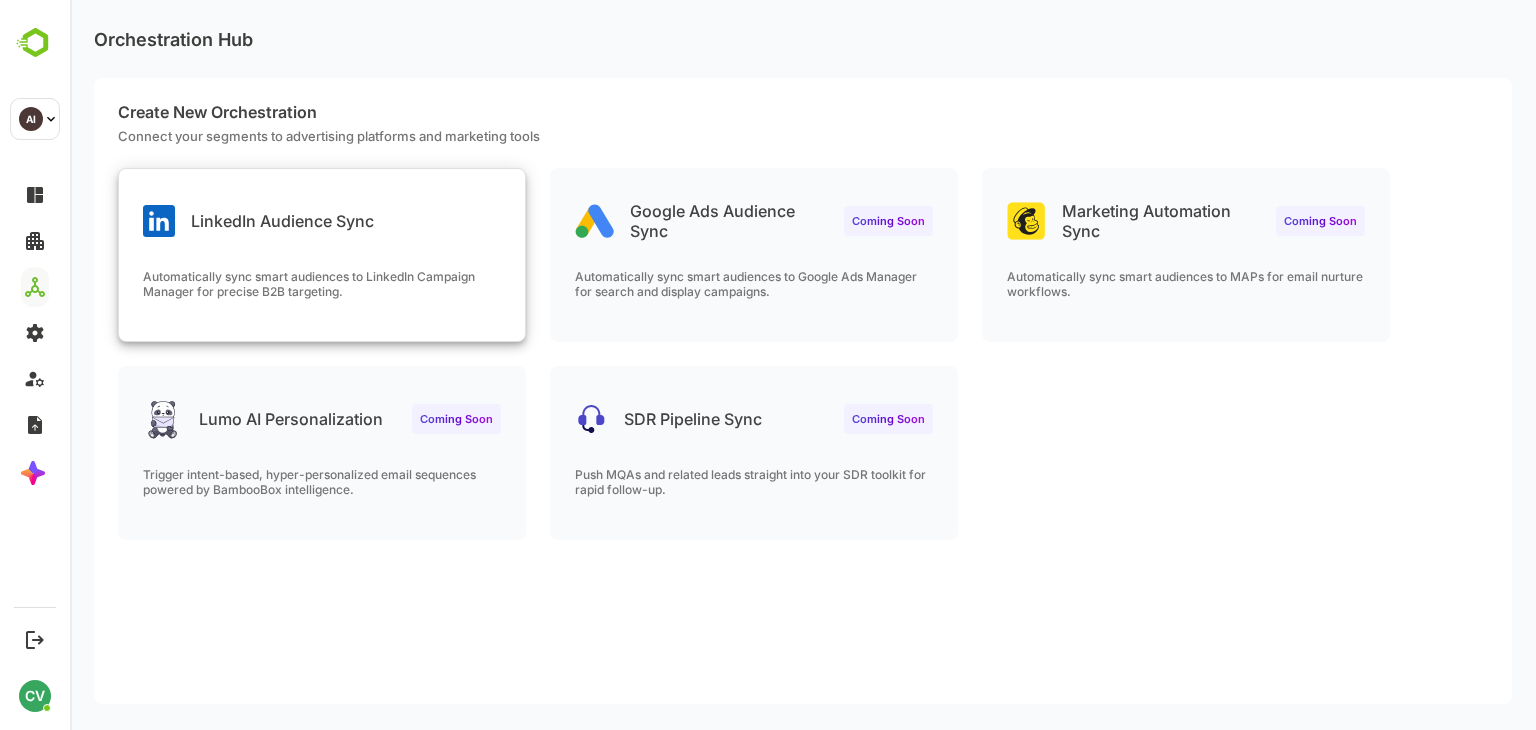 click on "LinkedIn Audience Sync" at bounding box center [282, 221] 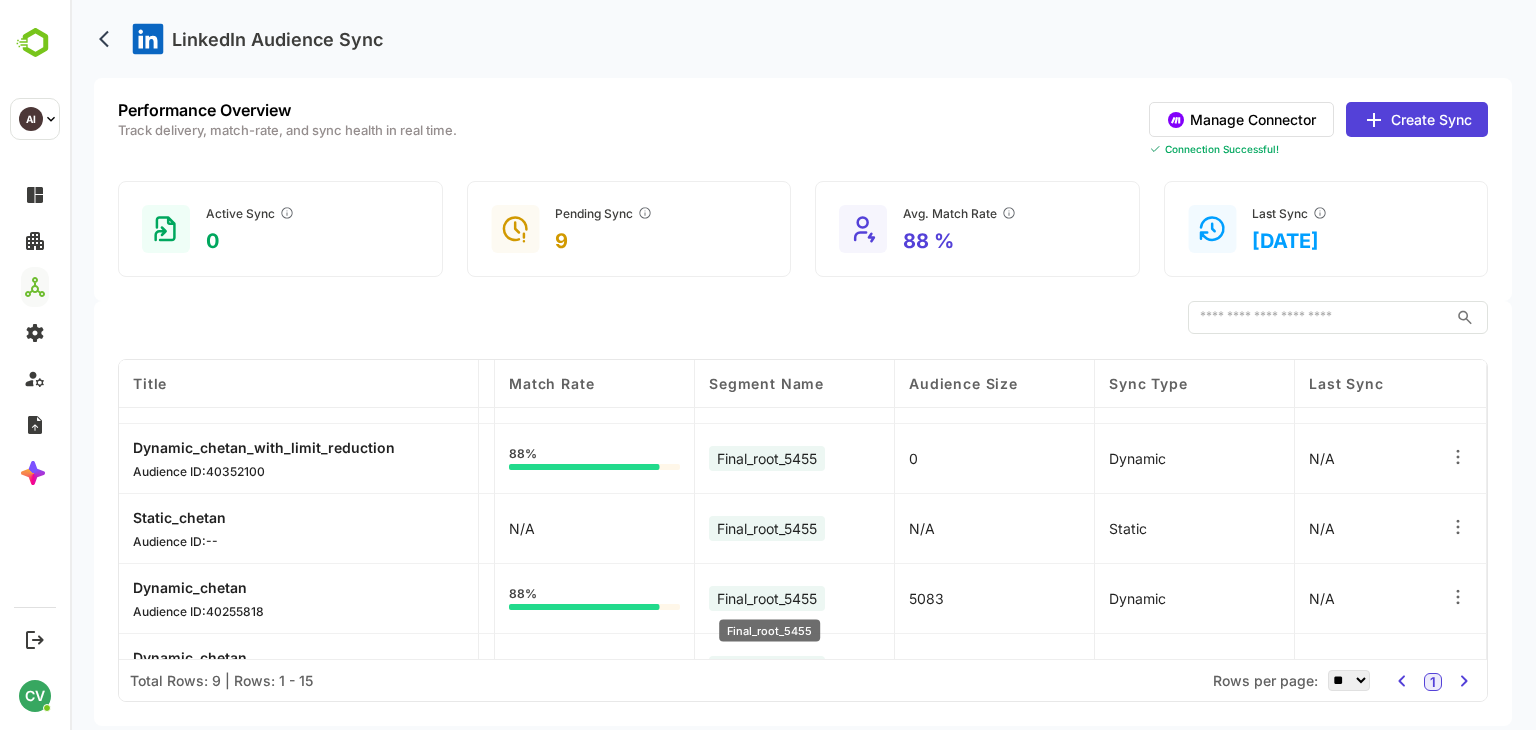 scroll, scrollTop: 264, scrollLeft: 0, axis: vertical 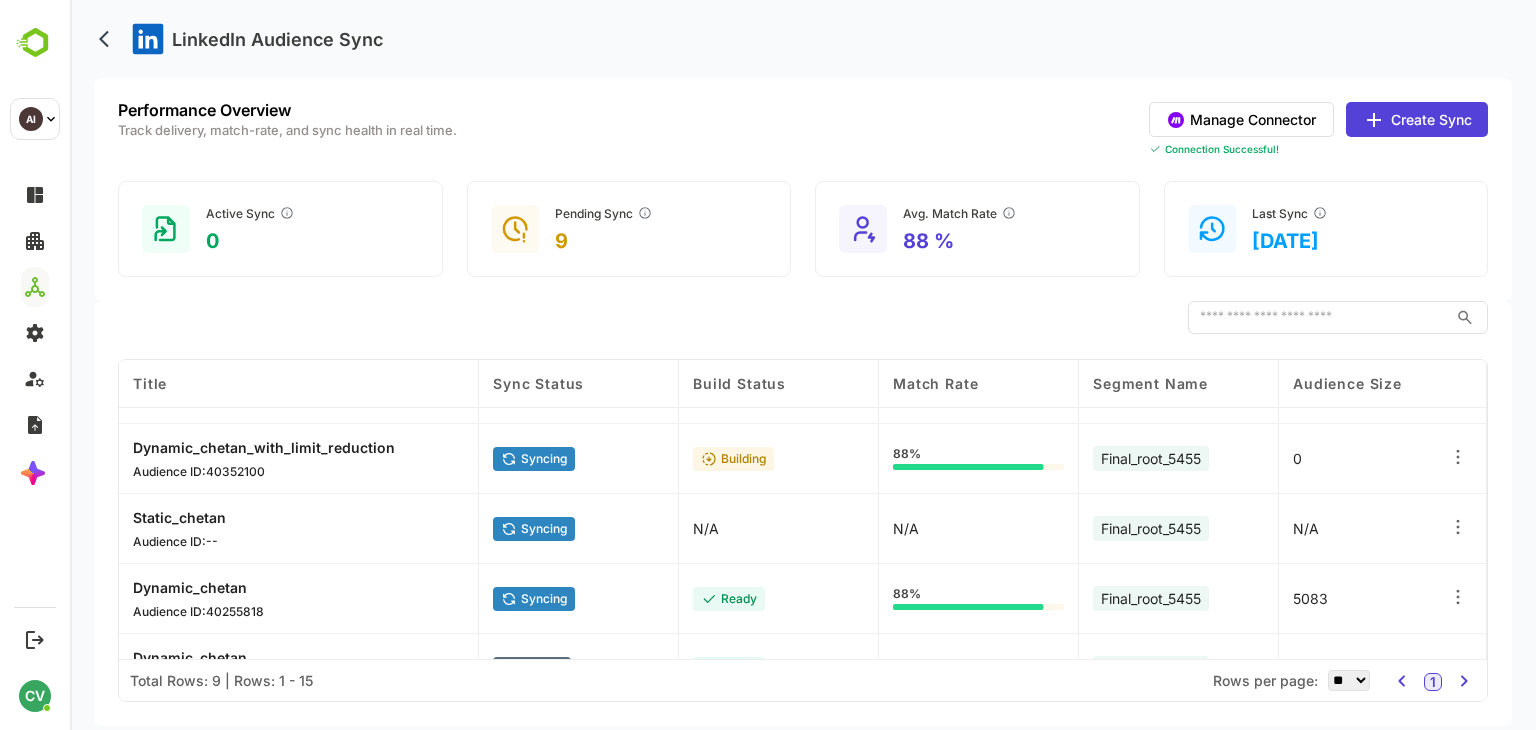 click on "Create Sync" at bounding box center [1417, 119] 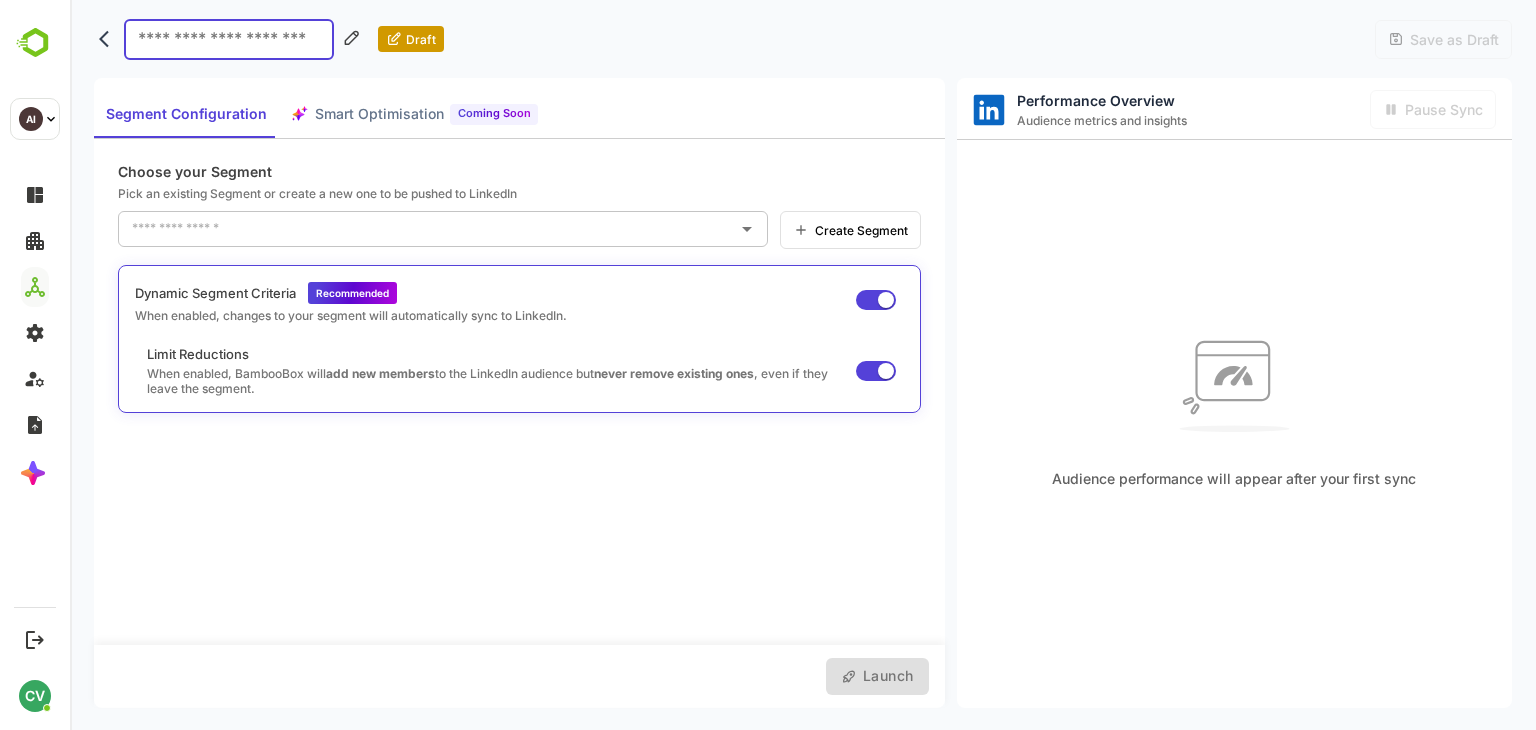click at bounding box center [229, 39] 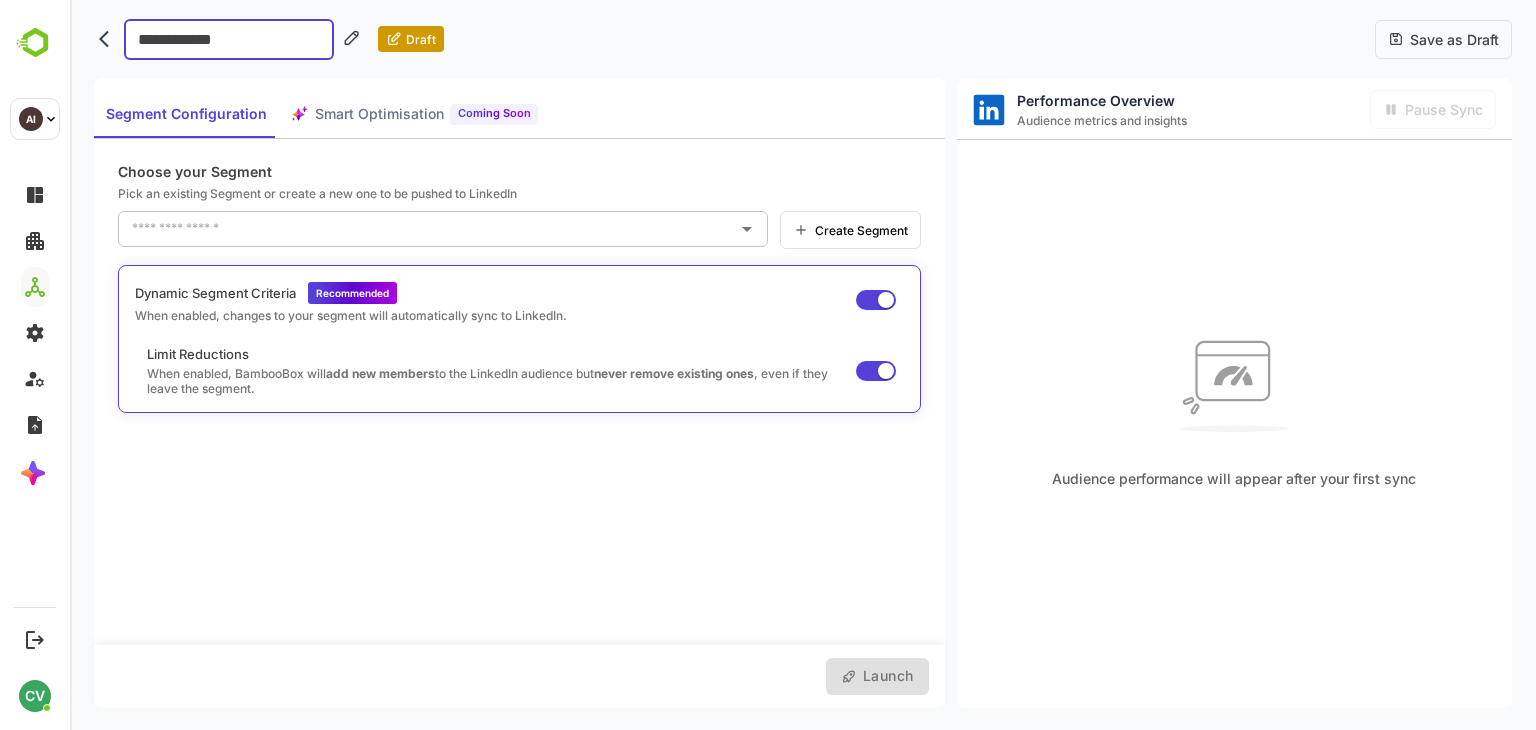 type on "**********" 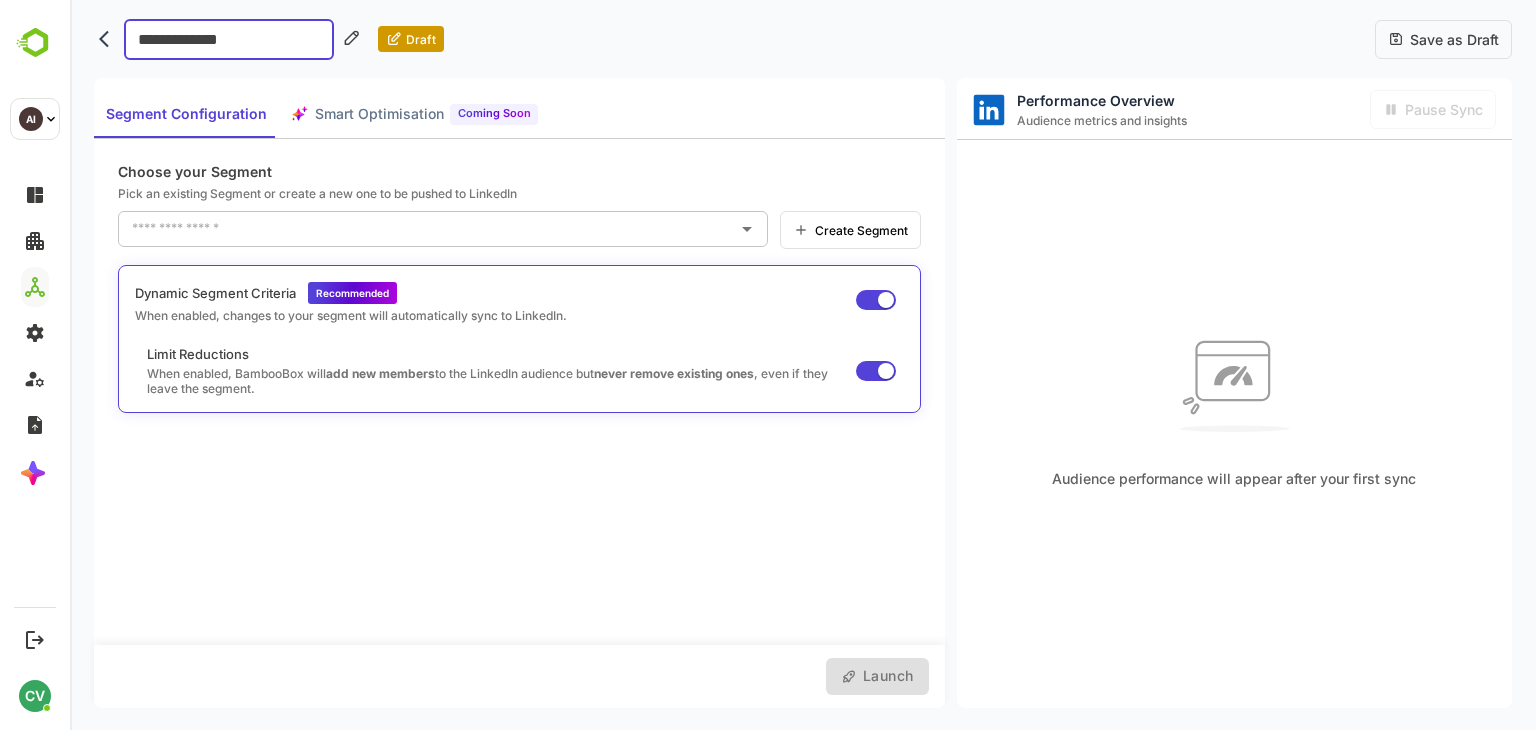 click at bounding box center (428, 229) 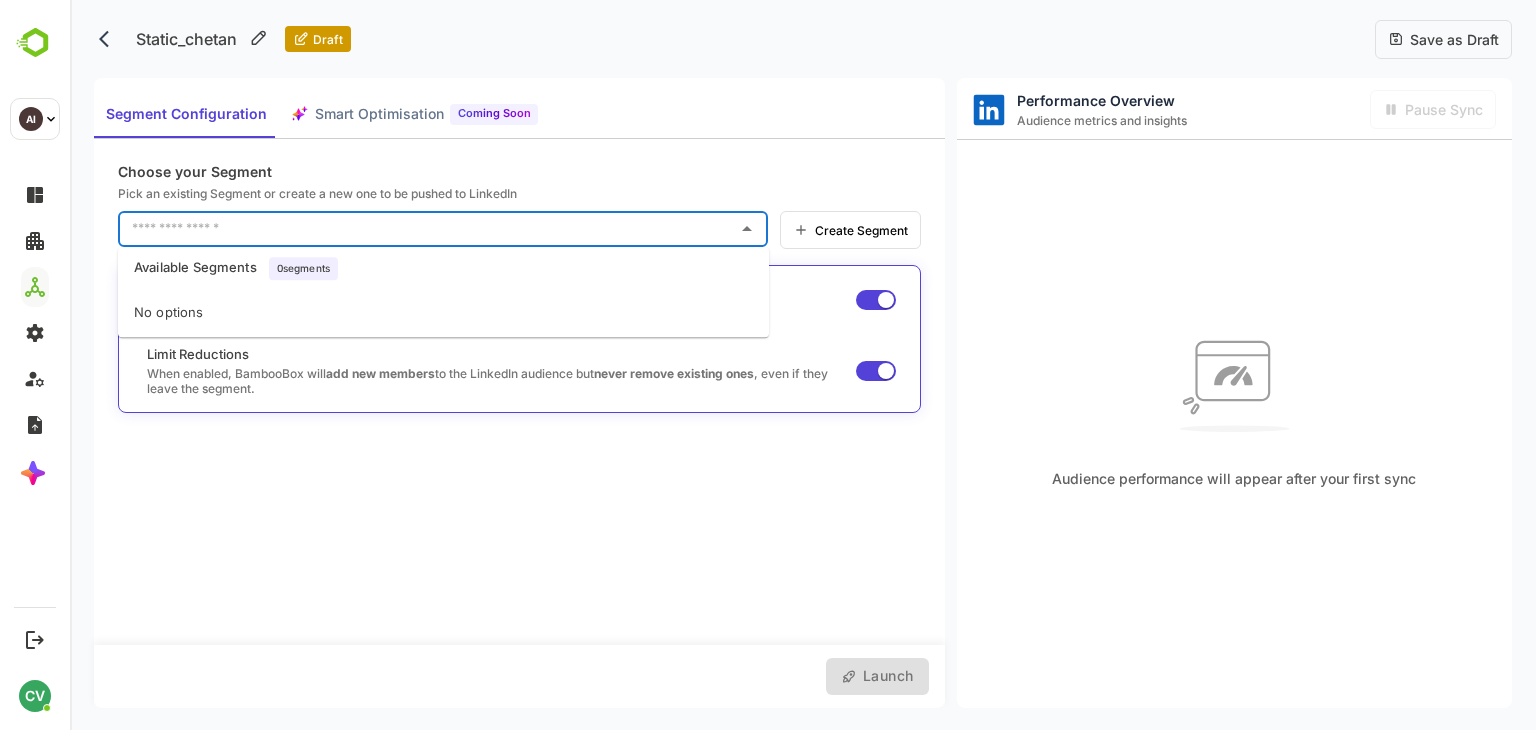 click at bounding box center (428, 229) 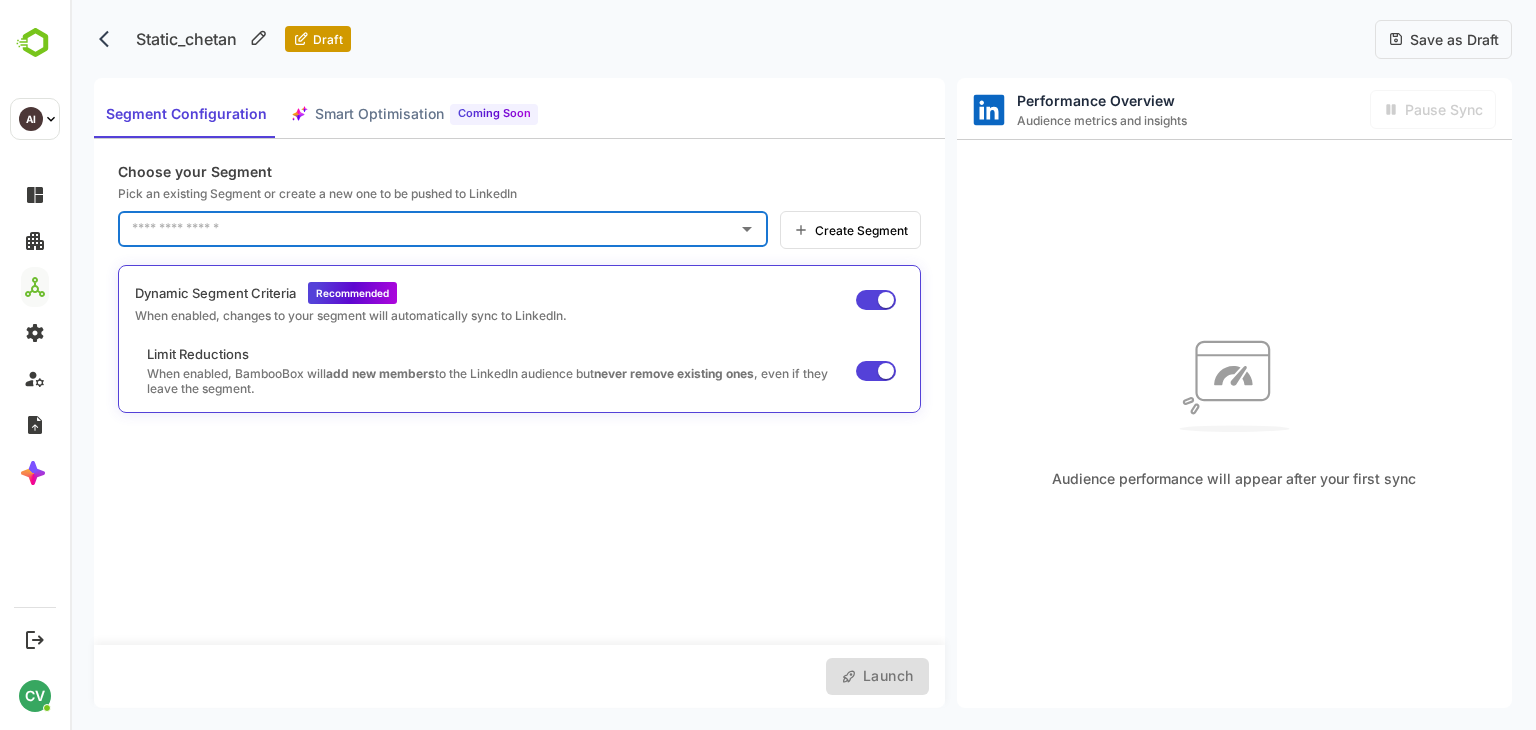 click at bounding box center (428, 229) 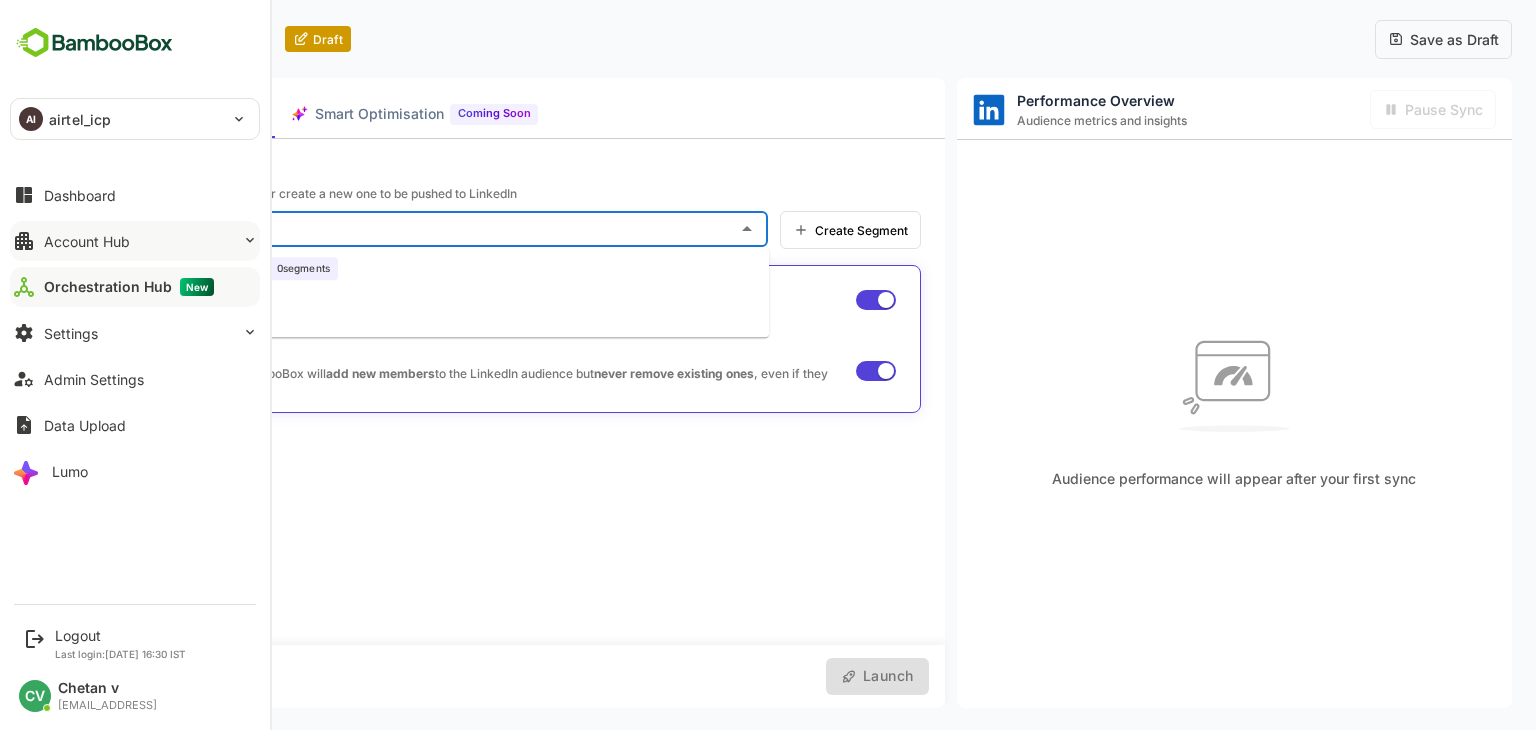 click on "Account Hub" at bounding box center [87, 241] 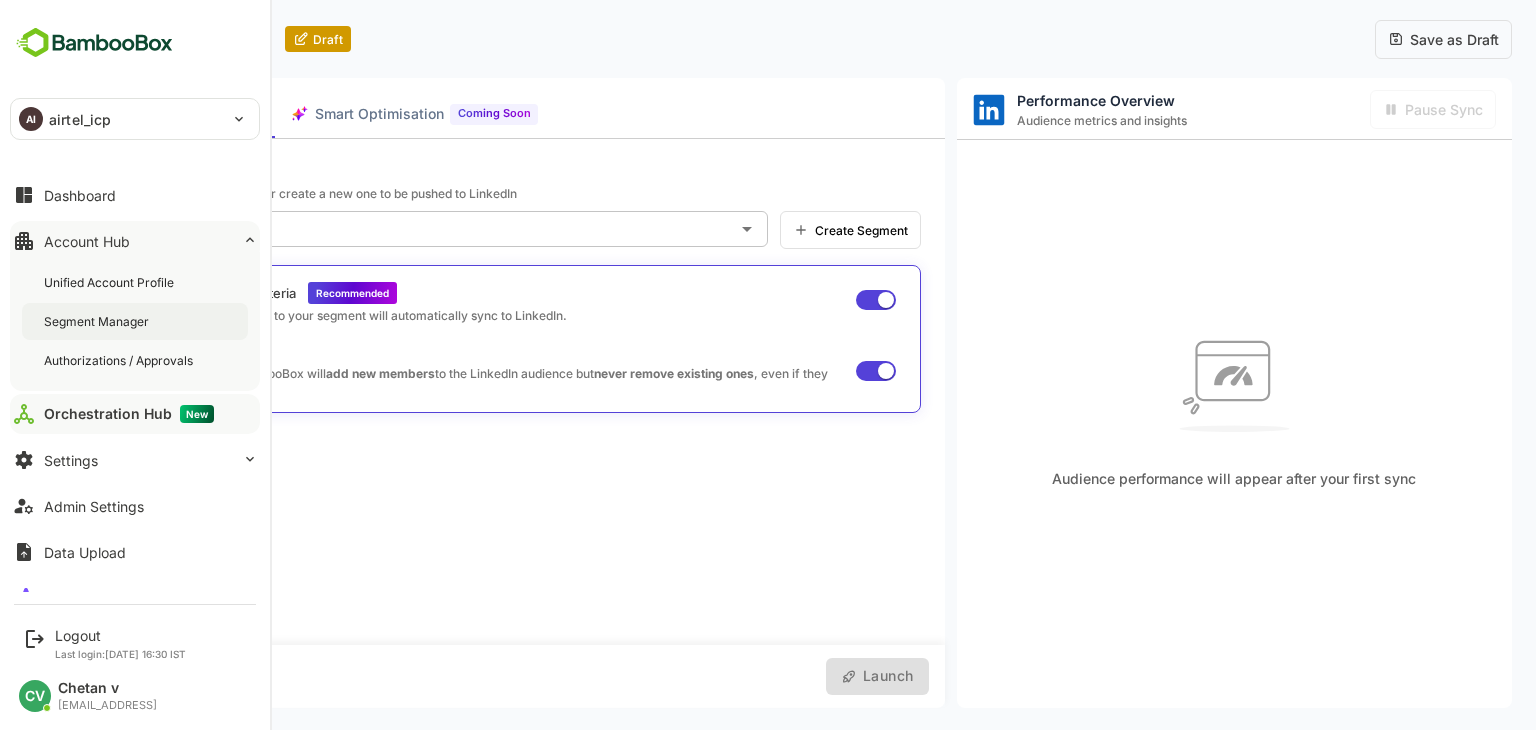 click on "Segment Manager" at bounding box center [135, 321] 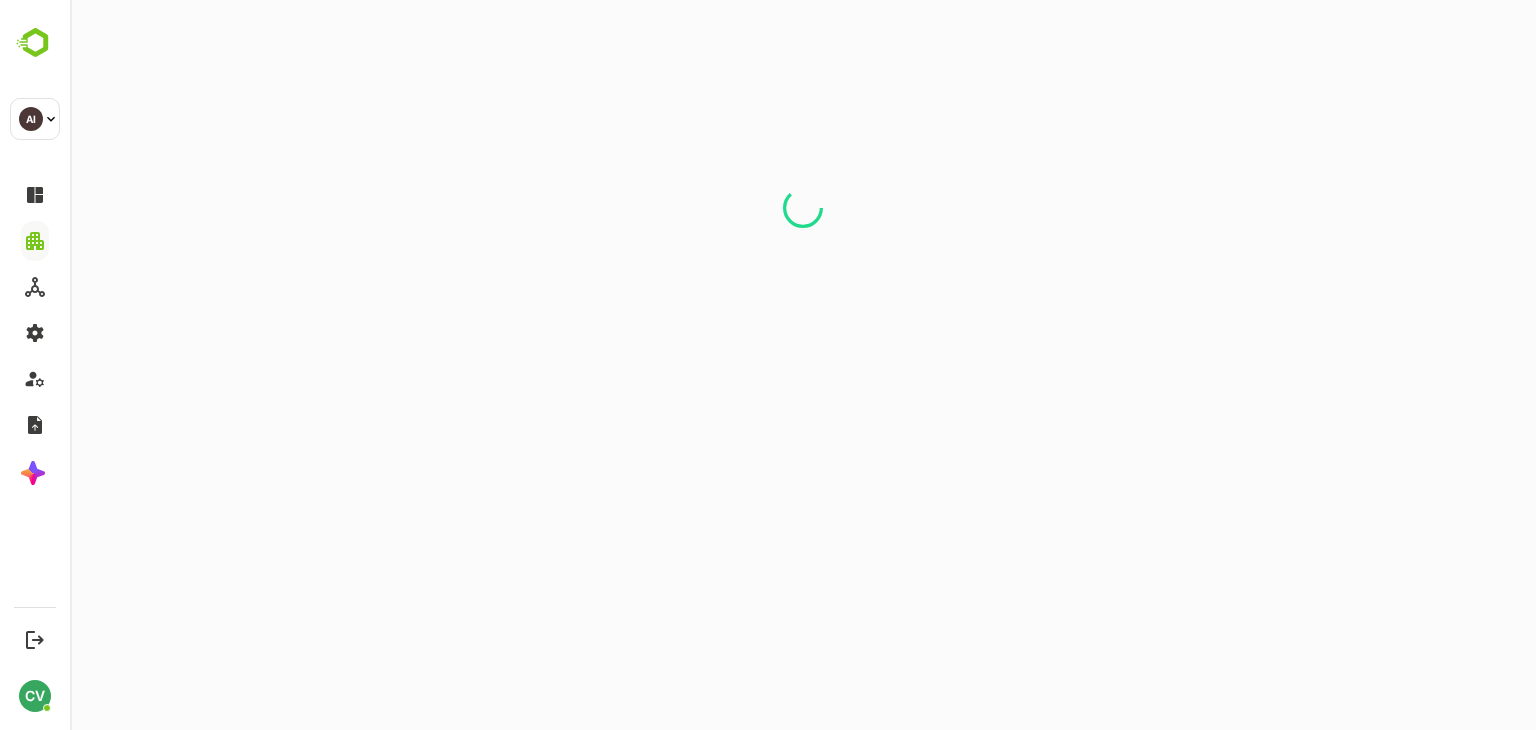 scroll, scrollTop: 0, scrollLeft: 0, axis: both 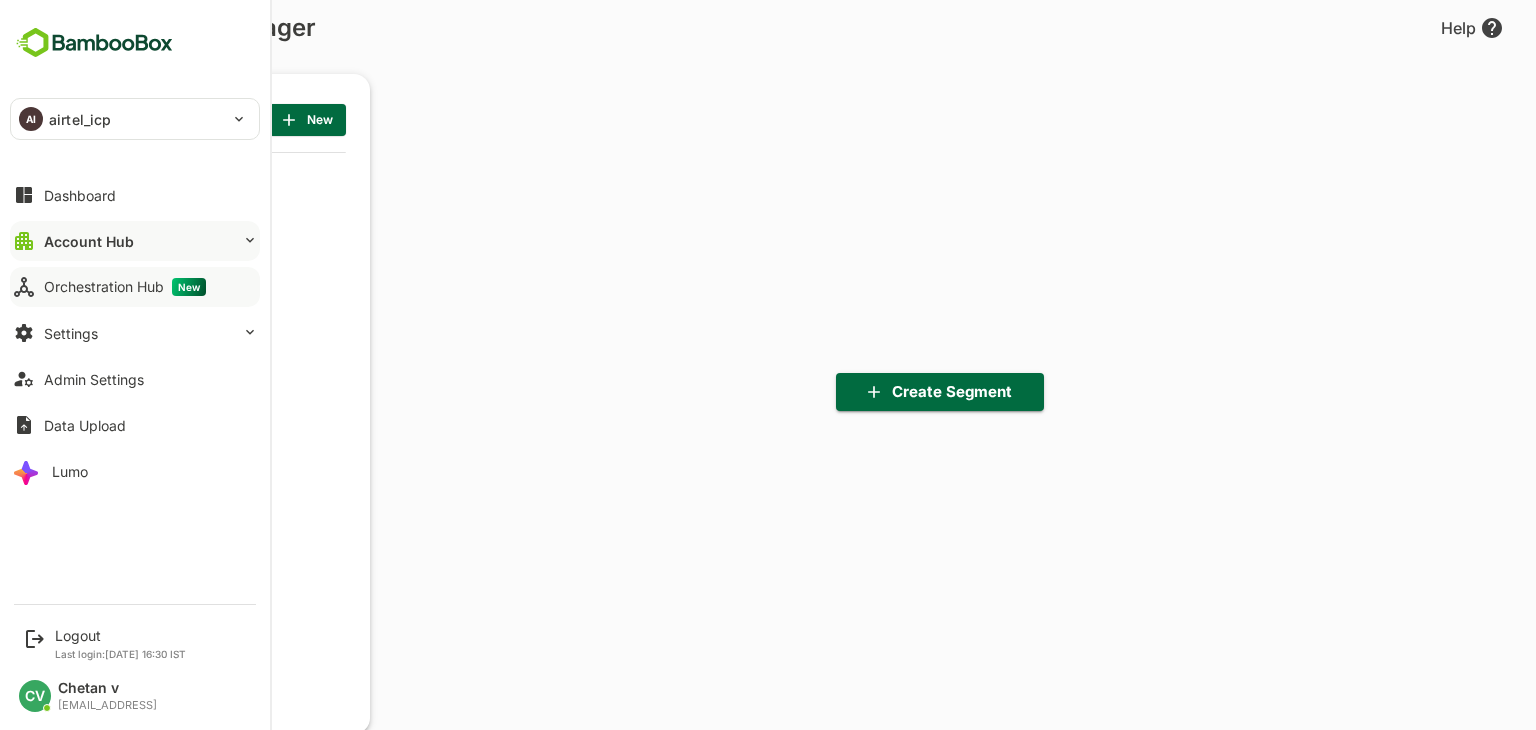click on "Orchestration Hub New" at bounding box center [125, 287] 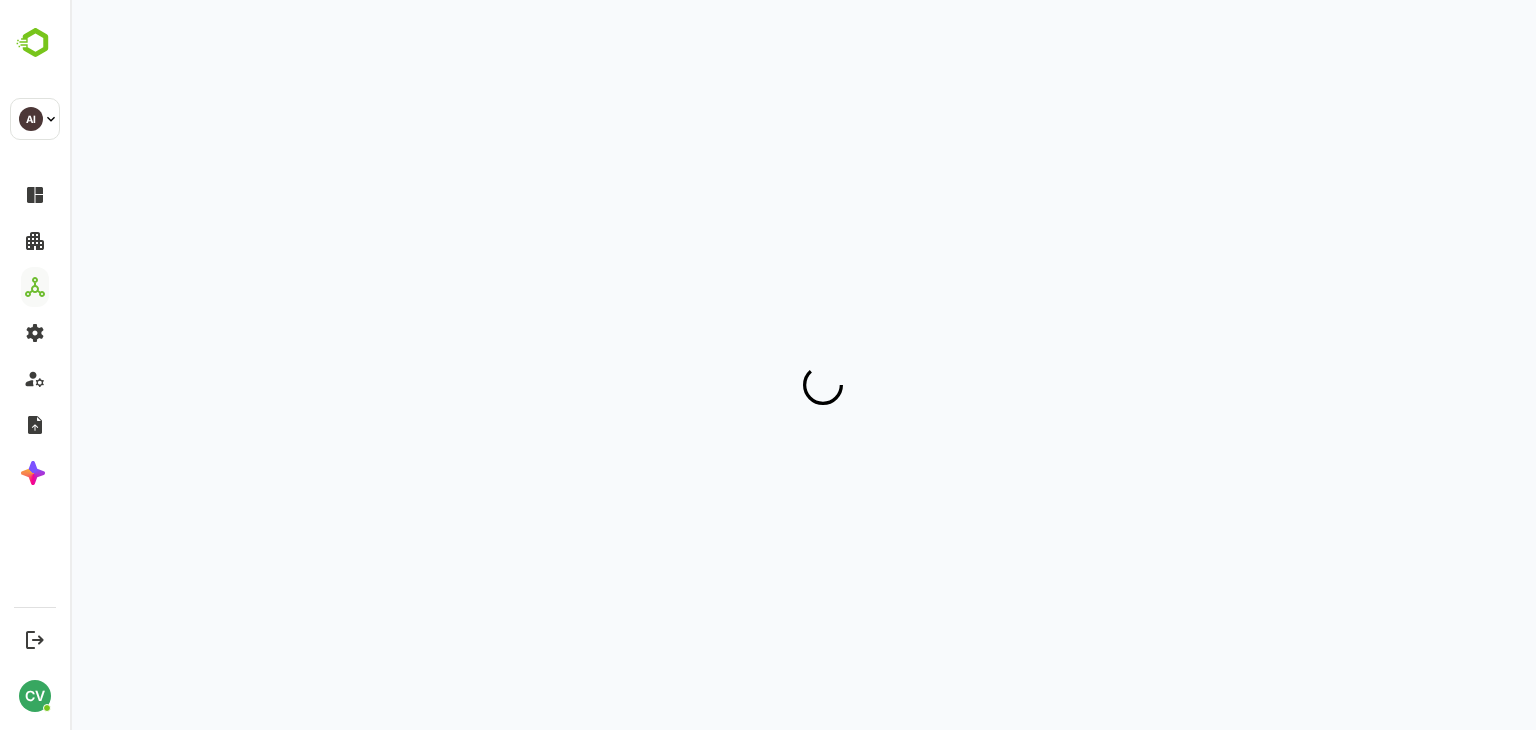 scroll, scrollTop: 0, scrollLeft: 0, axis: both 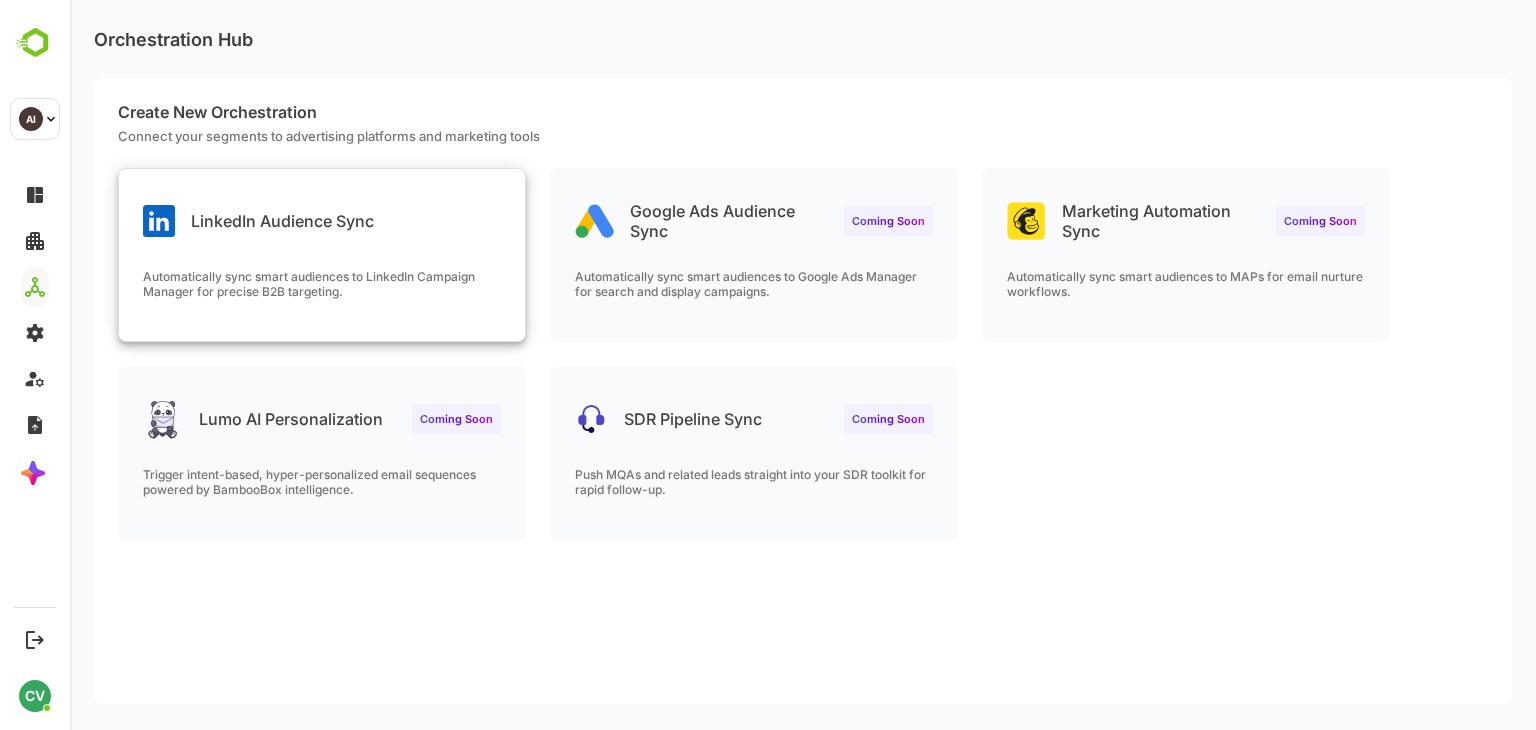click on "LinkedIn Audience Sync Automatically sync smart audiences to LinkedIn Campaign Manager for precise B2B targeting." at bounding box center (322, 255) 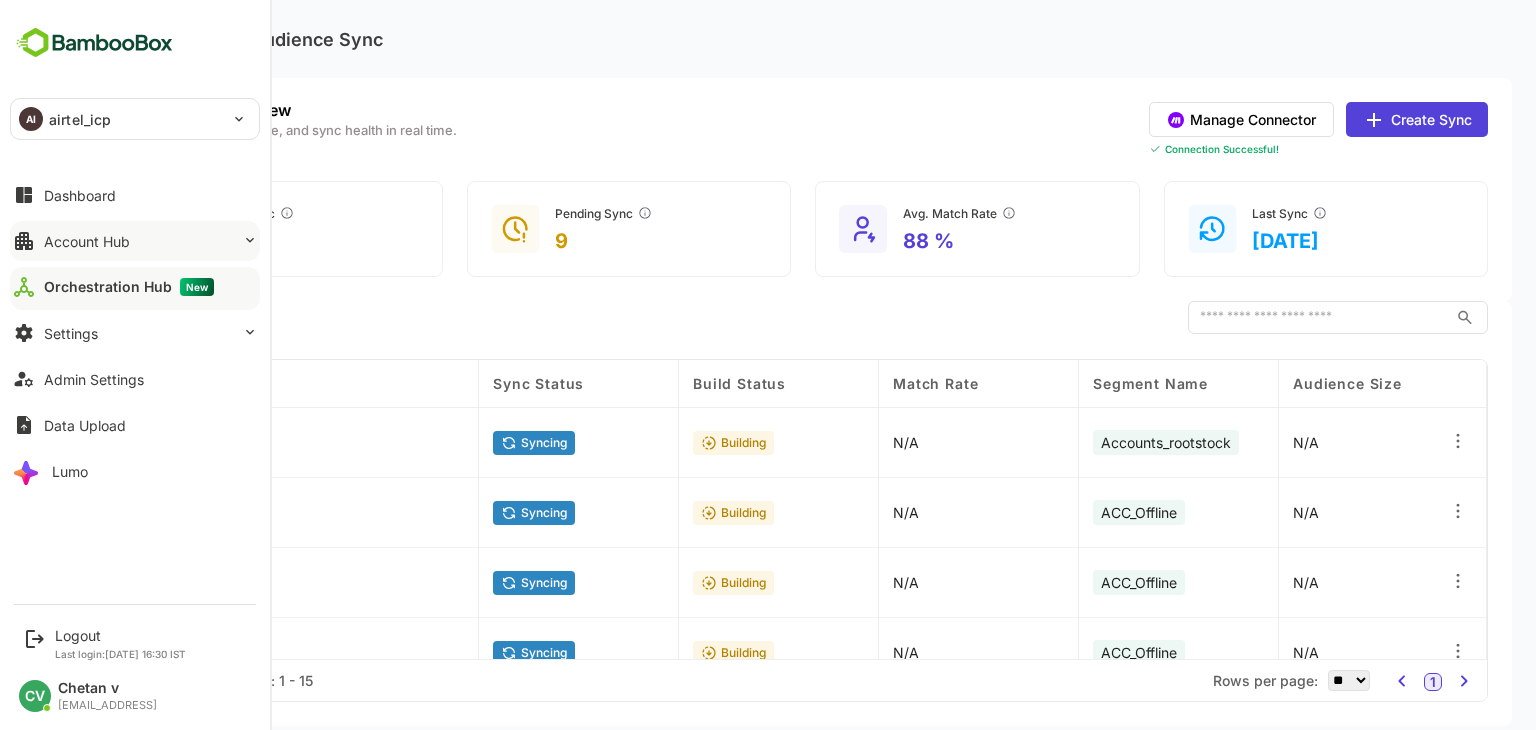 click on "Account Hub" at bounding box center (135, 241) 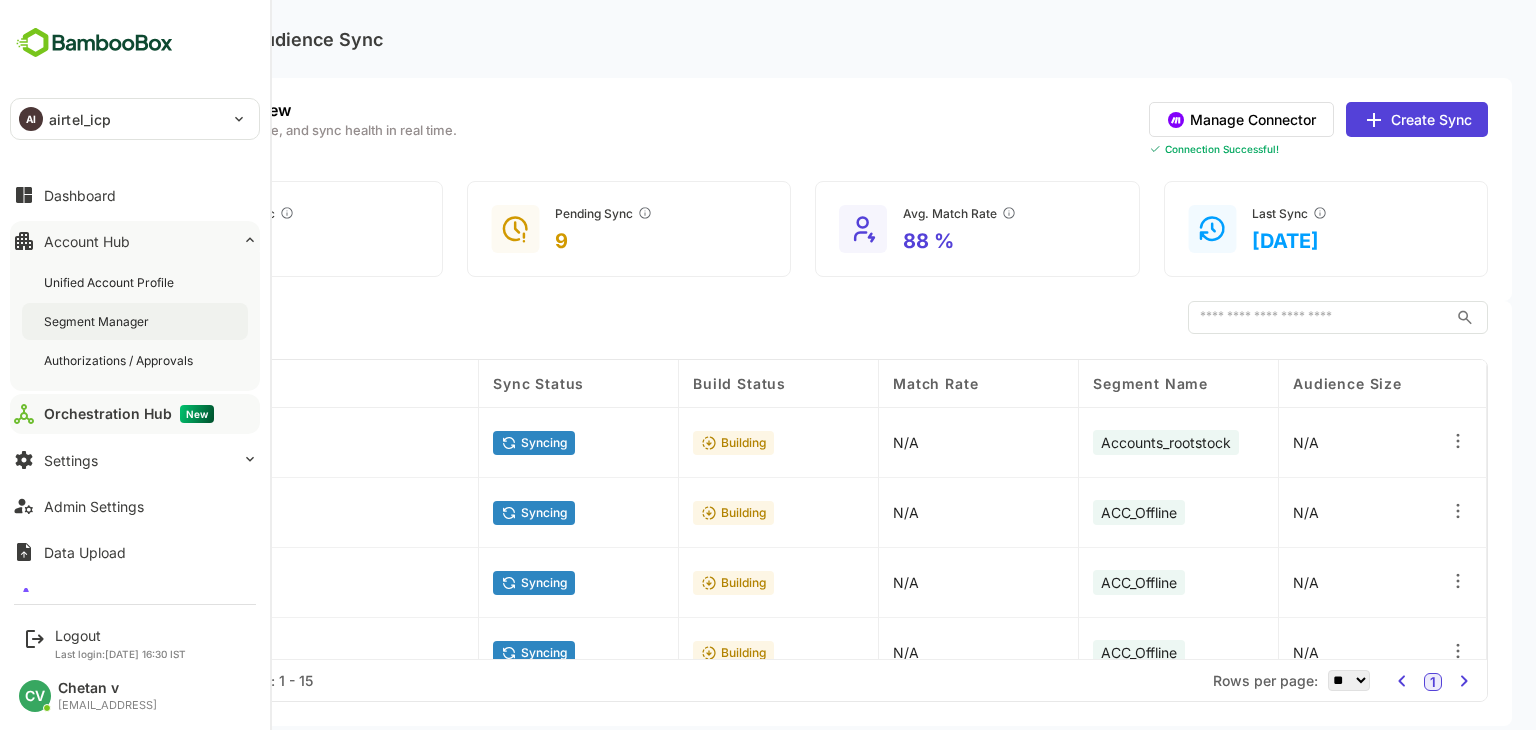click on "Segment Manager" at bounding box center (98, 321) 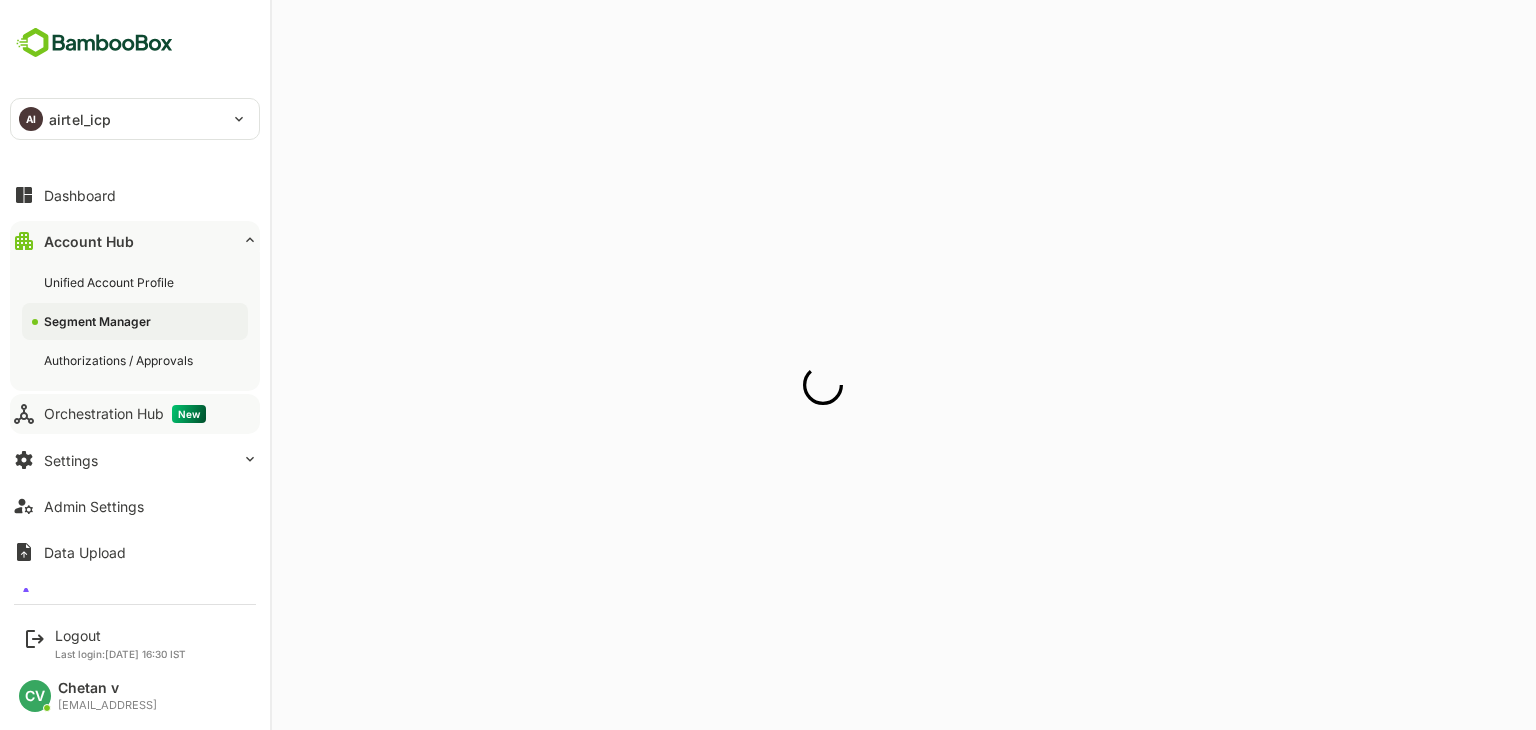 scroll, scrollTop: 0, scrollLeft: 0, axis: both 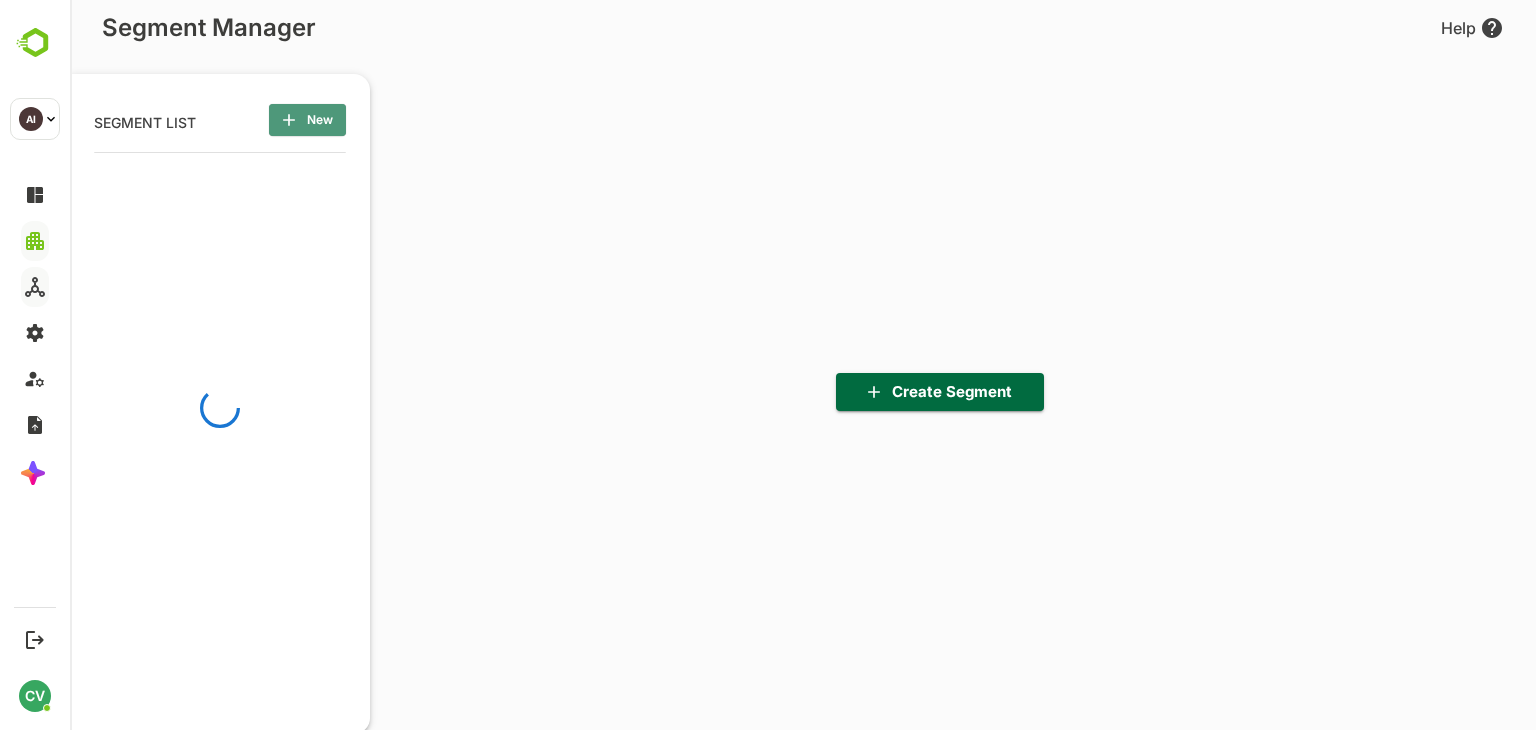 click on "New" at bounding box center [307, 120] 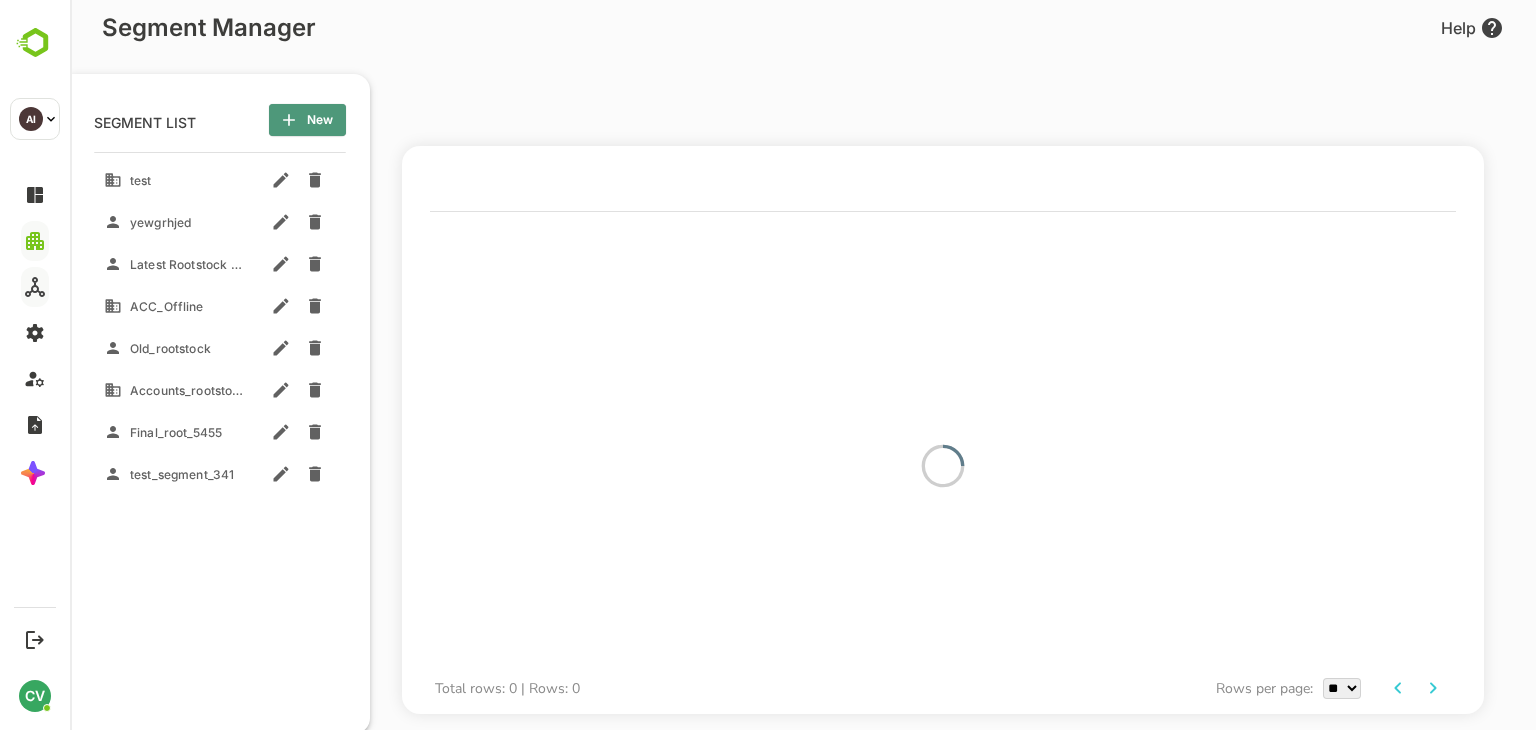 click on "New" at bounding box center (307, 120) 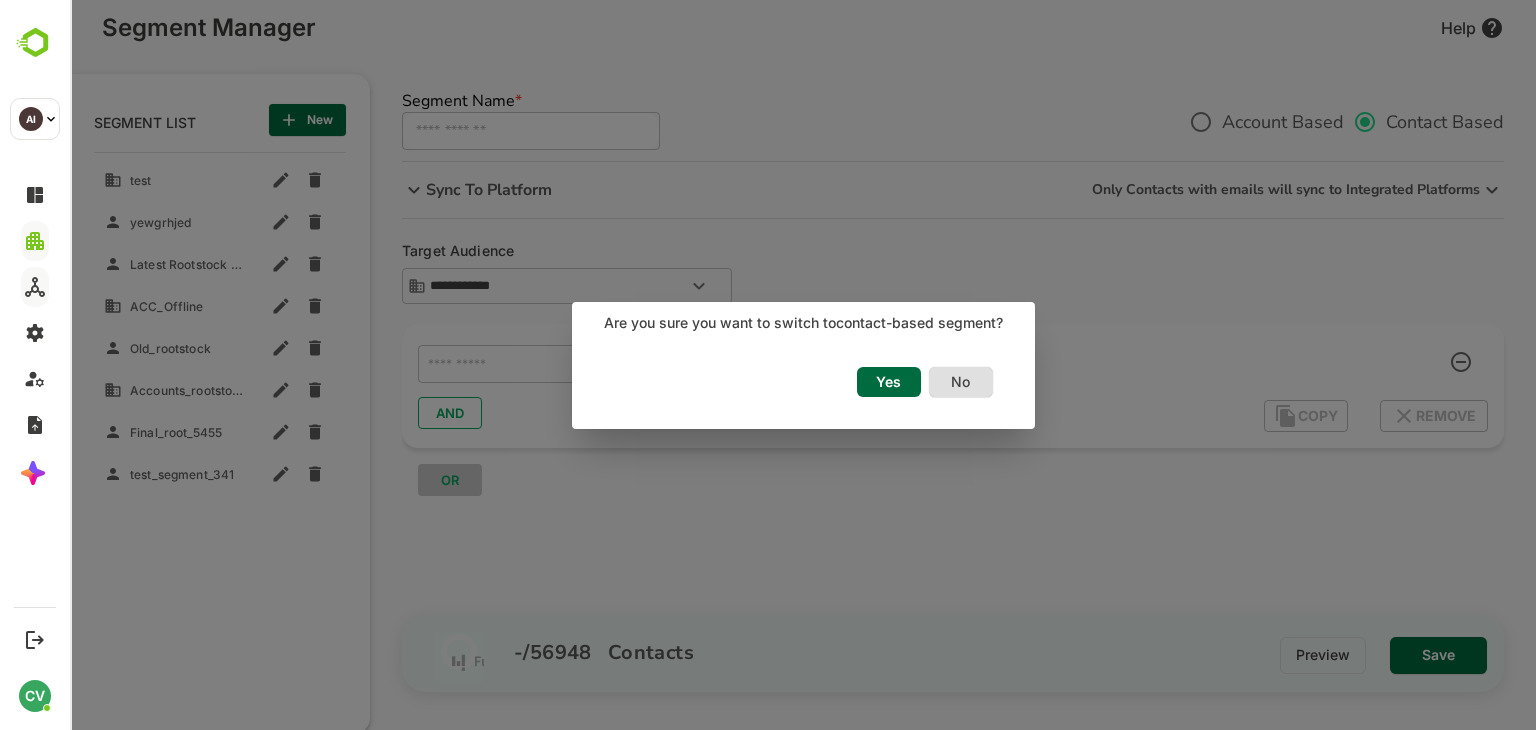 click on "Yes" at bounding box center (889, 382) 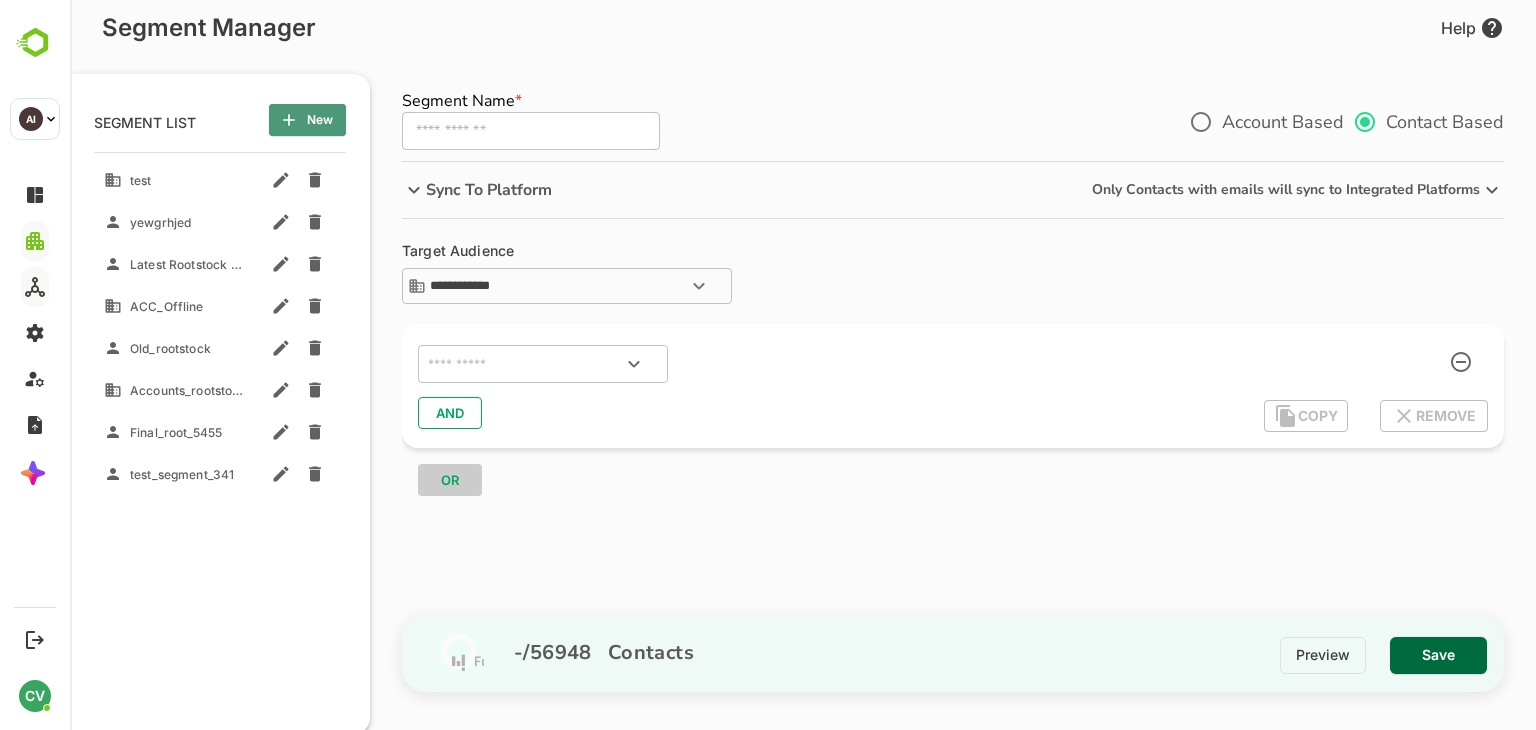 click on "New" at bounding box center [307, 120] 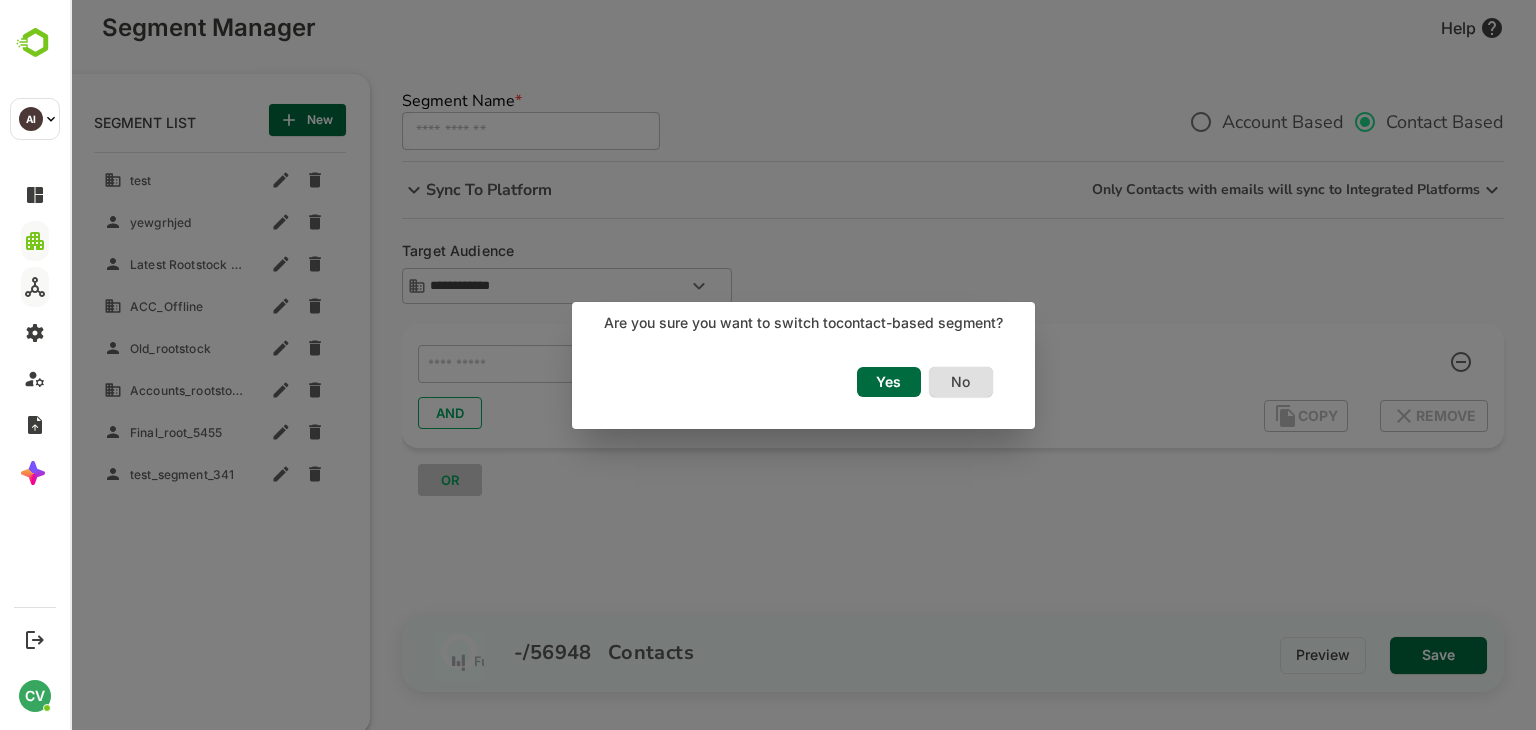 click on "Yes" at bounding box center [889, 382] 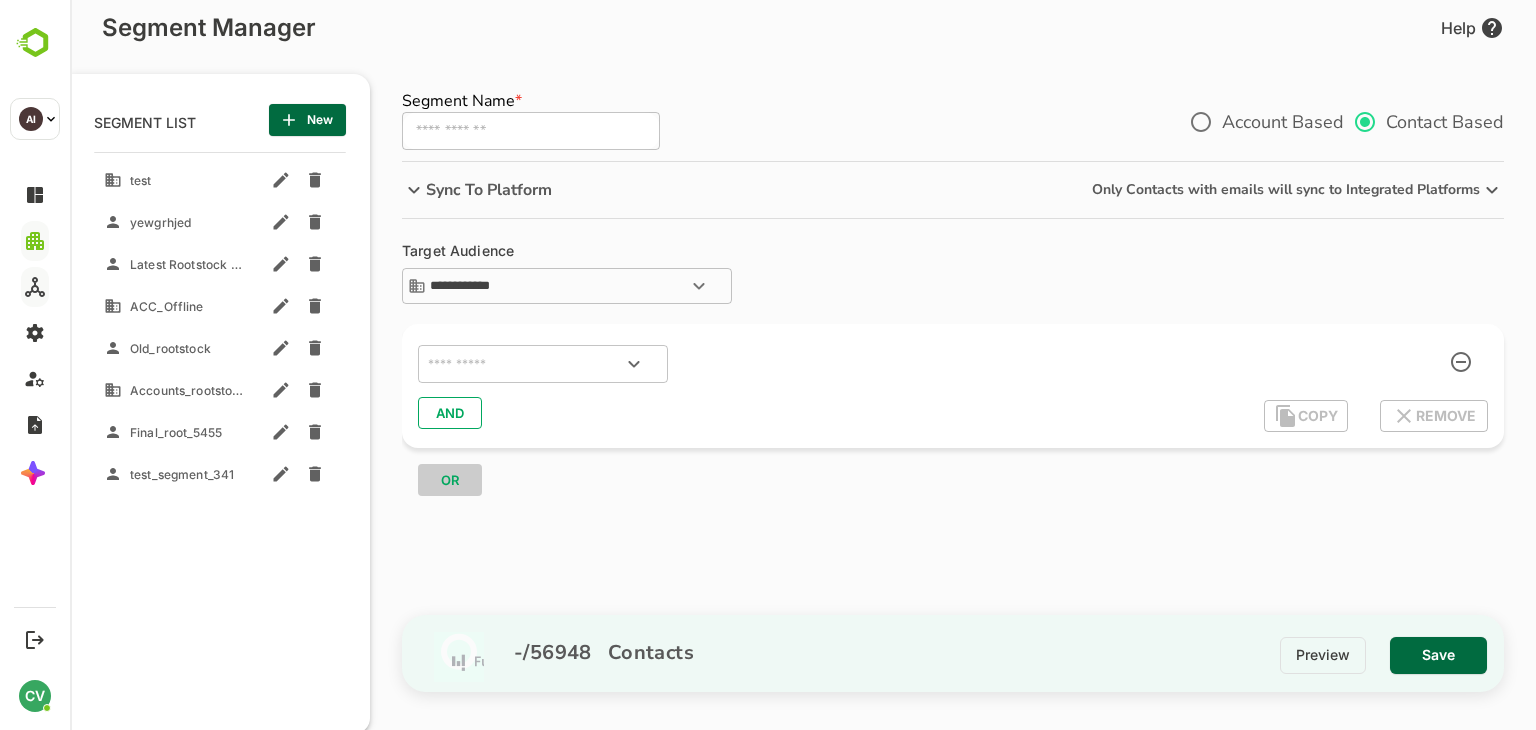 click at bounding box center (531, 131) 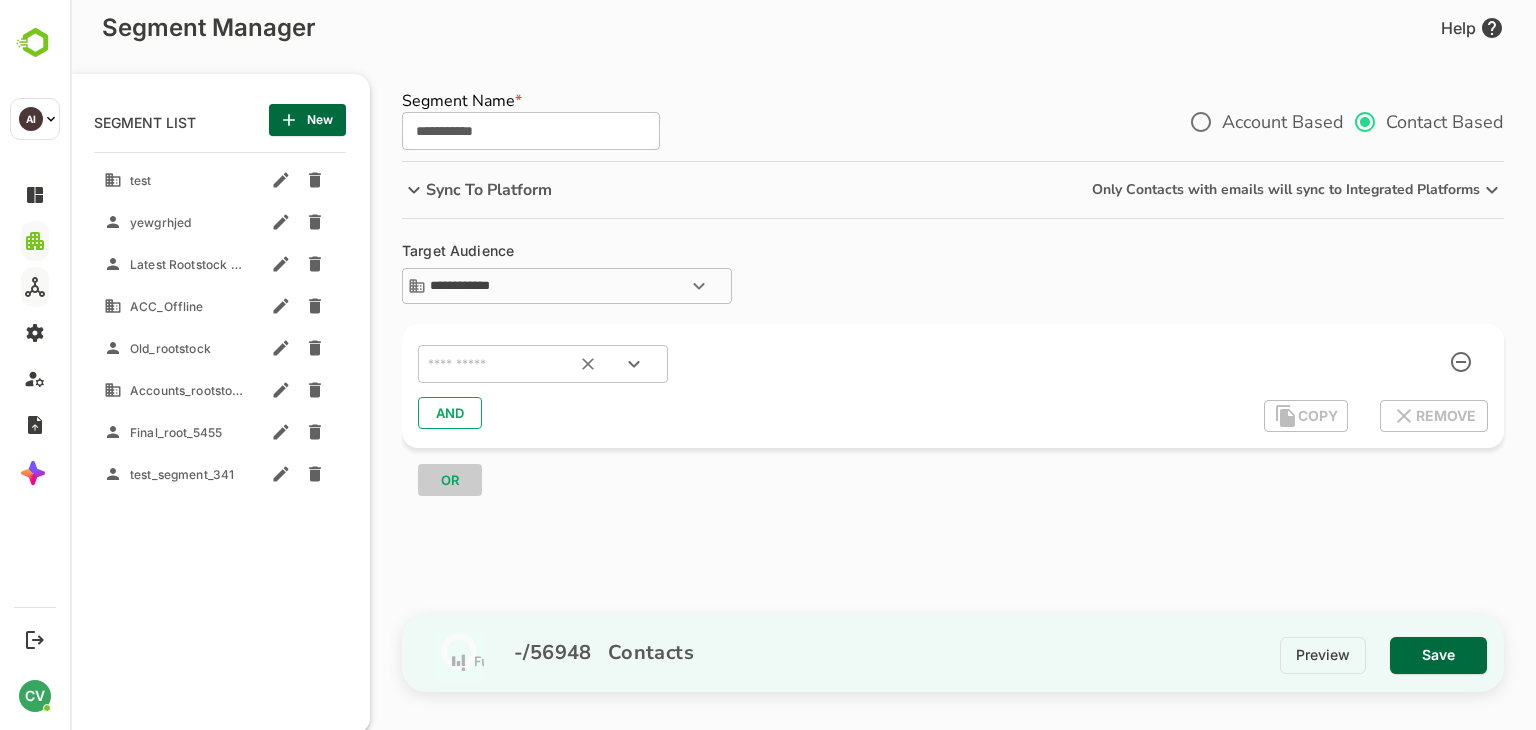 click on "​" at bounding box center [543, 364] 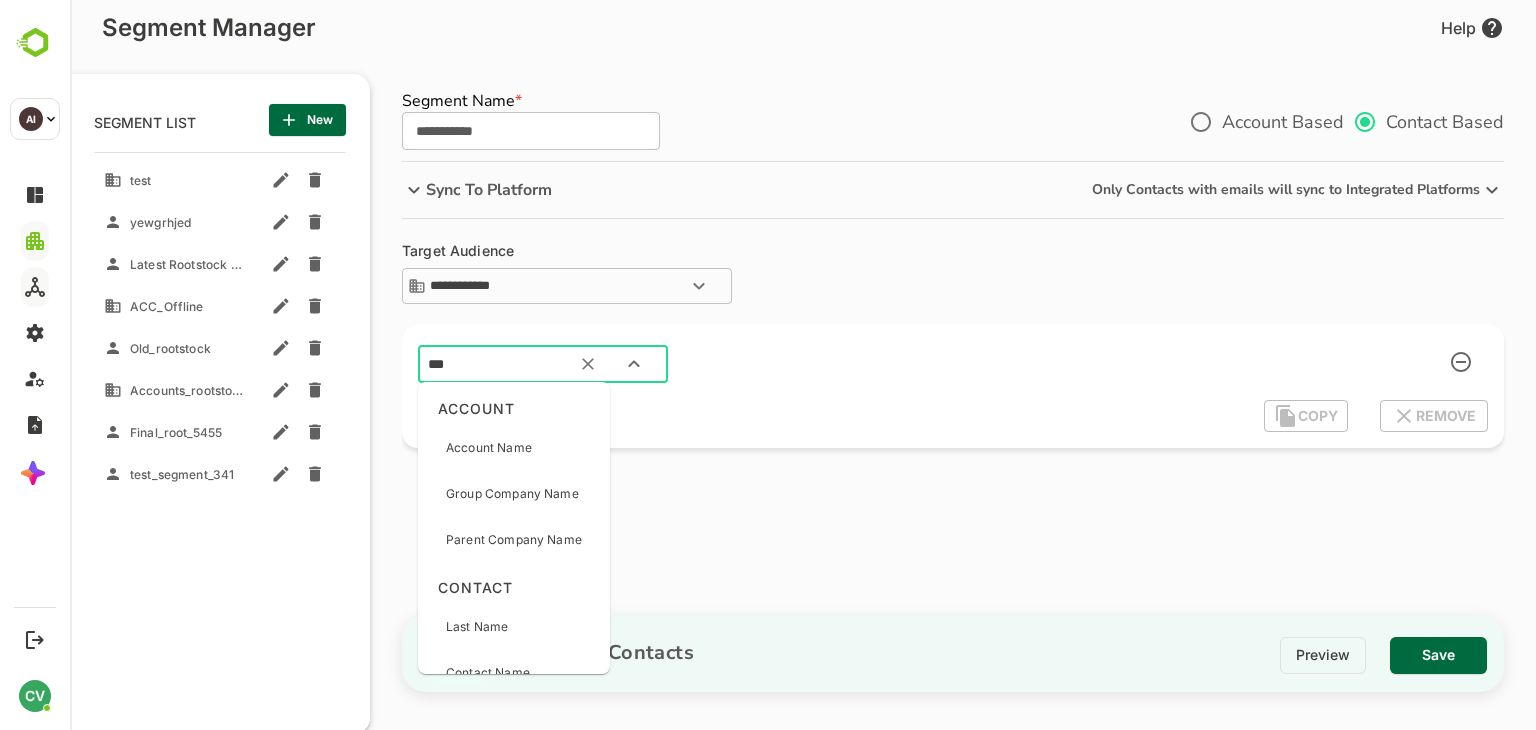 type on "****" 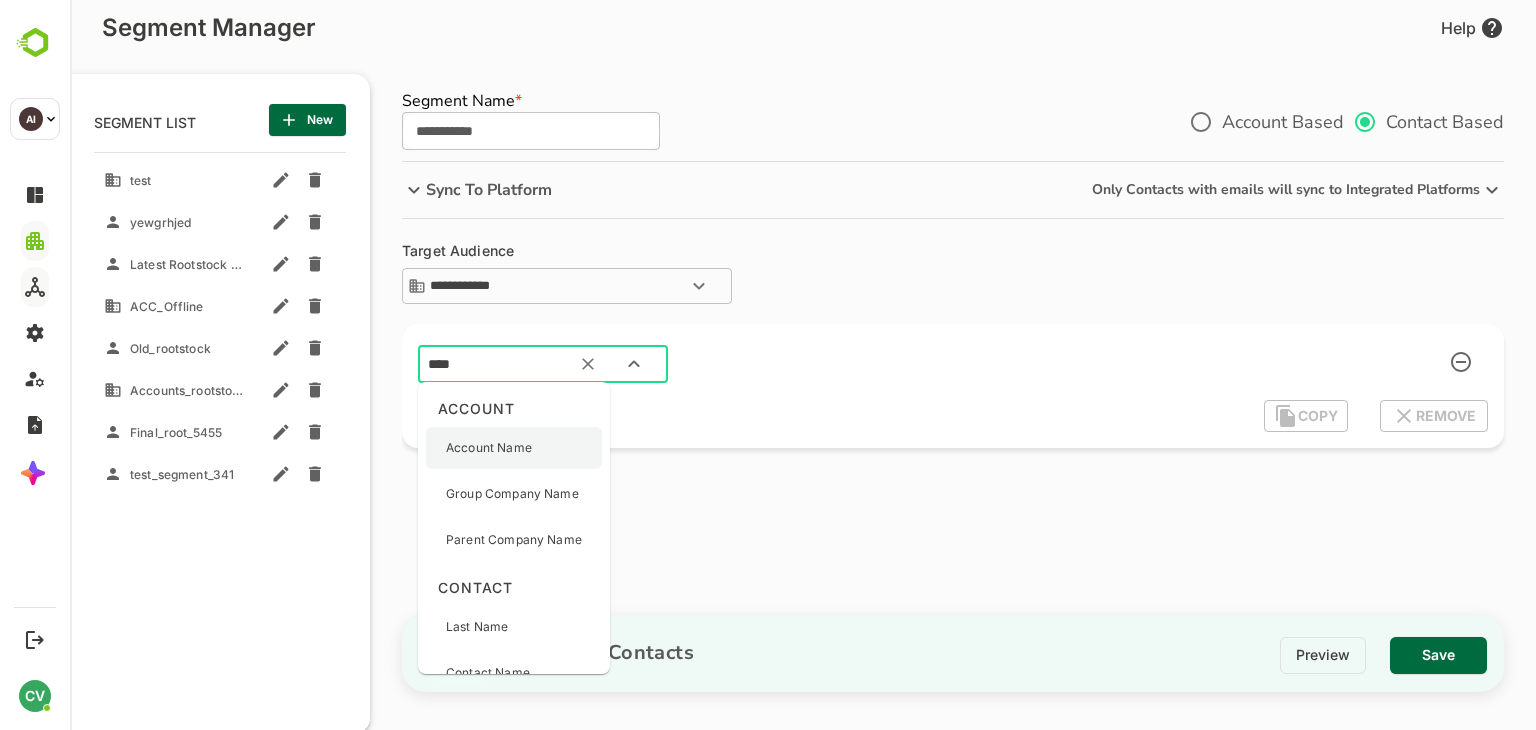 click on "Account Name" at bounding box center (489, 448) 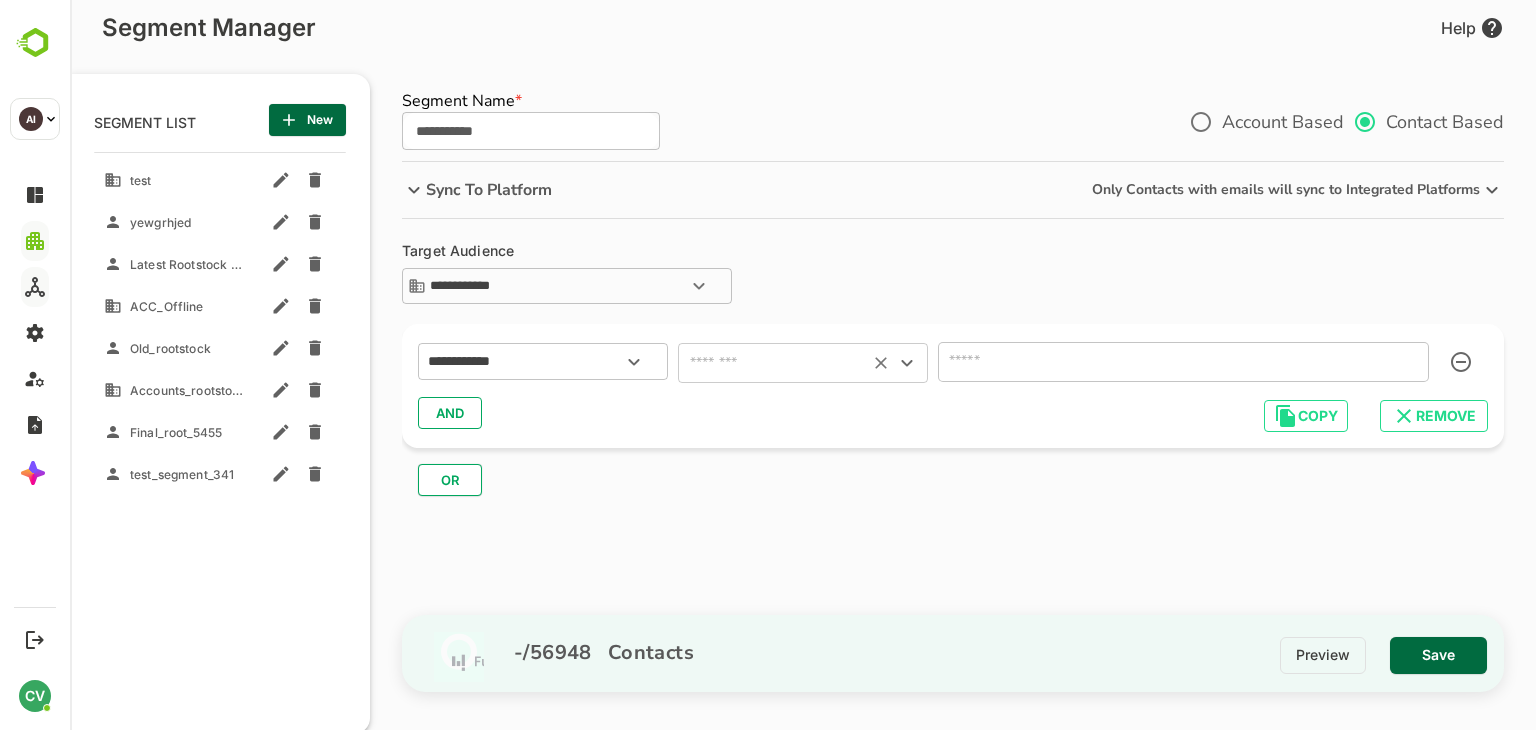 click at bounding box center (773, 363) 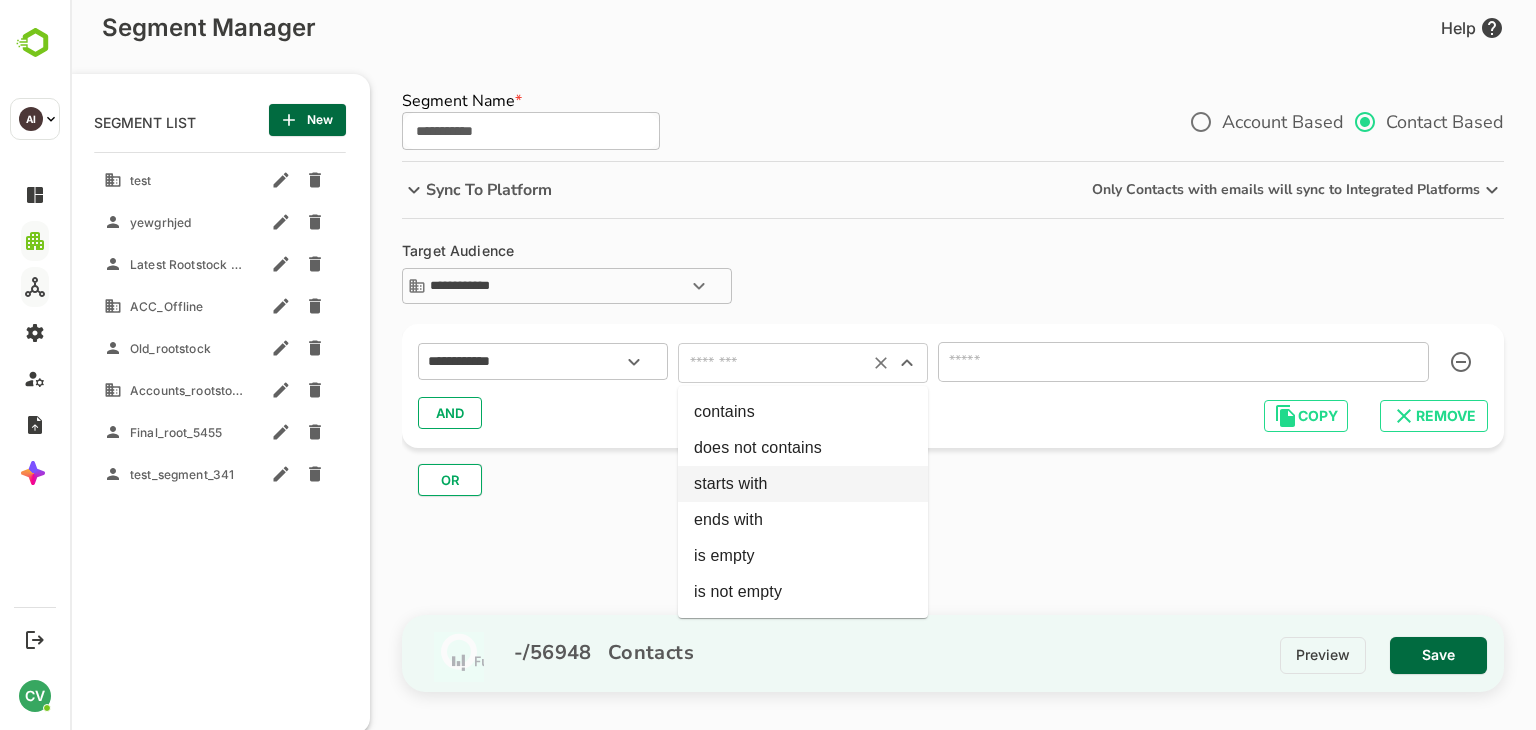 click on "starts with" at bounding box center [803, 484] 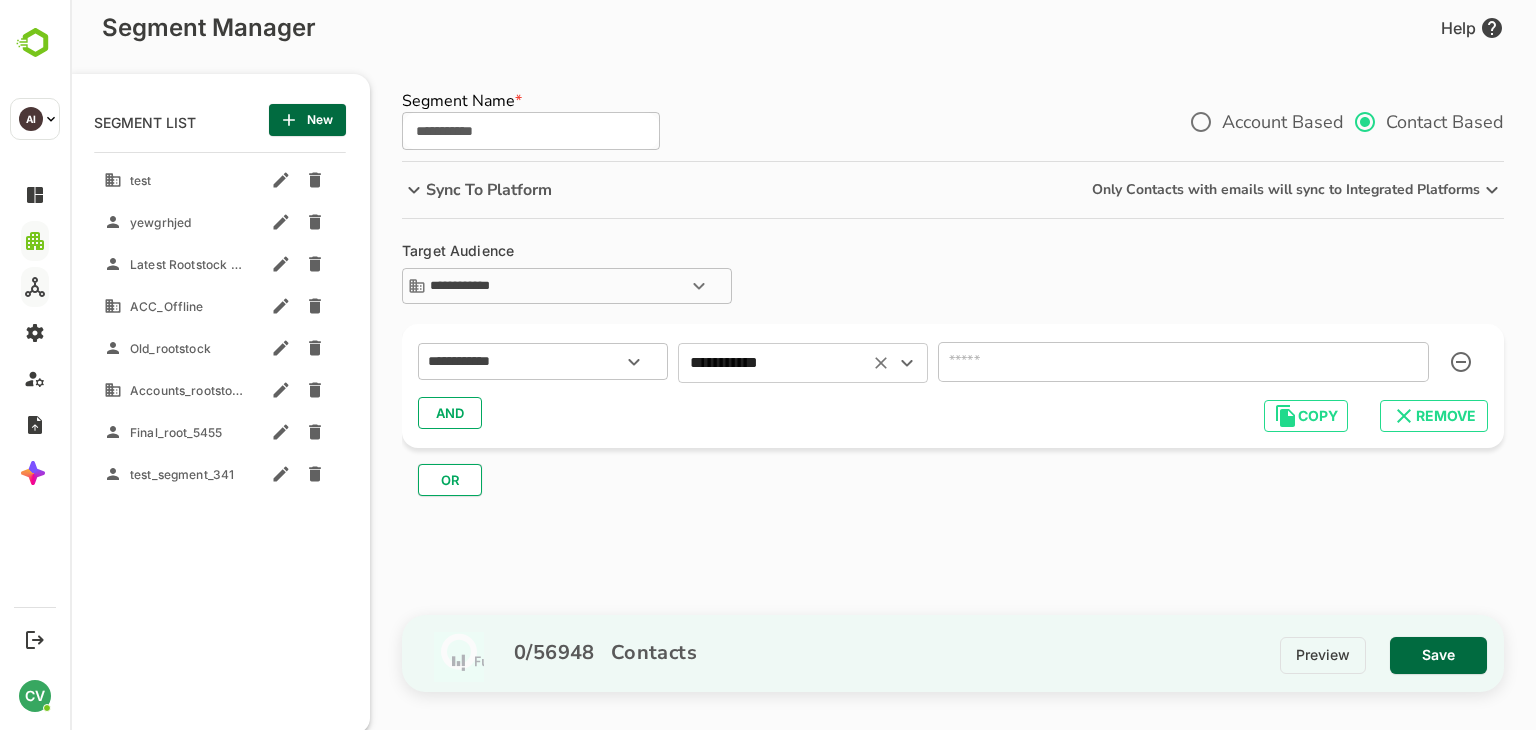 click at bounding box center (1183, 362) 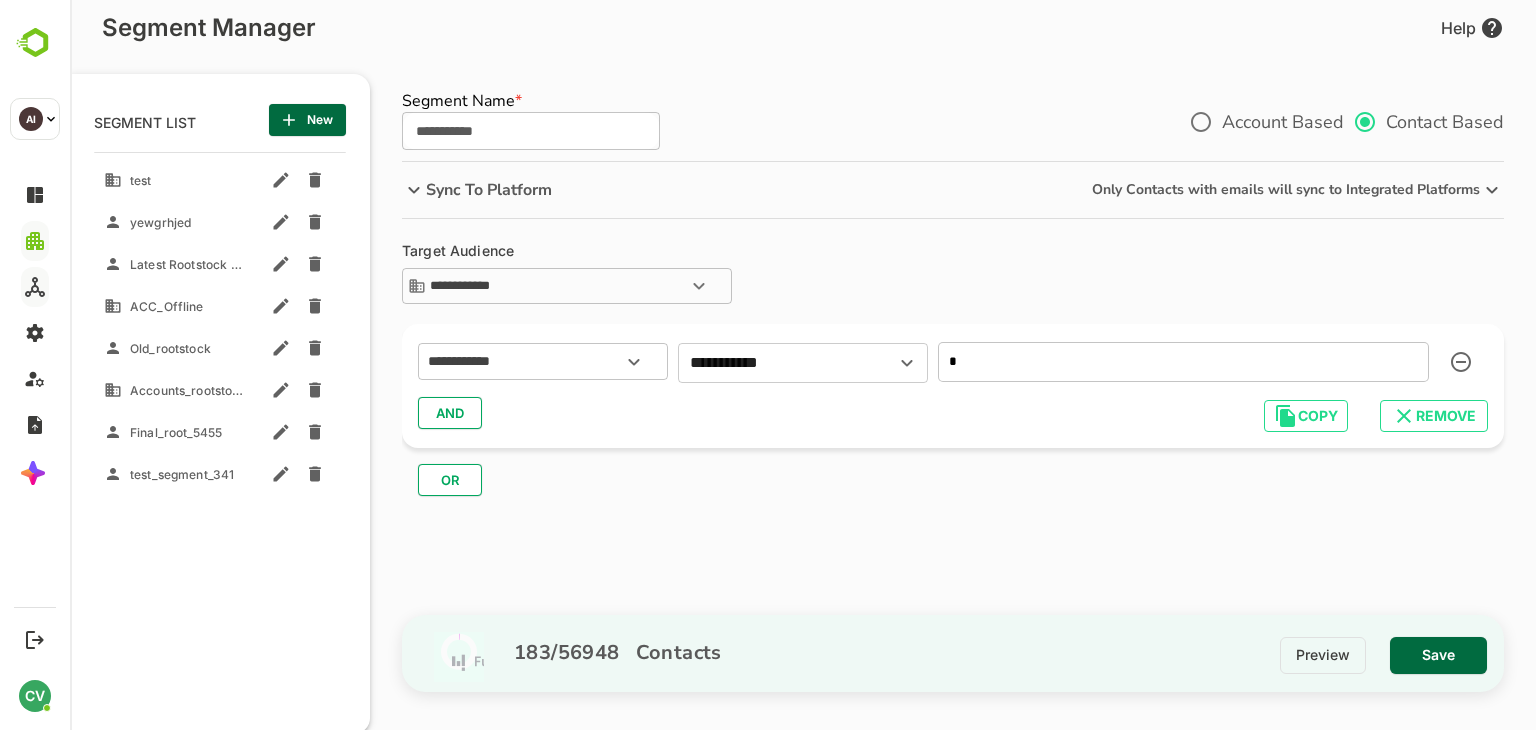 type on "*" 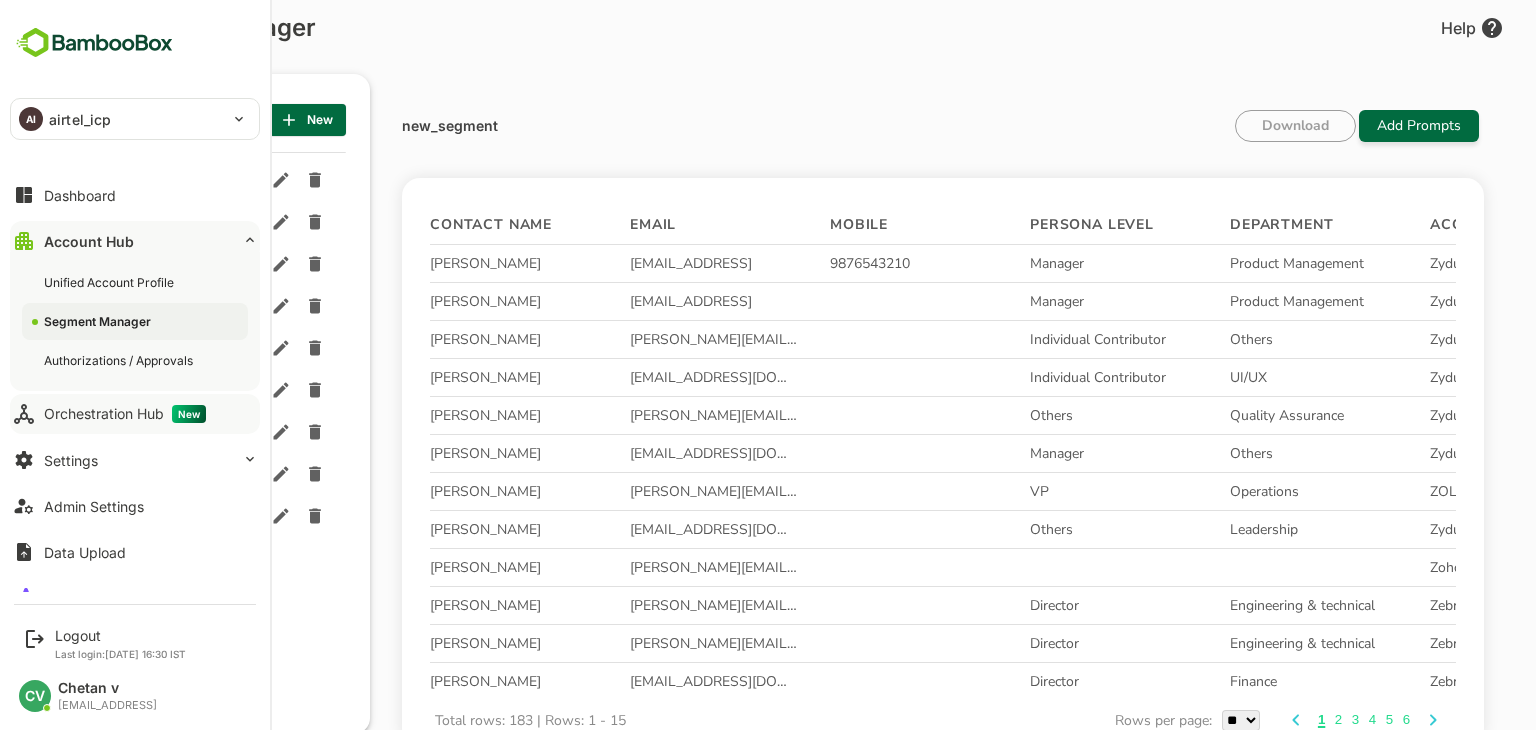 click on "Orchestration Hub New" at bounding box center (135, 414) 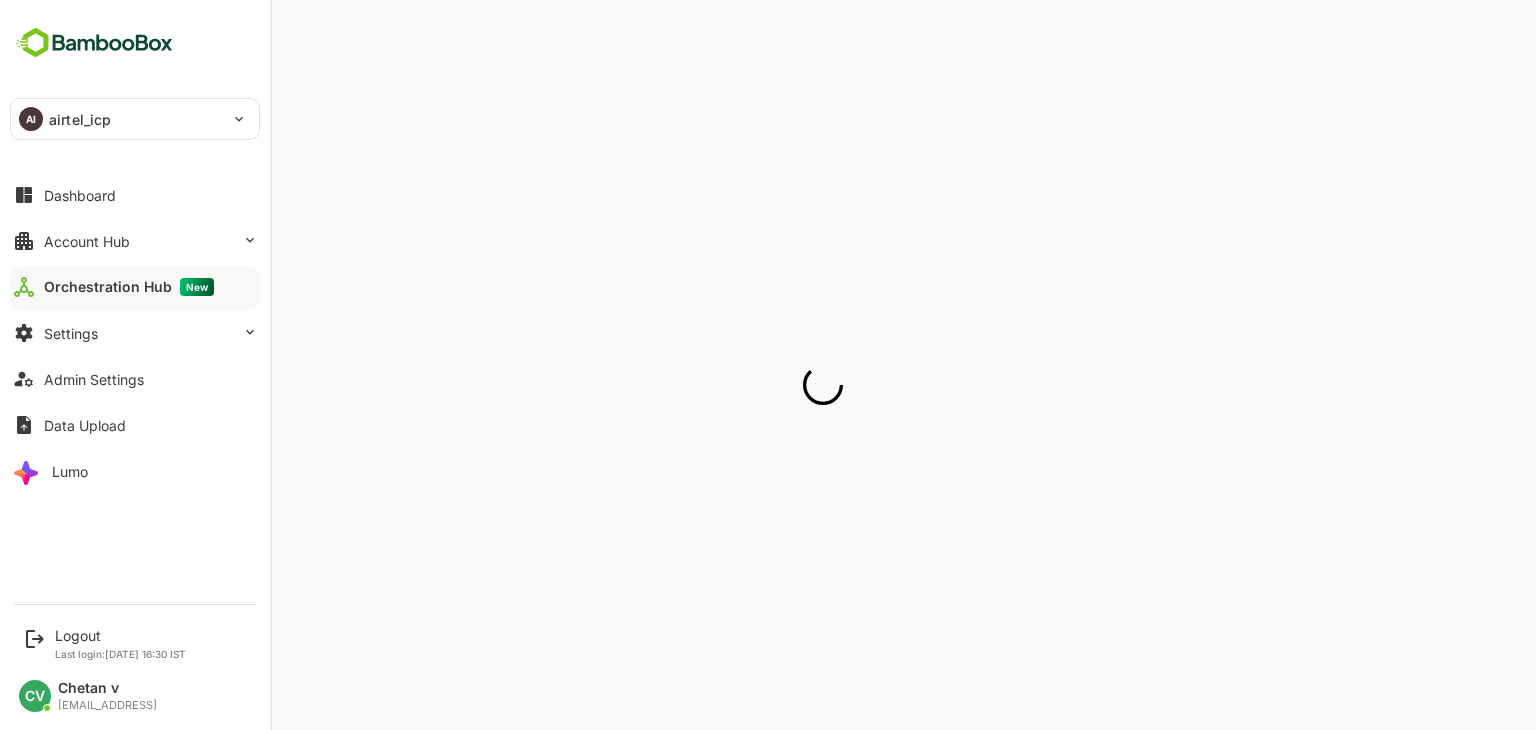 scroll, scrollTop: 0, scrollLeft: 0, axis: both 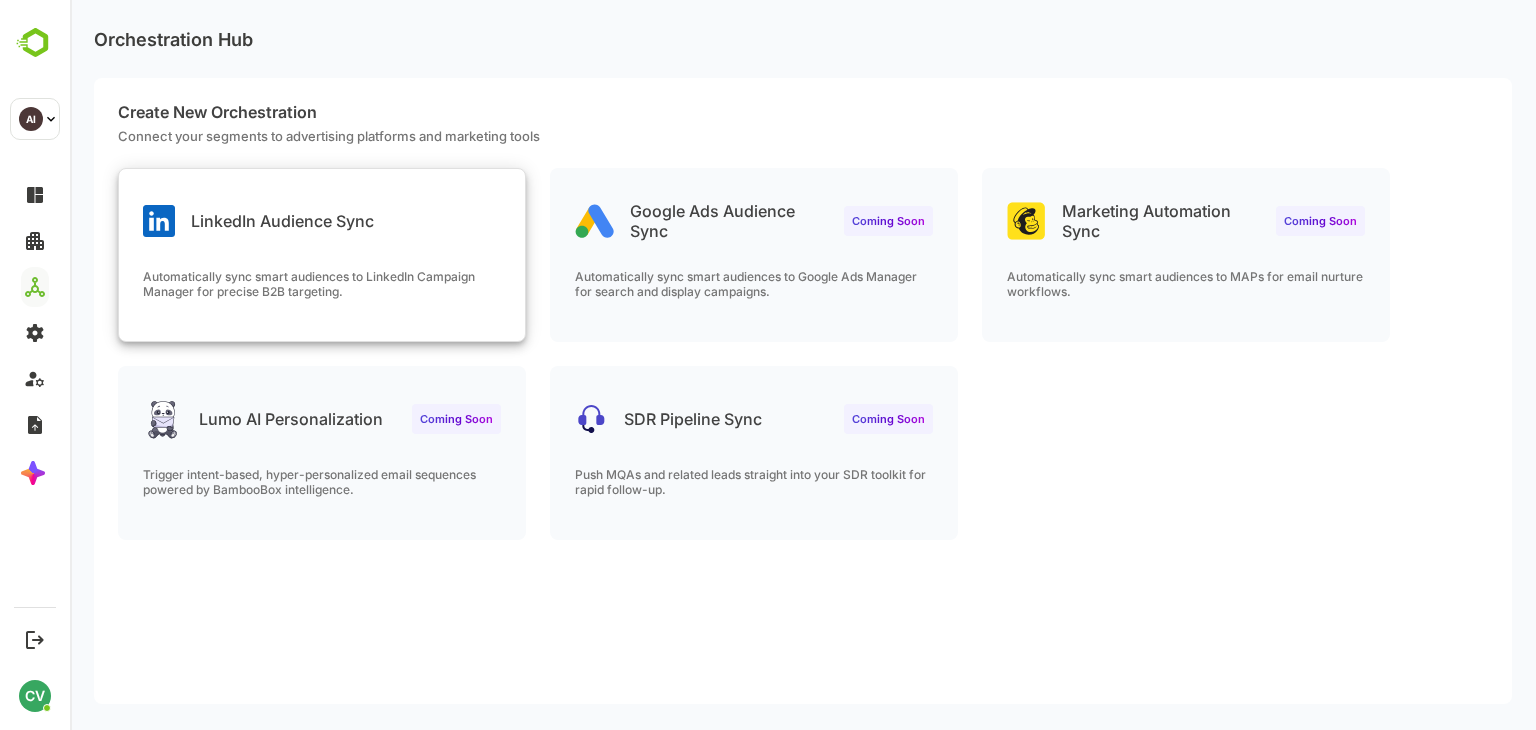 click on "LinkedIn Audience Sync" at bounding box center (322, 205) 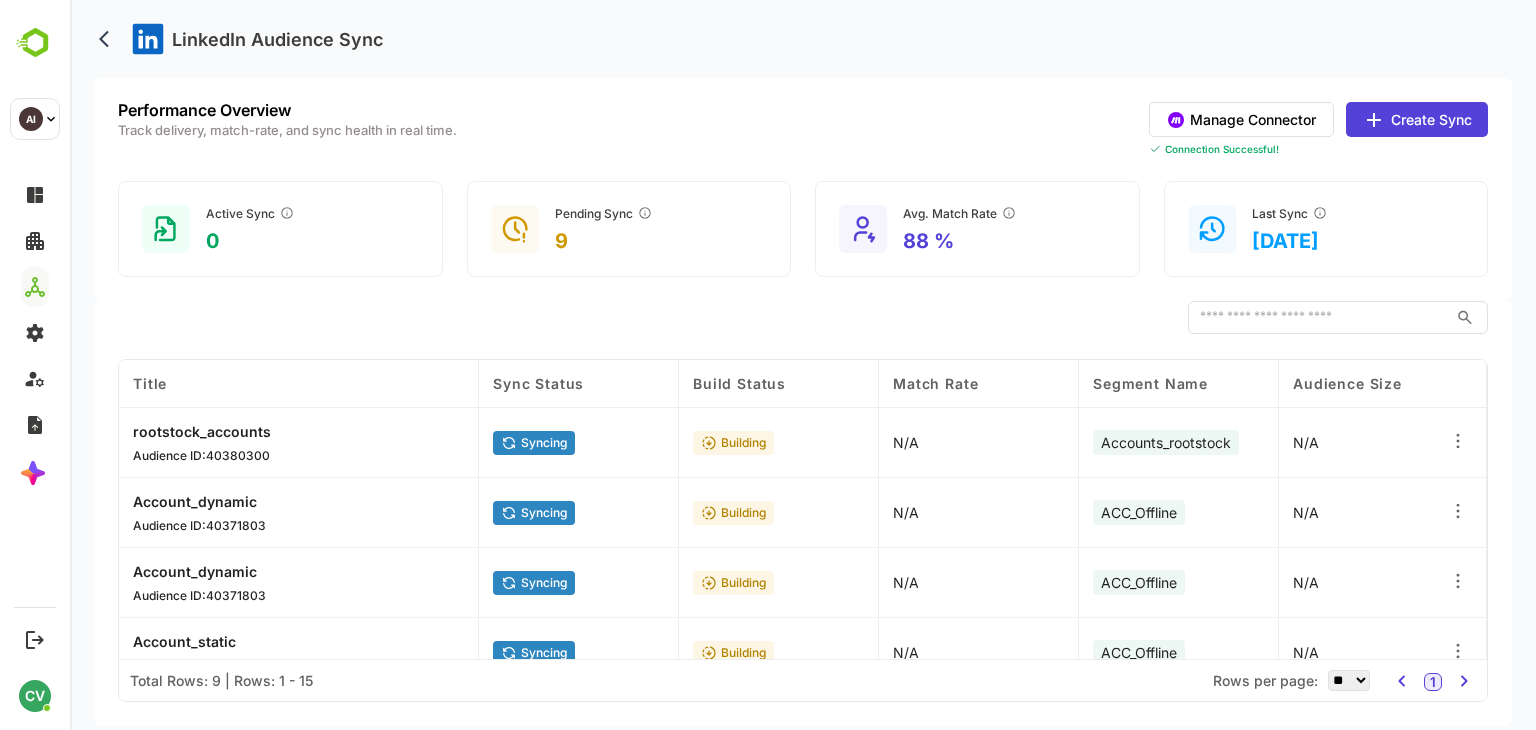 click on "Create Sync" at bounding box center (1417, 119) 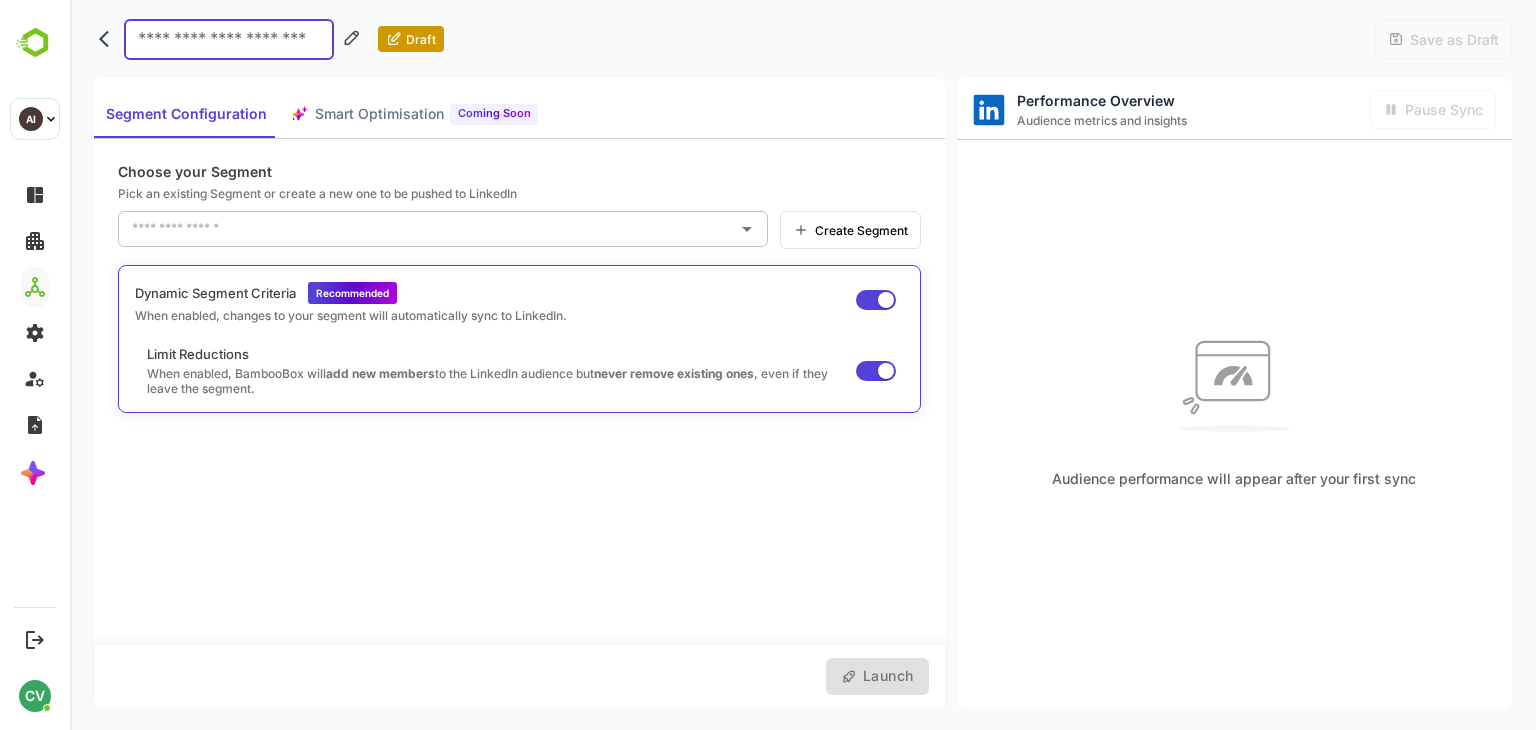 click at bounding box center [229, 39] 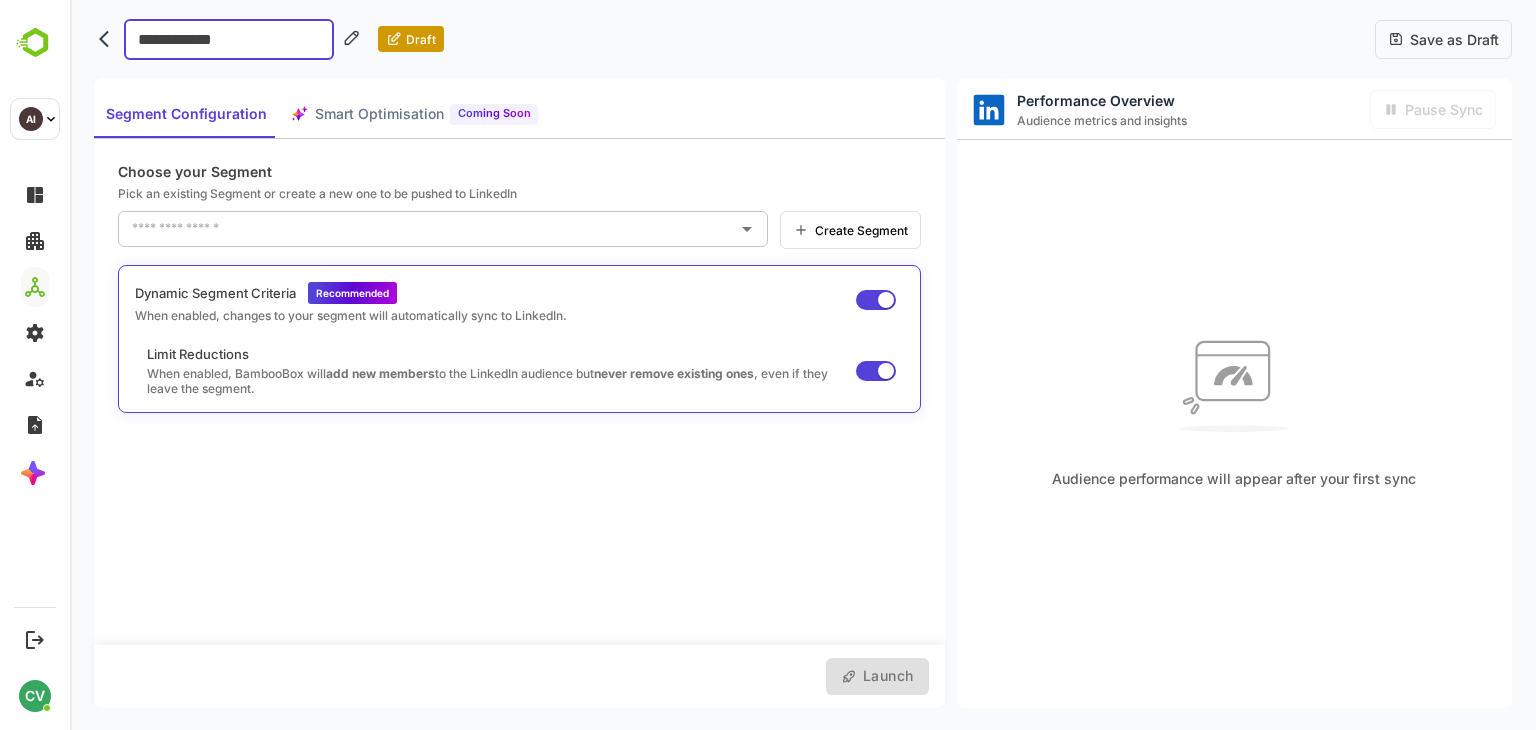 type on "**********" 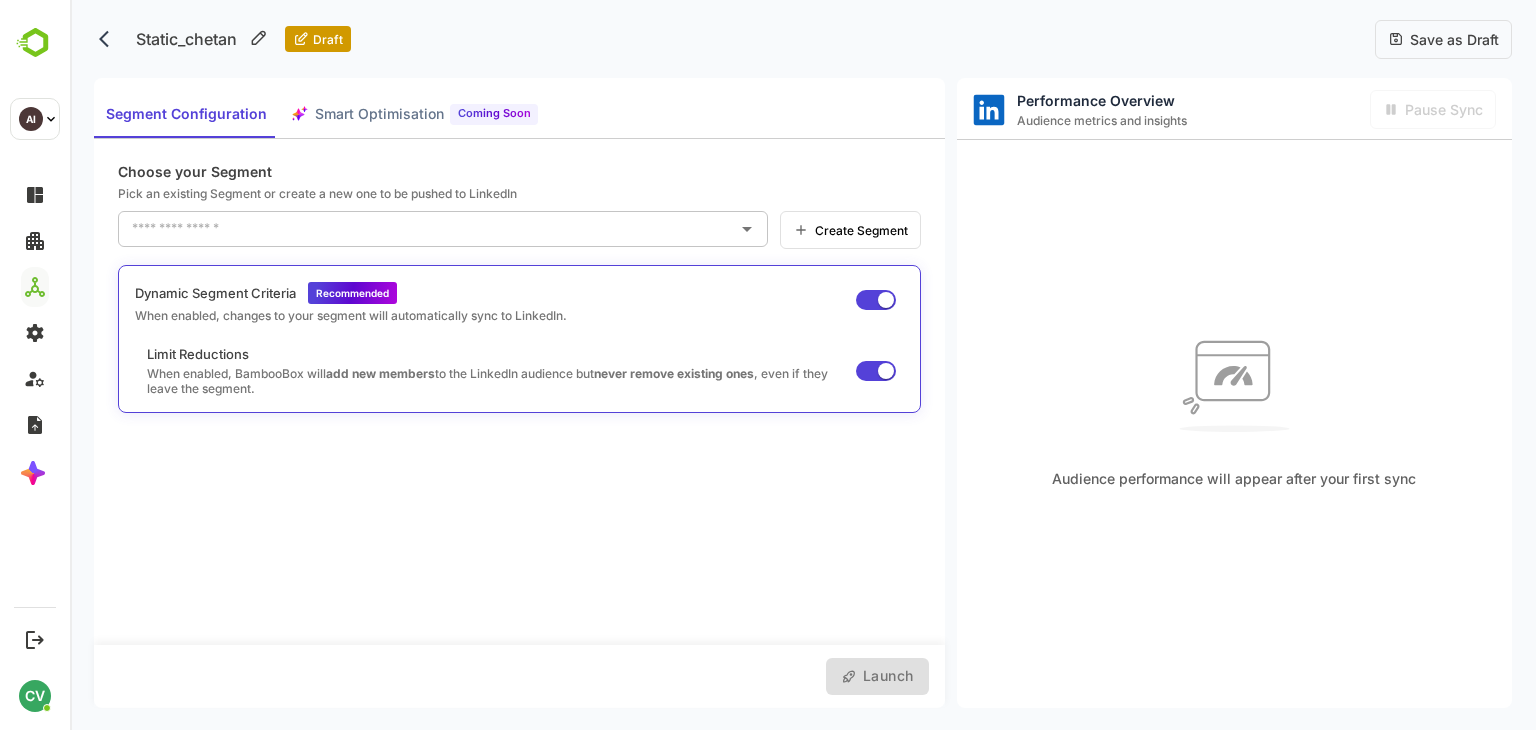 click on "Choose your Segment Pick an existing Segment or create a new one to be pushed to LinkedIn ​   Create Segment Dynamic Segment Criteria   Recommended When enabled, changes to your segment will automatically sync to LinkedIn. Limit Reductions When enabled, BambooBox will  add new members  to the LinkedIn audience but  never remove existing ones , even if they leave the segment." at bounding box center (519, 392) 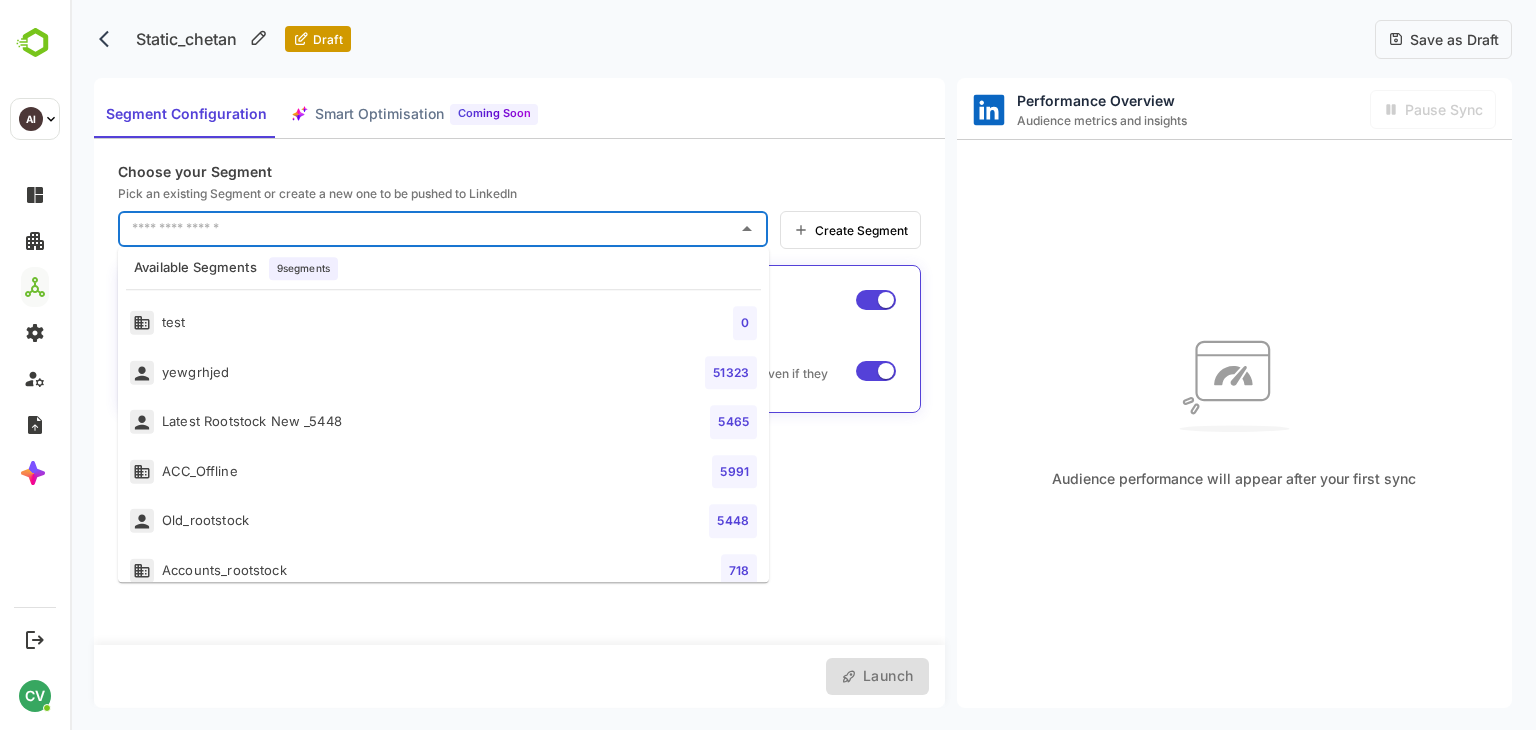scroll, scrollTop: 170, scrollLeft: 0, axis: vertical 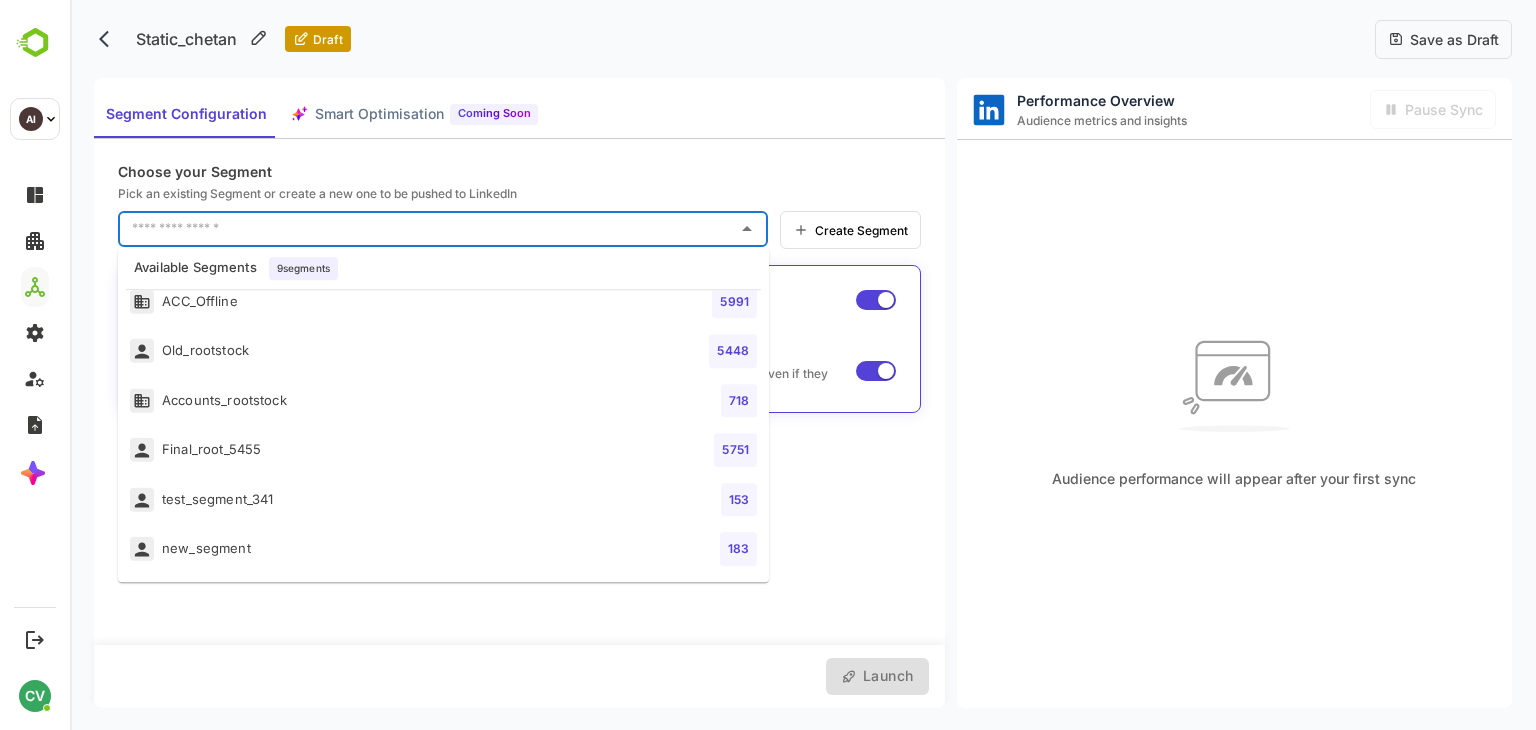 click on "new_segment 183" at bounding box center [443, 549] 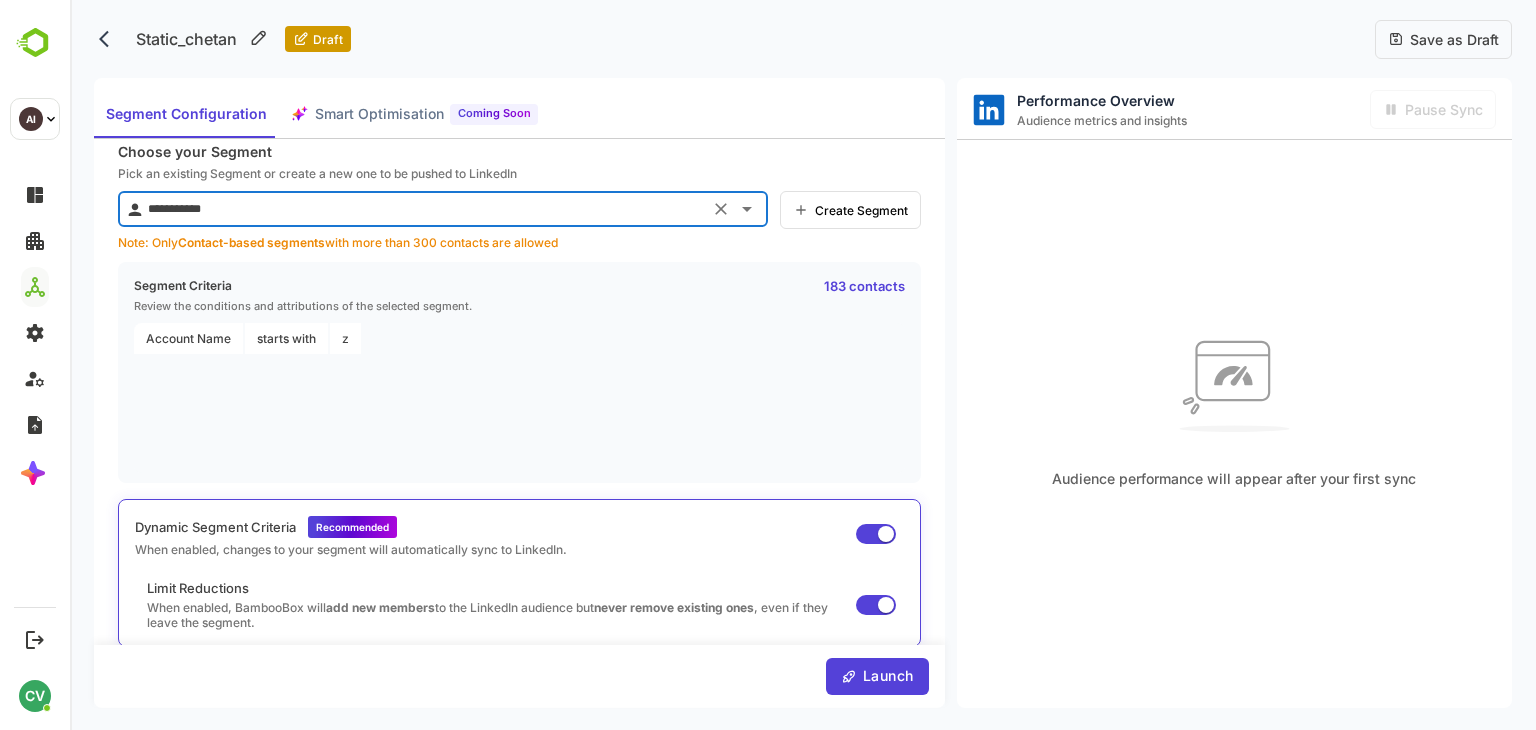 scroll, scrollTop: 0, scrollLeft: 0, axis: both 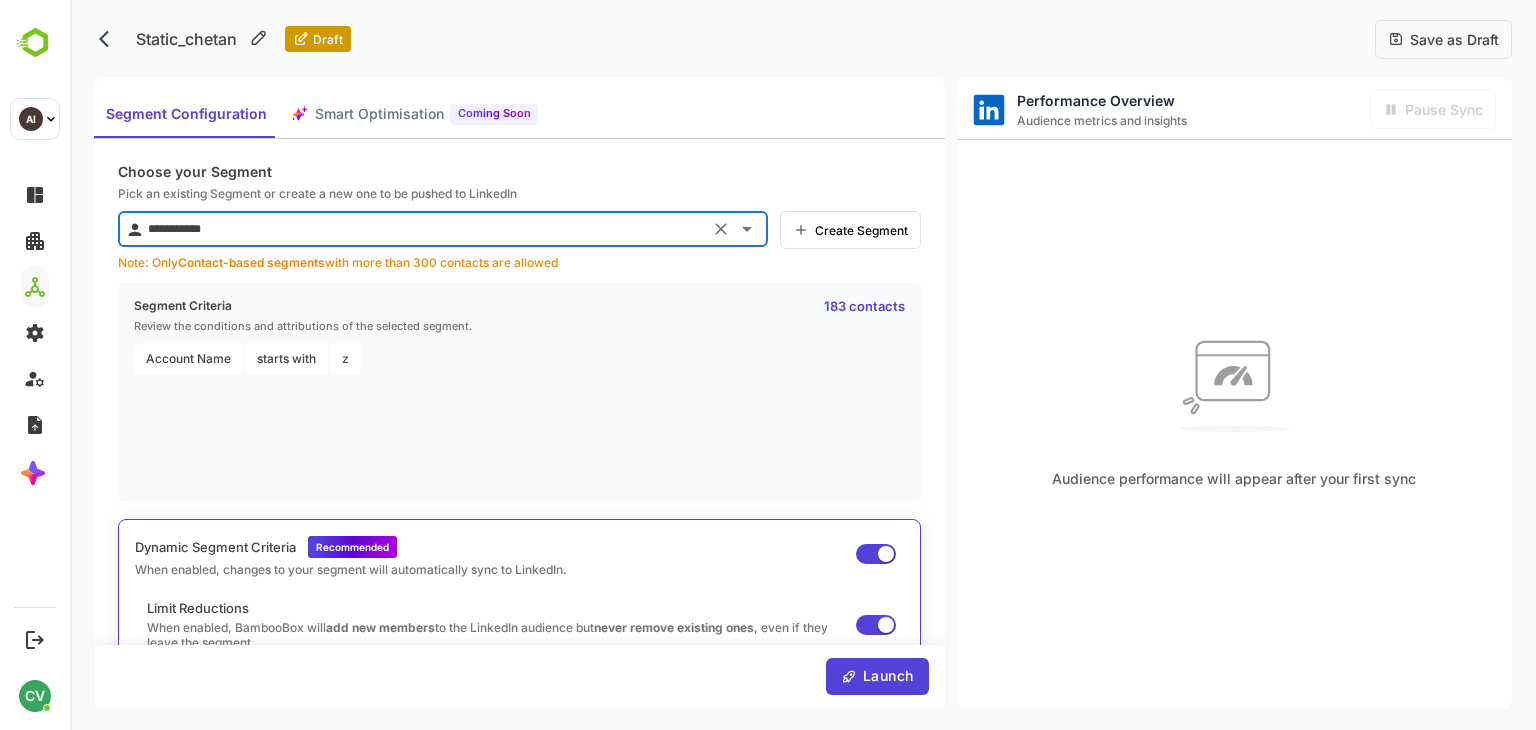 click at bounding box center [876, 554] 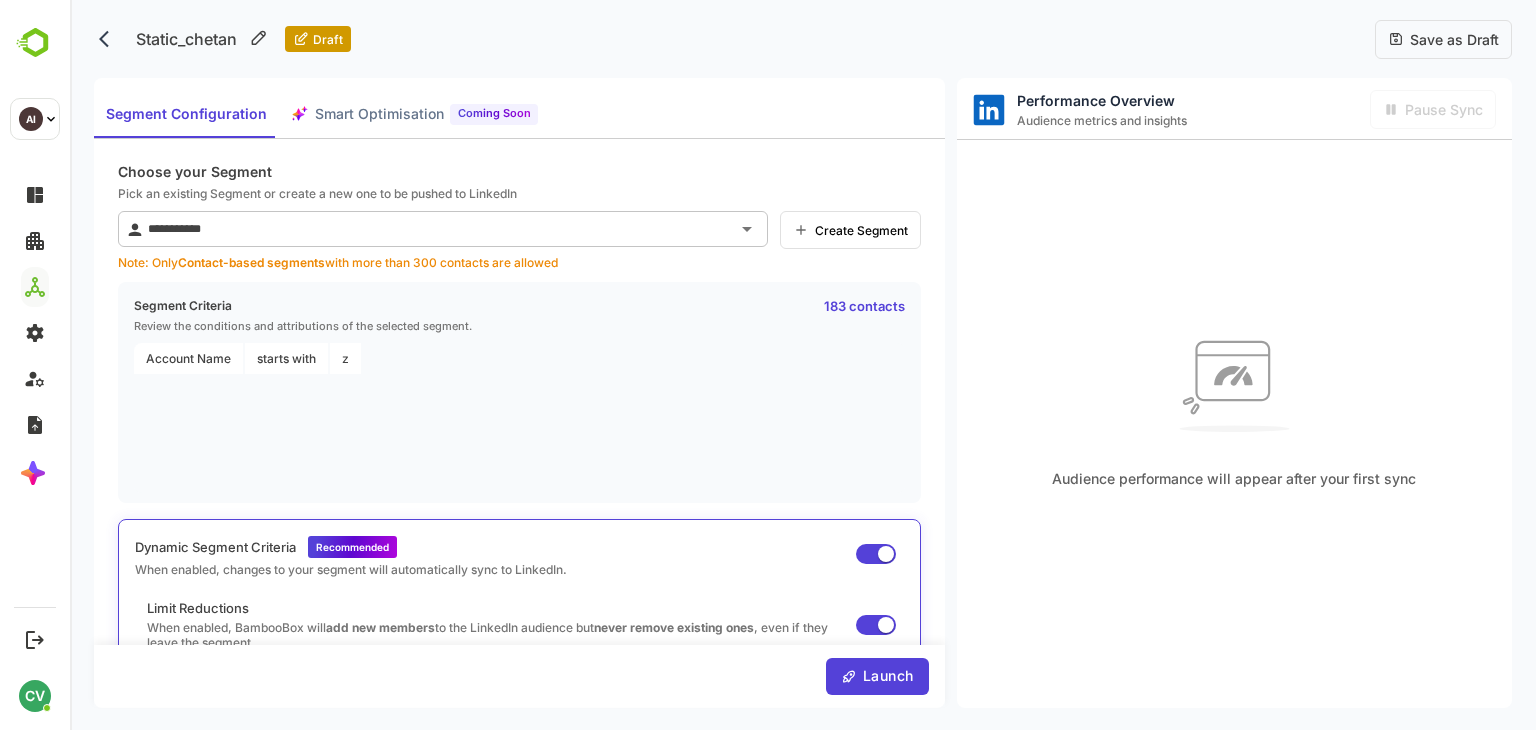 click on "Launch" at bounding box center [885, 676] 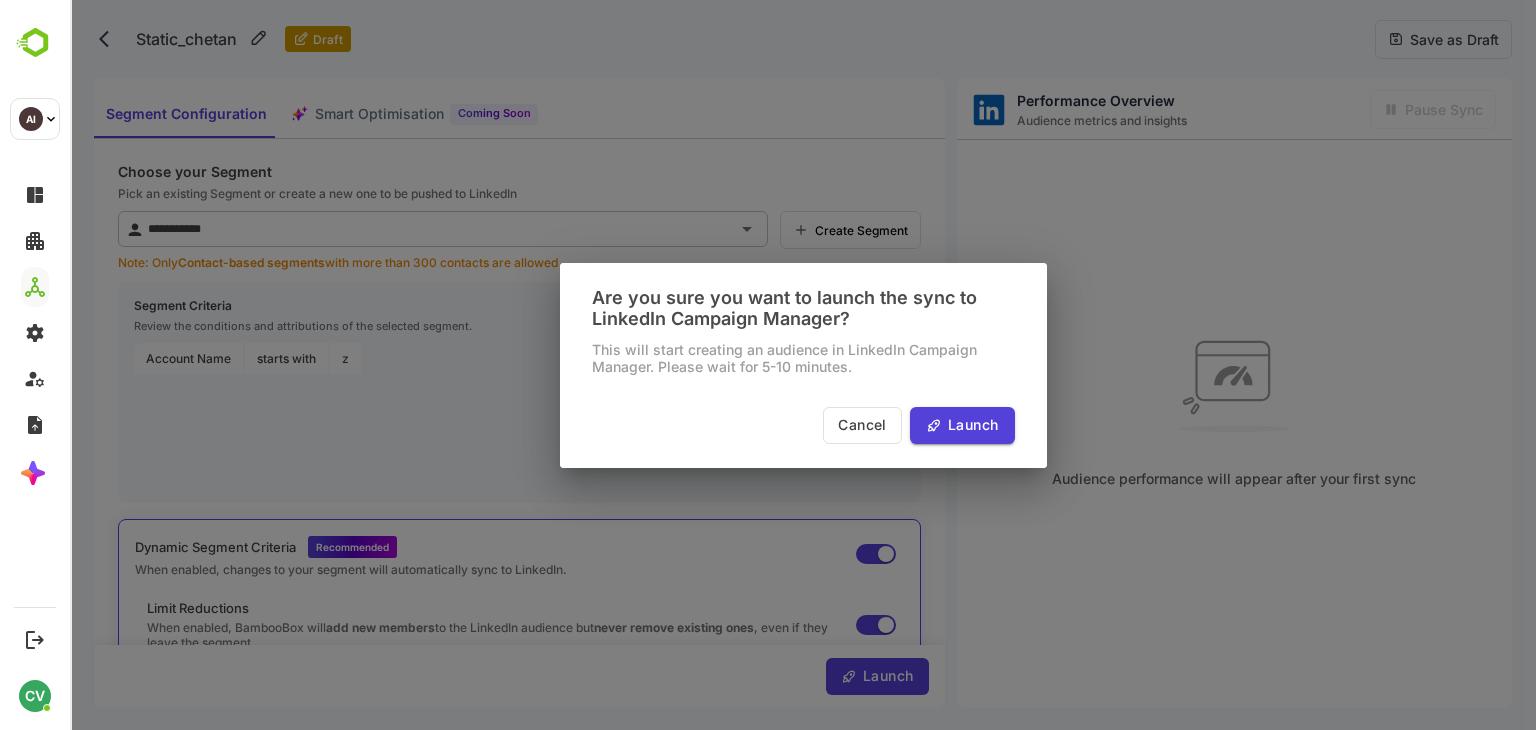 click on "Launch" at bounding box center (970, 425) 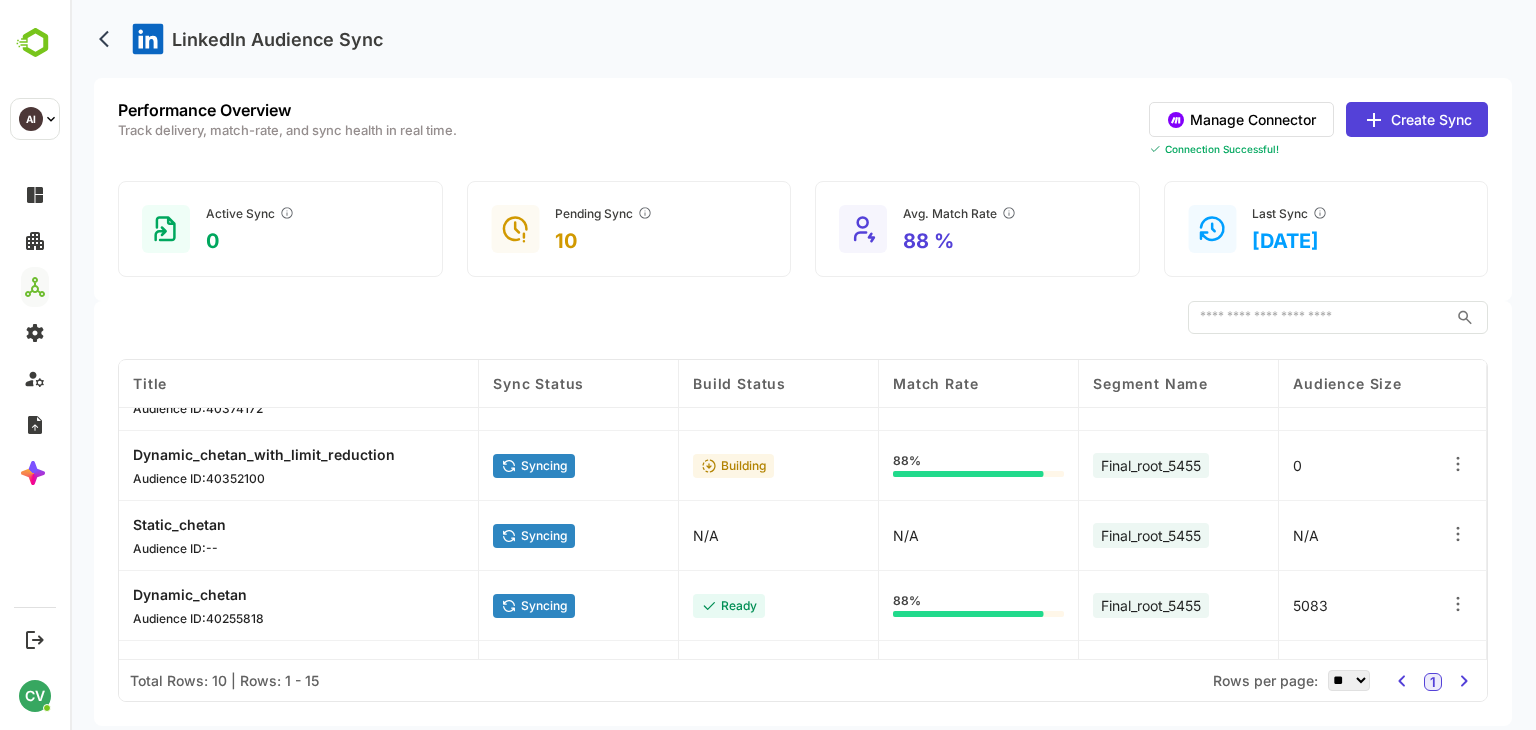 scroll, scrollTop: 328, scrollLeft: 0, axis: vertical 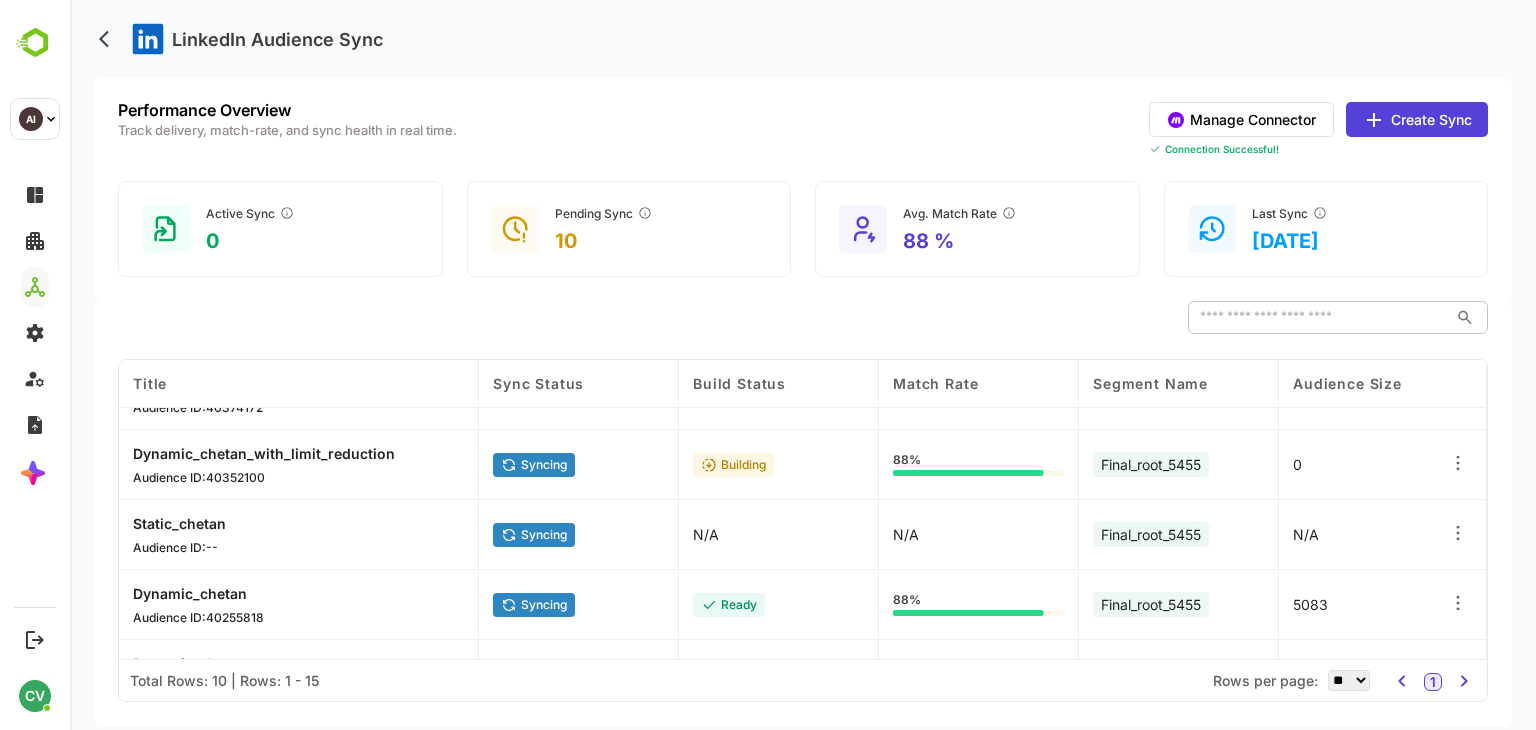 click at bounding box center [1318, 317] 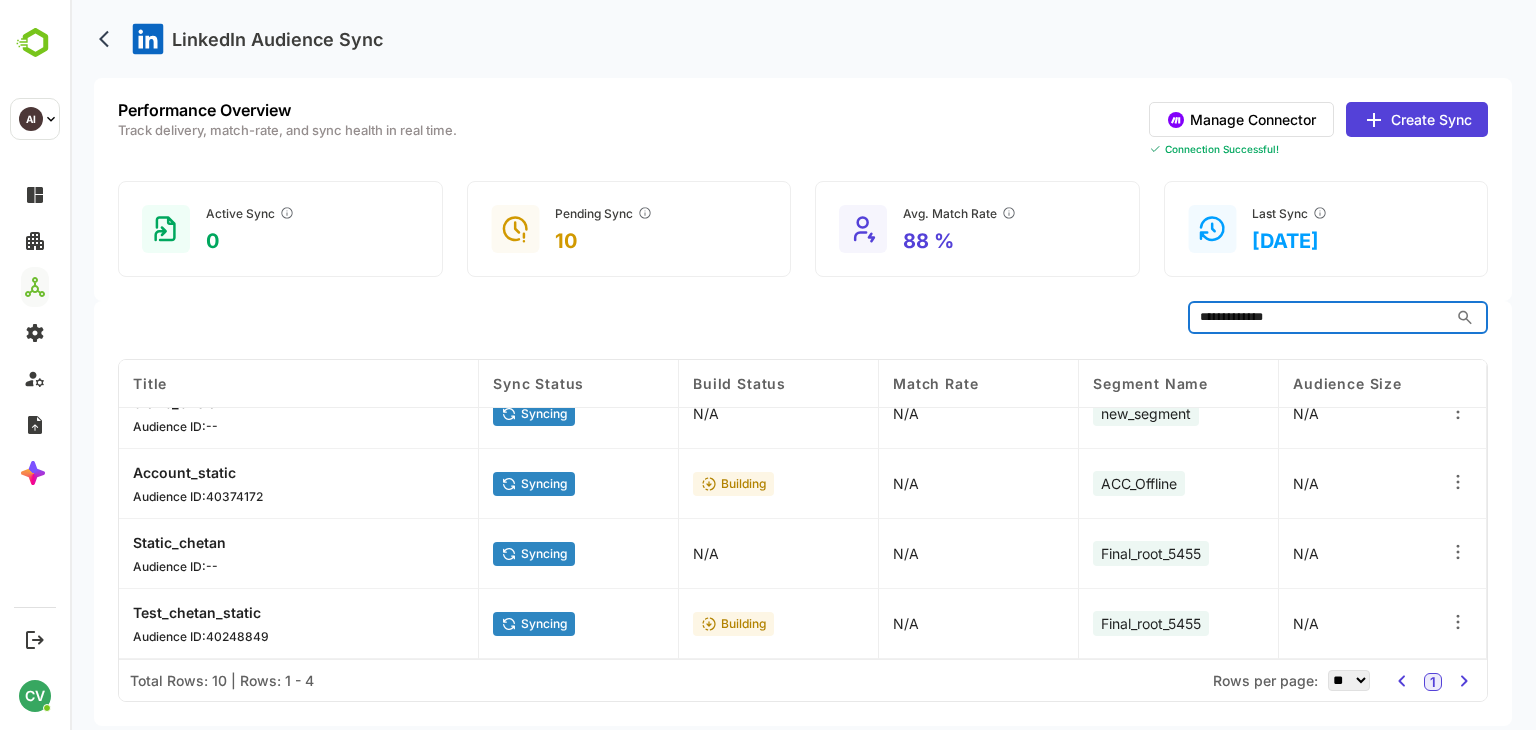 scroll, scrollTop: 0, scrollLeft: 0, axis: both 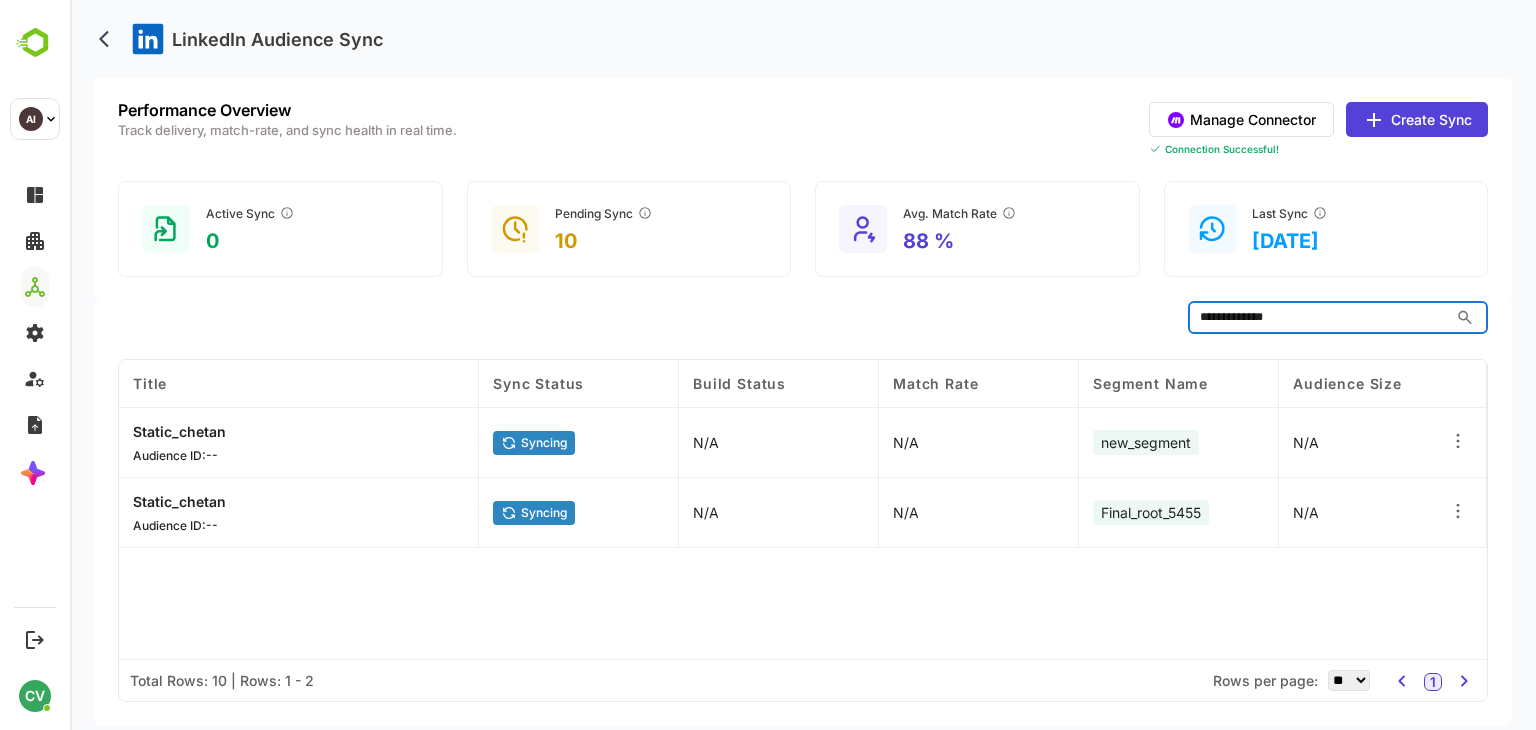 click on "**********" at bounding box center [1318, 317] 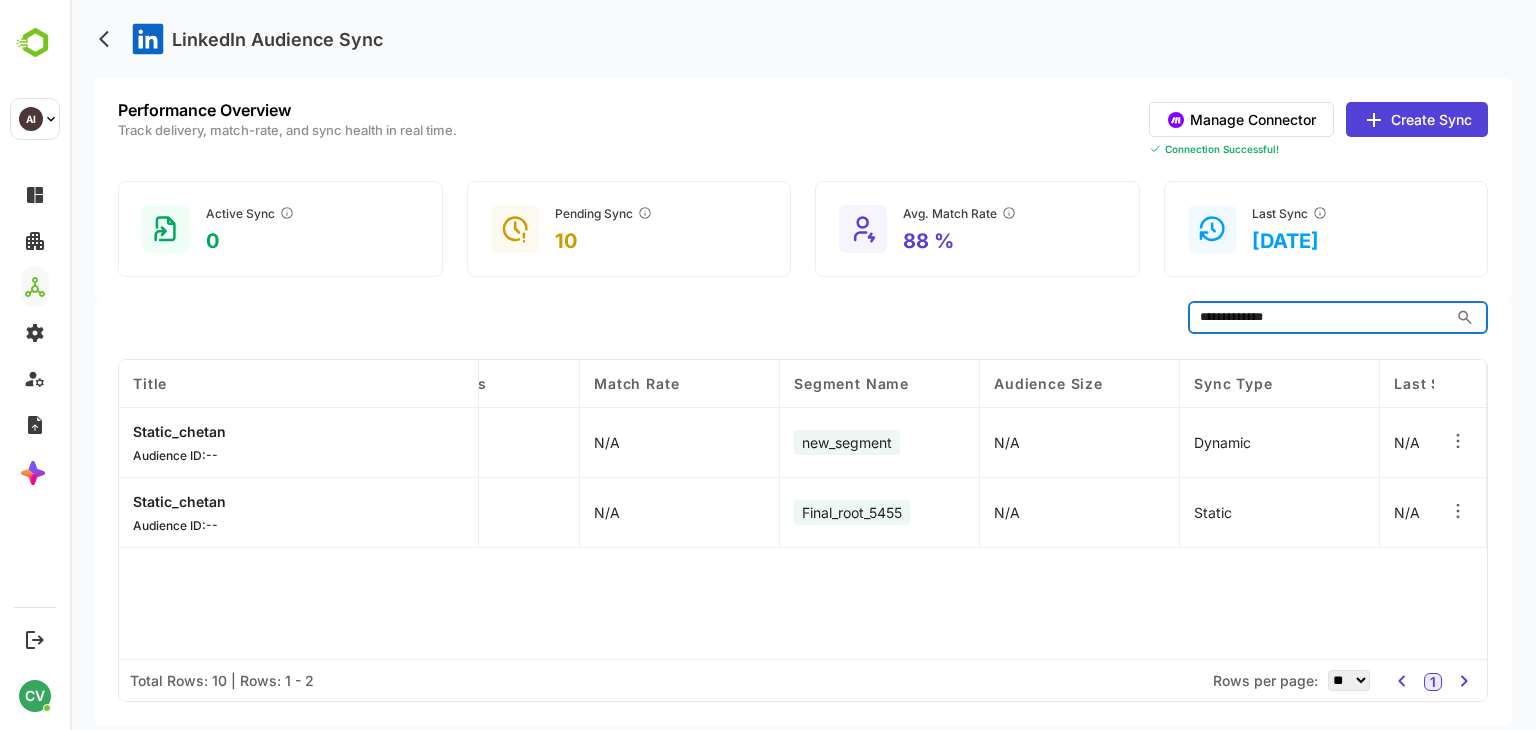 scroll, scrollTop: 0, scrollLeft: 0, axis: both 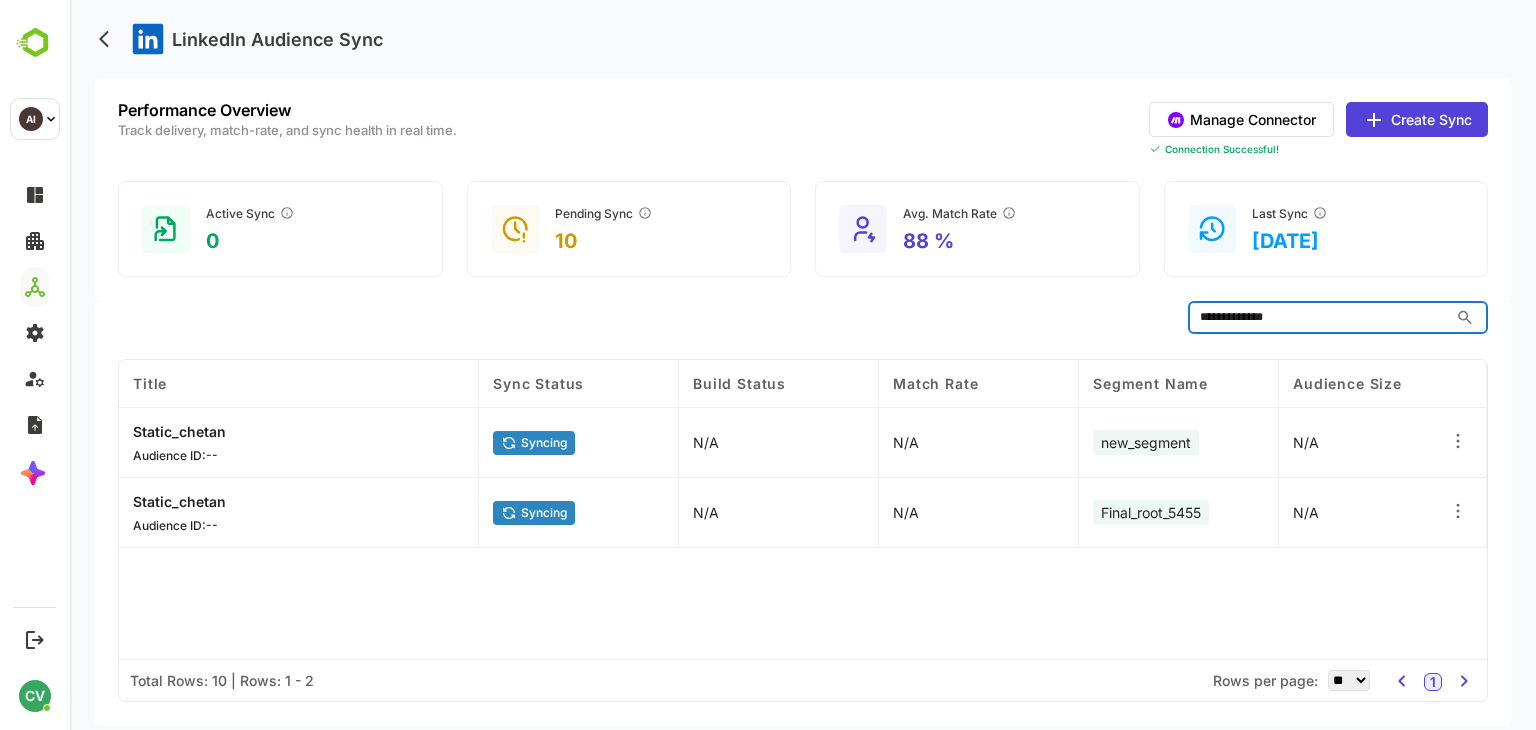 type on "**********" 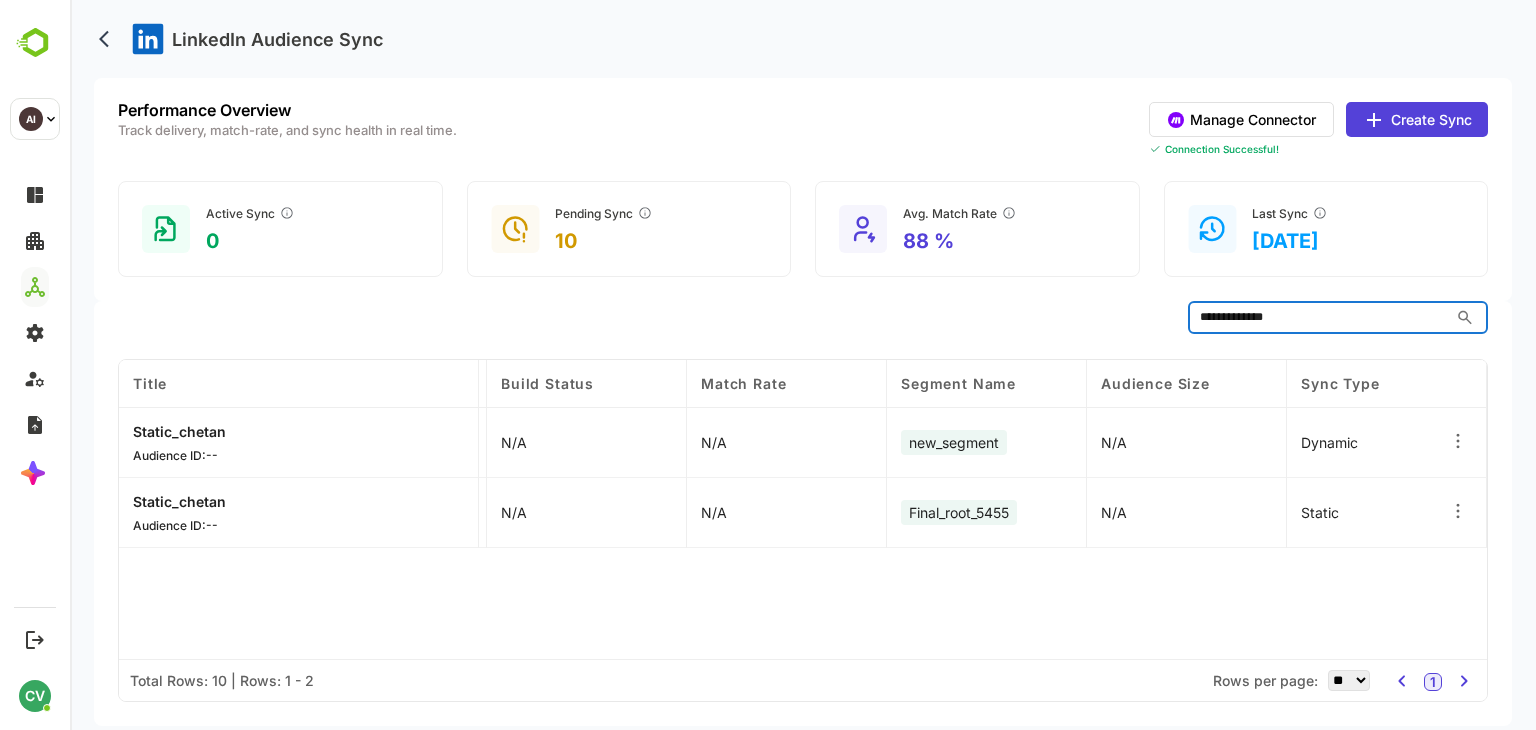 scroll, scrollTop: 0, scrollLeft: 444, axis: horizontal 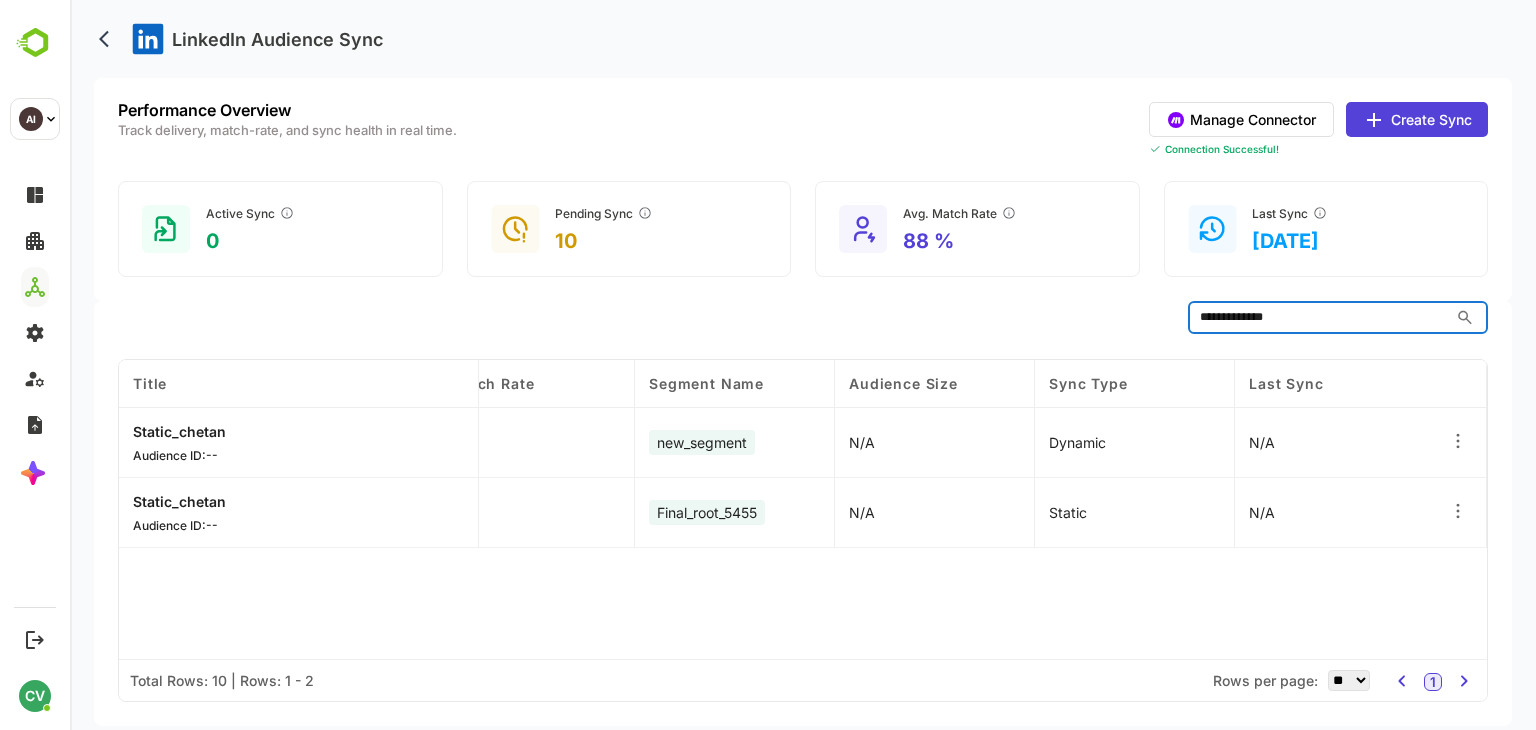click on "Static_chetan" at bounding box center (179, 431) 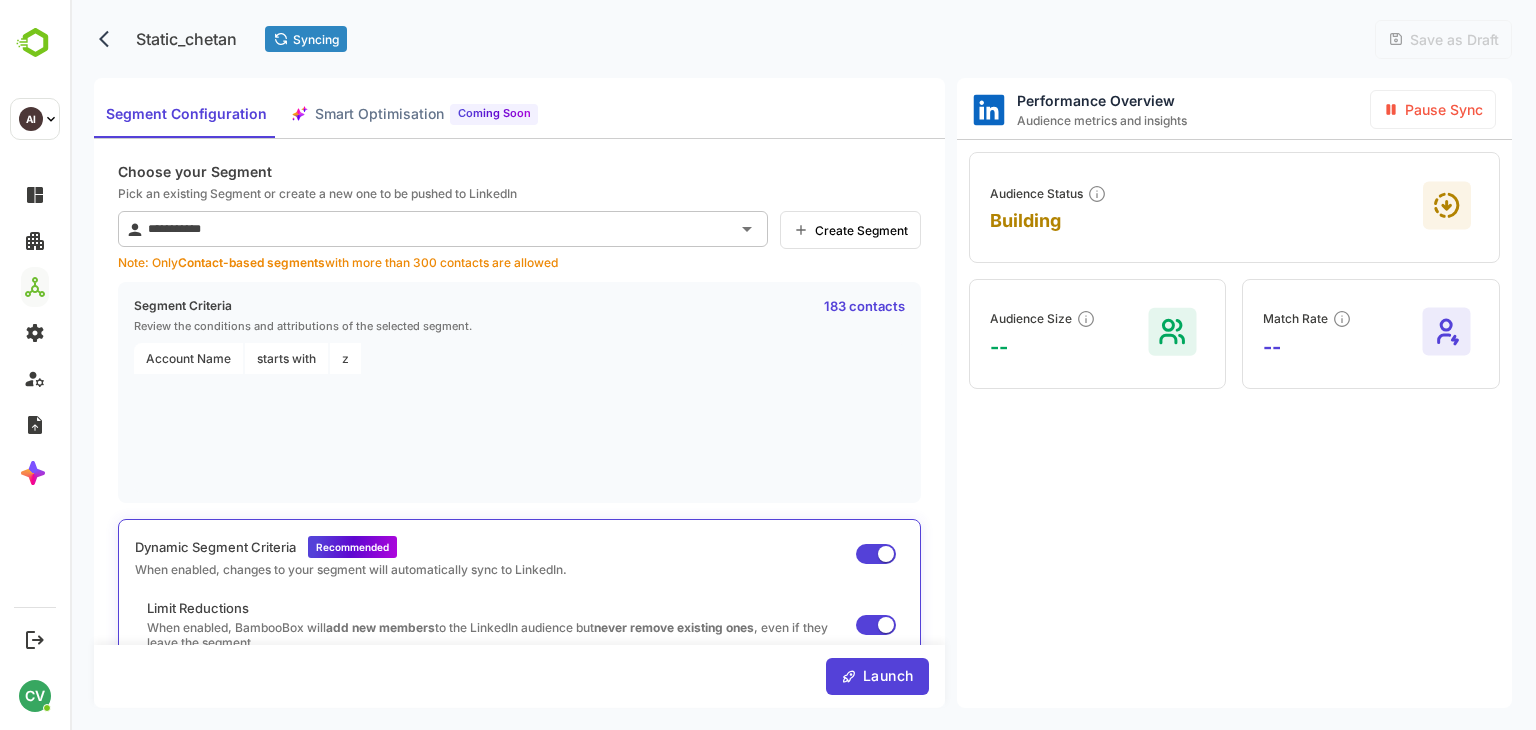 click on "Dynamic Segment Criteria   Recommended When enabled, changes to your segment will automatically sync to LinkedIn." at bounding box center (519, 556) 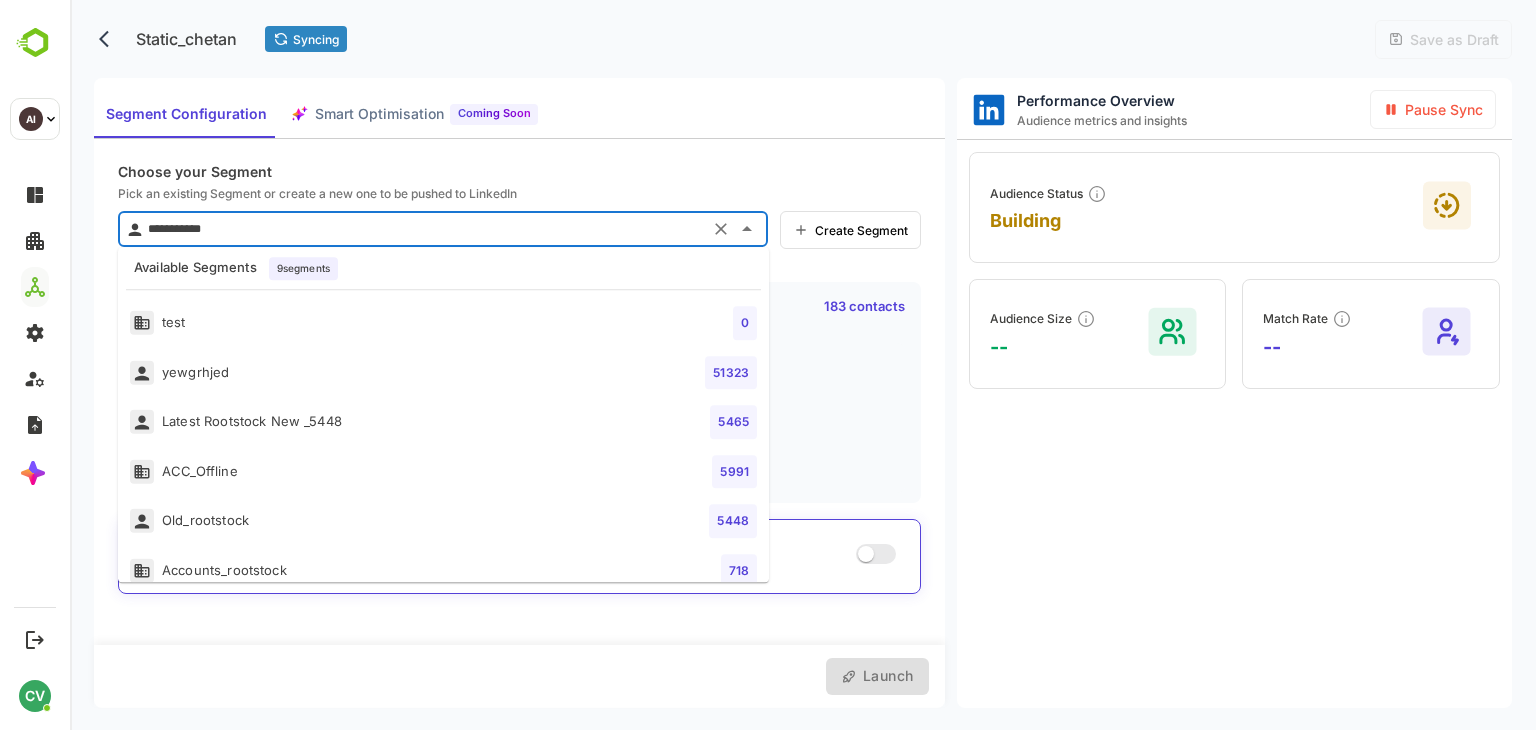 click on "**********" at bounding box center (423, 229) 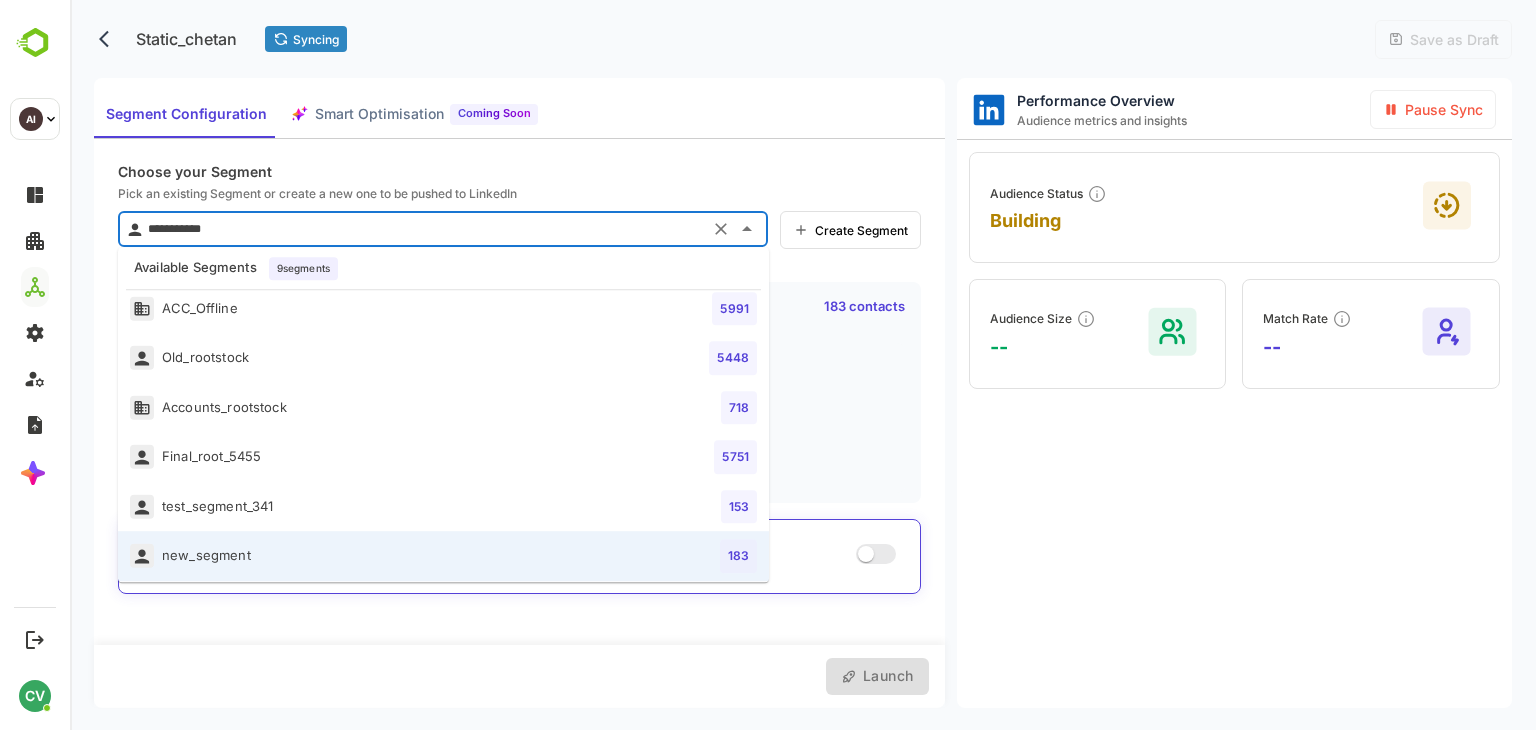 scroll, scrollTop: 170, scrollLeft: 0, axis: vertical 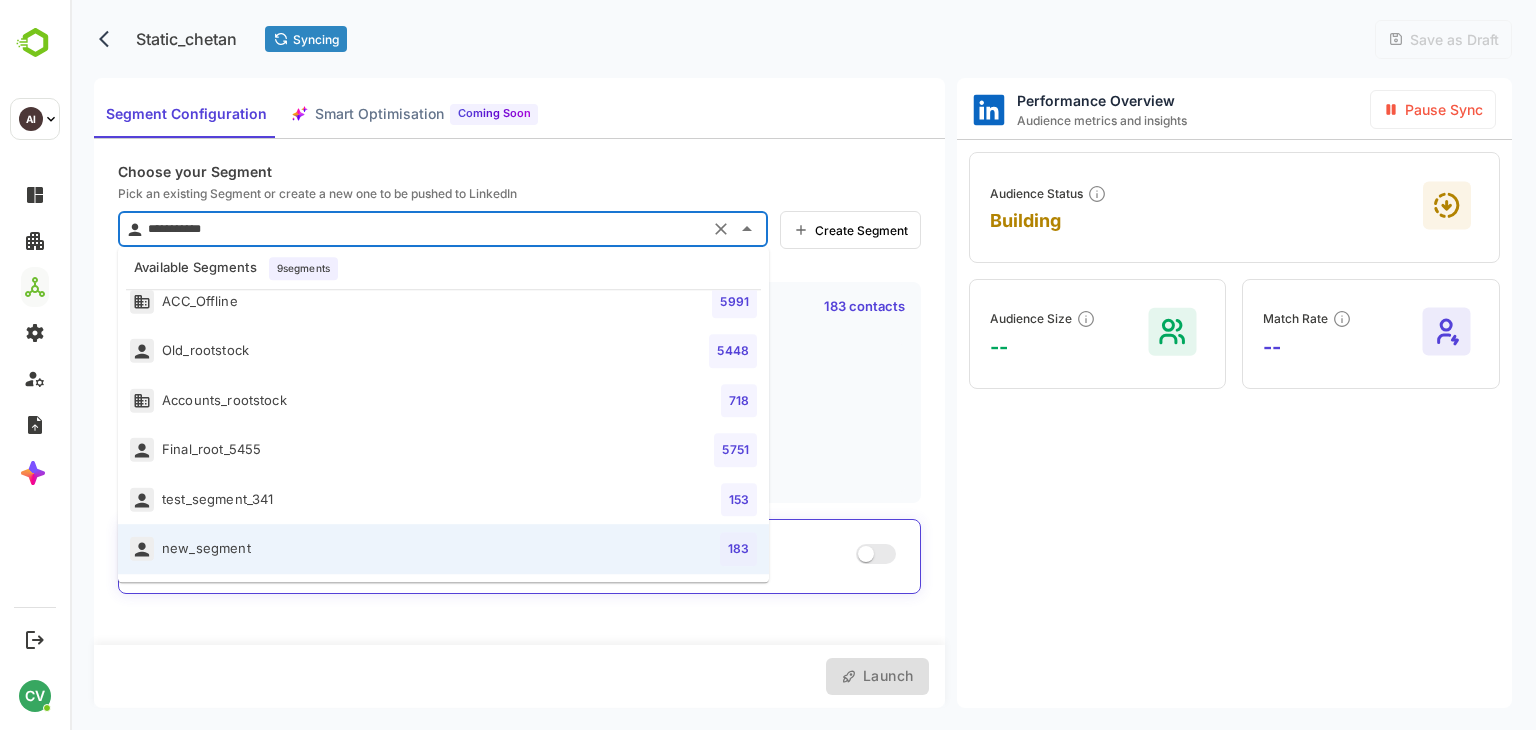 click on "Accounts_rootstock 718" at bounding box center (443, 401) 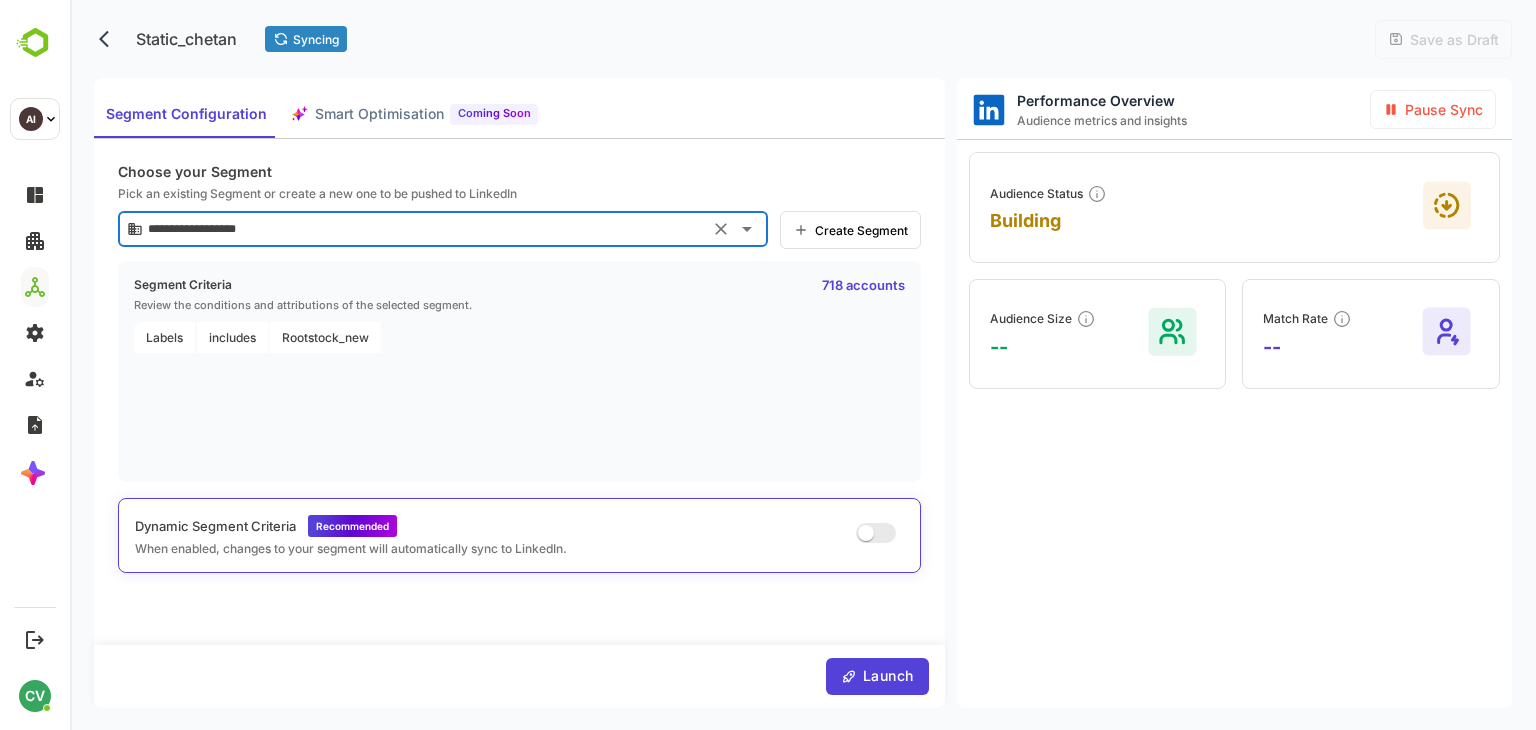 click on "**********" at bounding box center (423, 229) 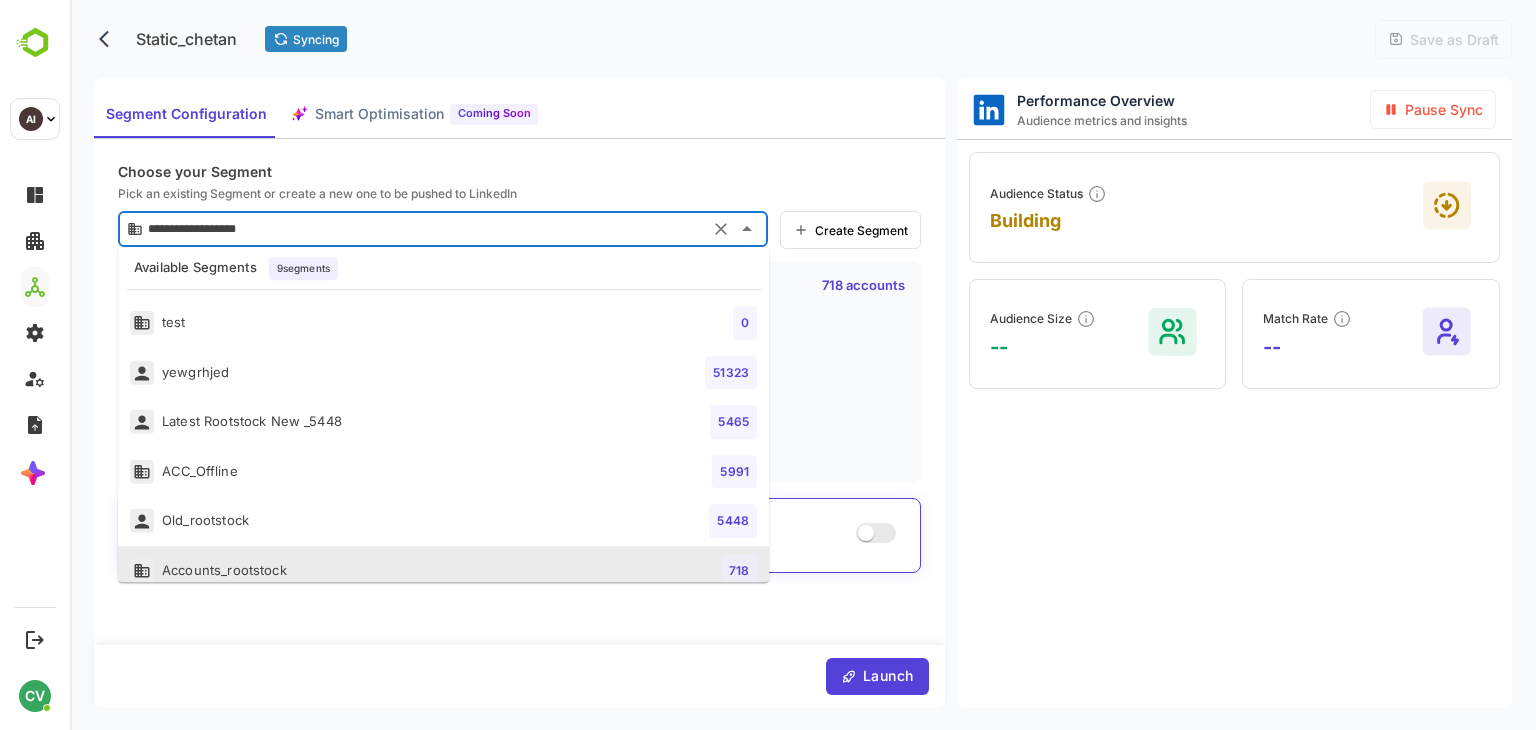 scroll, scrollTop: 14, scrollLeft: 0, axis: vertical 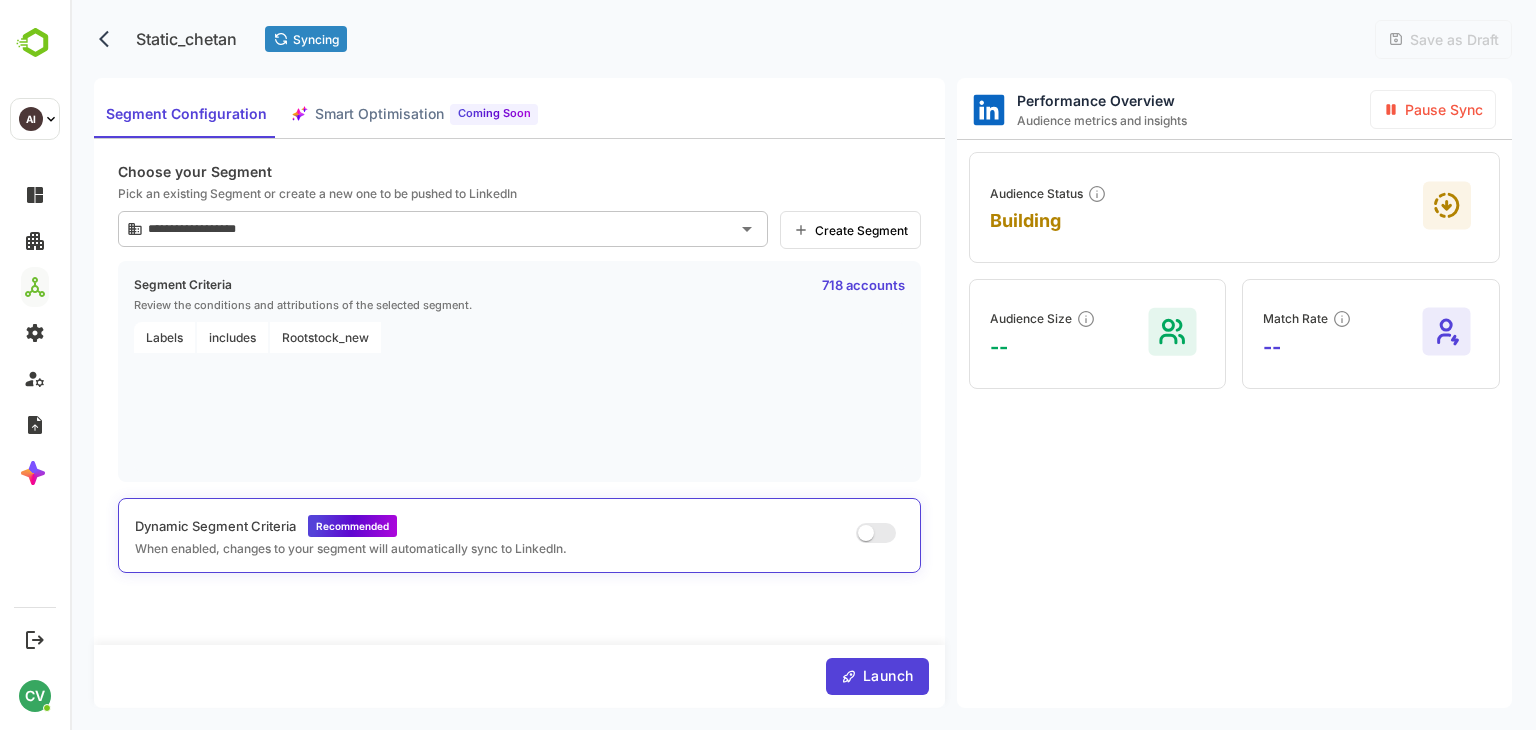 click on "Labels includes Rootstock_new" at bounding box center (519, 337) 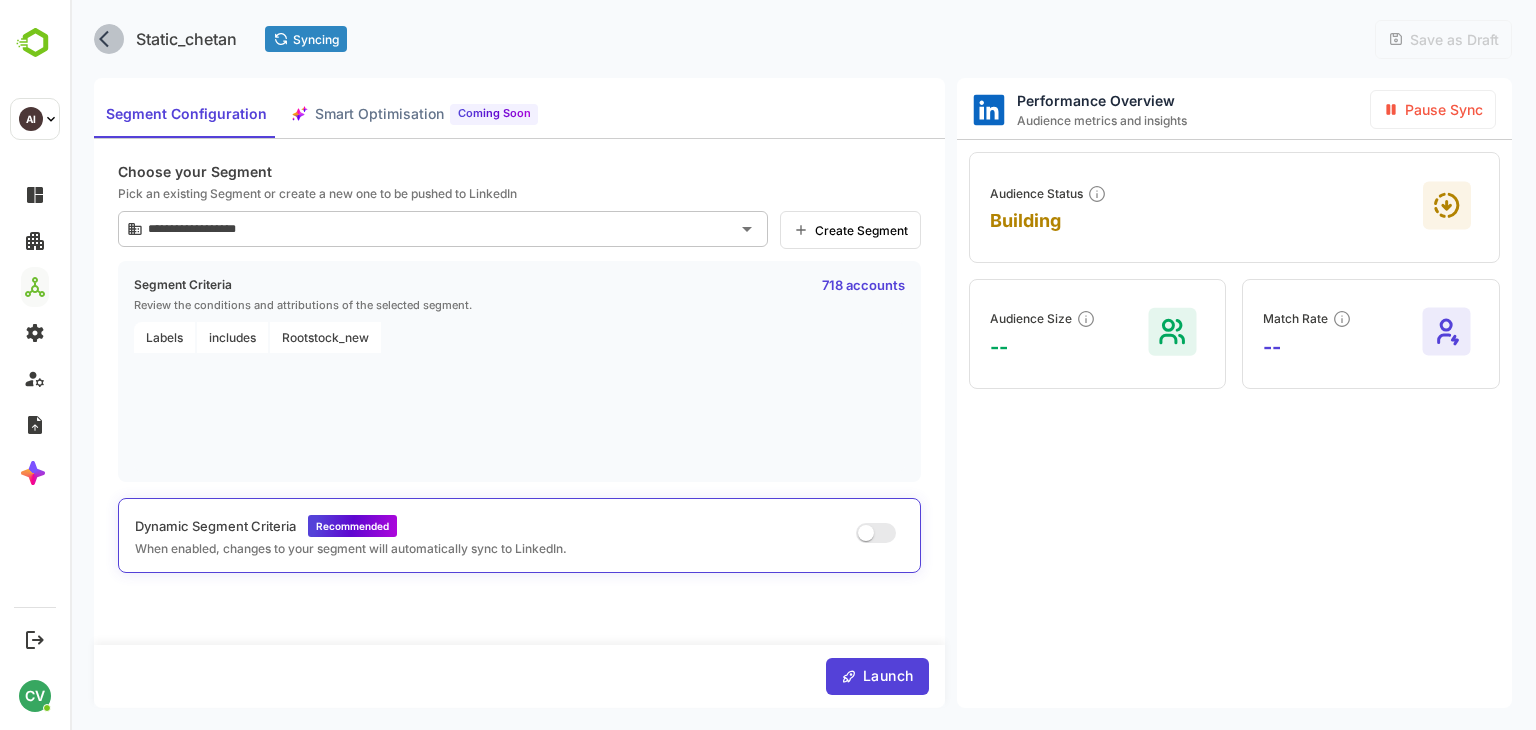click 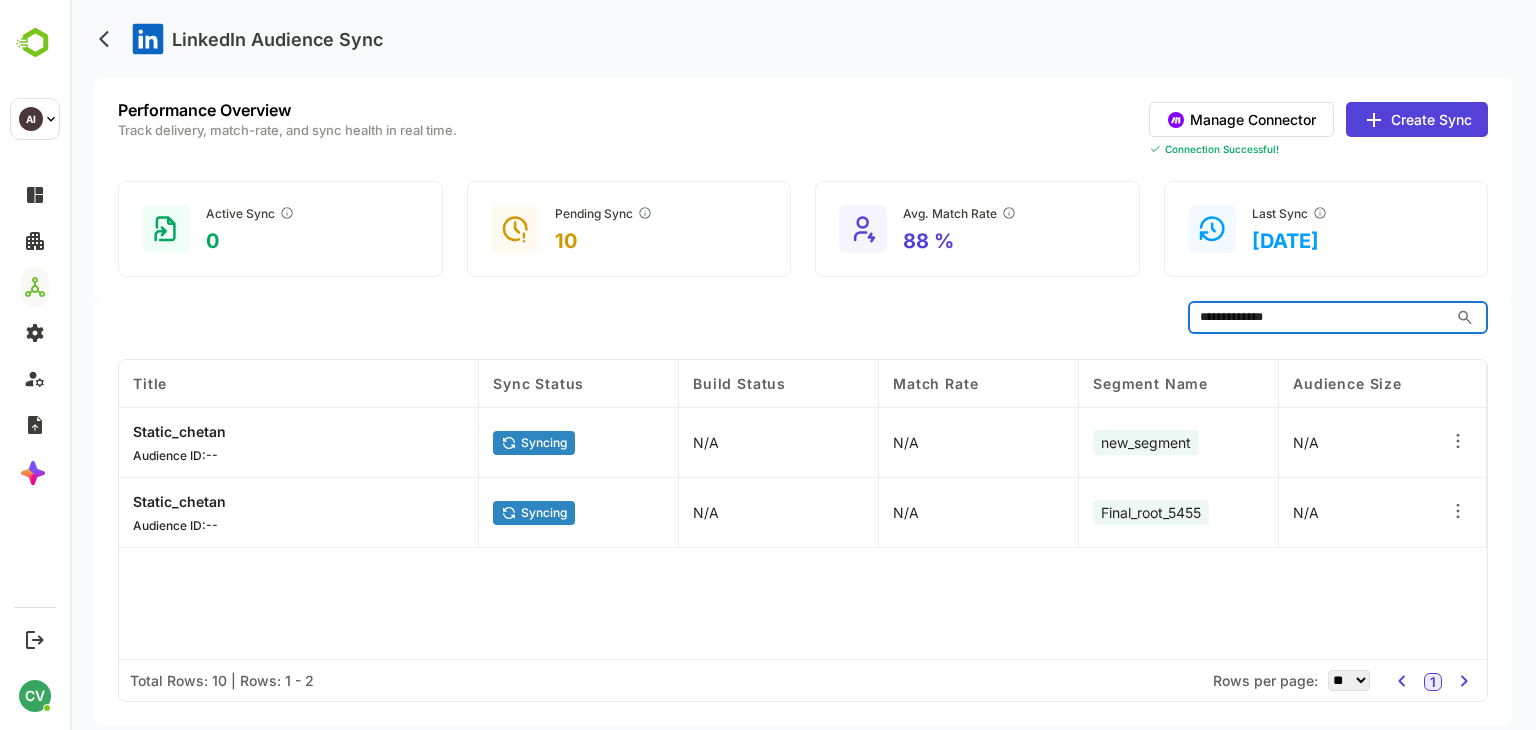 click on "**********" at bounding box center (1318, 317) 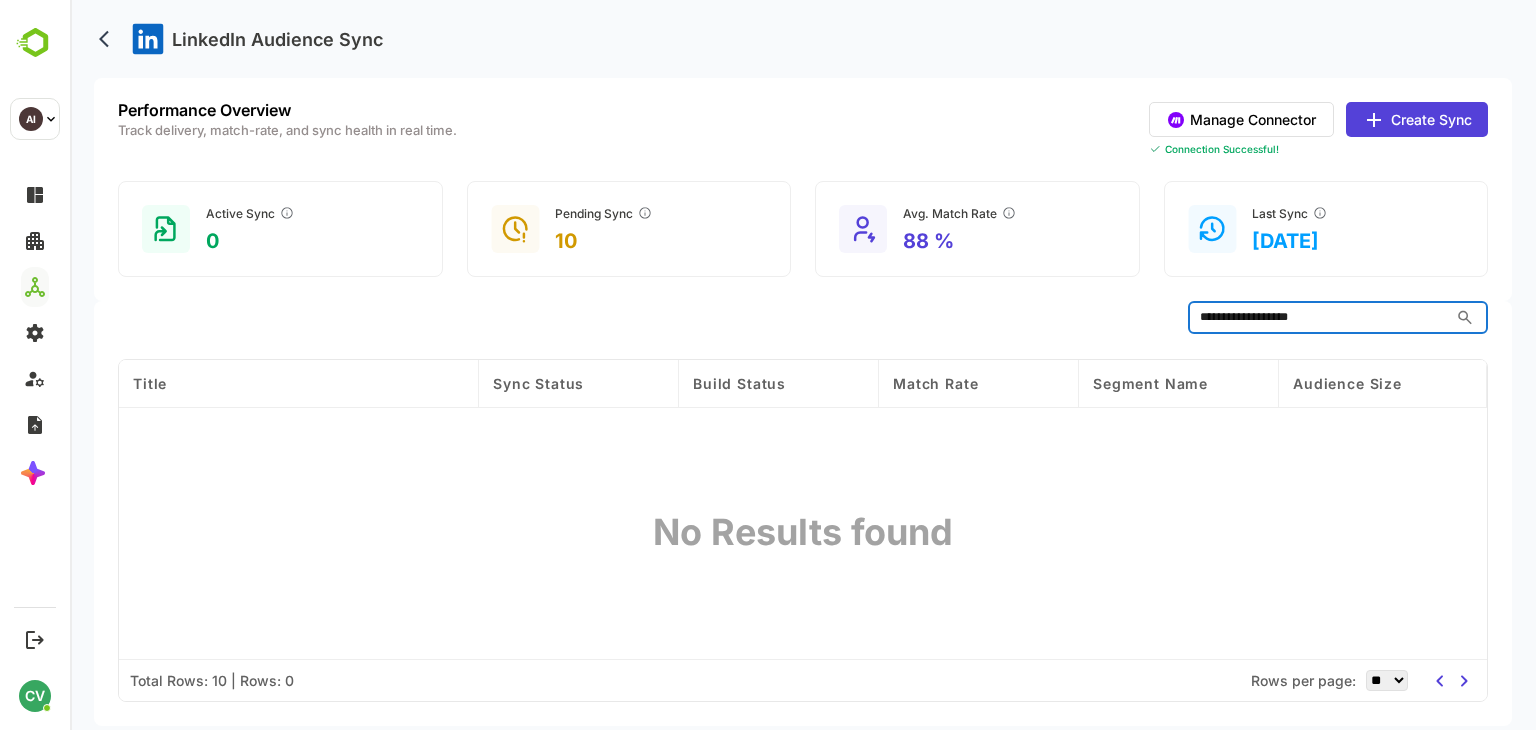 type on "**********" 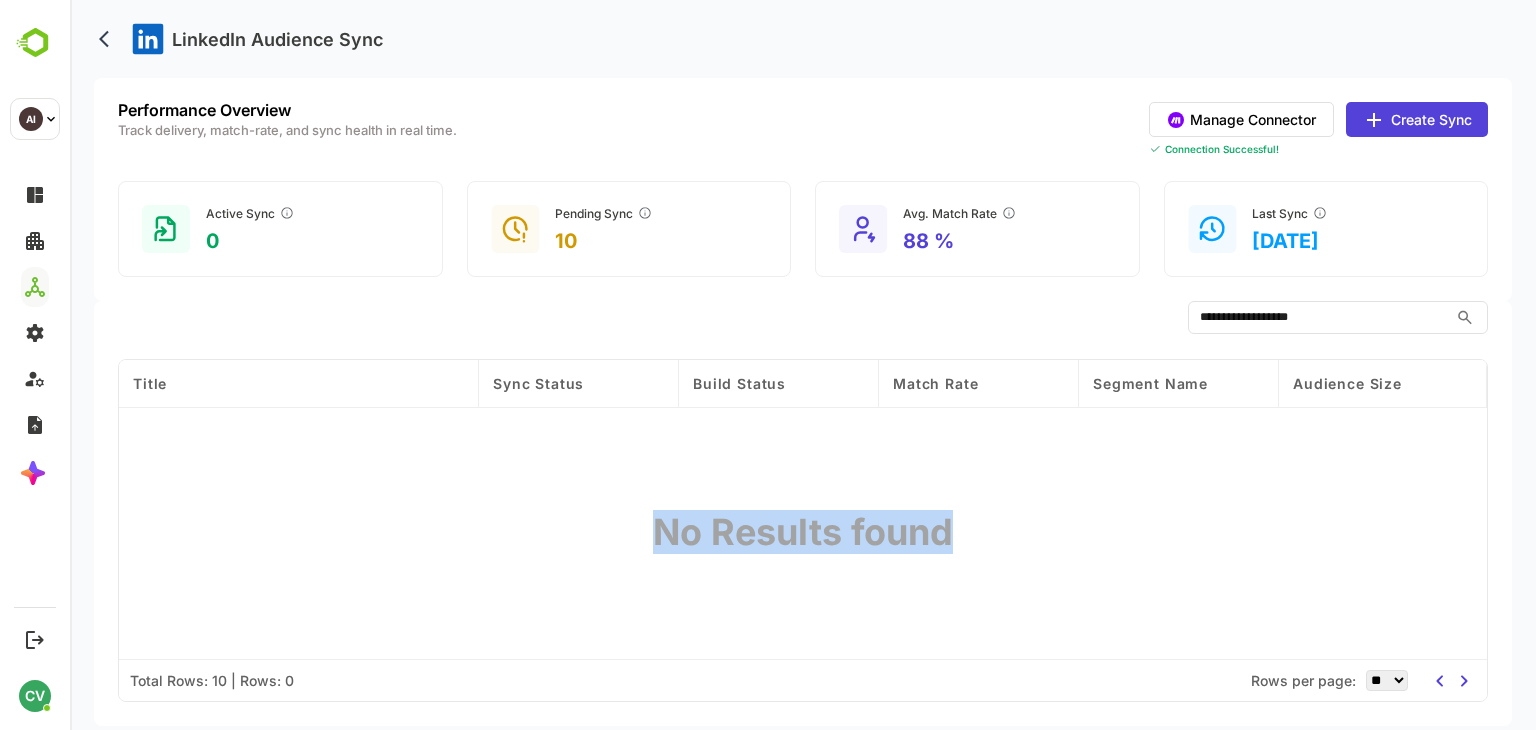 drag, startPoint x: 976, startPoint y: 525, endPoint x: 629, endPoint y: 519, distance: 347.05188 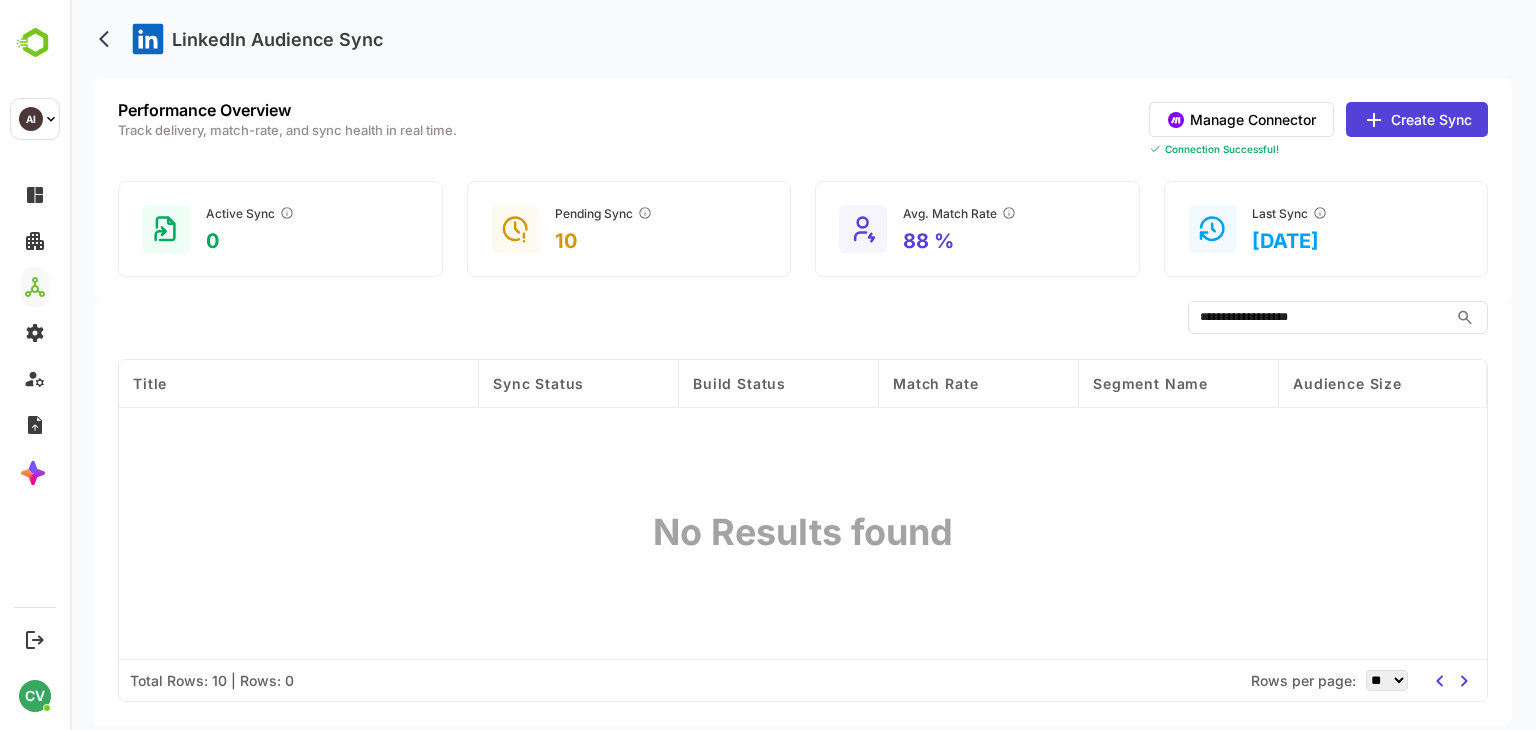 click on "Create Sync" at bounding box center (1417, 119) 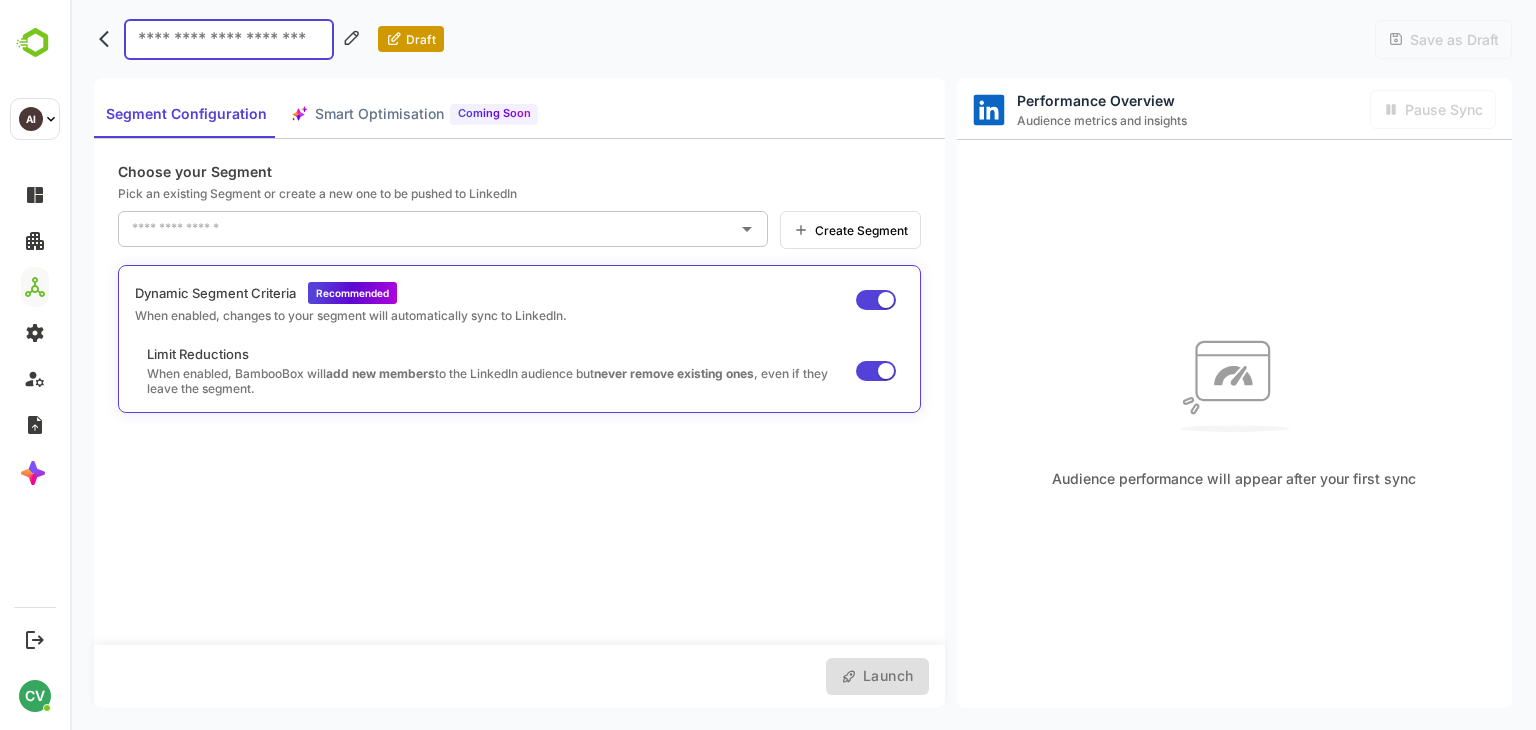 click at bounding box center (428, 229) 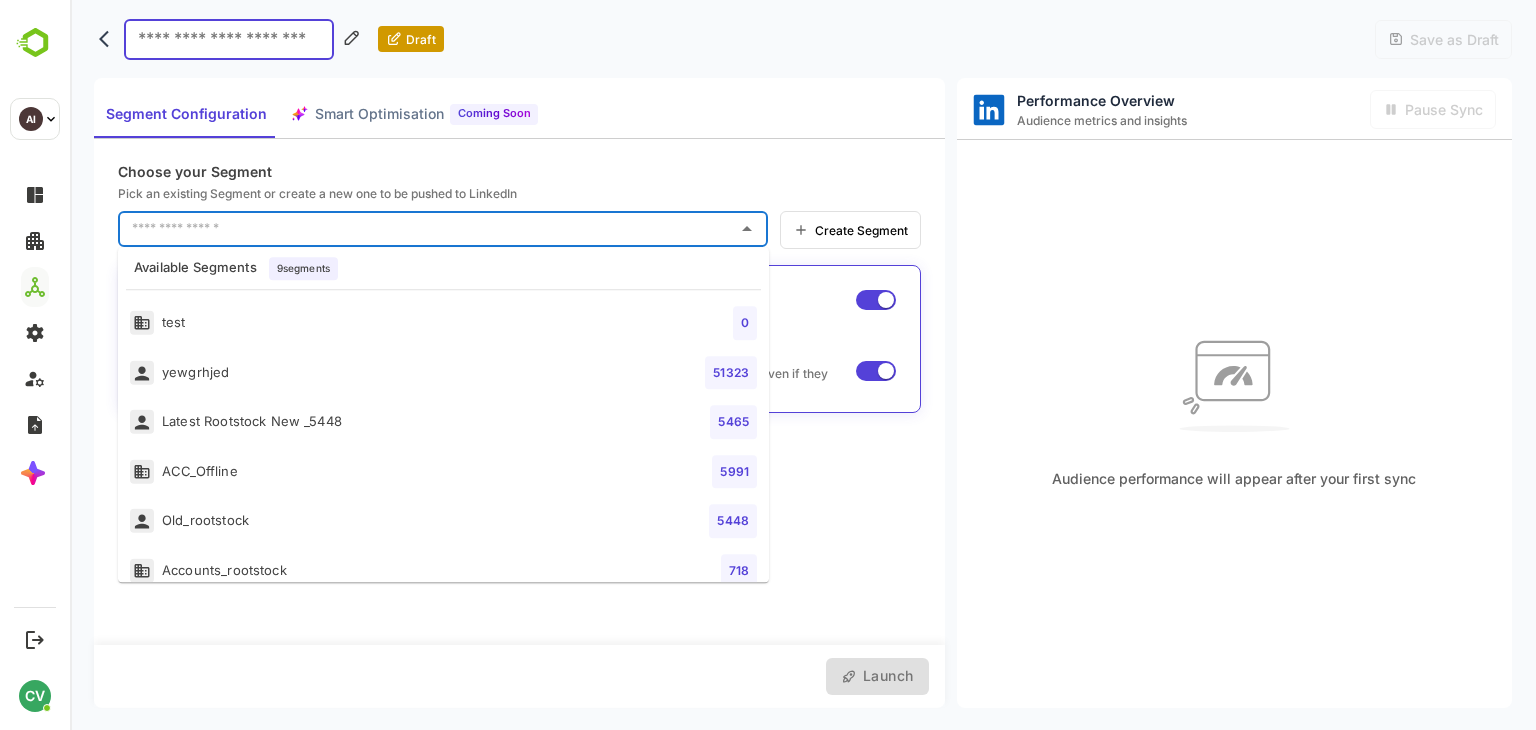 scroll, scrollTop: 170, scrollLeft: 0, axis: vertical 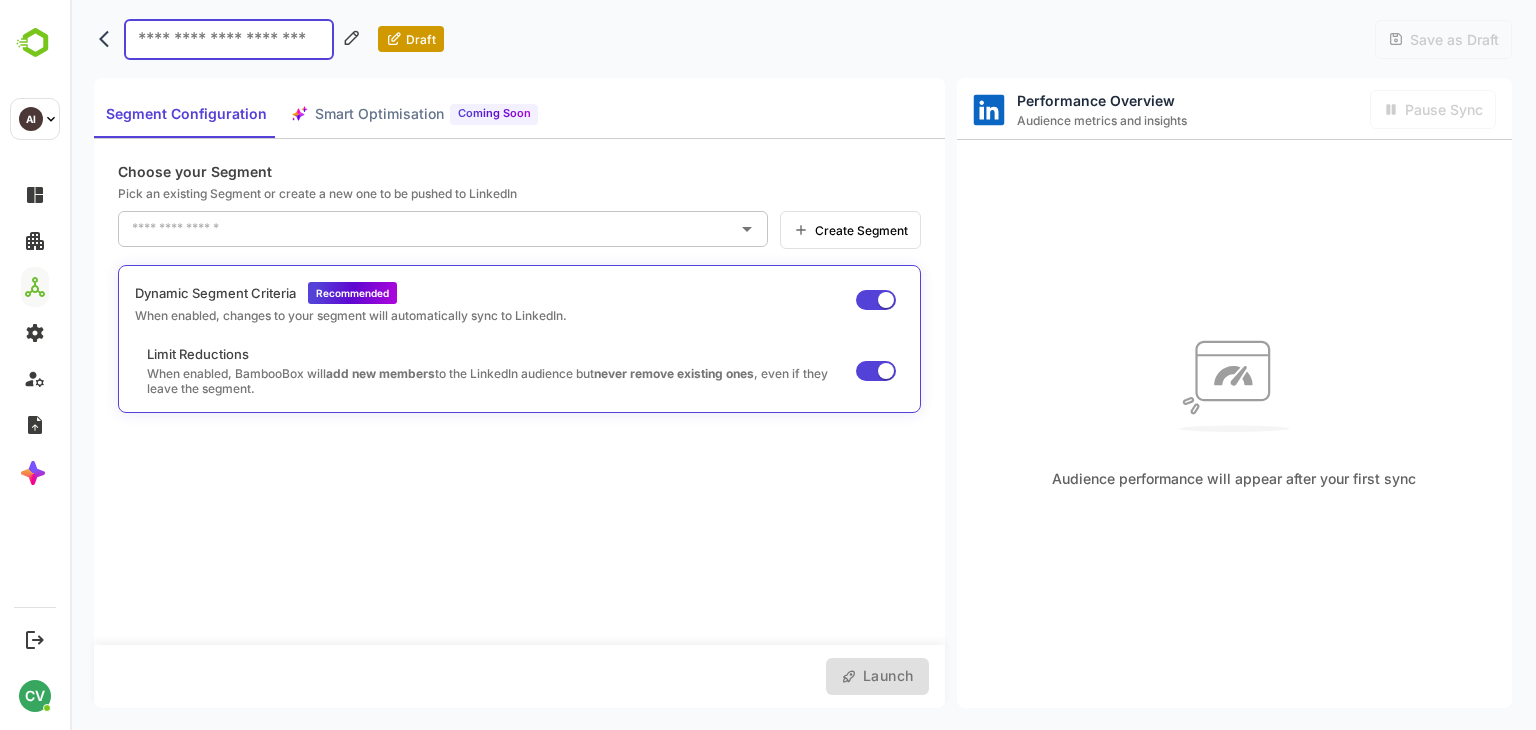click on "Choose your Segment Pick an existing Segment or create a new one to be pushed to LinkedIn ​   Create Segment Dynamic Segment Criteria   Recommended When enabled, changes to your segment will automatically sync to LinkedIn. Limit Reductions When enabled, BambooBox will  add new members  to the LinkedIn audience but  never remove existing ones , even if they leave the segment." at bounding box center (519, 392) 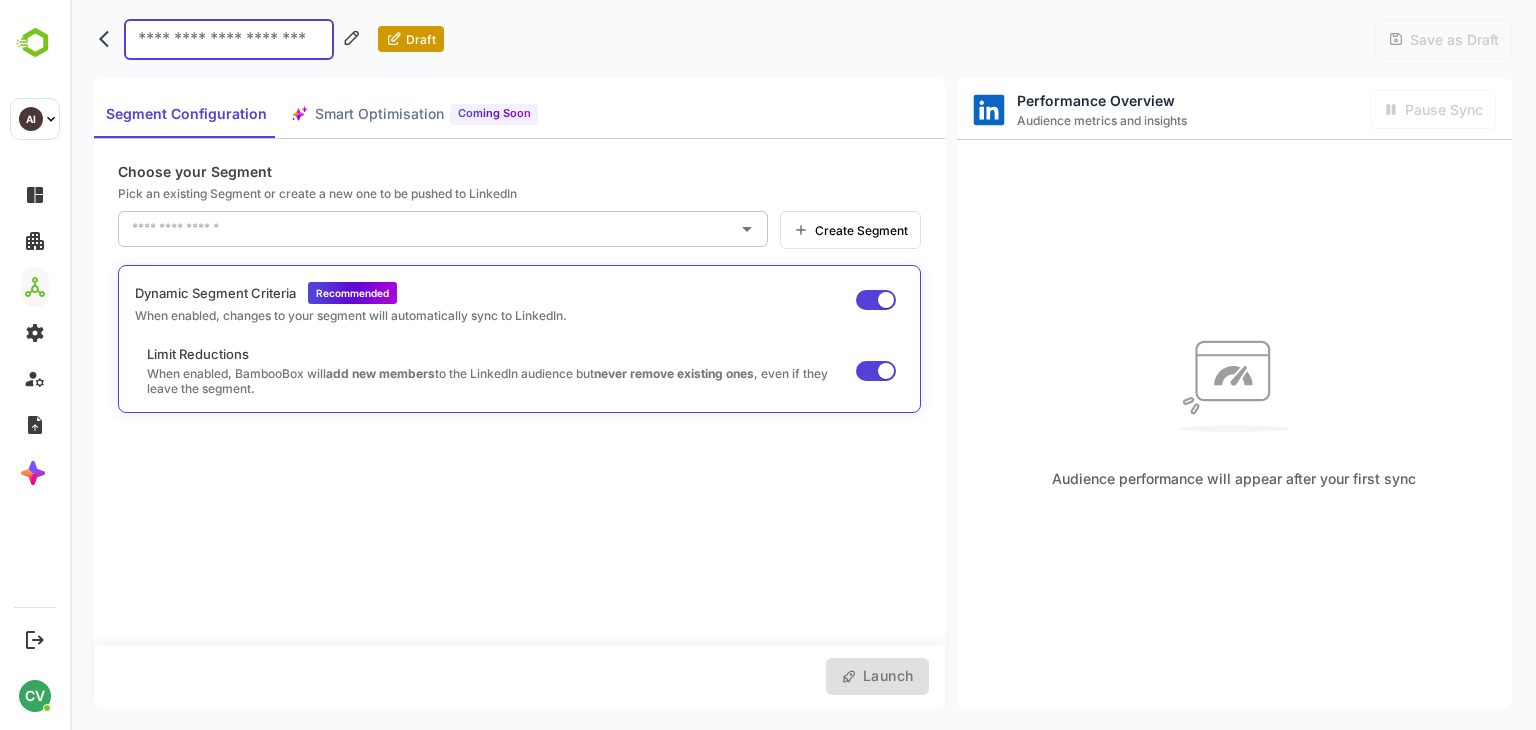 click on "Choose your Segment Pick an existing Segment or create a new one to be pushed to LinkedIn ​   Create Segment Dynamic Segment Criteria   Recommended When enabled, changes to your segment will automatically sync to LinkedIn. Limit Reductions When enabled, BambooBox will  add new members  to the LinkedIn audience but  never remove existing ones , even if they leave the segment." at bounding box center [519, 392] 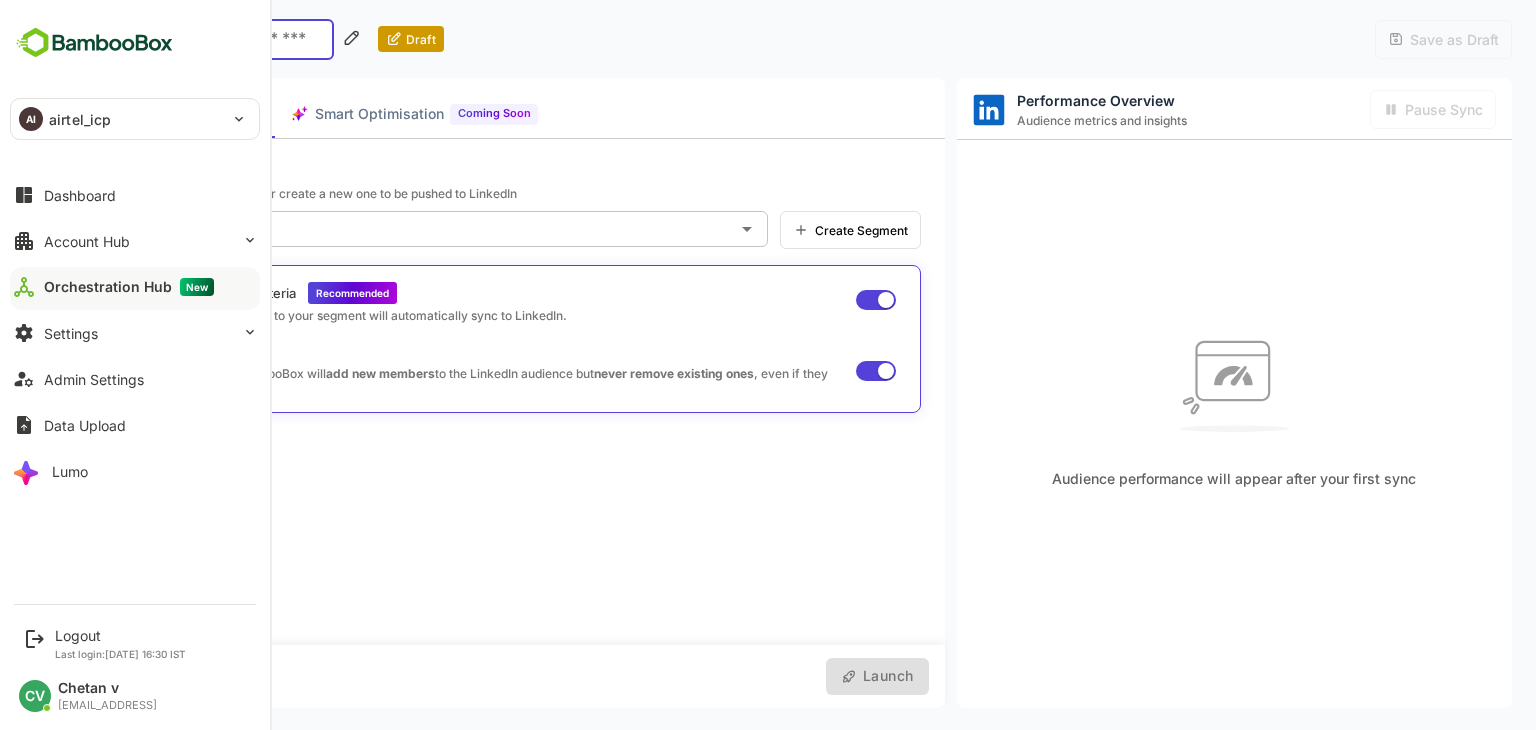 click on "Orchestration Hub New" at bounding box center (129, 287) 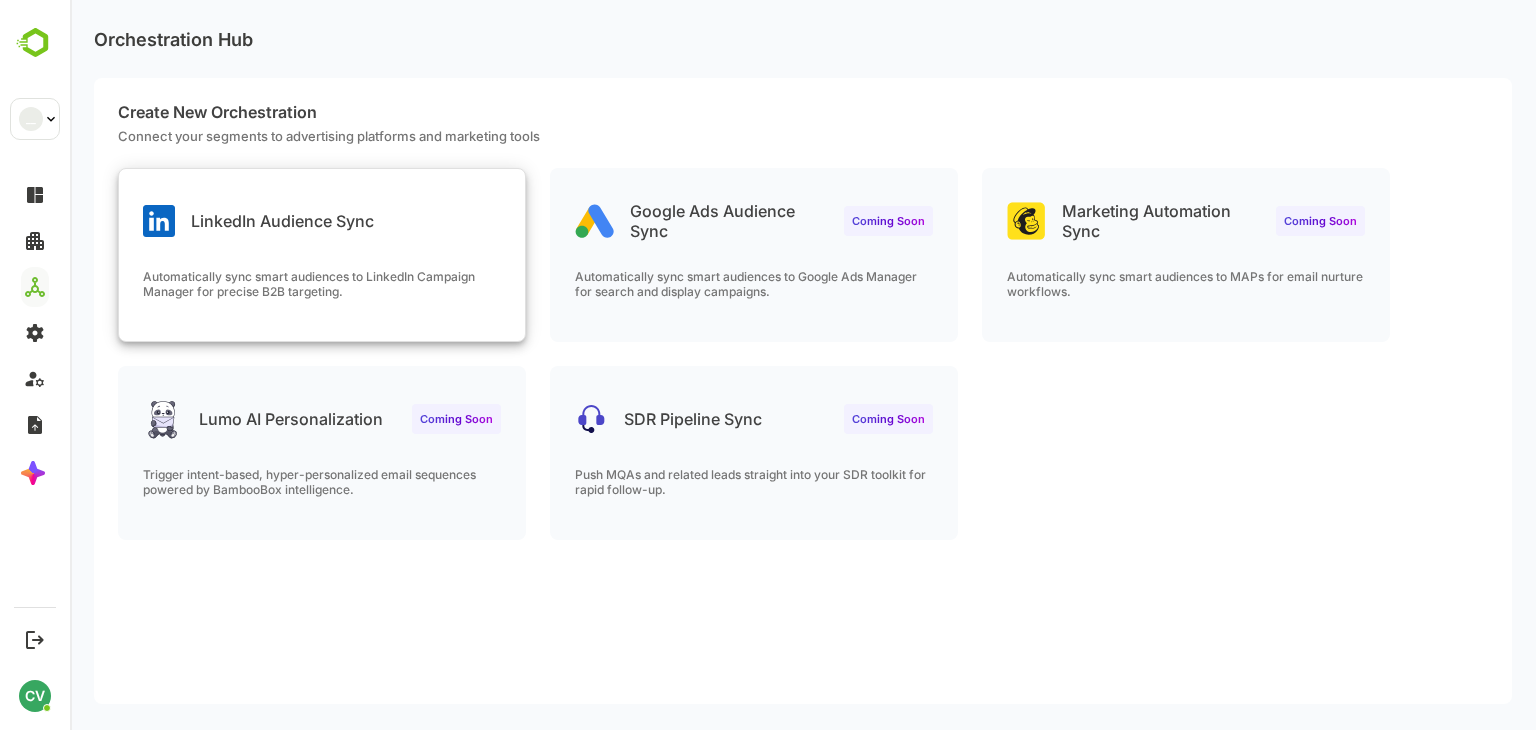 scroll, scrollTop: 0, scrollLeft: 0, axis: both 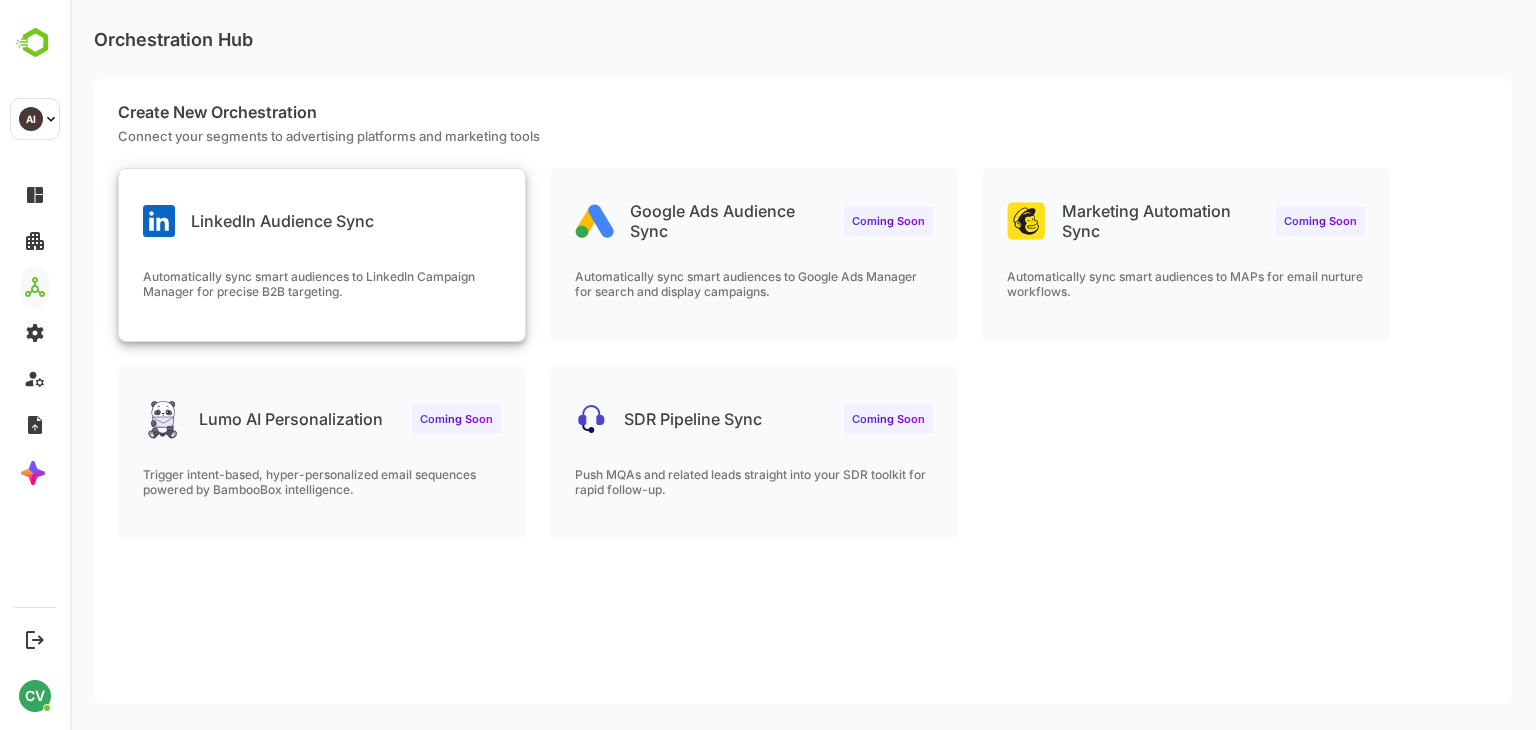 click on "Automatically sync smart audiences to LinkedIn Campaign Manager for precise B2B targeting." at bounding box center [322, 284] 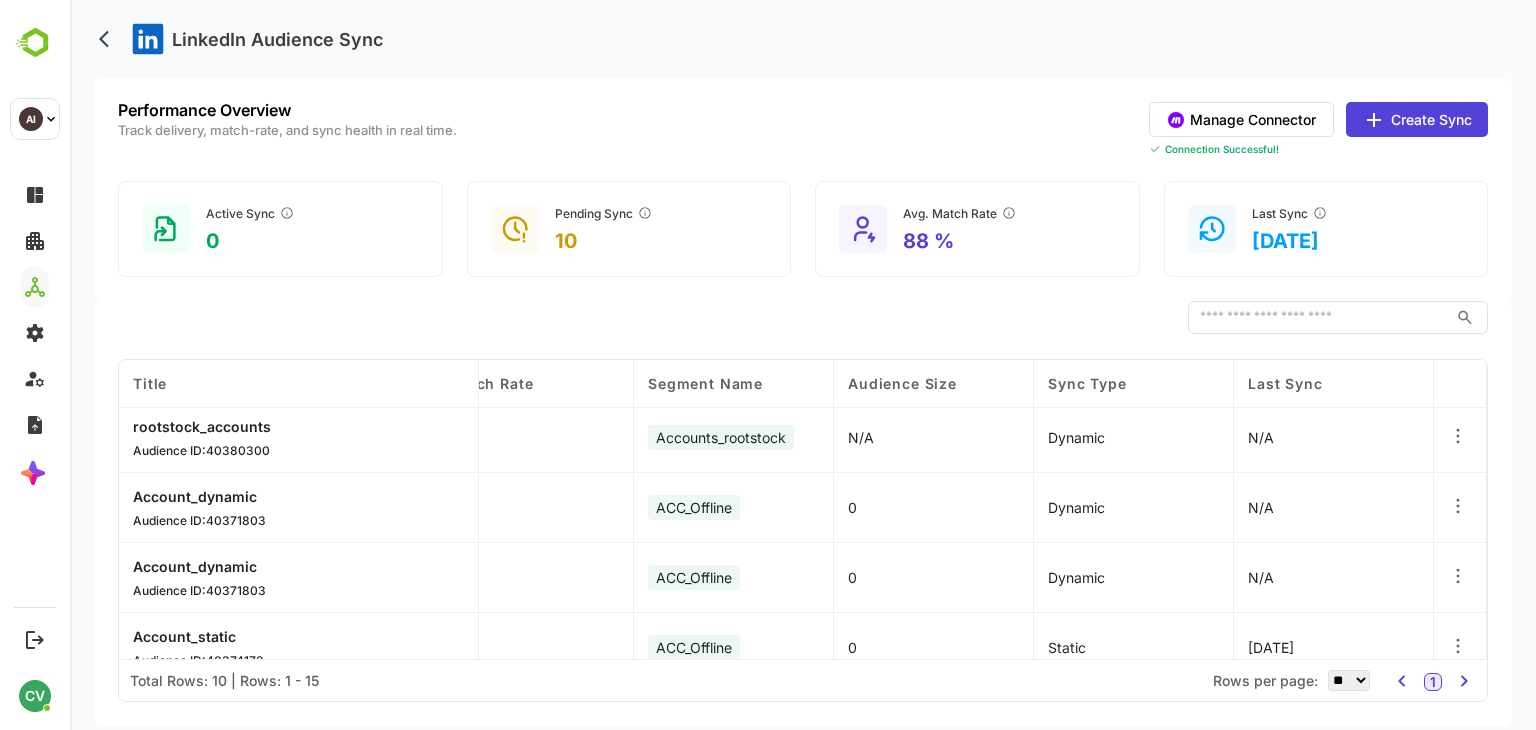 scroll, scrollTop: 76, scrollLeft: 445, axis: both 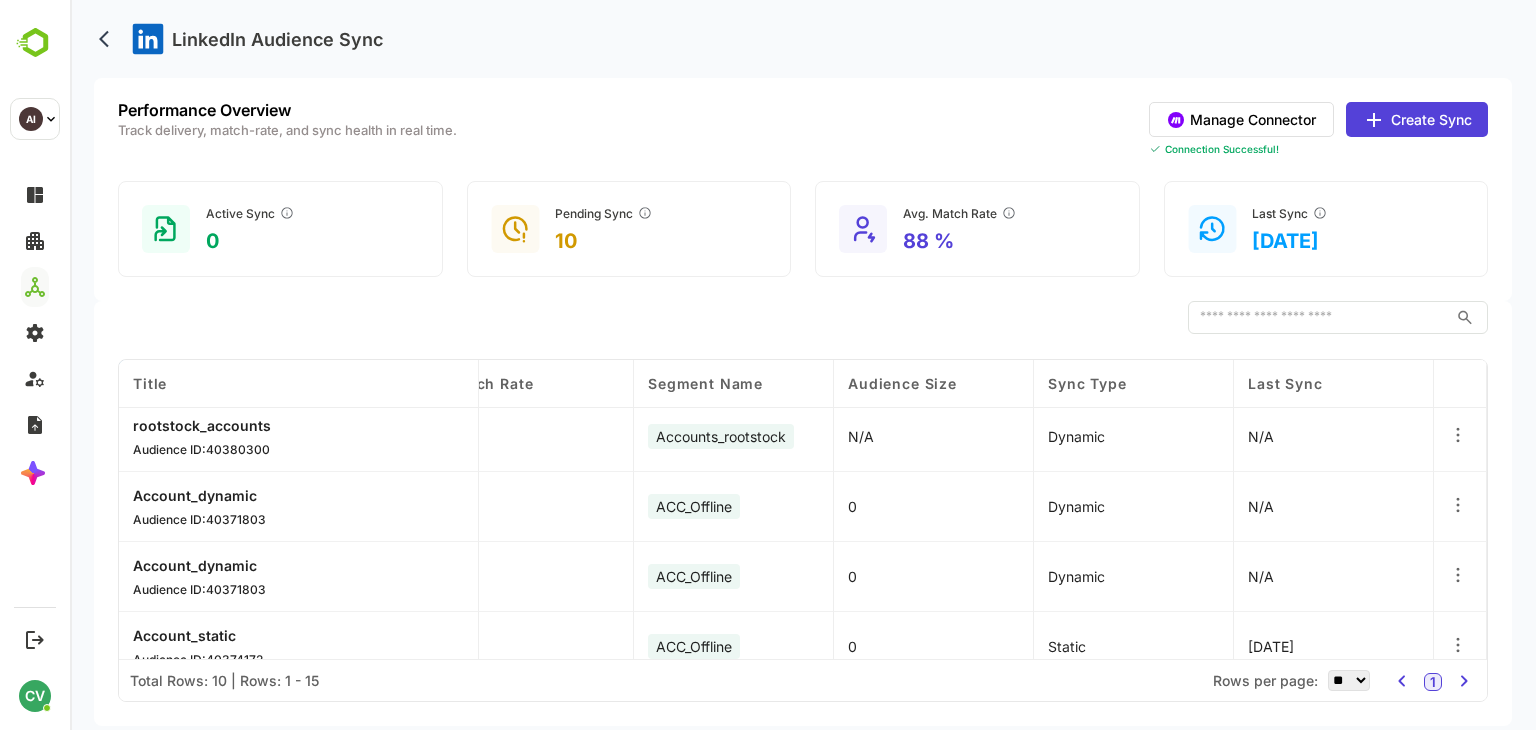 click on "Create Sync" at bounding box center (1417, 119) 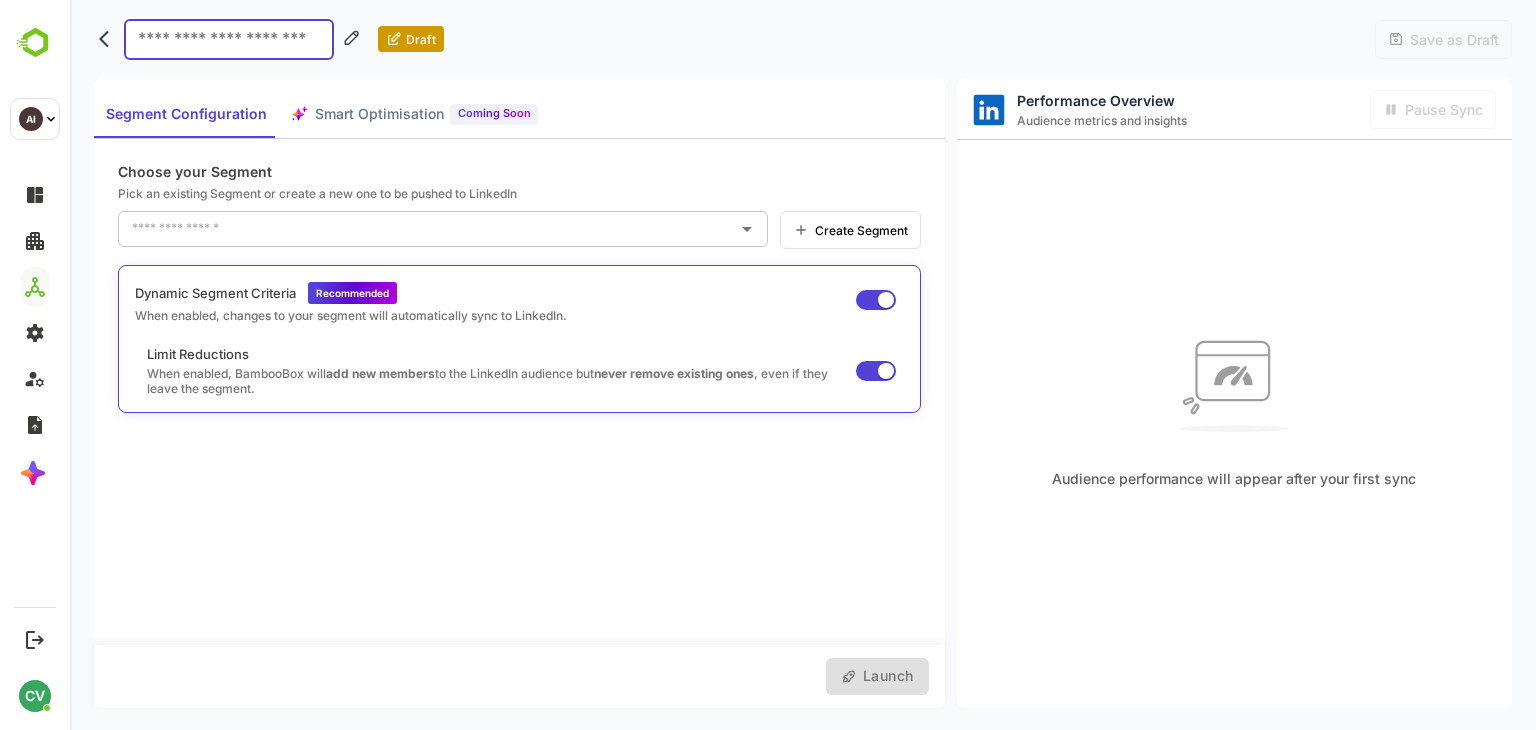 click 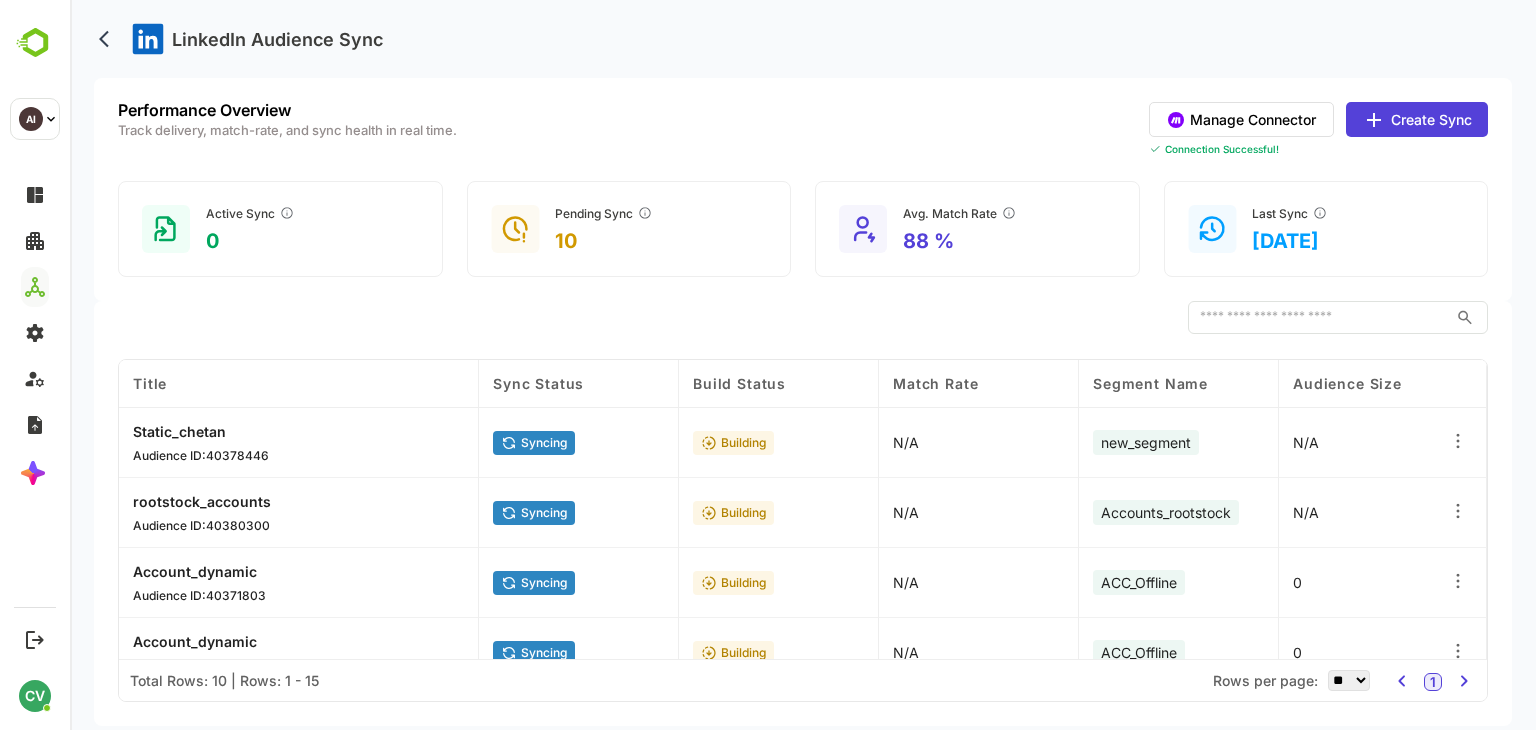 click on "Static_chetan" at bounding box center [201, 431] 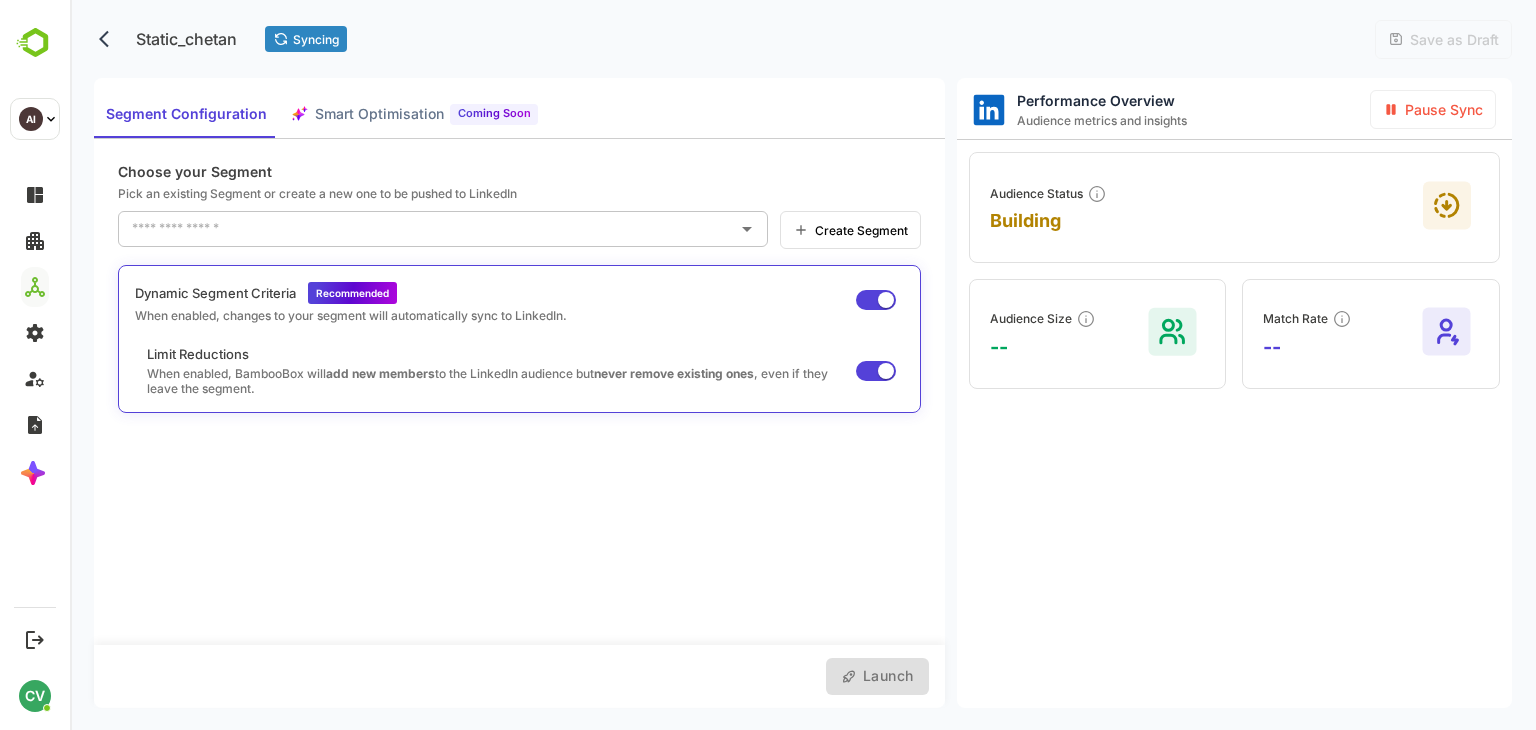 type on "**********" 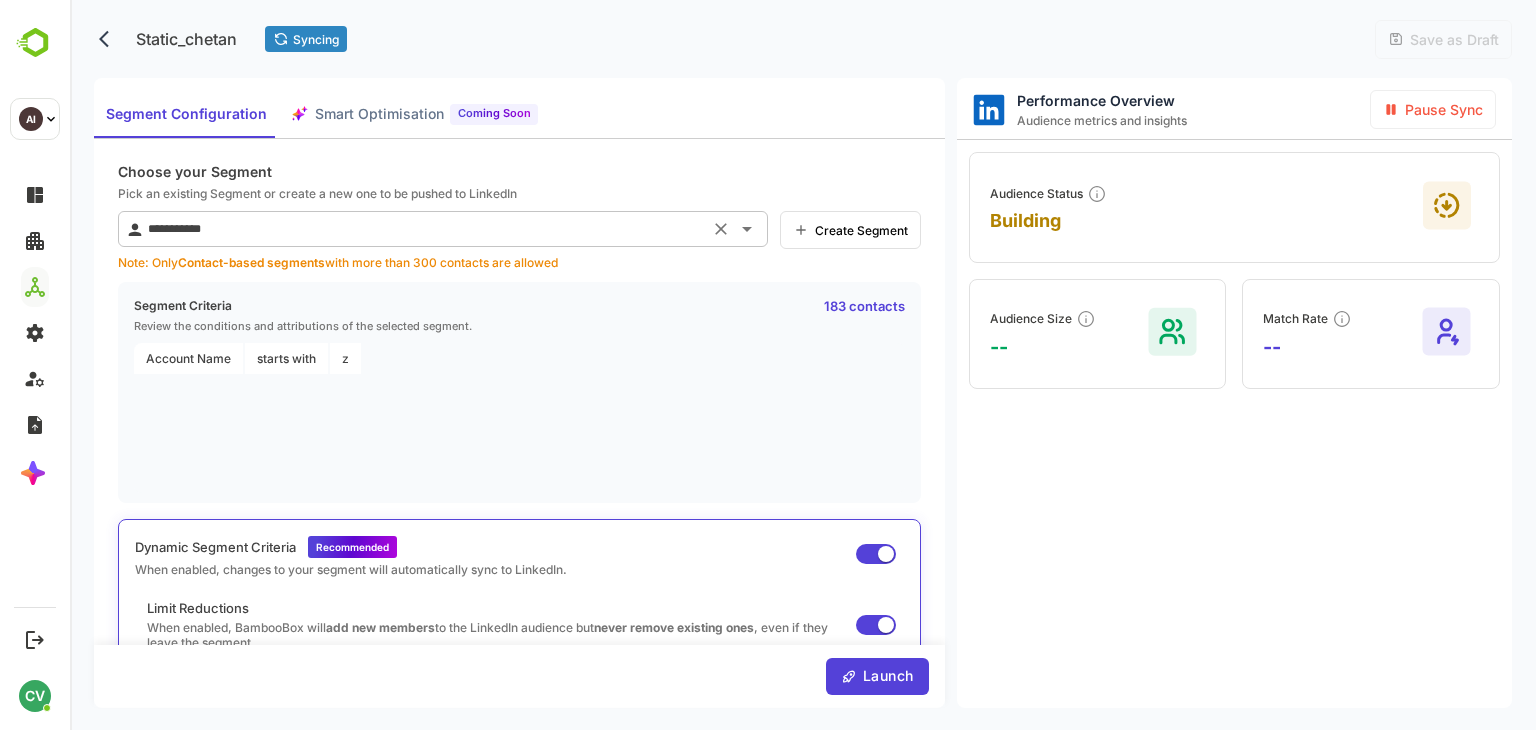 click on "**********" at bounding box center (423, 229) 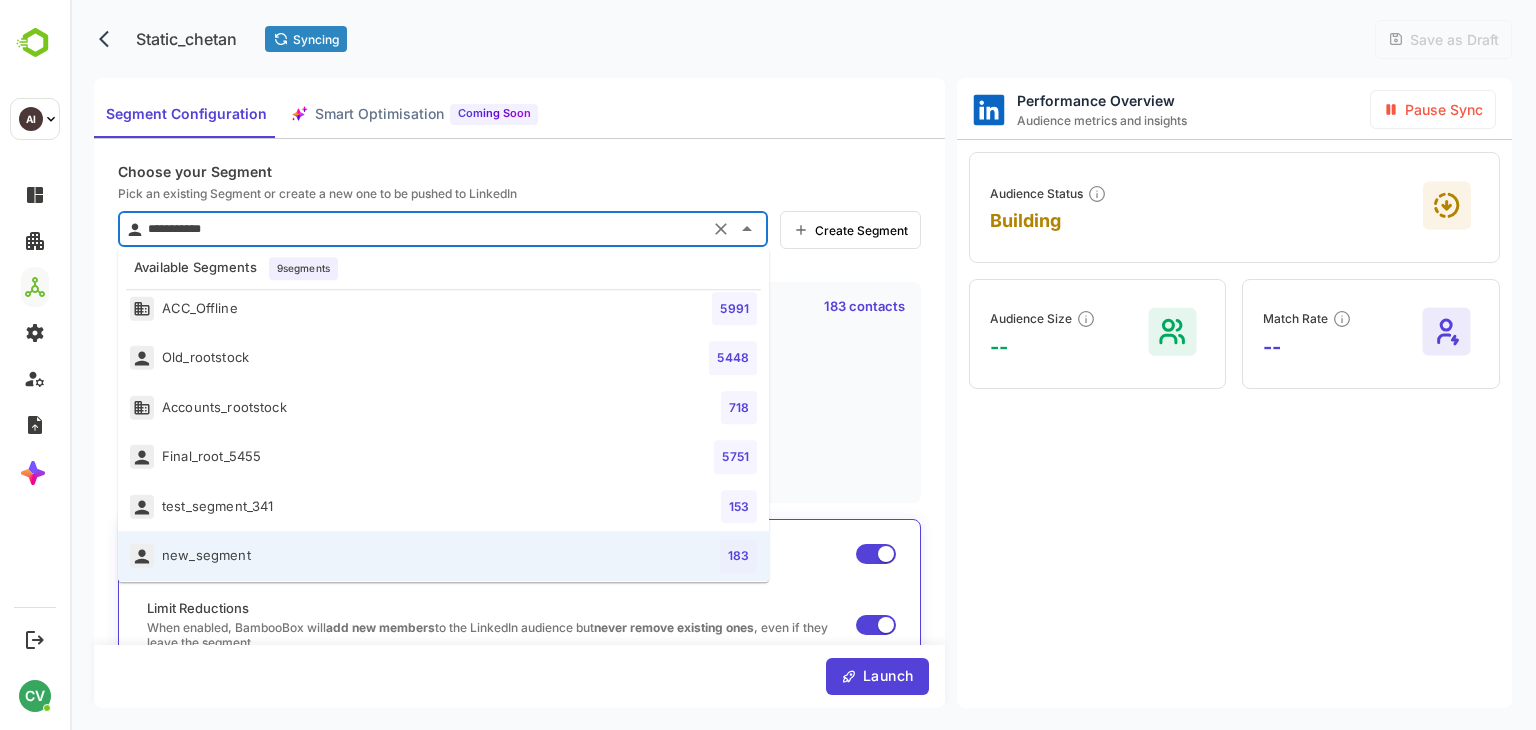 scroll, scrollTop: 170, scrollLeft: 0, axis: vertical 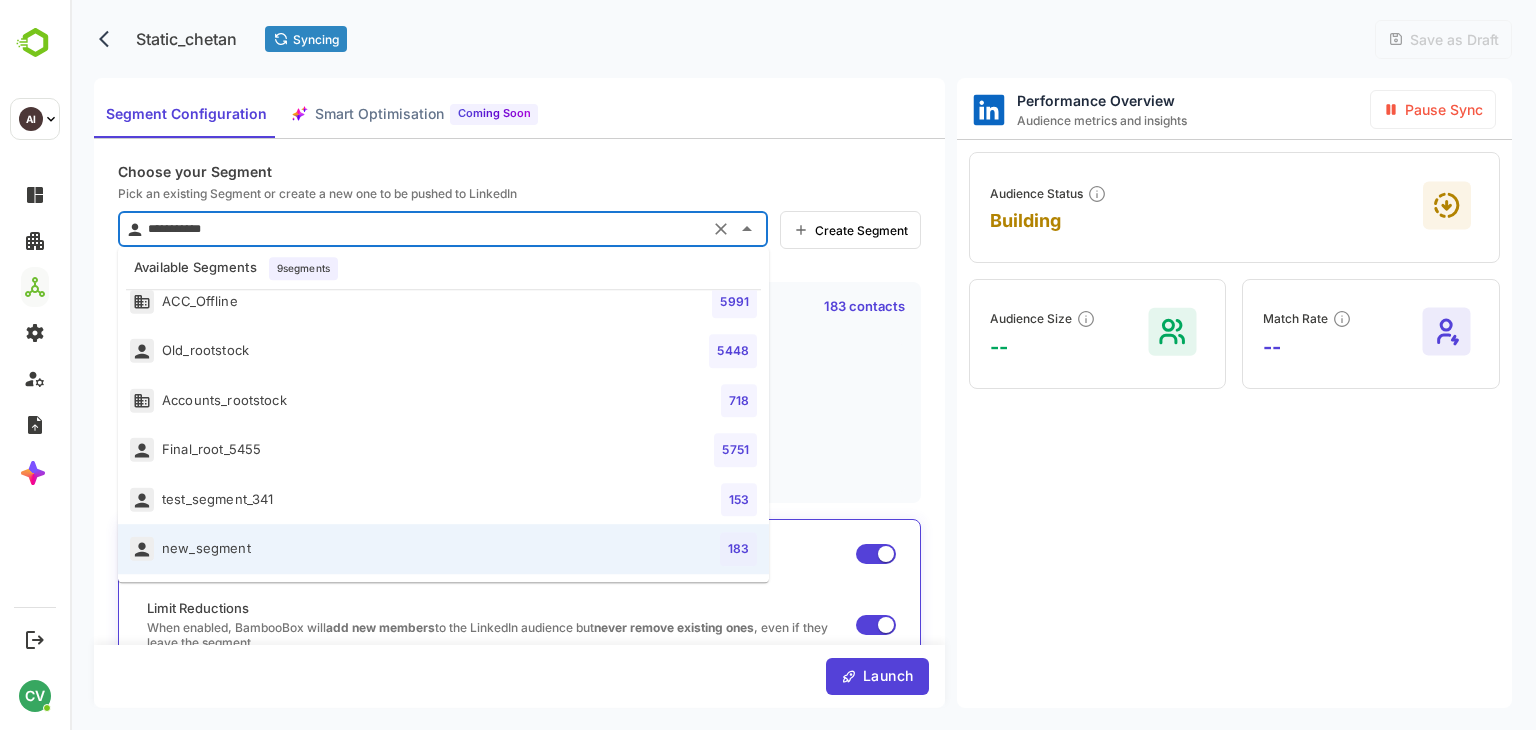 click 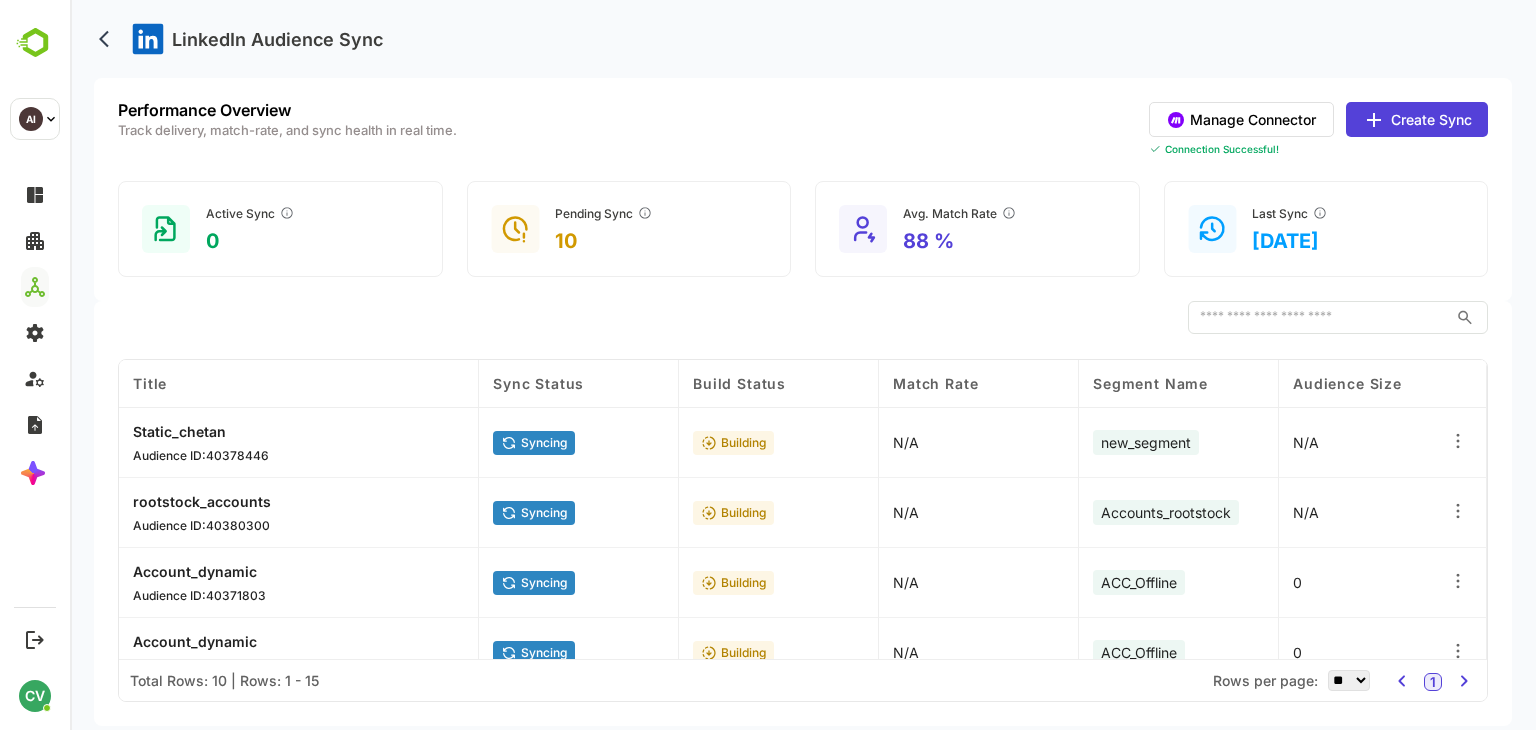 click on "Static_chetan" at bounding box center [201, 431] 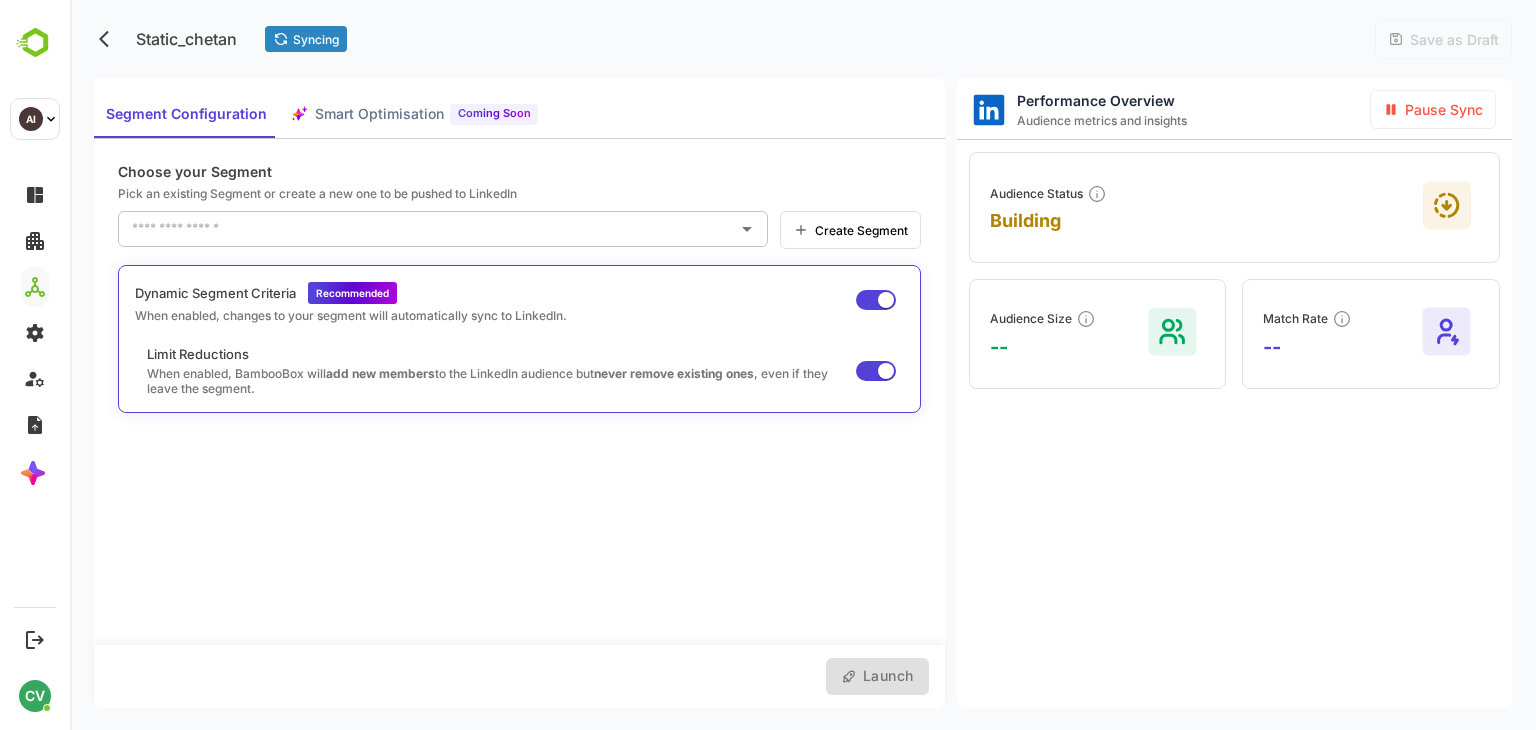 type on "**********" 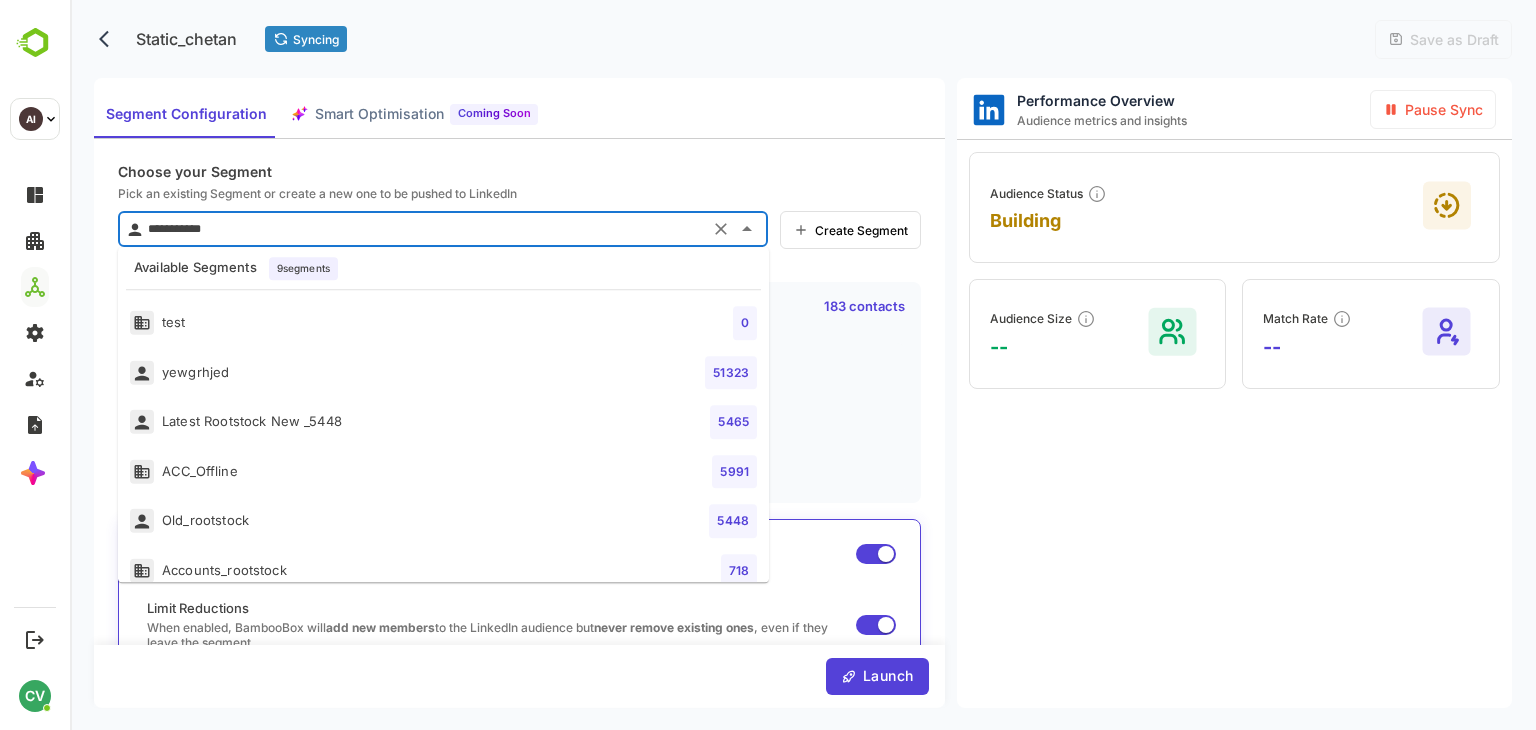 click on "**********" at bounding box center [423, 229] 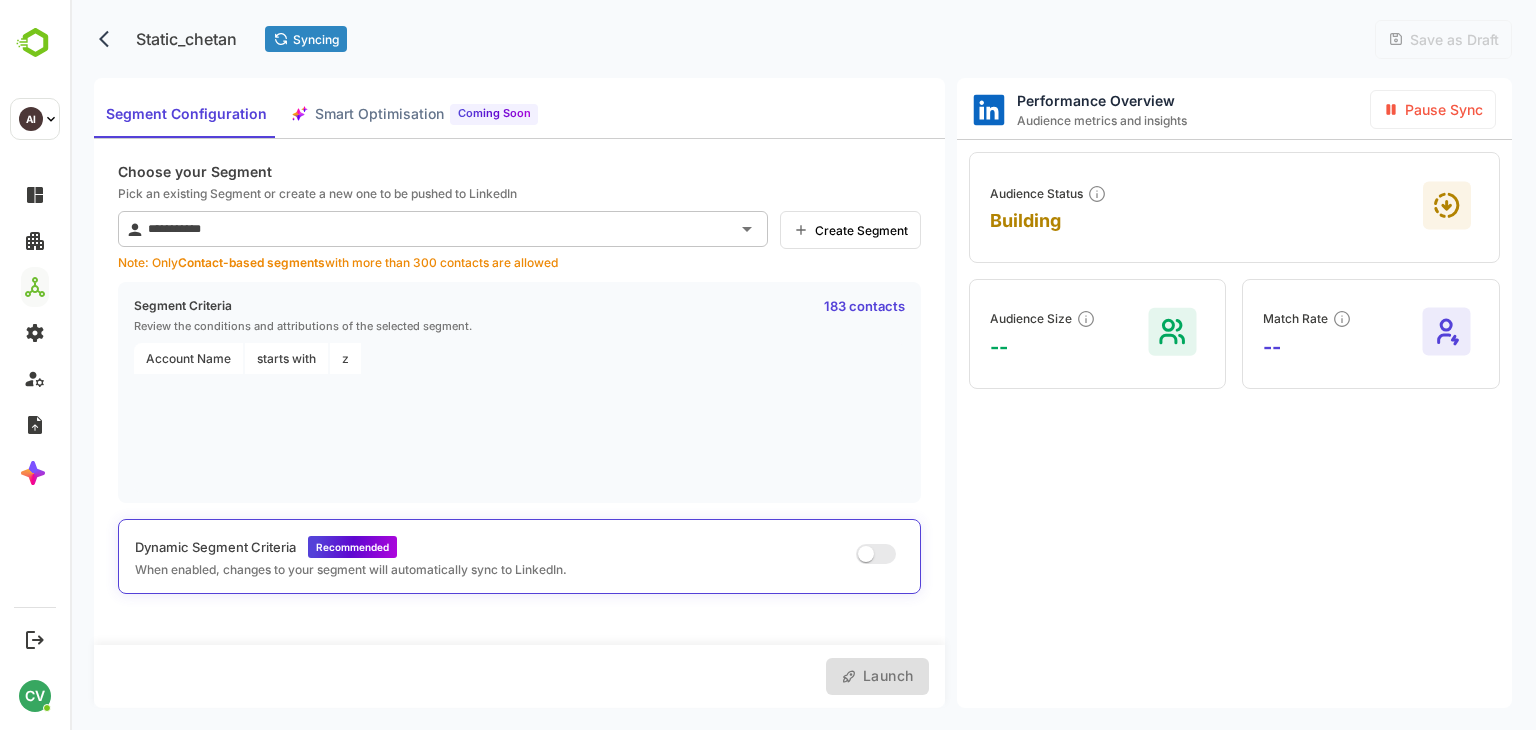 drag, startPoint x: 582, startPoint y: 262, endPoint x: 113, endPoint y: 259, distance: 469.00958 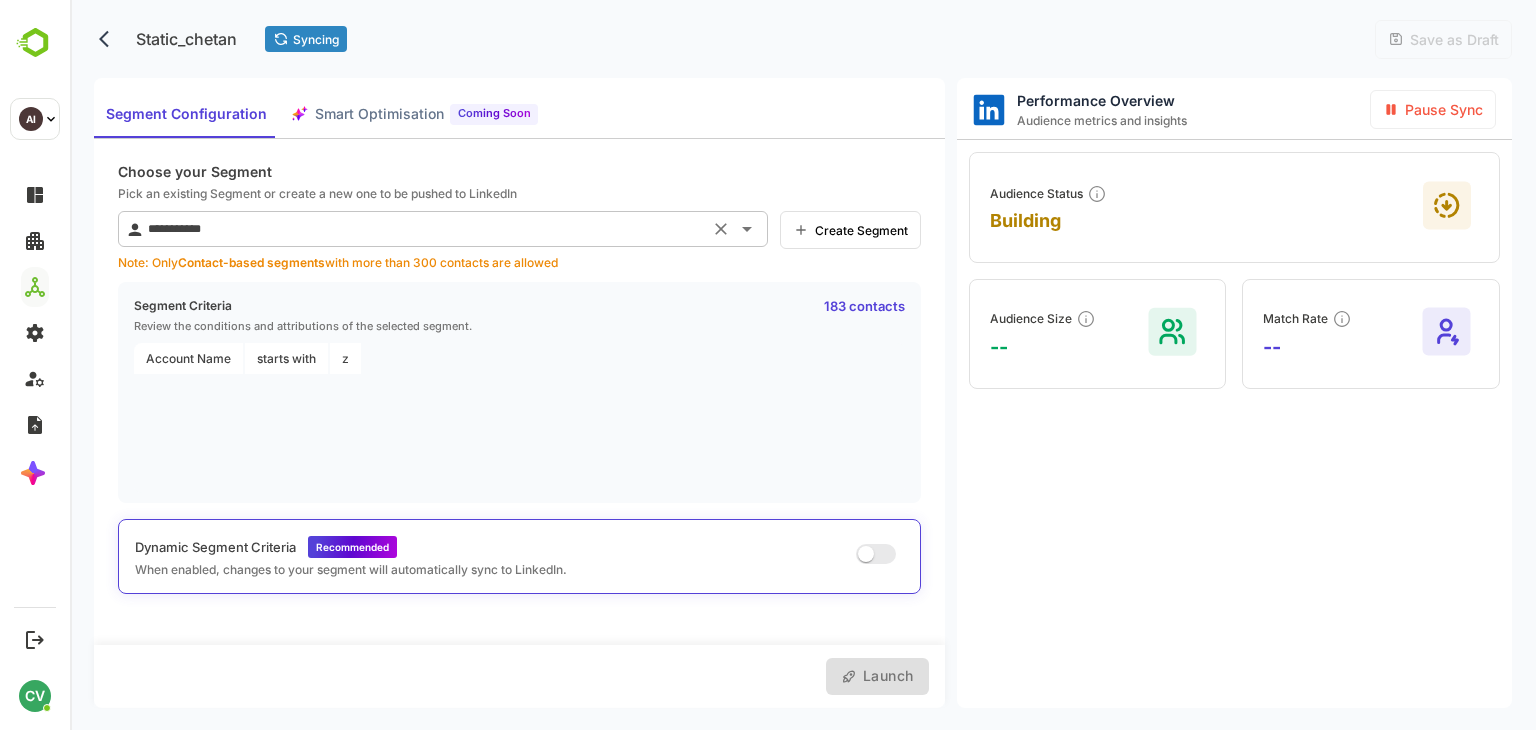click on "**********" at bounding box center (423, 229) 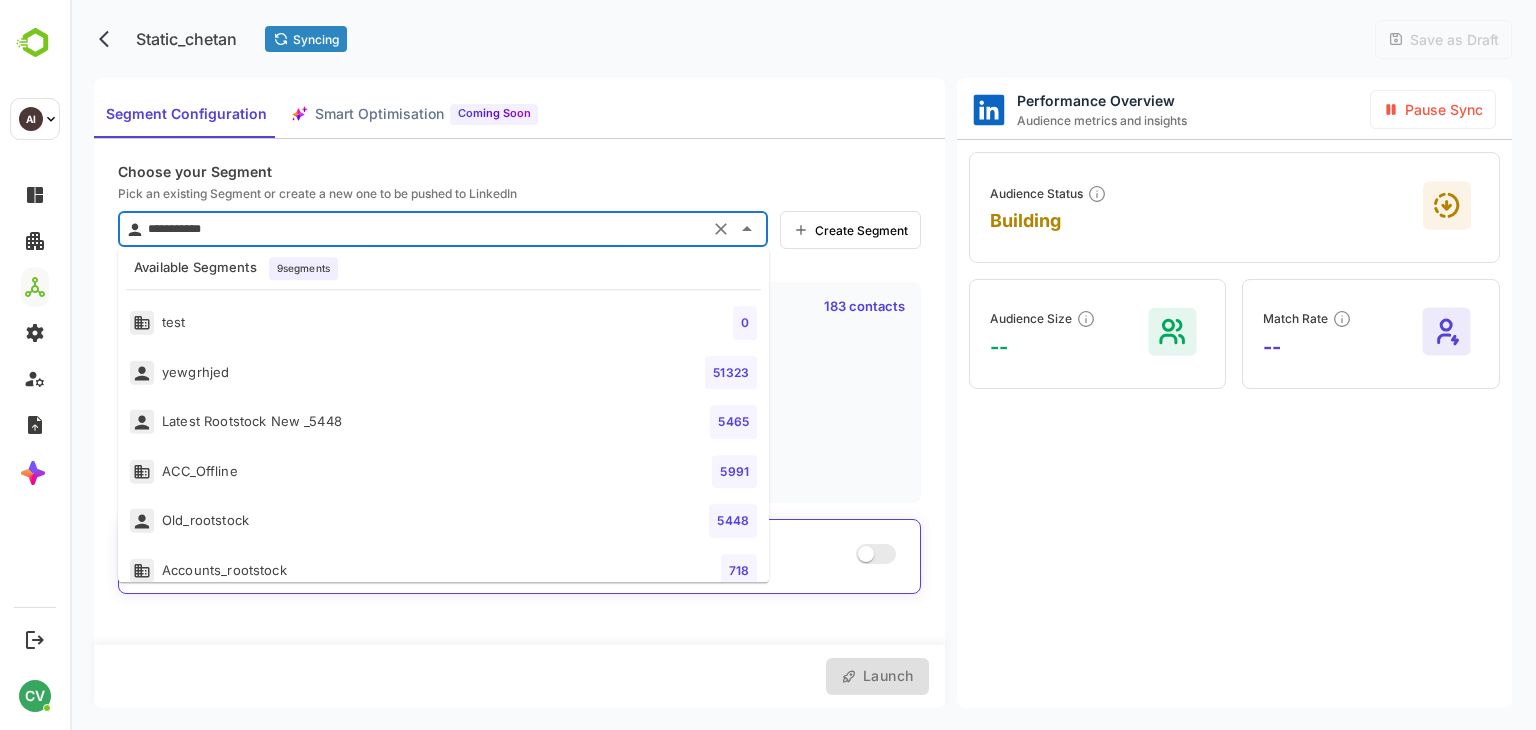 scroll, scrollTop: 163, scrollLeft: 0, axis: vertical 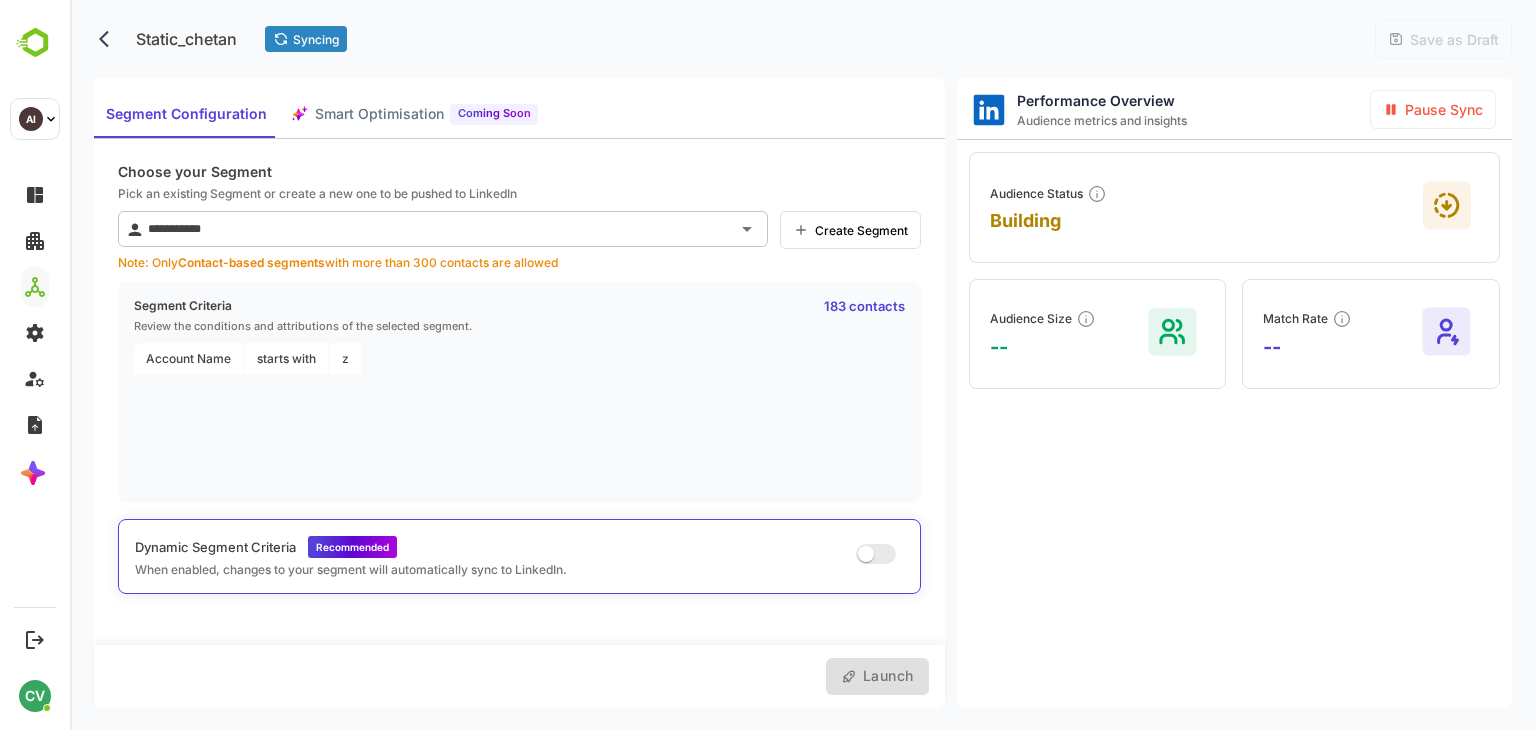 click on "**********" at bounding box center (519, 392) 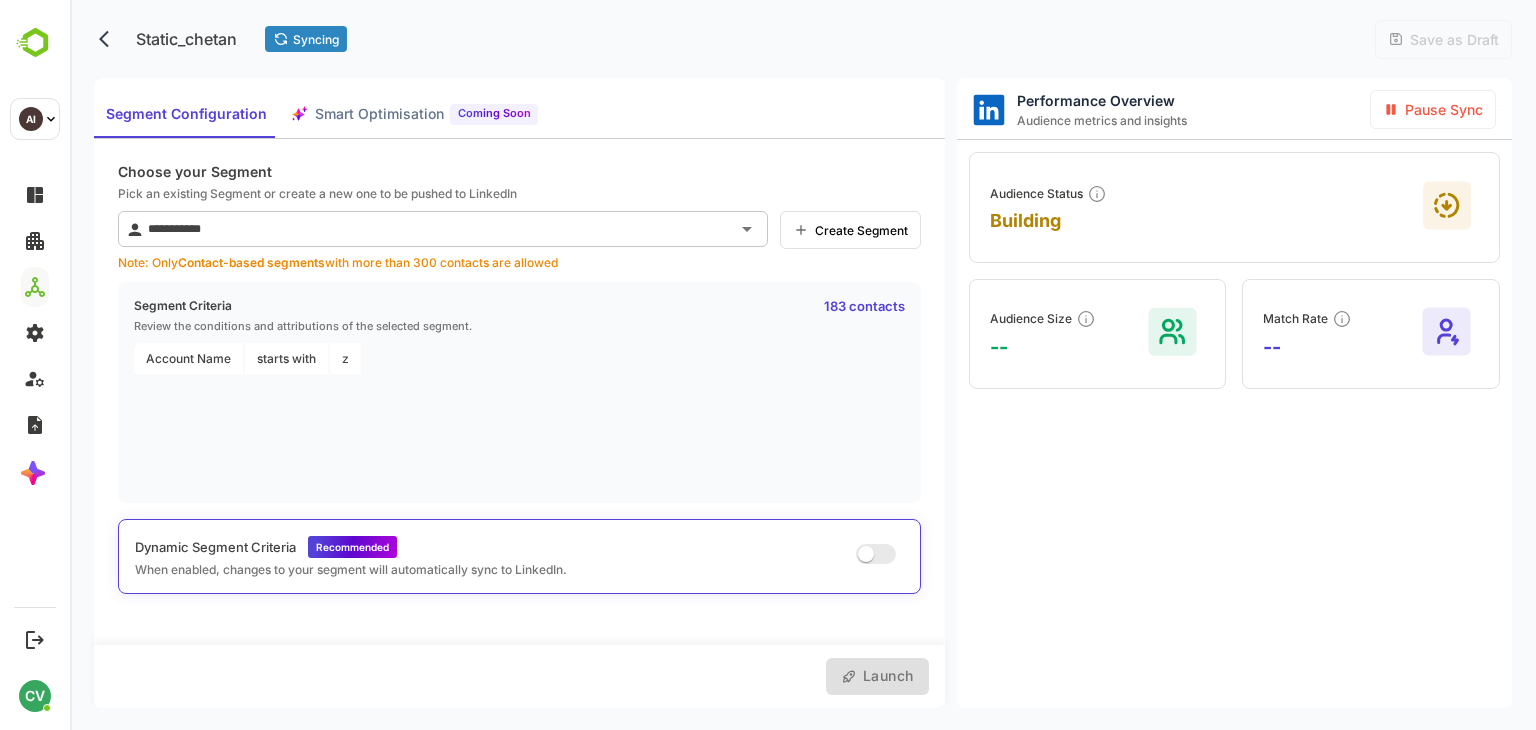 click on "Performance Overview Audience metrics and insights Pause Sync Audience Status Building Audience Size -- Match Rate --" at bounding box center (1234, 393) 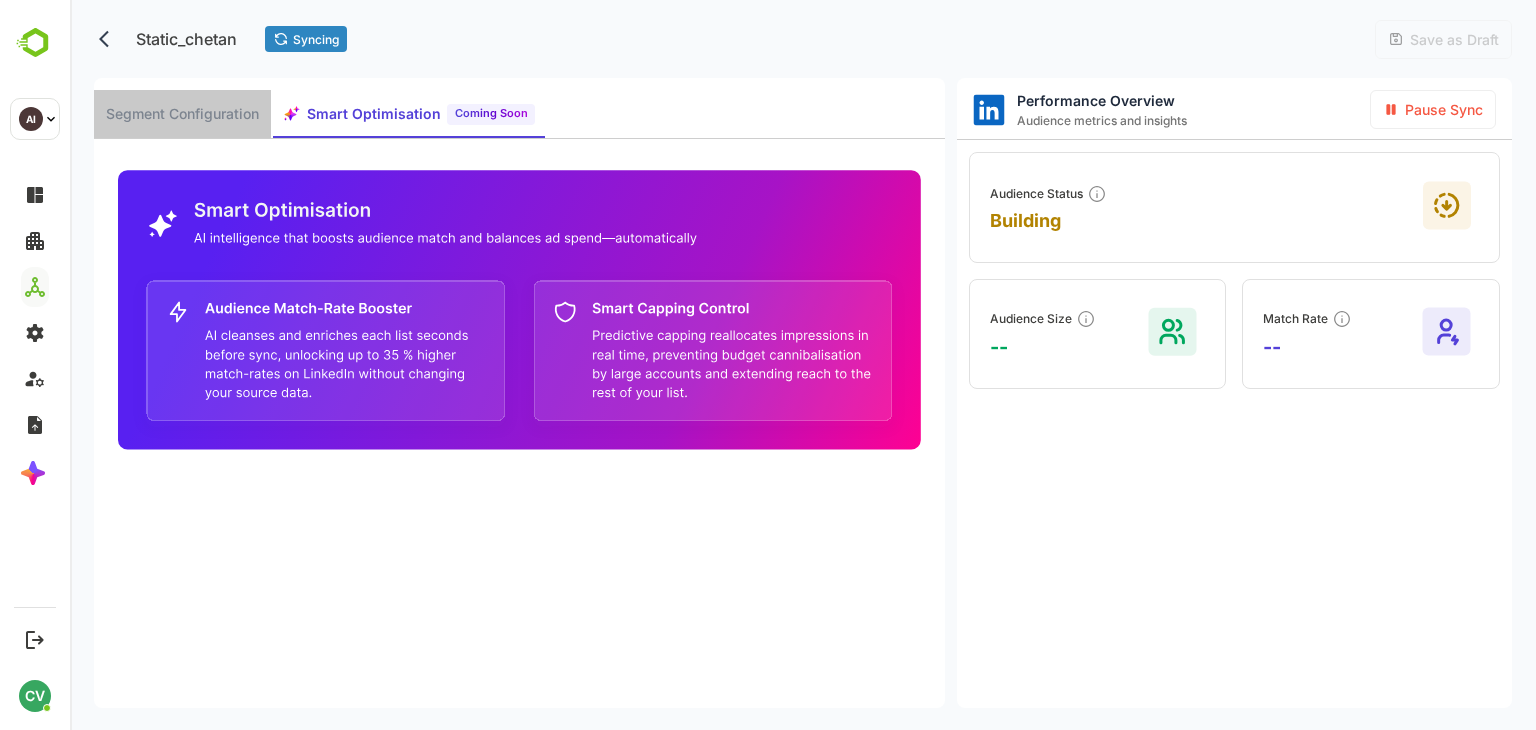 click on "Segment Configuration" at bounding box center (182, 114) 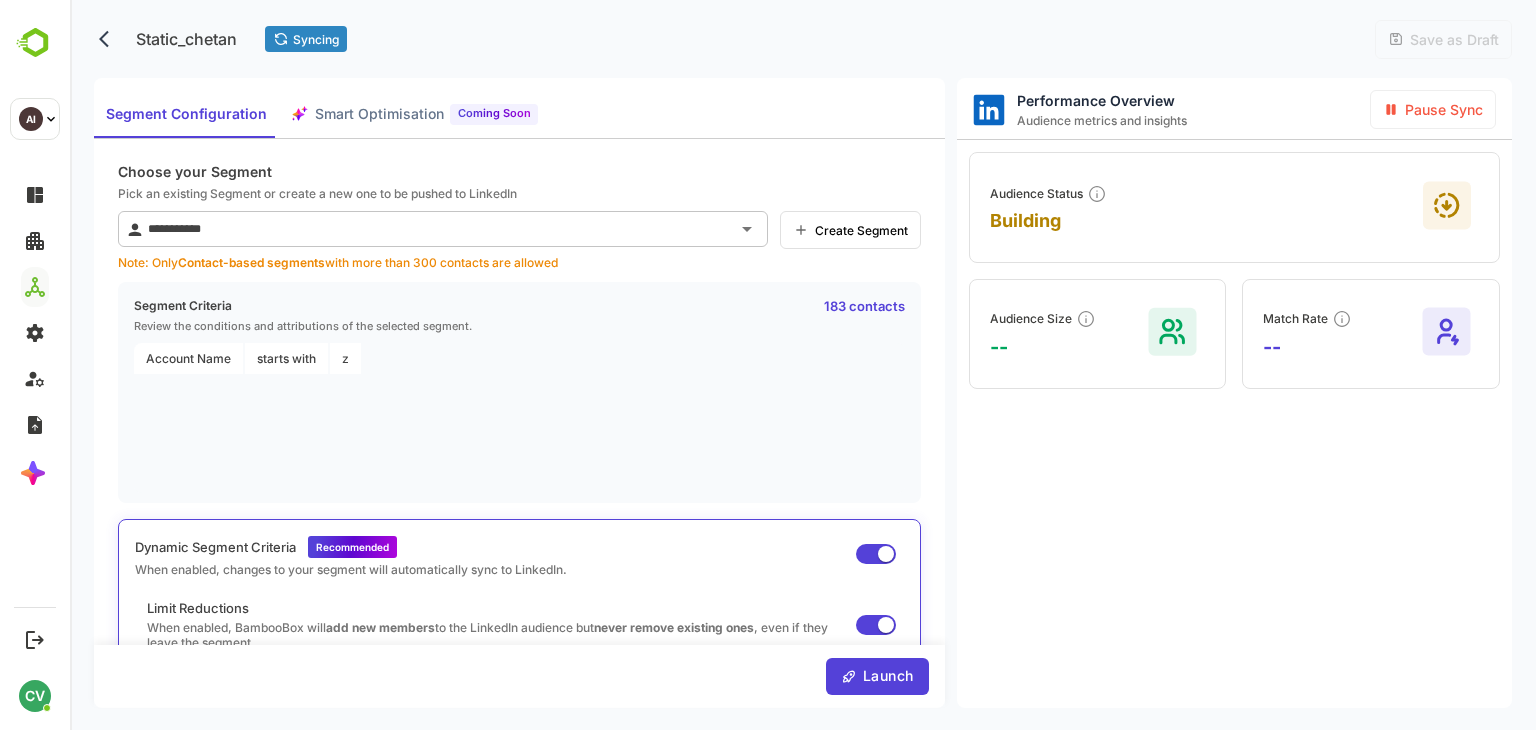 scroll, scrollTop: 20, scrollLeft: 0, axis: vertical 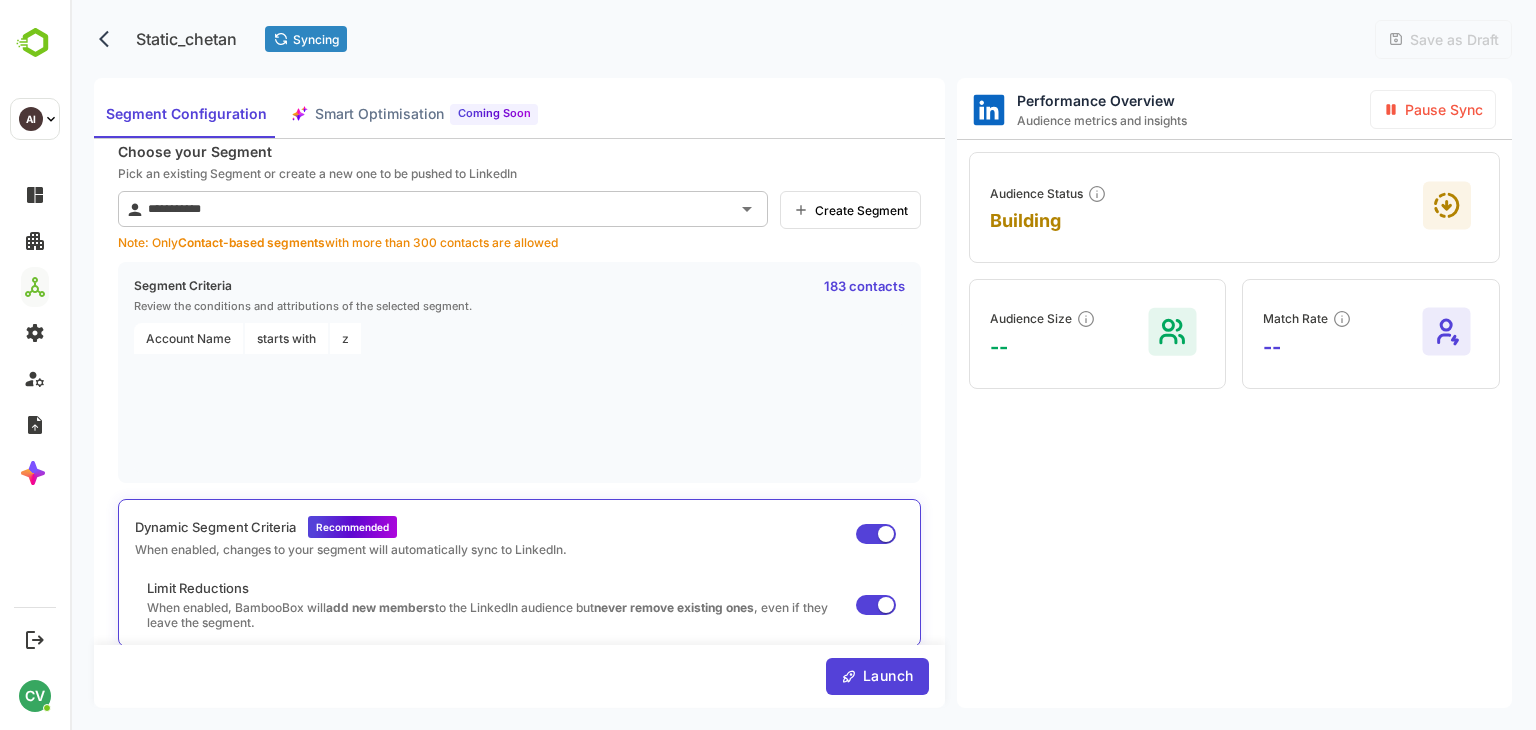 type 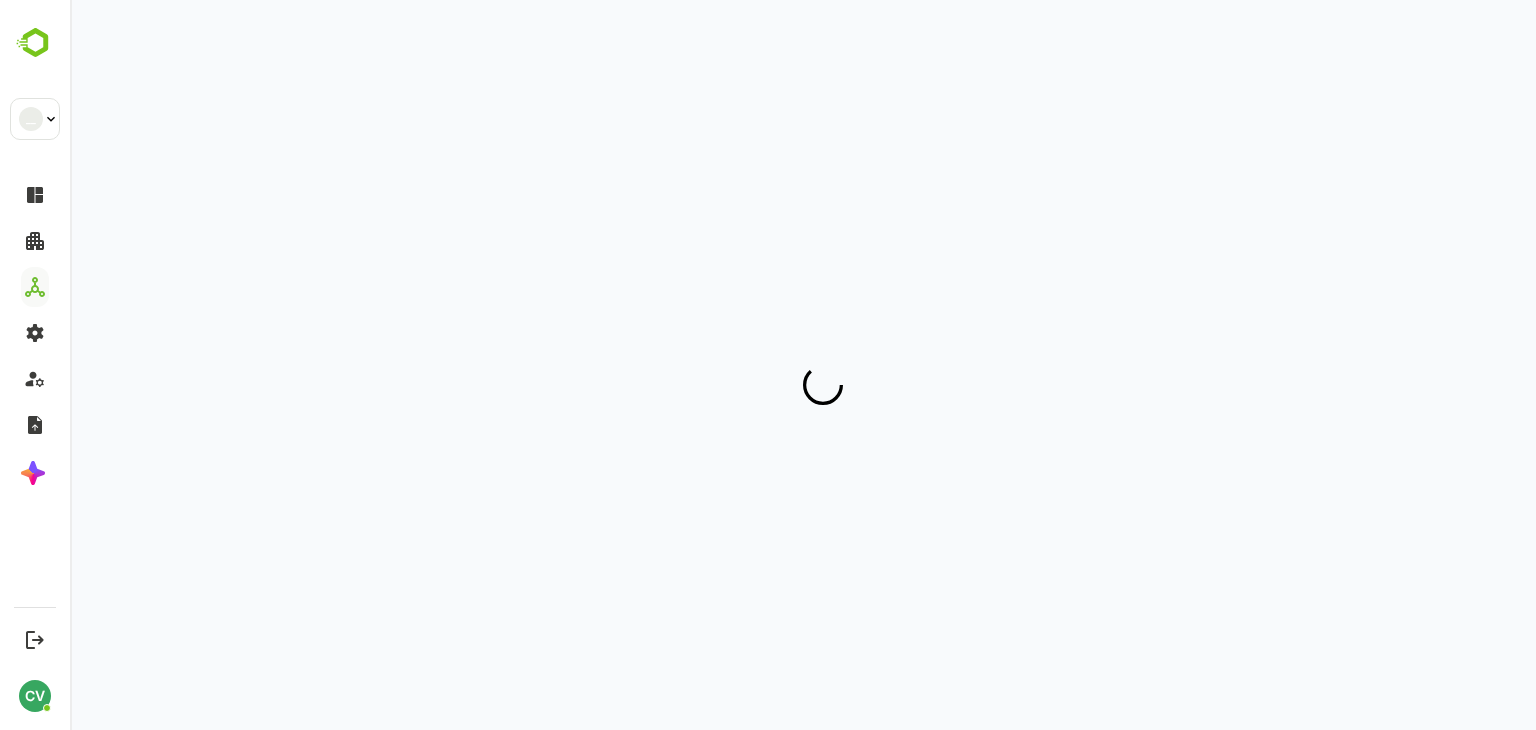 scroll, scrollTop: 0, scrollLeft: 0, axis: both 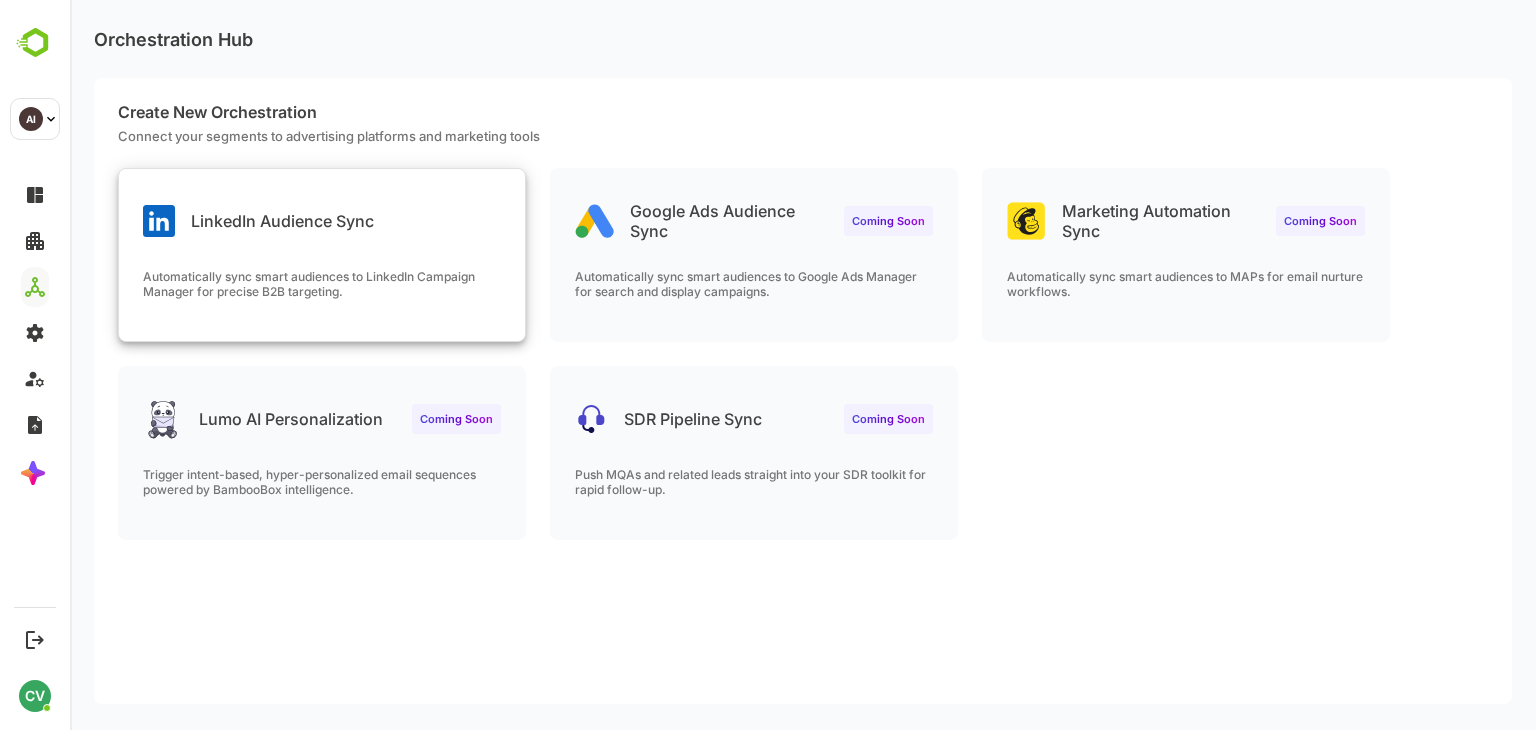 click on "LinkedIn Audience Sync Automatically sync smart audiences to LinkedIn Campaign Manager for precise B2B targeting." at bounding box center (322, 255) 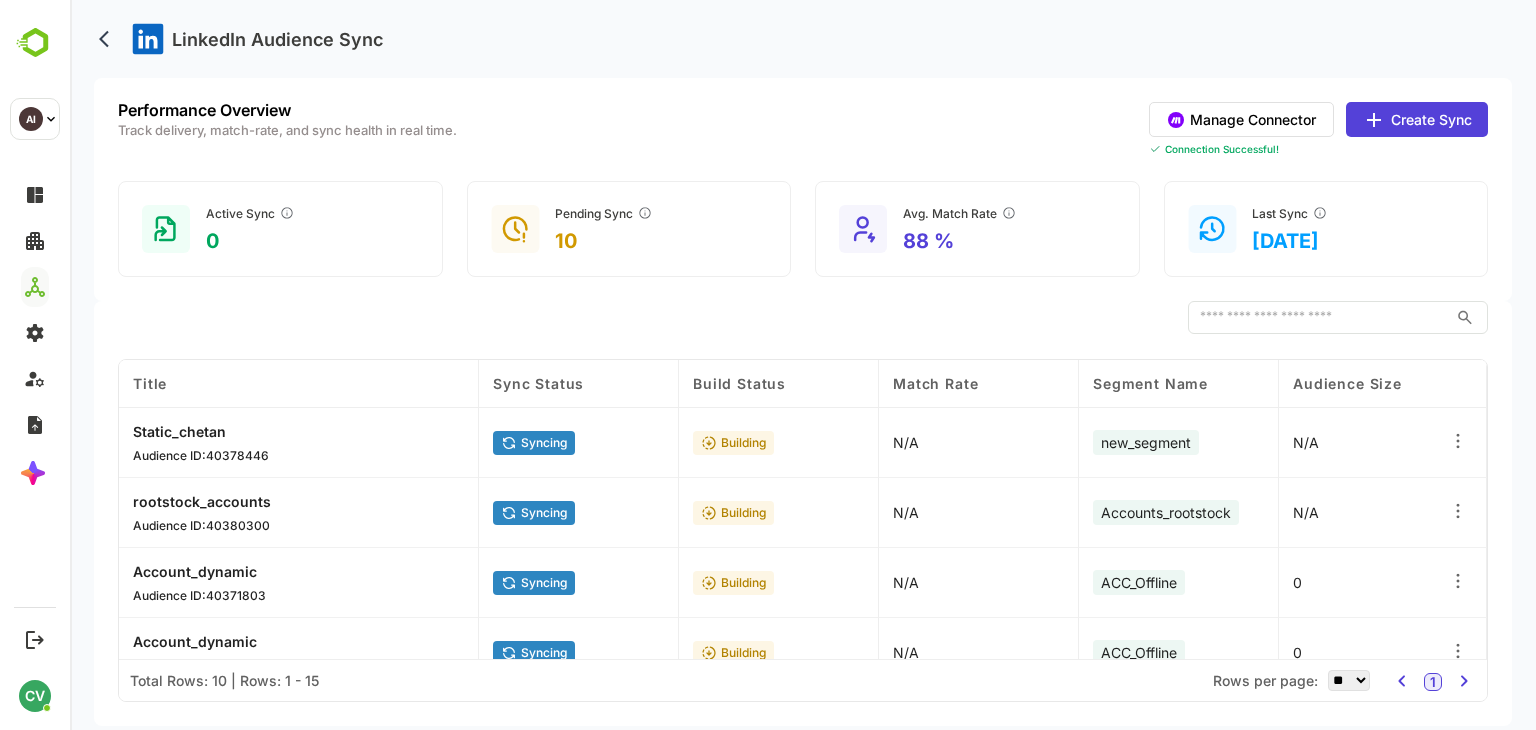 click on "Create Sync" at bounding box center (1417, 119) 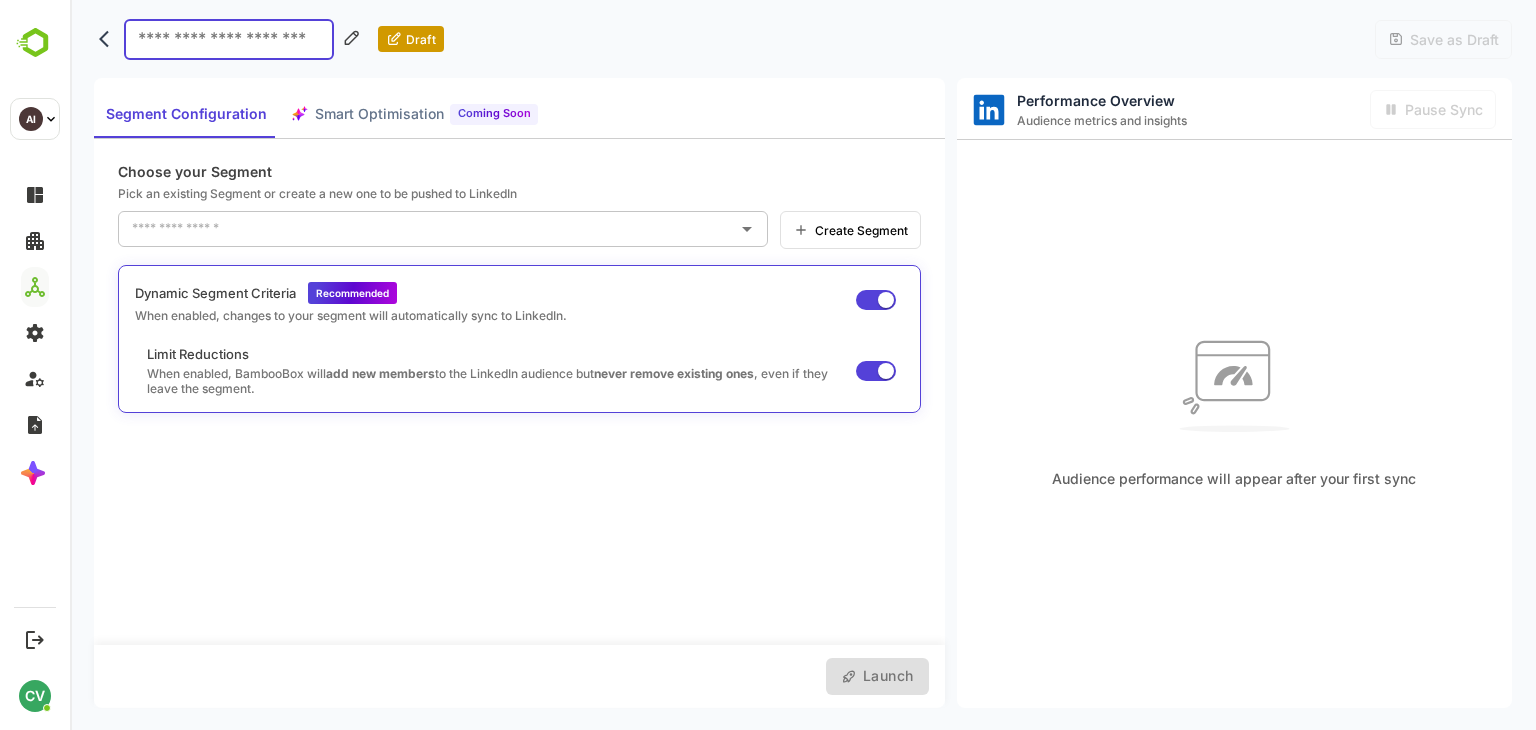 click on "Choose your Segment" at bounding box center (519, 171) 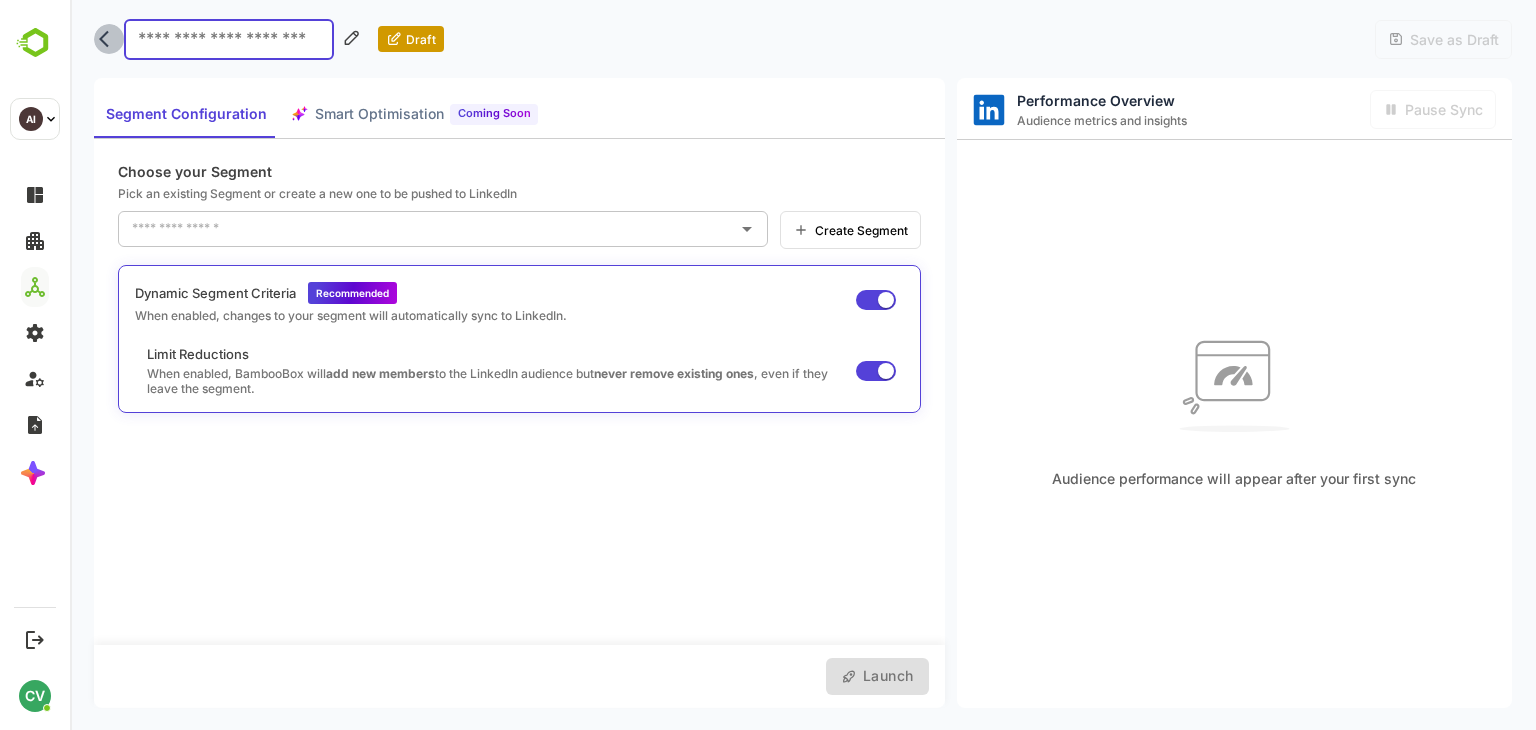 click at bounding box center [109, 39] 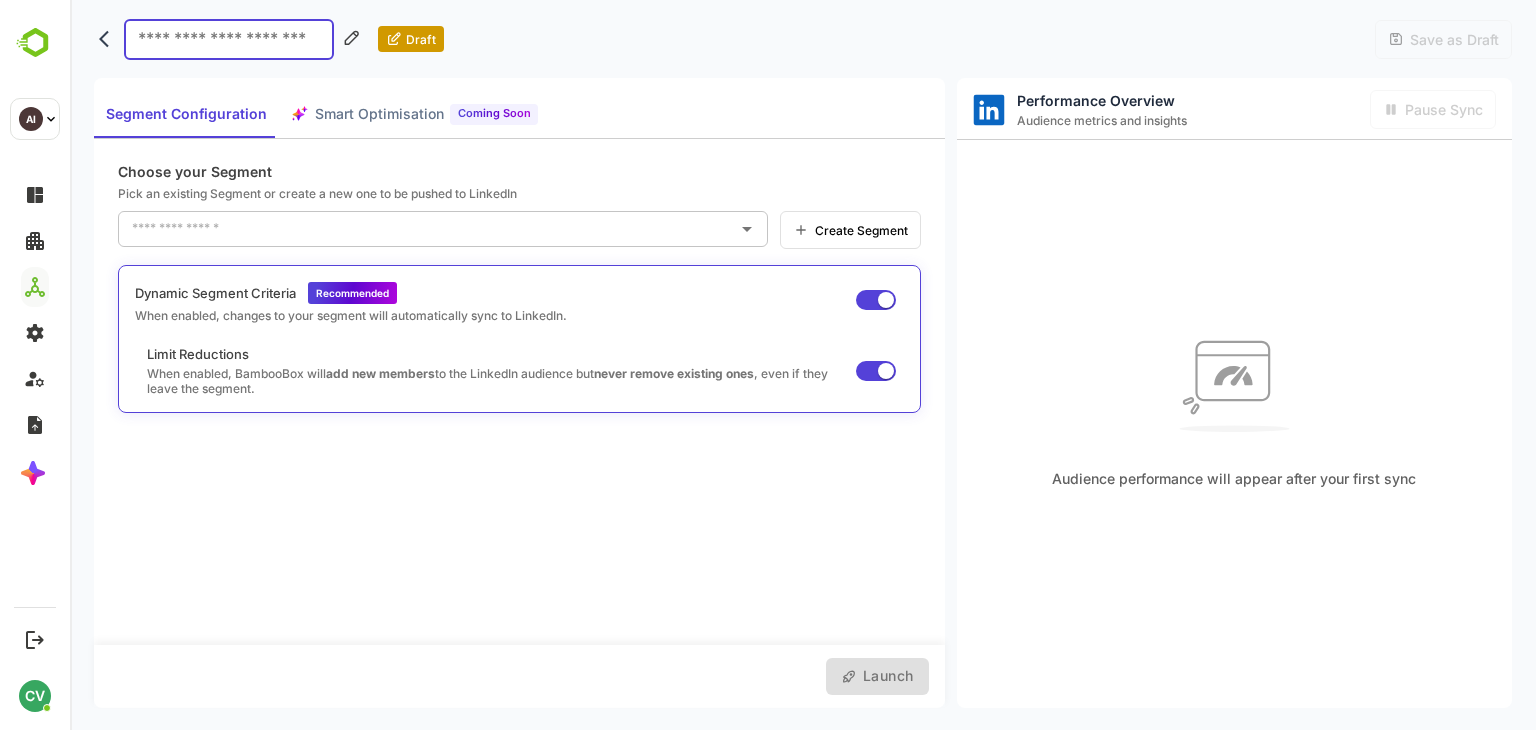 click 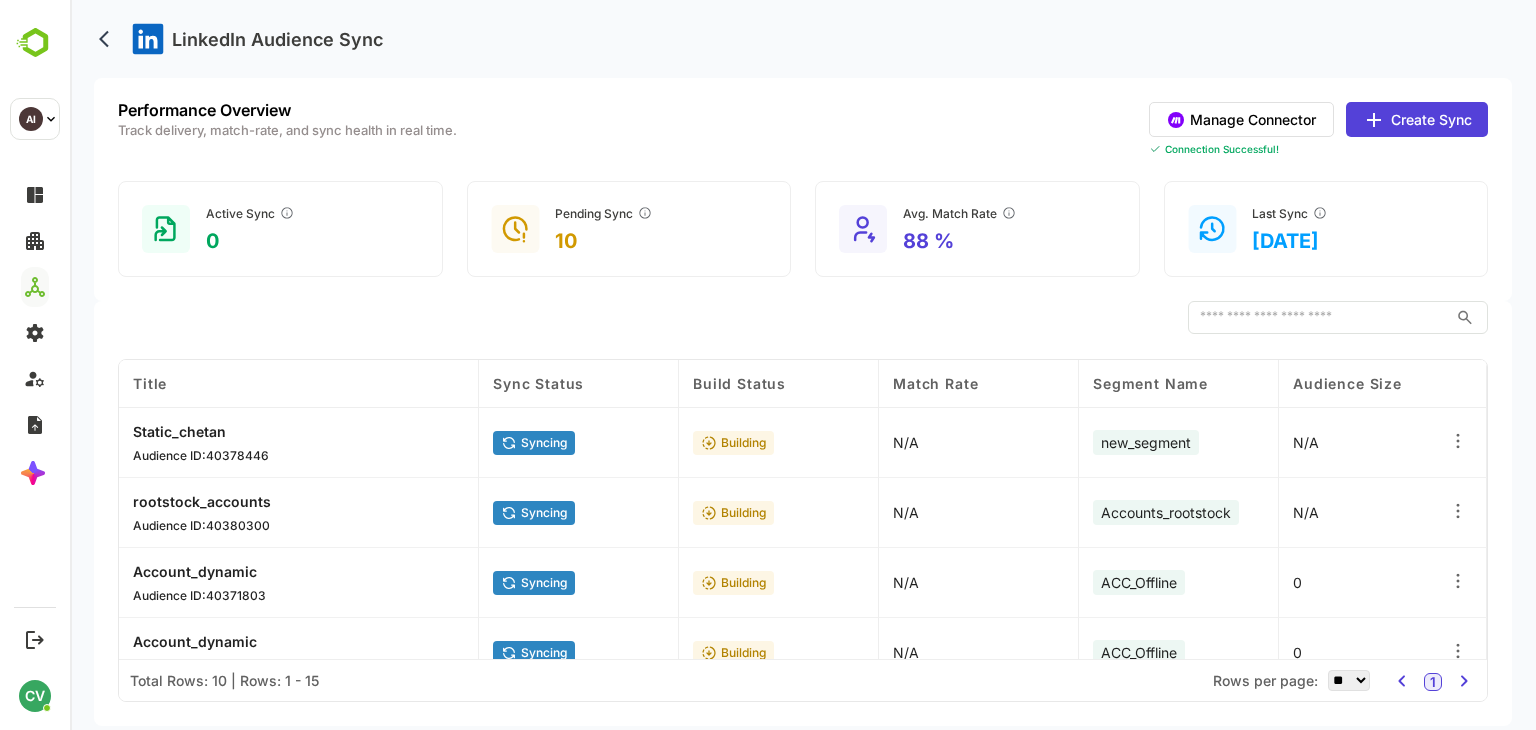 click at bounding box center (109, 39) 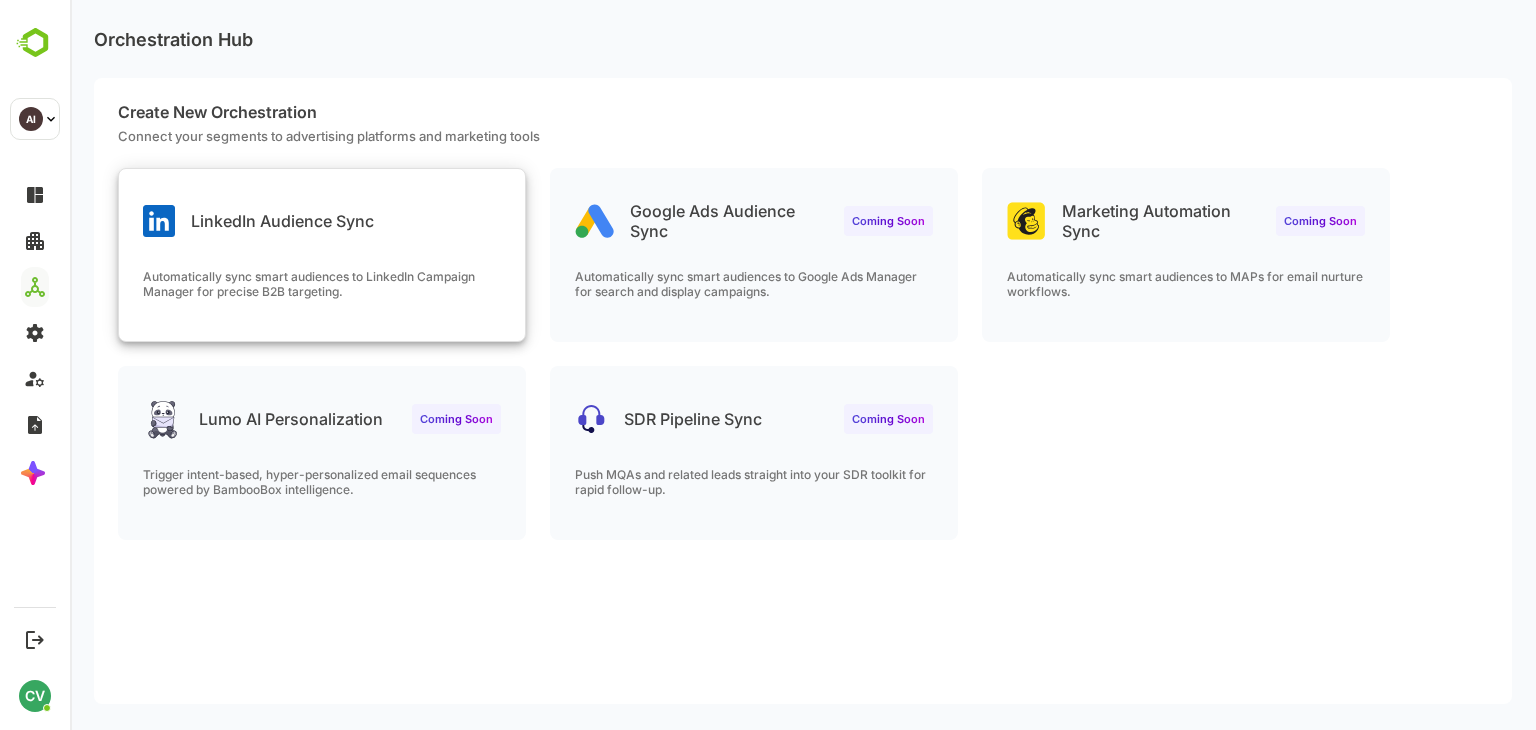 click on "LinkedIn Audience Sync" at bounding box center [258, 221] 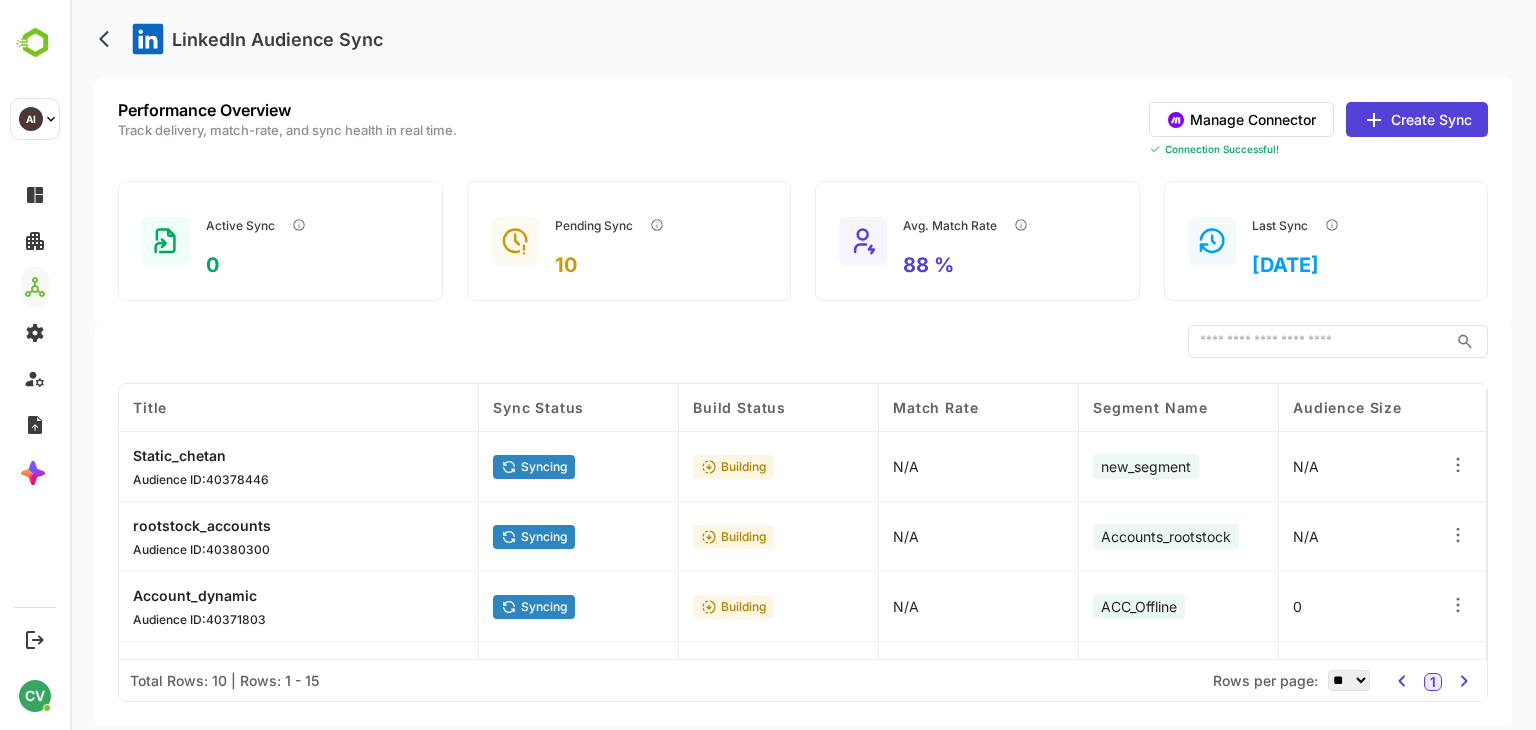 click on "Create Sync" at bounding box center [1417, 119] 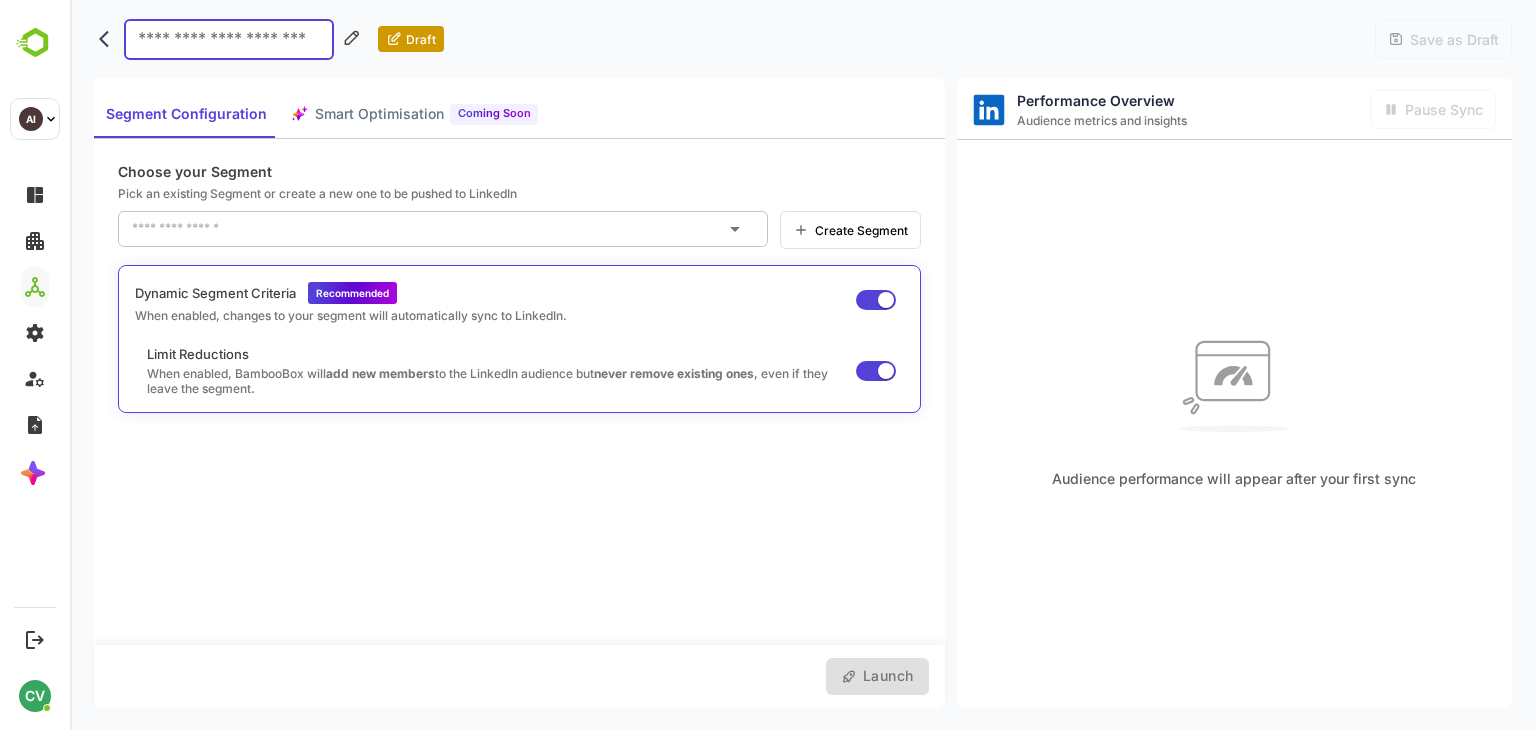 click at bounding box center [428, 229] 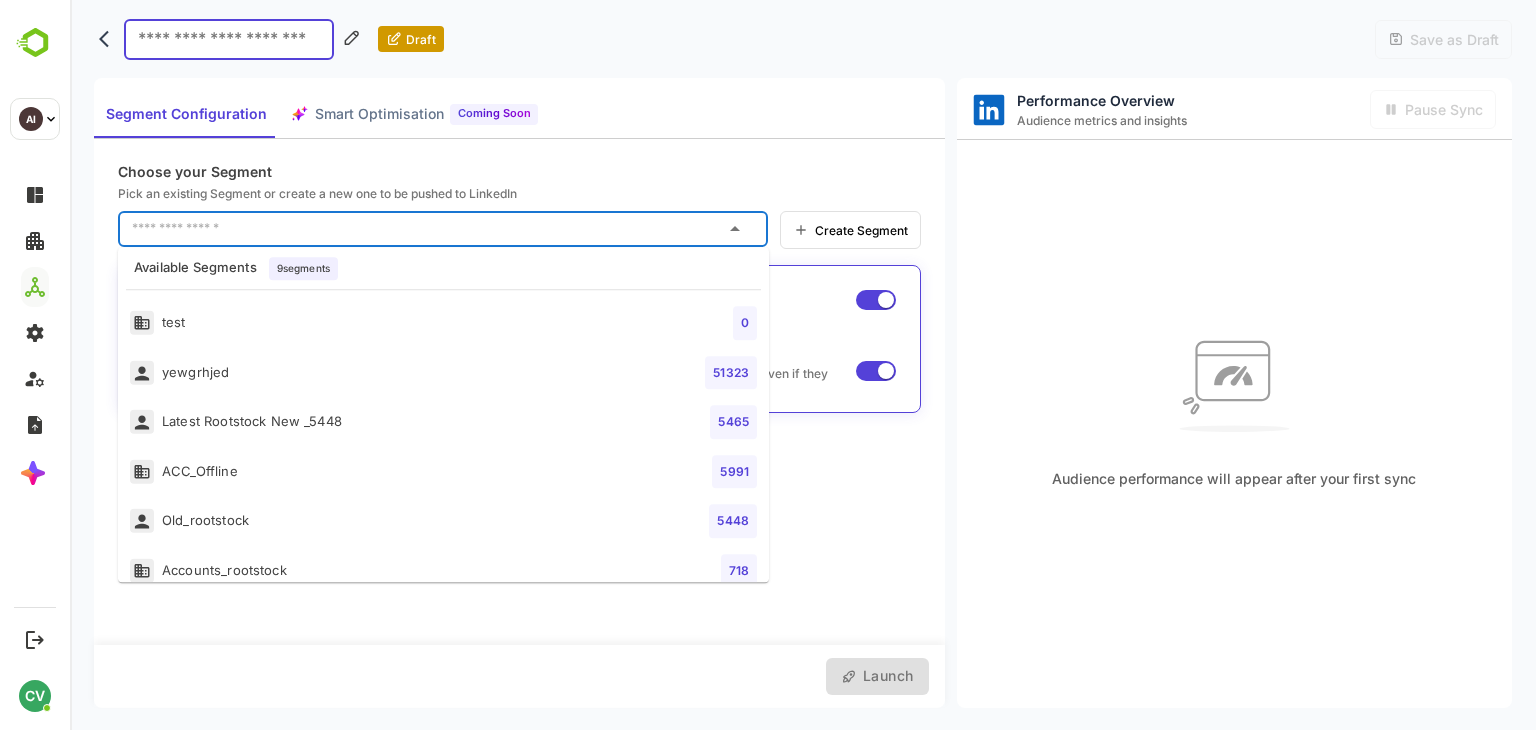 click on "Pick an existing Segment or create a new one to be pushed to LinkedIn" at bounding box center [519, 193] 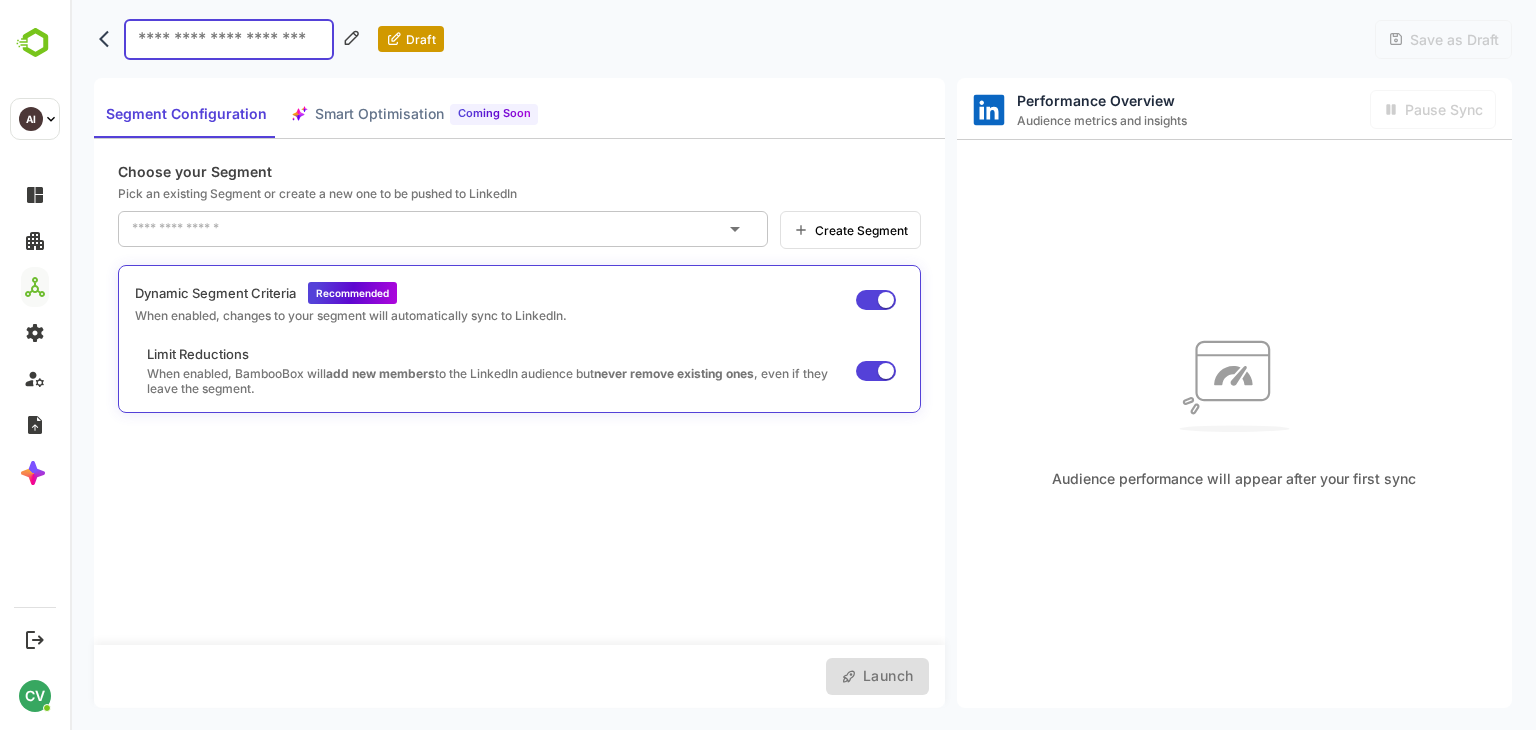 click 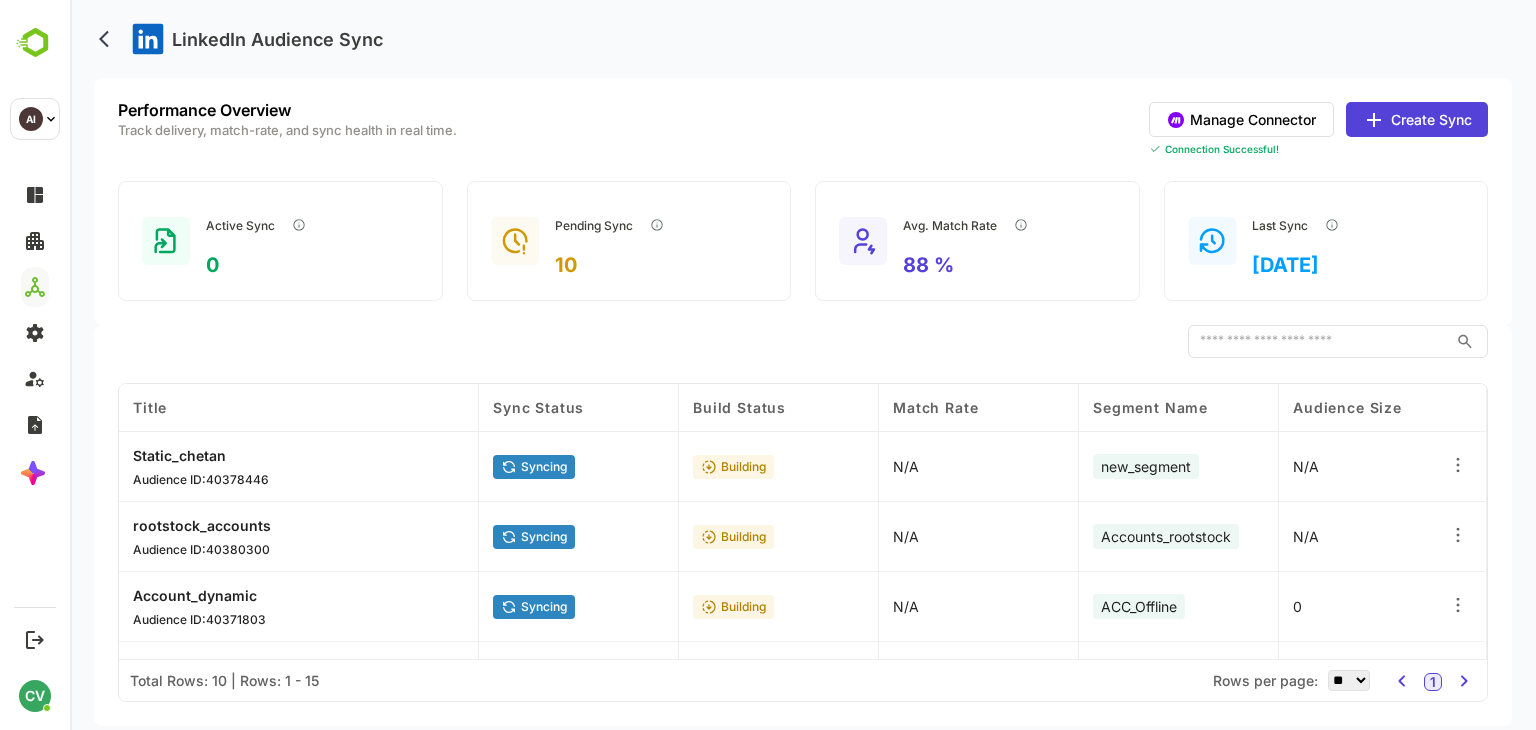 click on "Create Sync" at bounding box center [1417, 119] 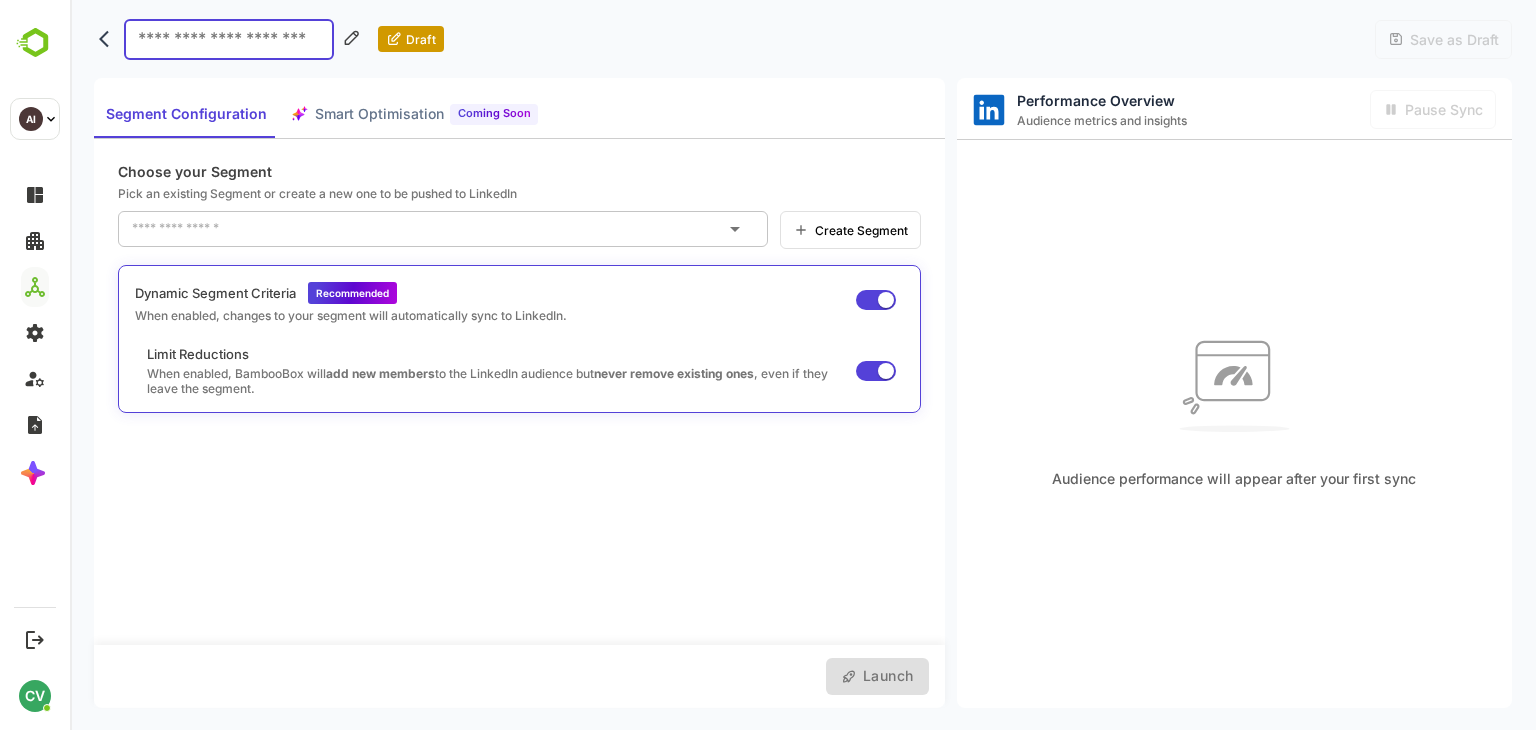 click at bounding box center (428, 229) 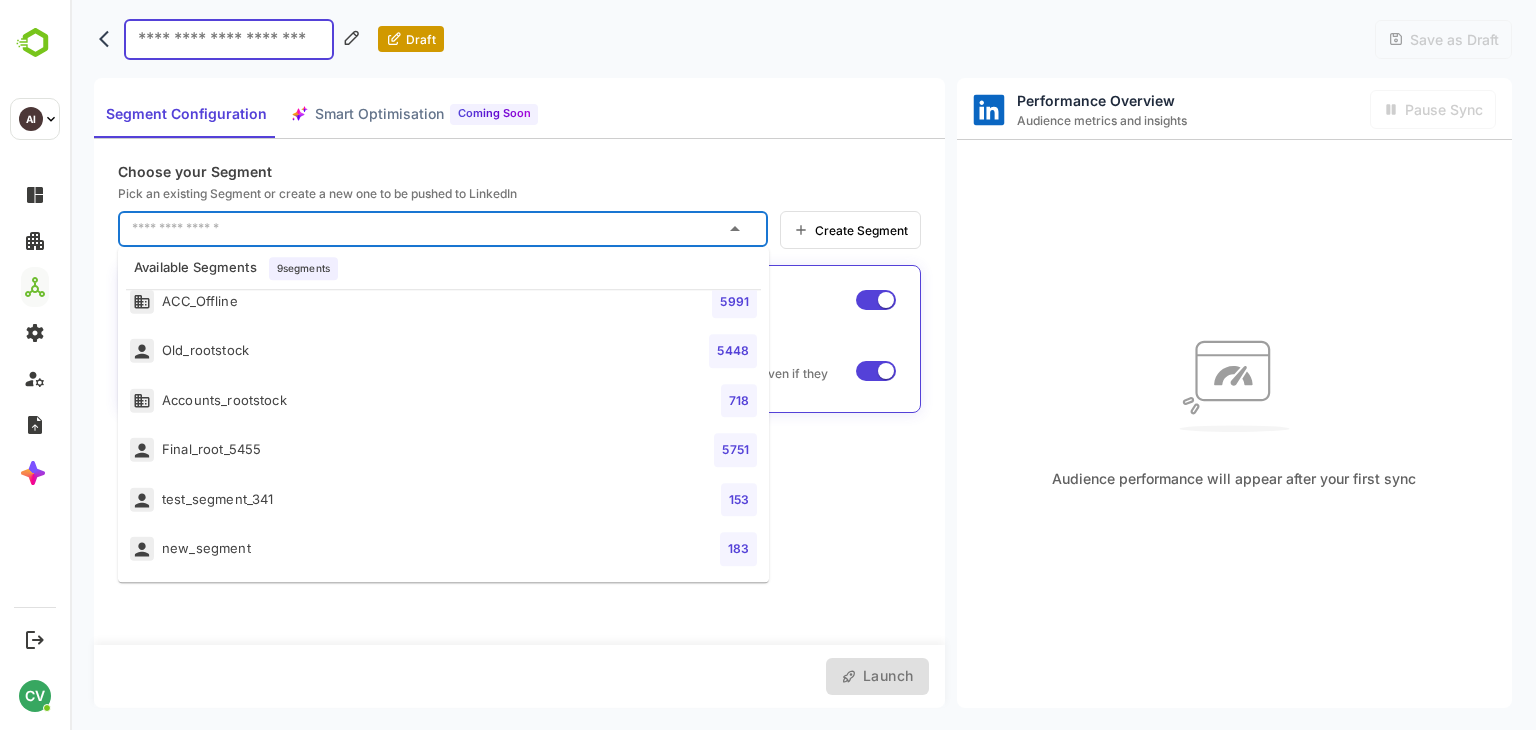 scroll, scrollTop: 0, scrollLeft: 0, axis: both 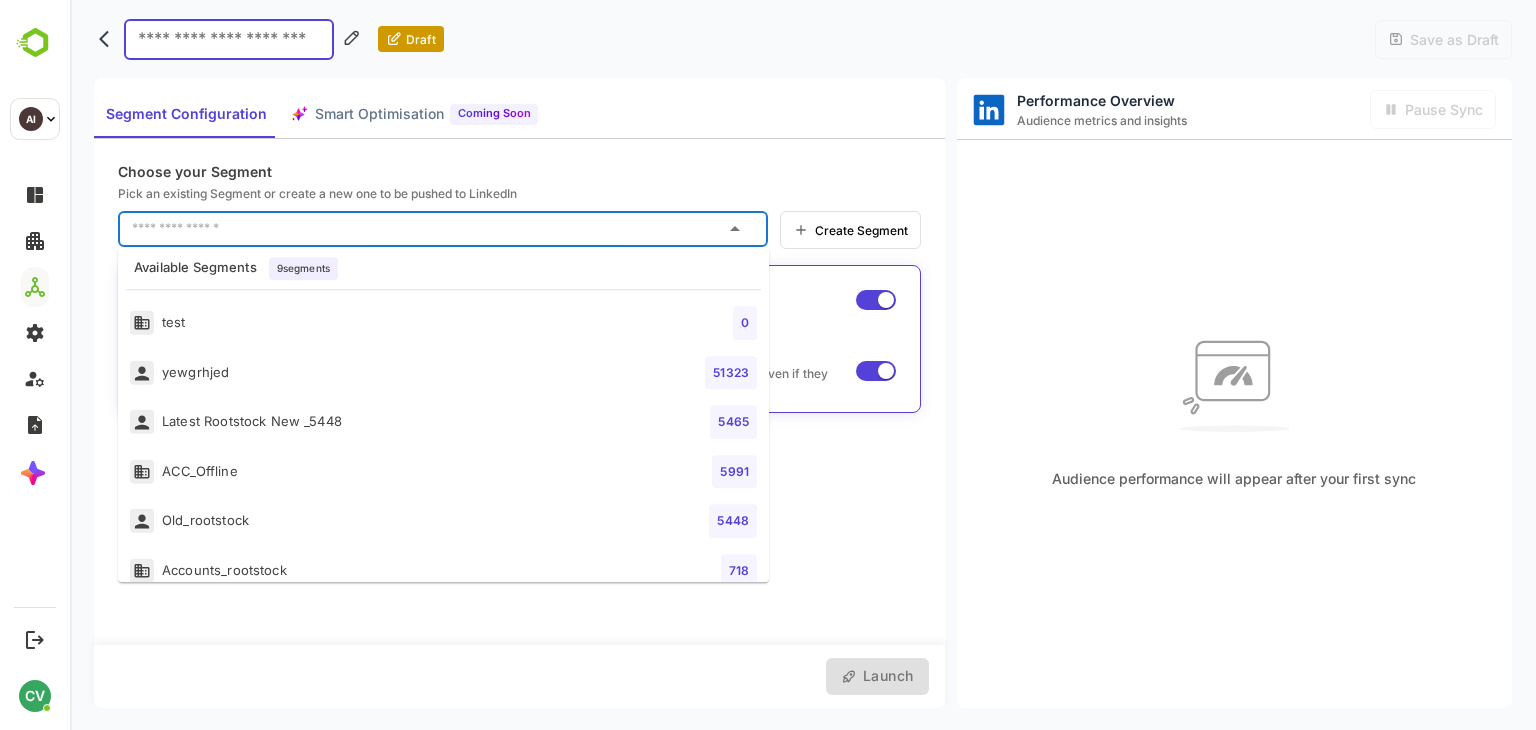 click on "test" at bounding box center [158, 323] 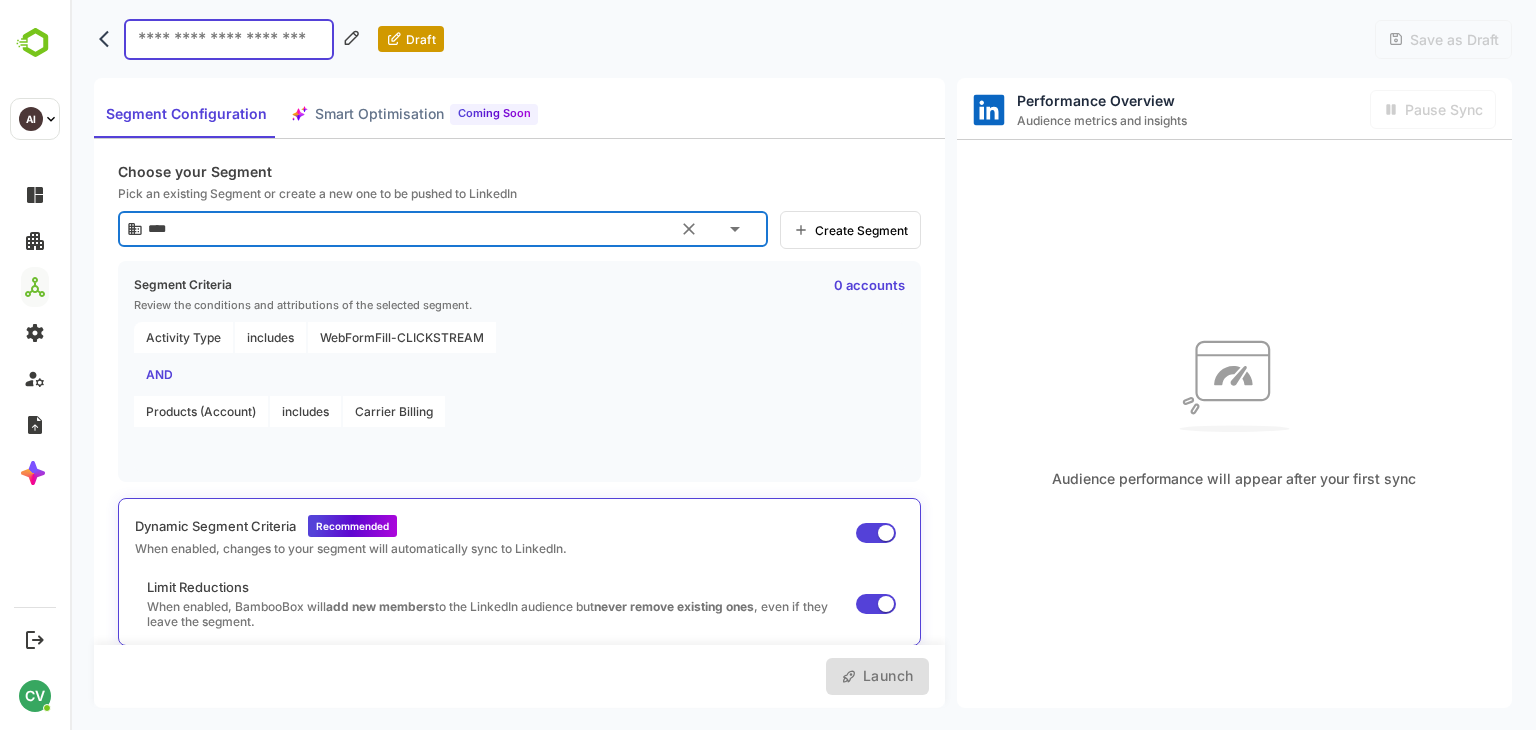 click on "****" at bounding box center (423, 229) 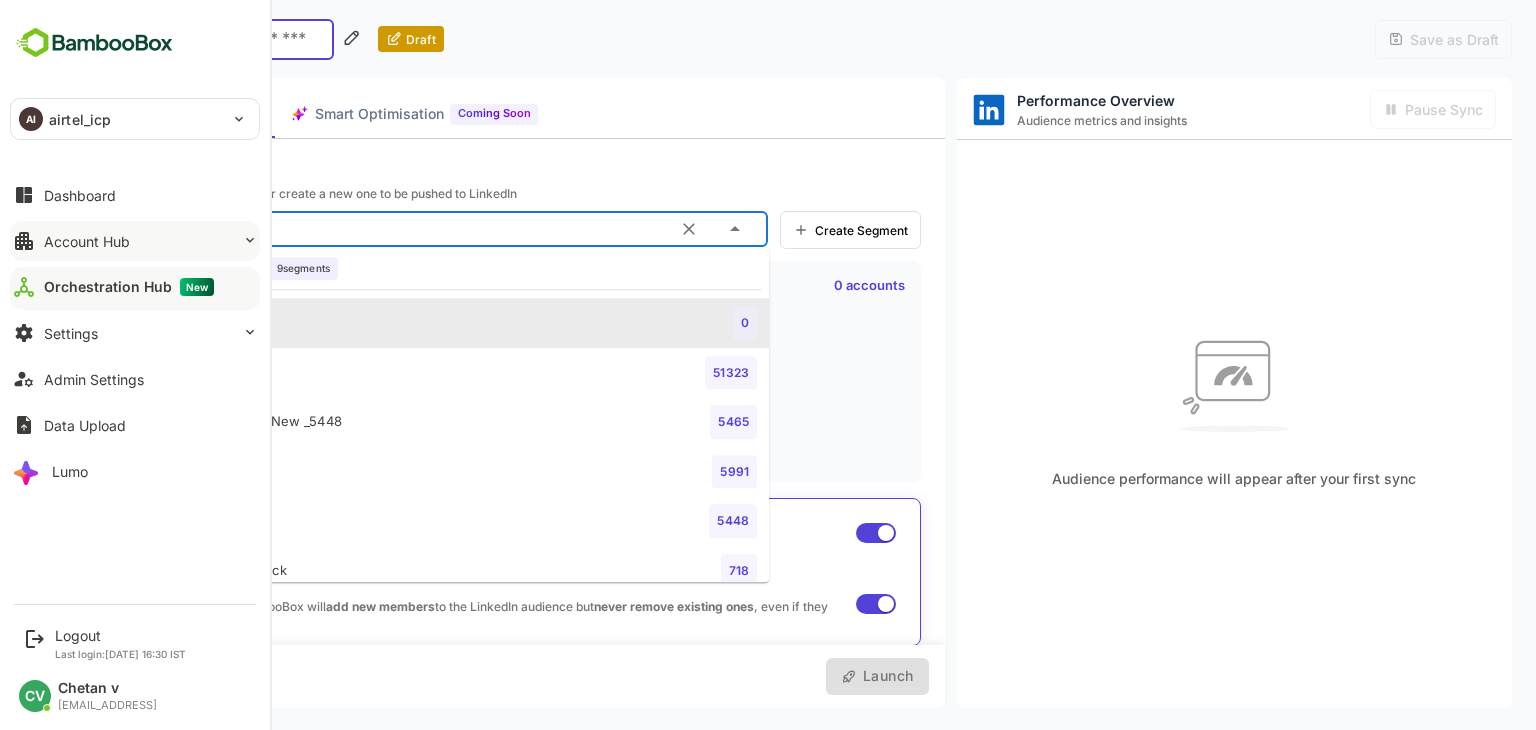 click on "Account Hub" at bounding box center (135, 241) 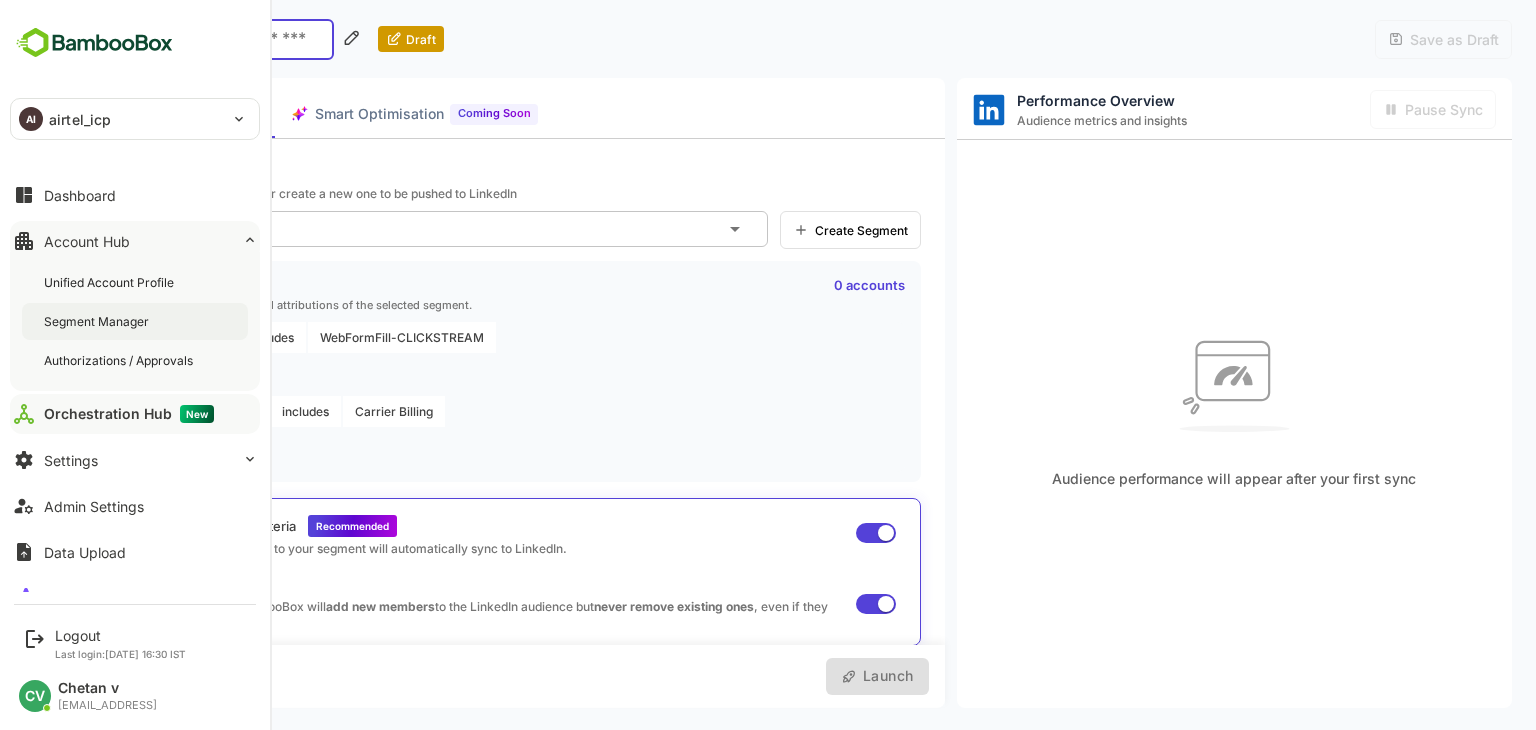 click on "Segment Manager" at bounding box center (135, 321) 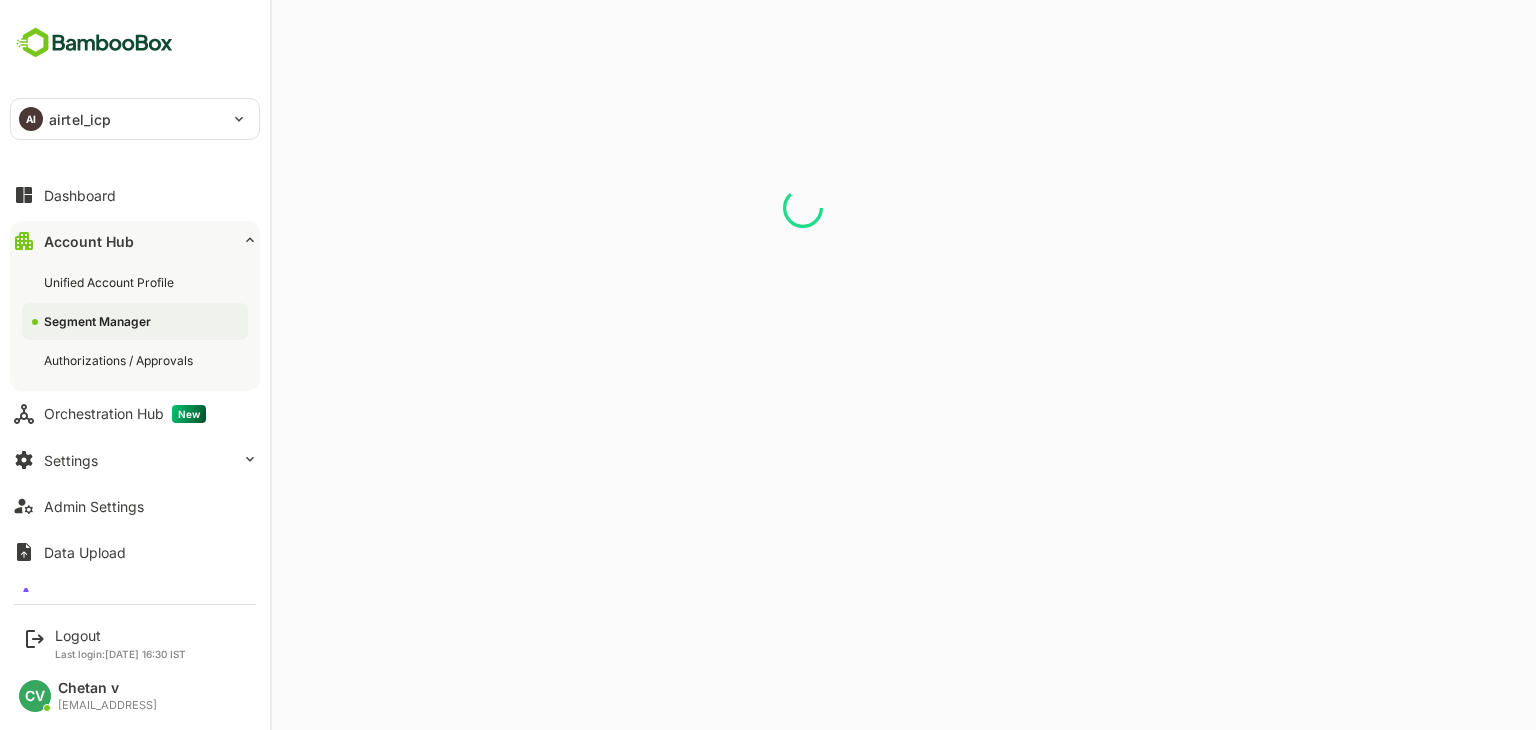 scroll, scrollTop: 0, scrollLeft: 0, axis: both 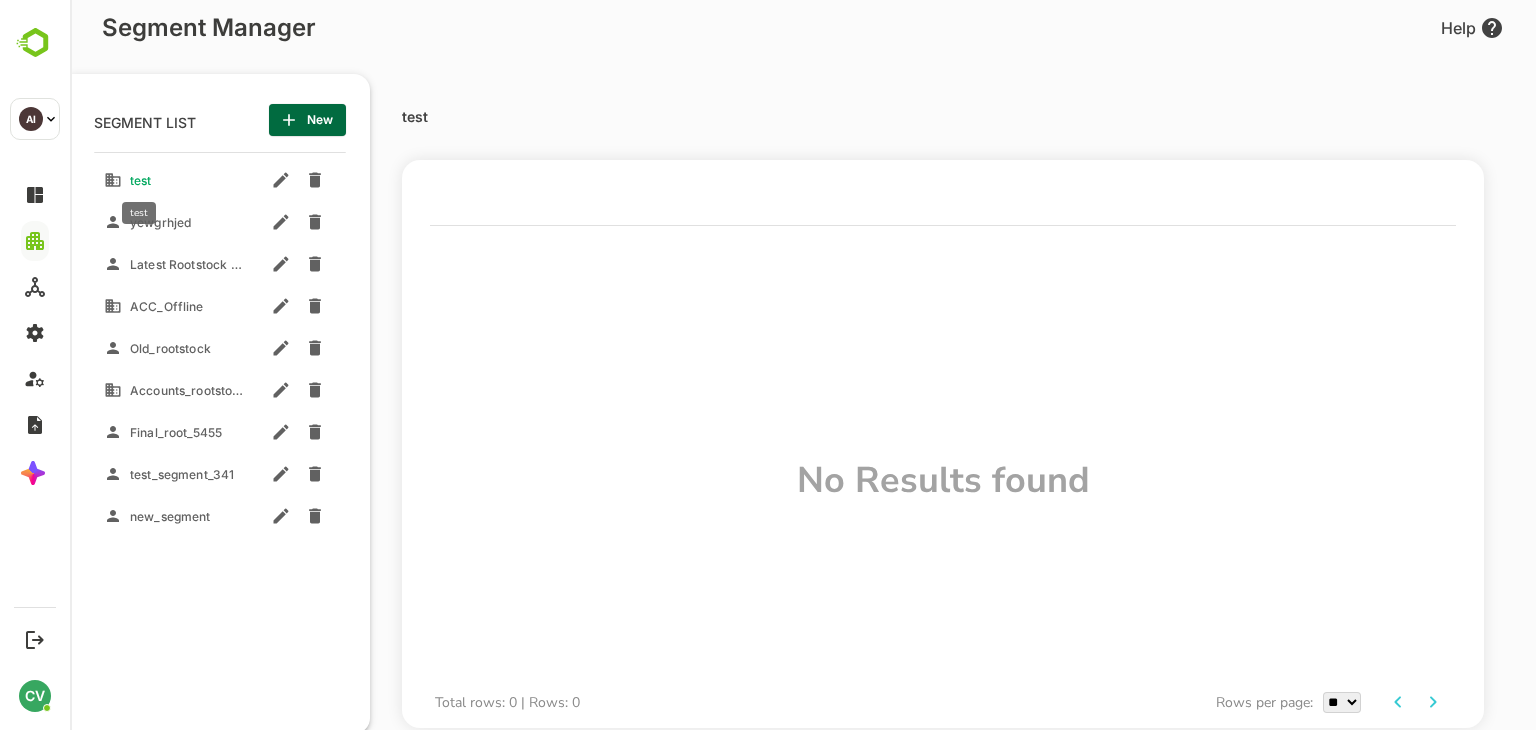 click on "test" at bounding box center (137, 180) 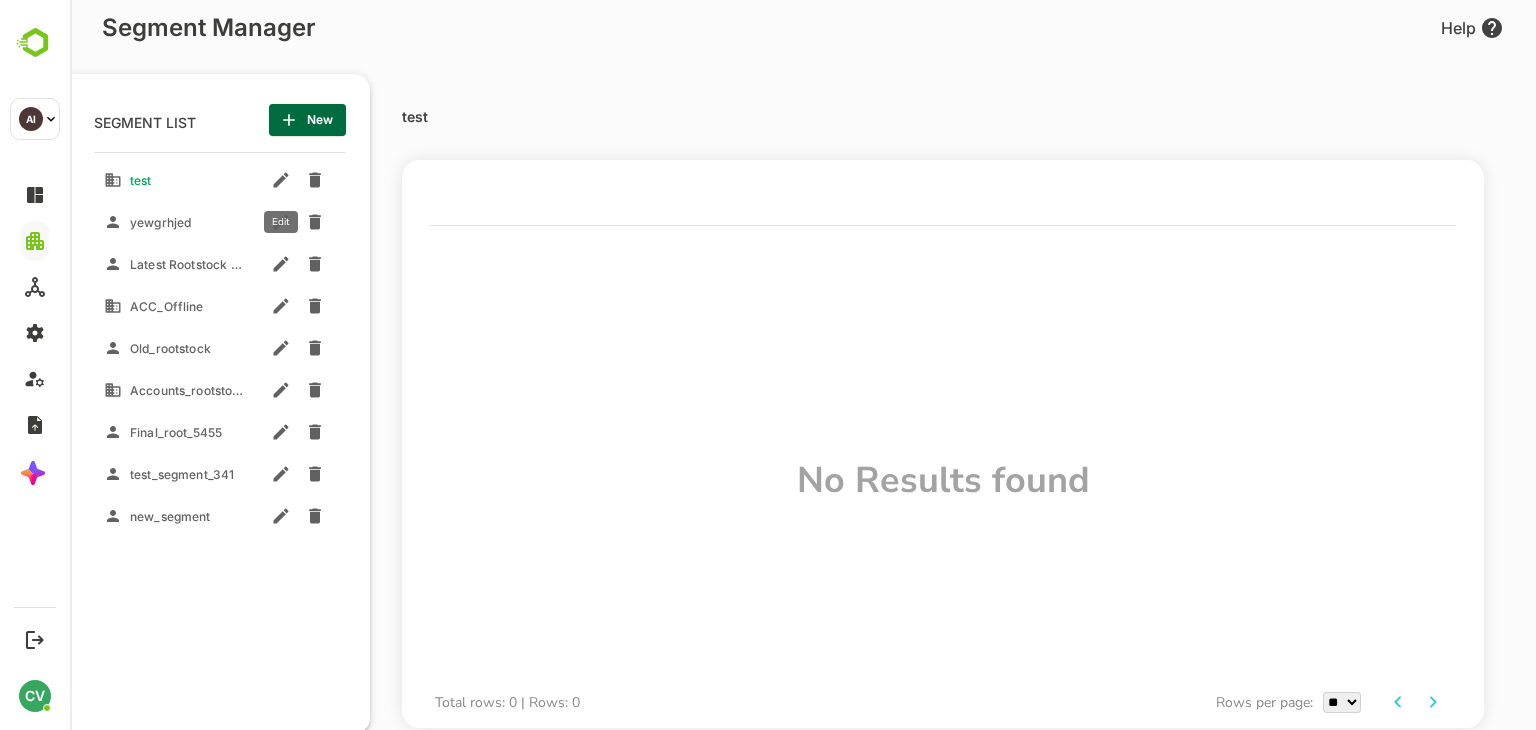 click 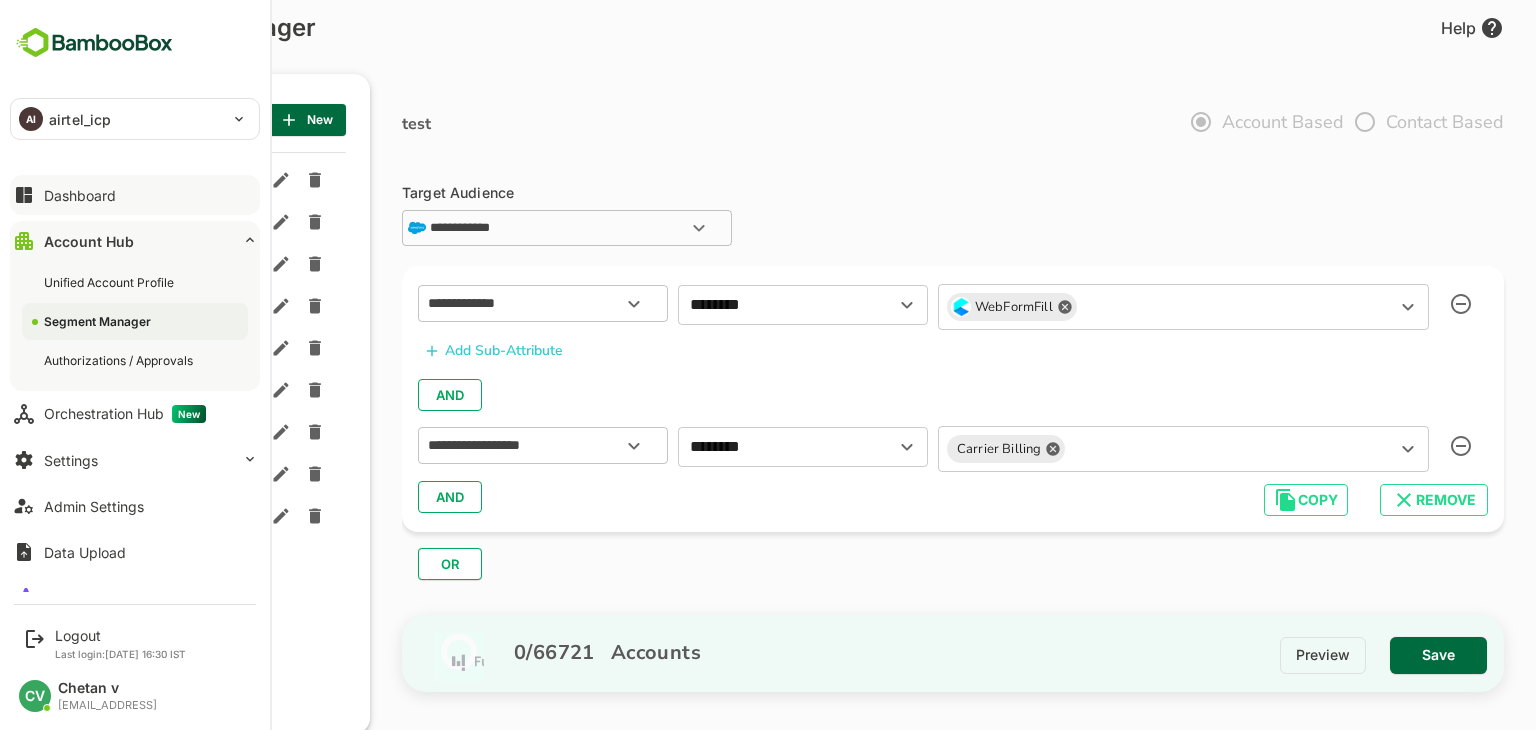 click on "Dashboard" at bounding box center [80, 195] 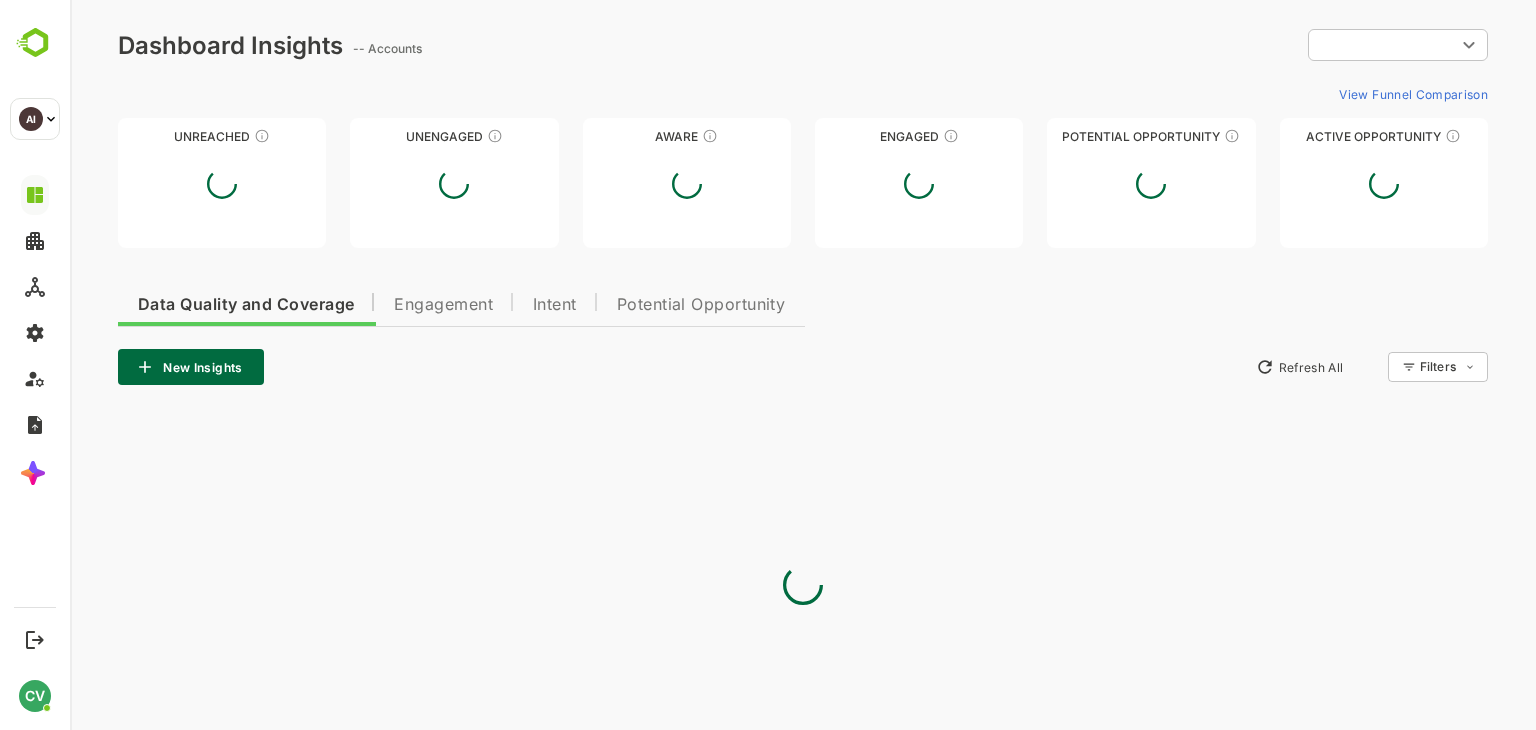 scroll, scrollTop: 0, scrollLeft: 0, axis: both 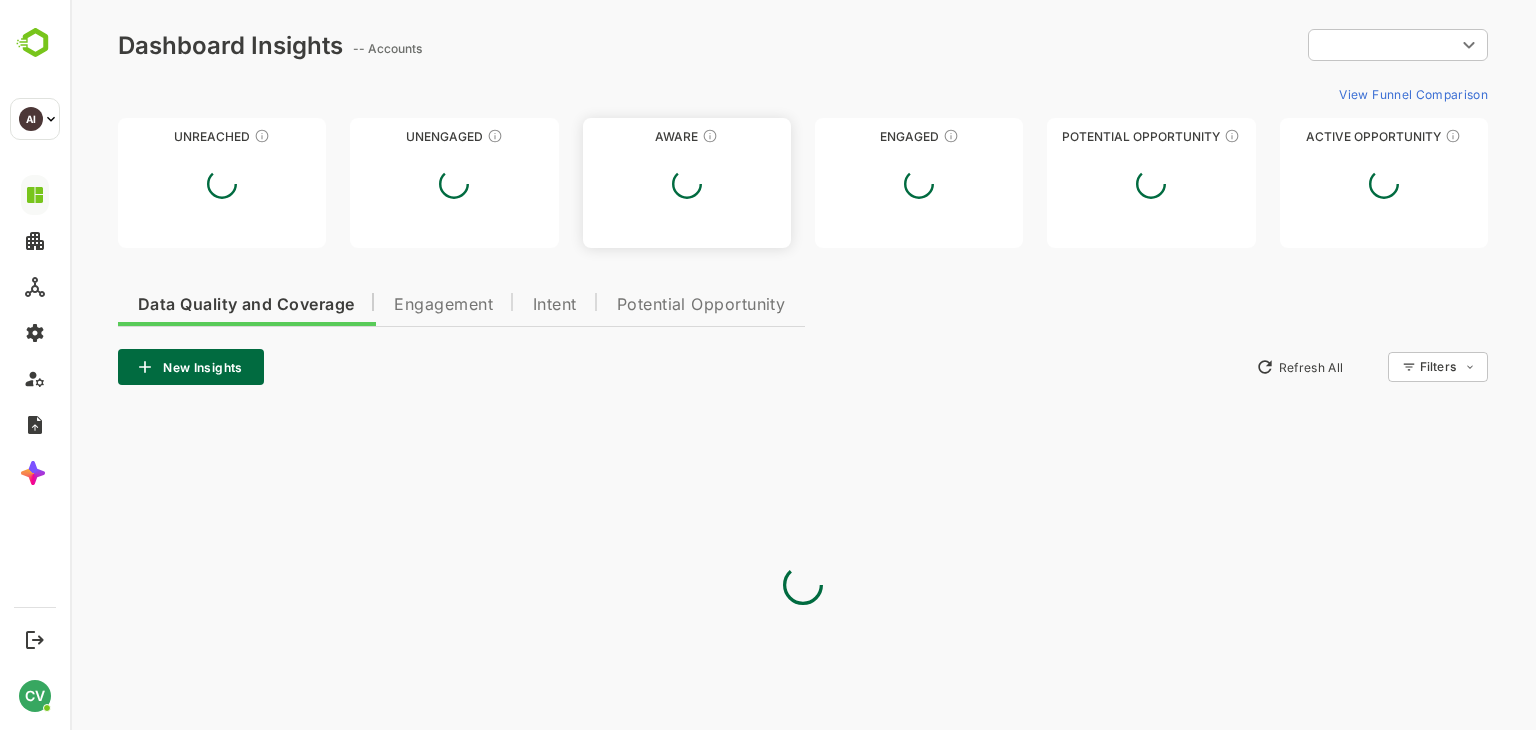 type on "**********" 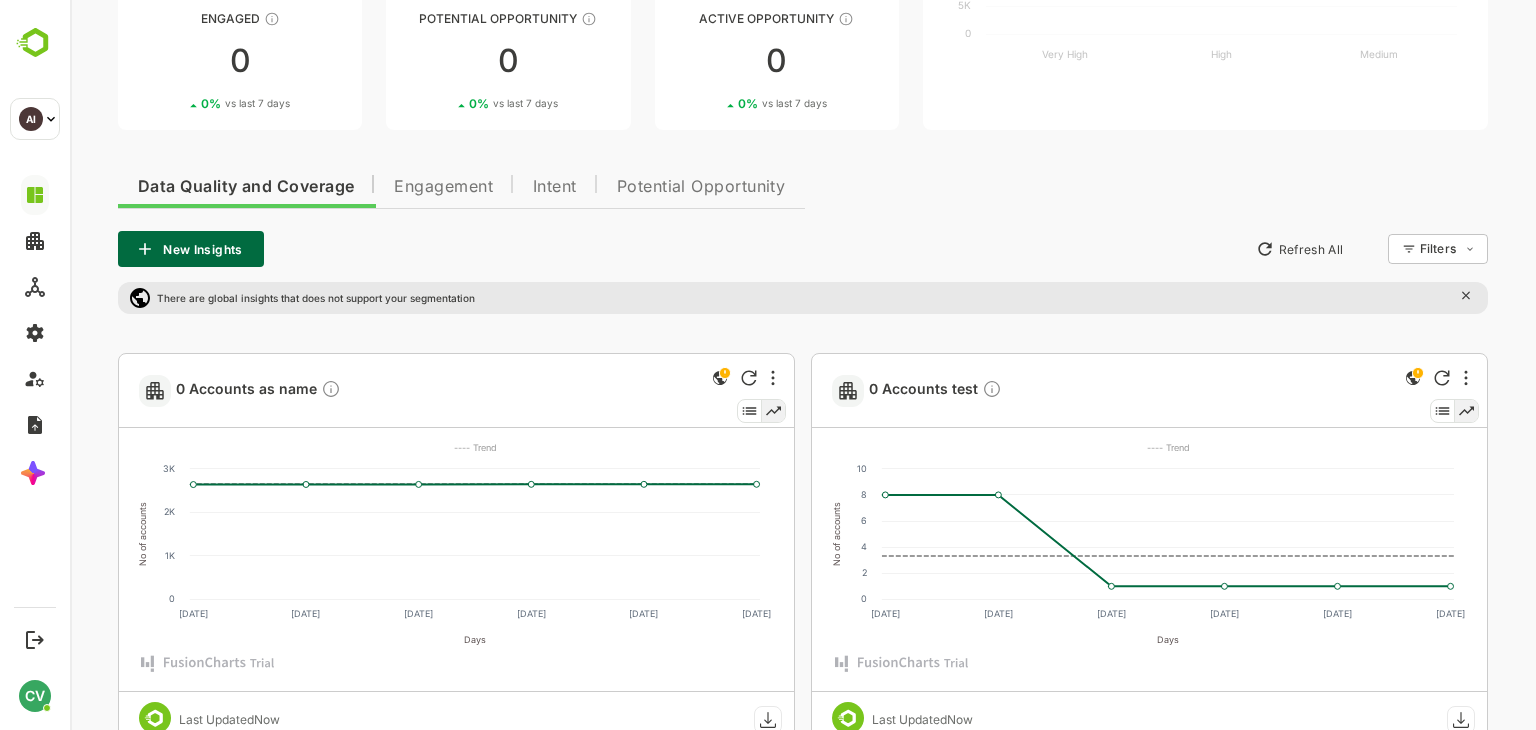 scroll, scrollTop: 0, scrollLeft: 0, axis: both 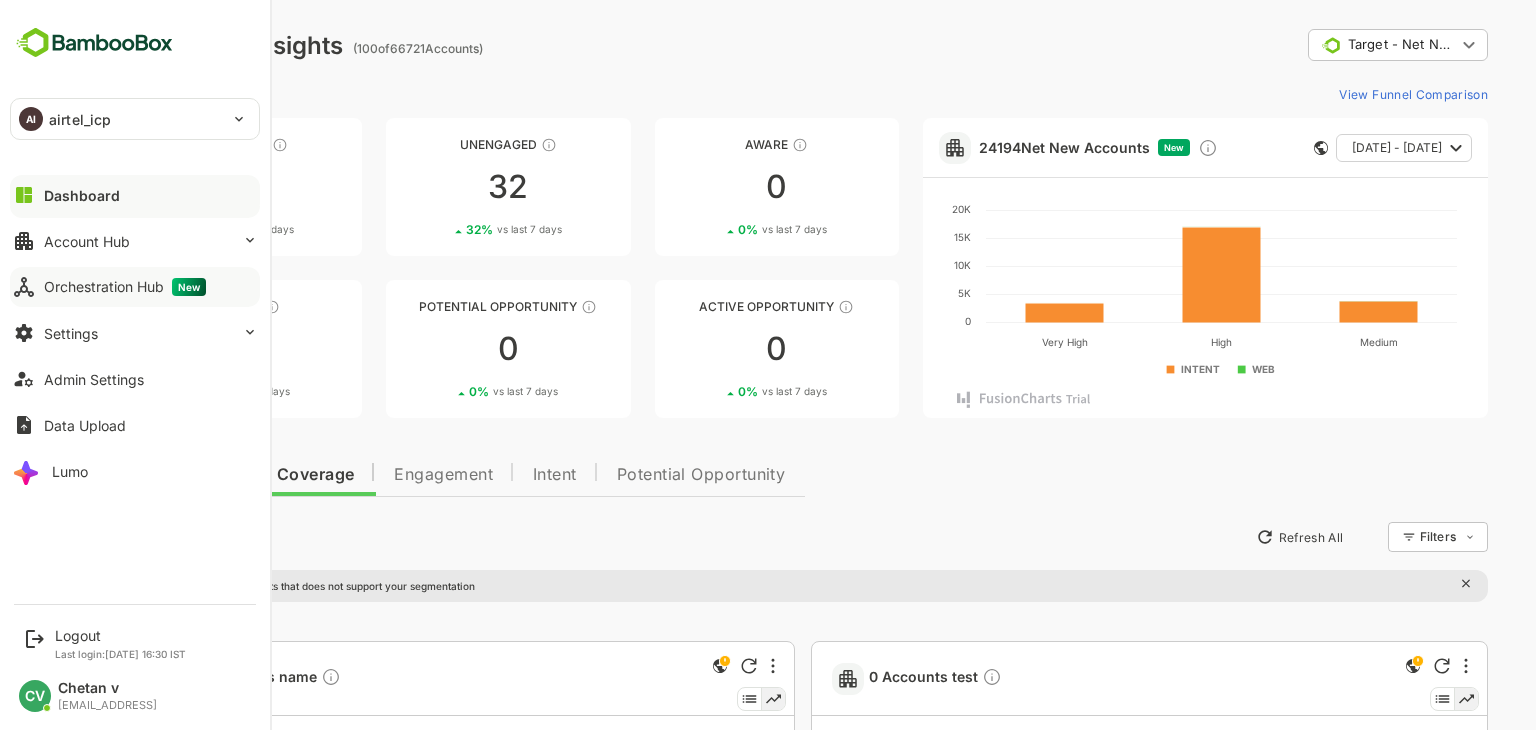 click on "Orchestration Hub New" at bounding box center (125, 287) 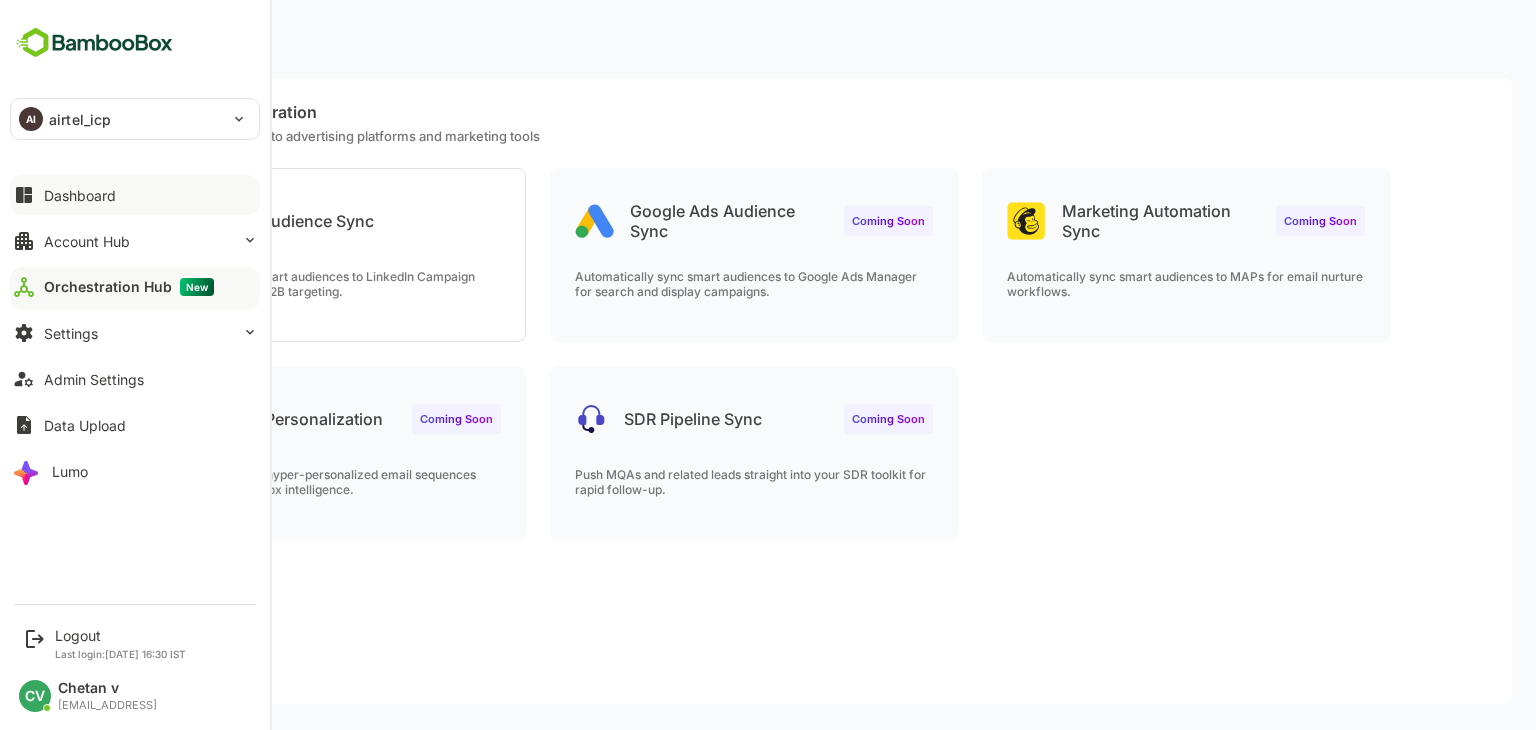 scroll, scrollTop: 0, scrollLeft: 0, axis: both 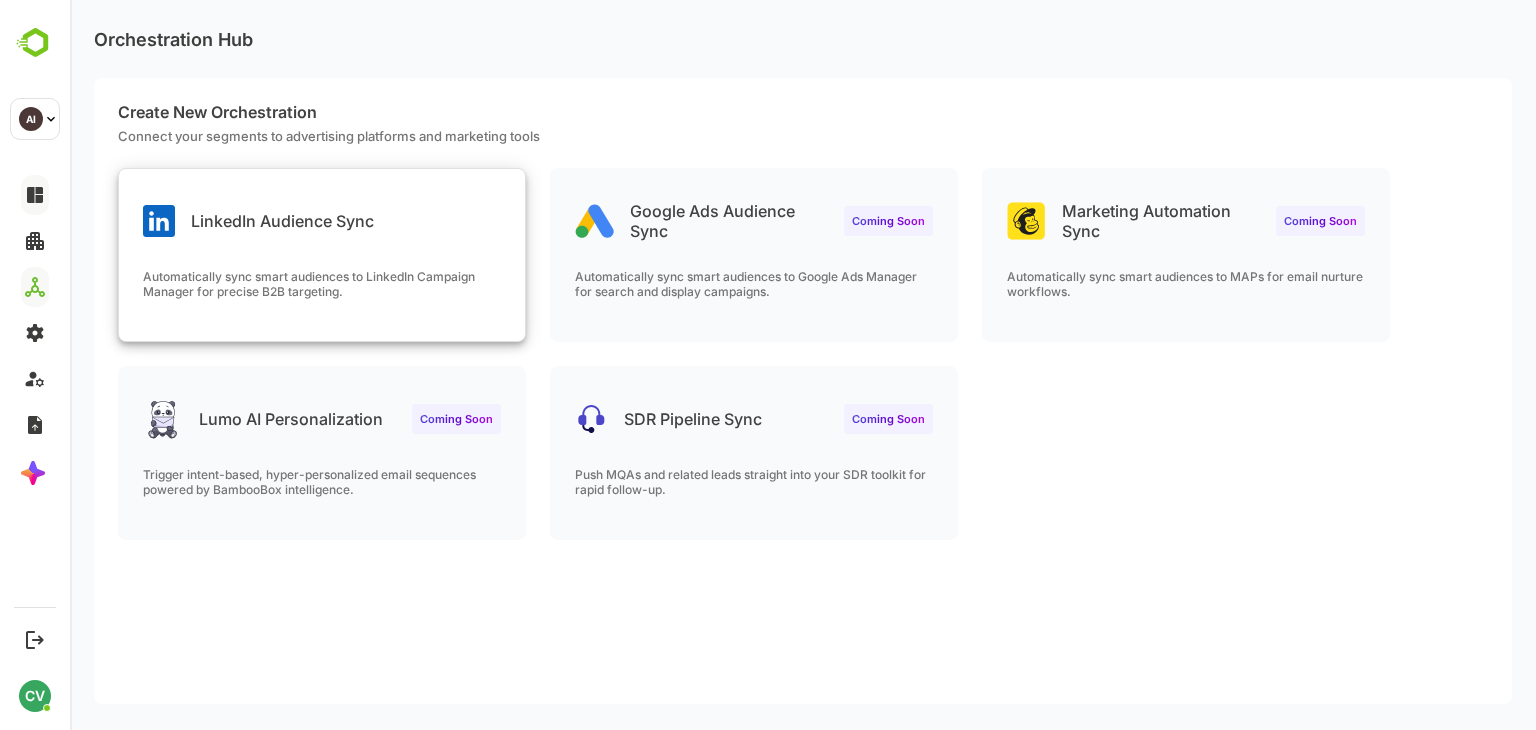 click on "LinkedIn Audience Sync" at bounding box center (322, 205) 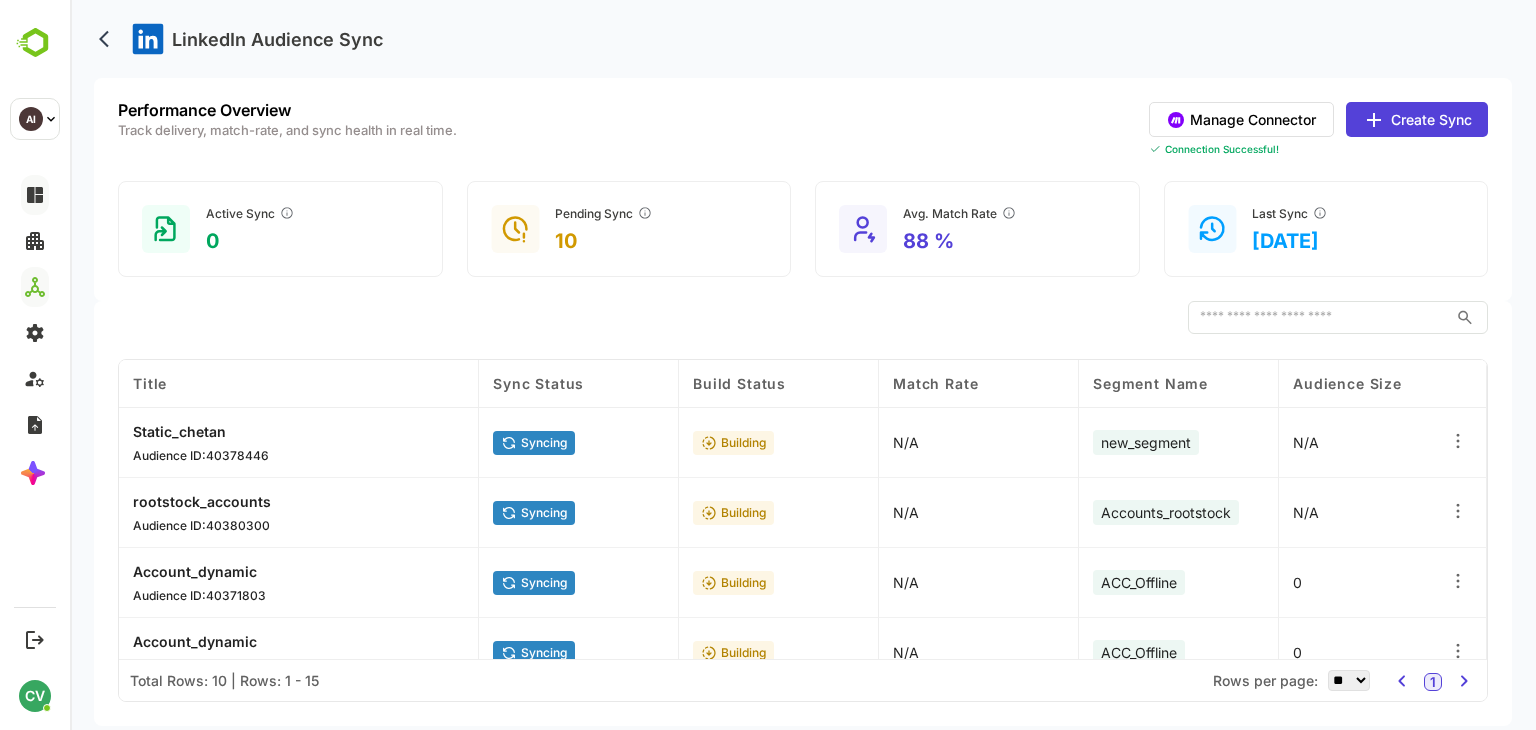 click on "LinkedIn Audience Sync" at bounding box center (803, 39) 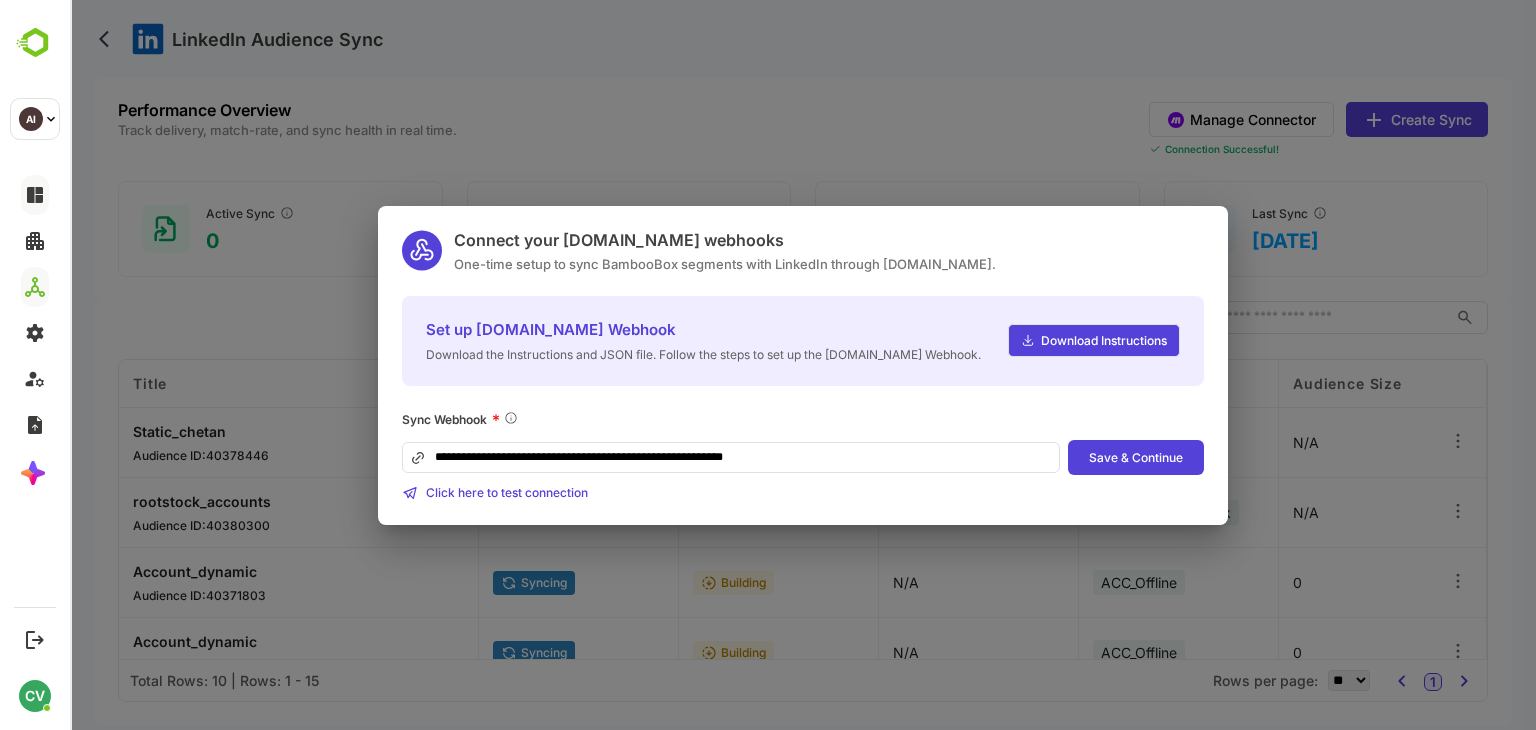 click on "**********" at bounding box center (803, 365) 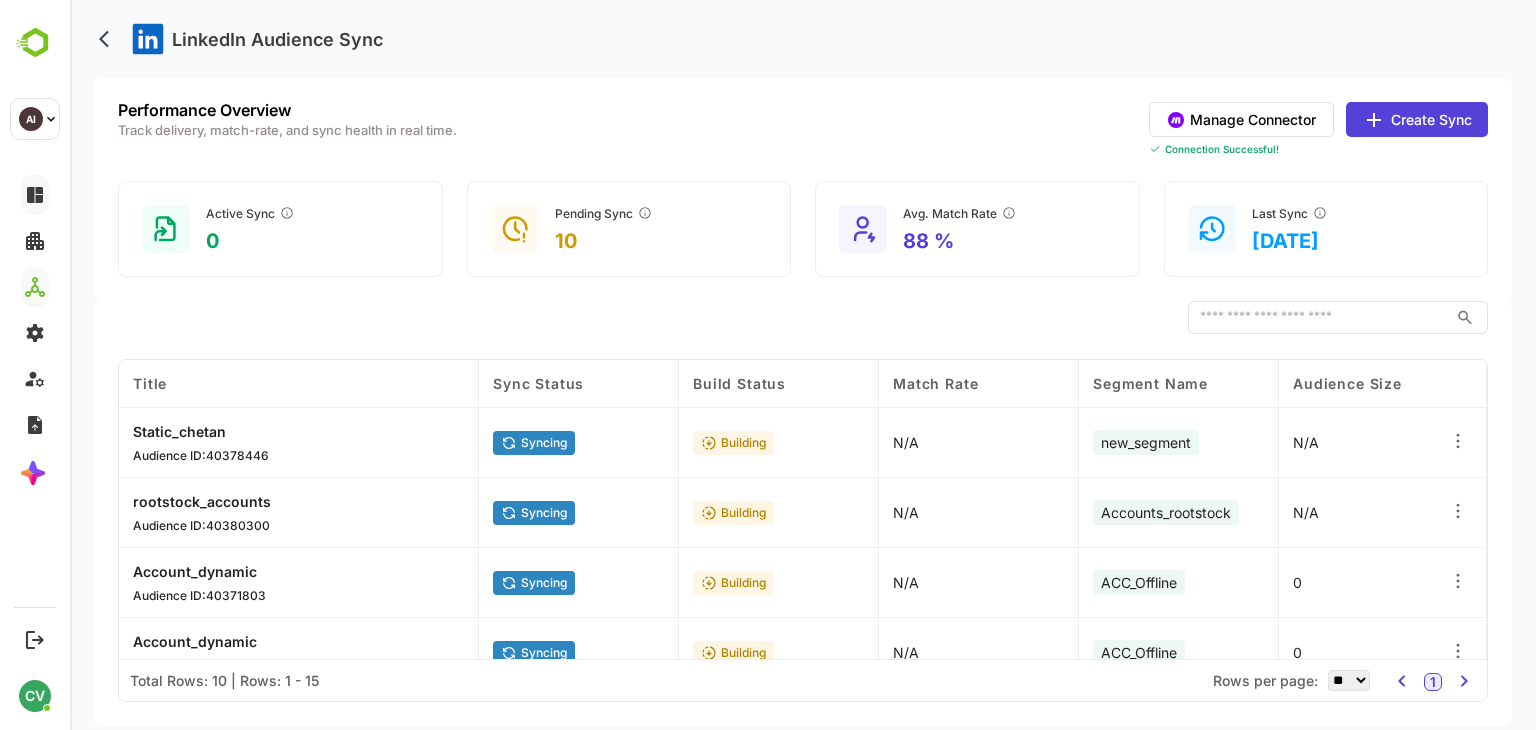 click on "Create Sync" at bounding box center [1417, 119] 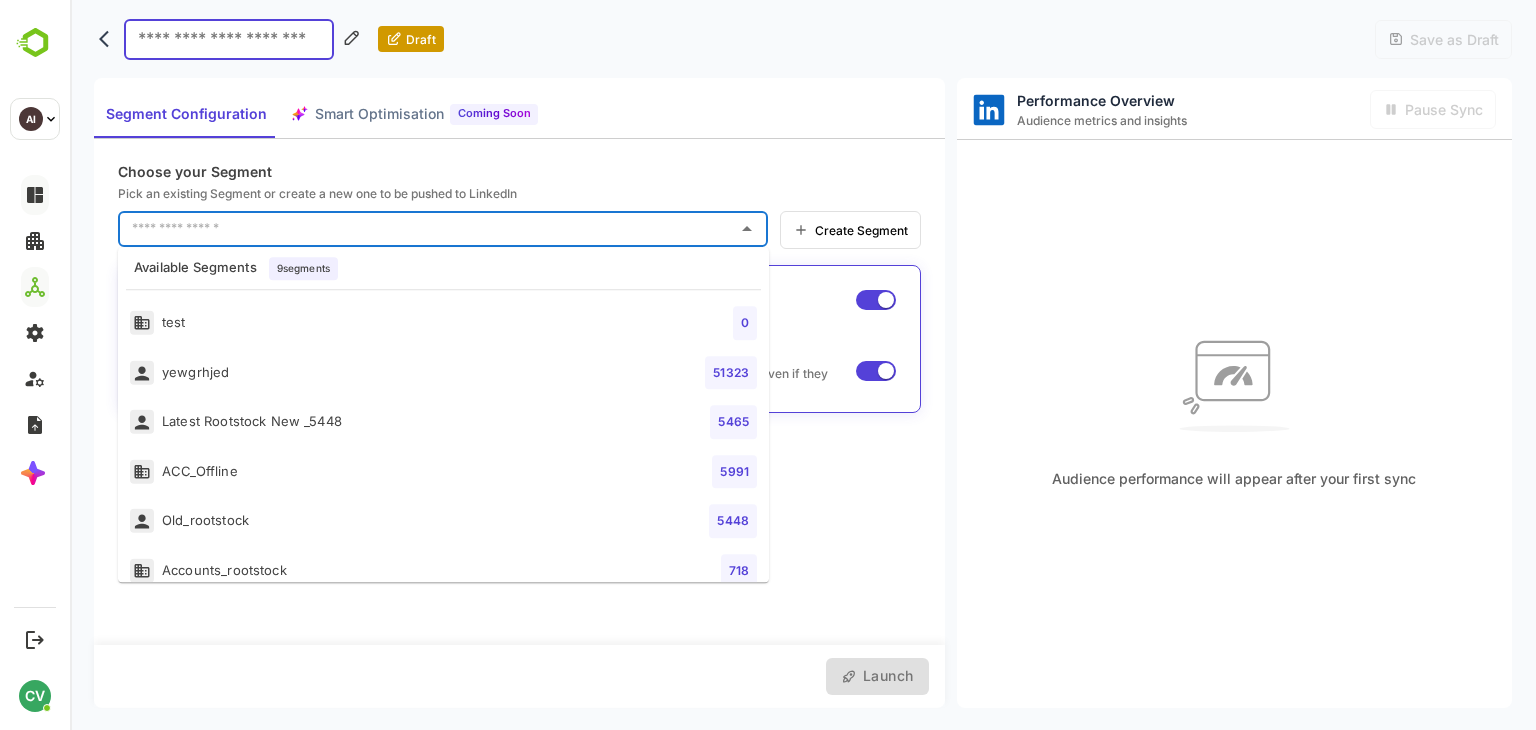 click at bounding box center (428, 229) 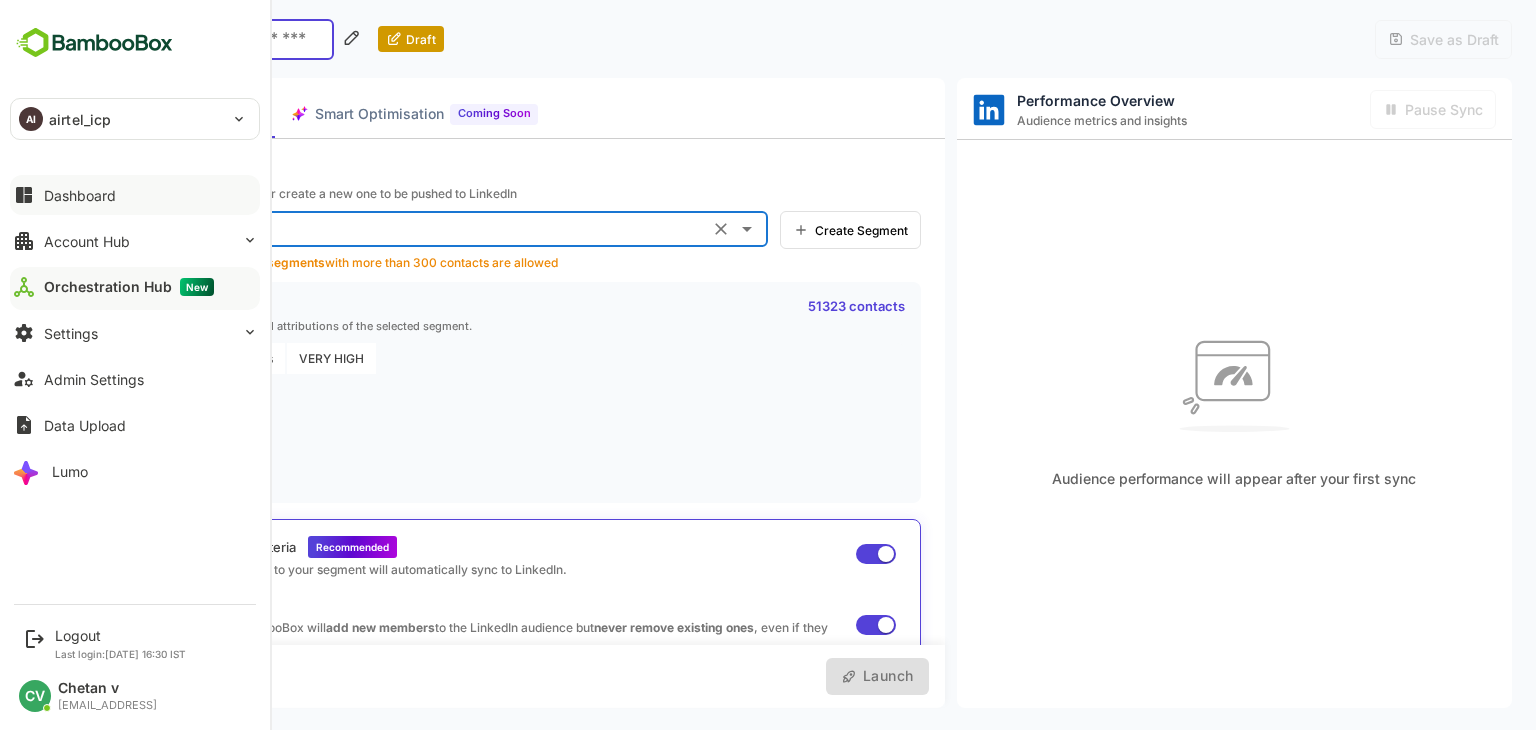 click on "Dashboard" at bounding box center [135, 195] 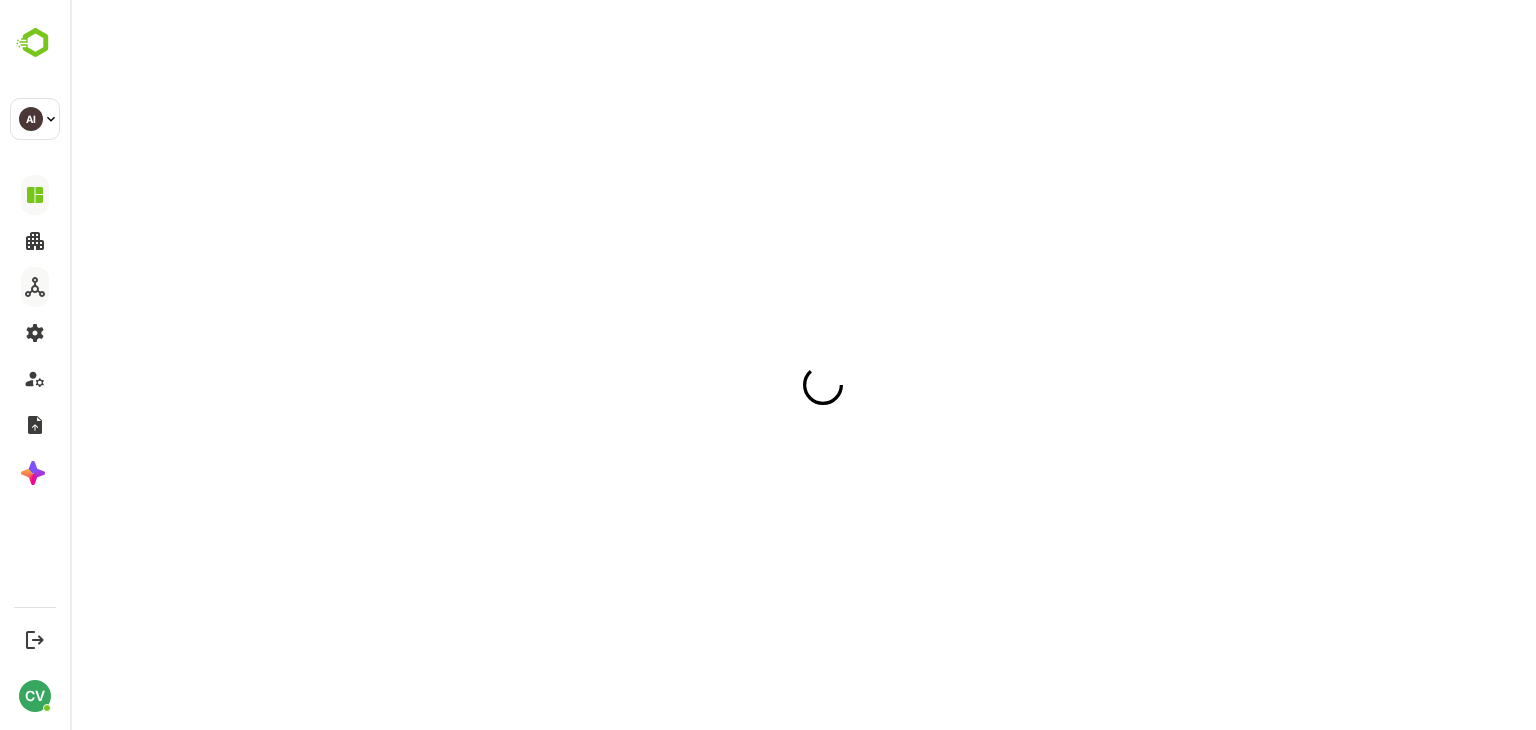scroll, scrollTop: 0, scrollLeft: 0, axis: both 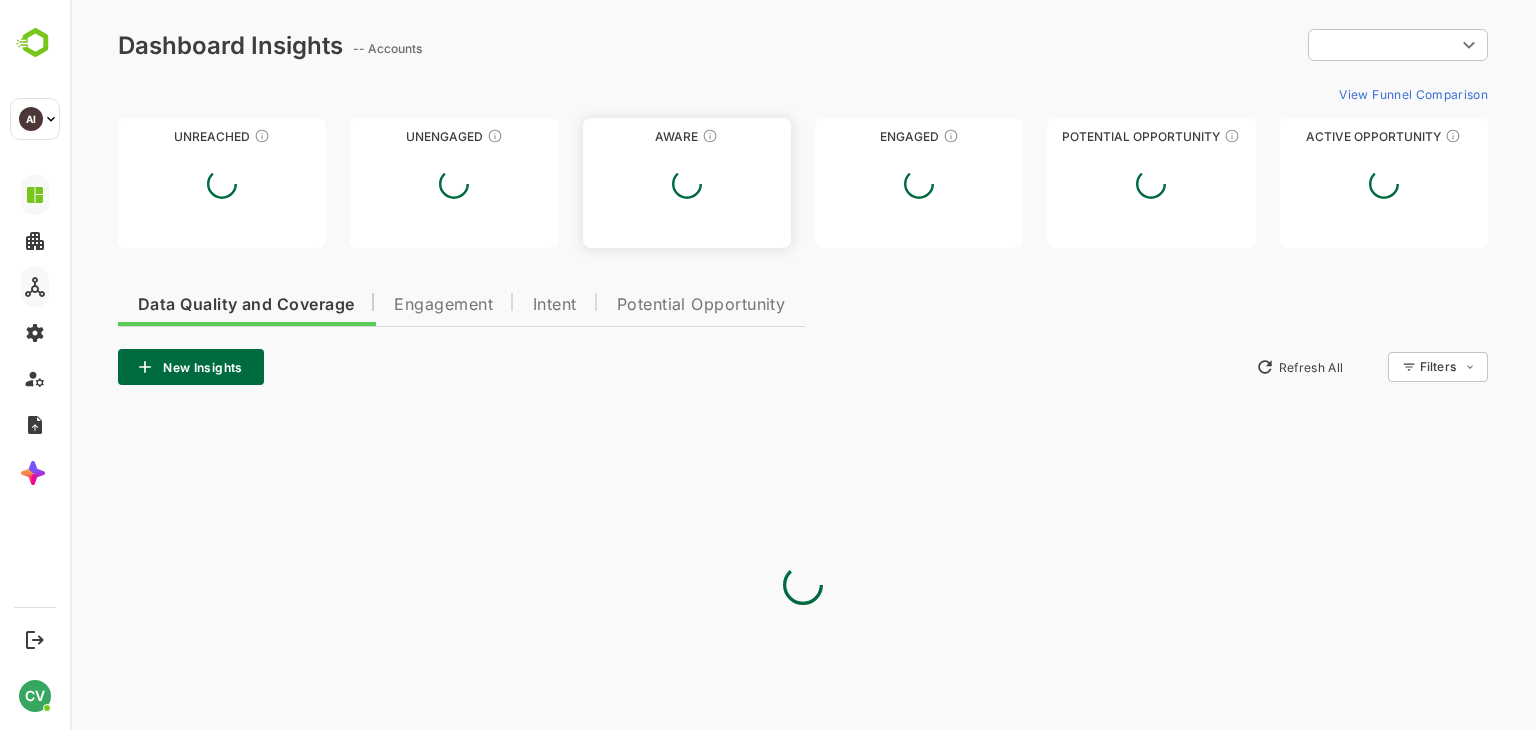 type on "**********" 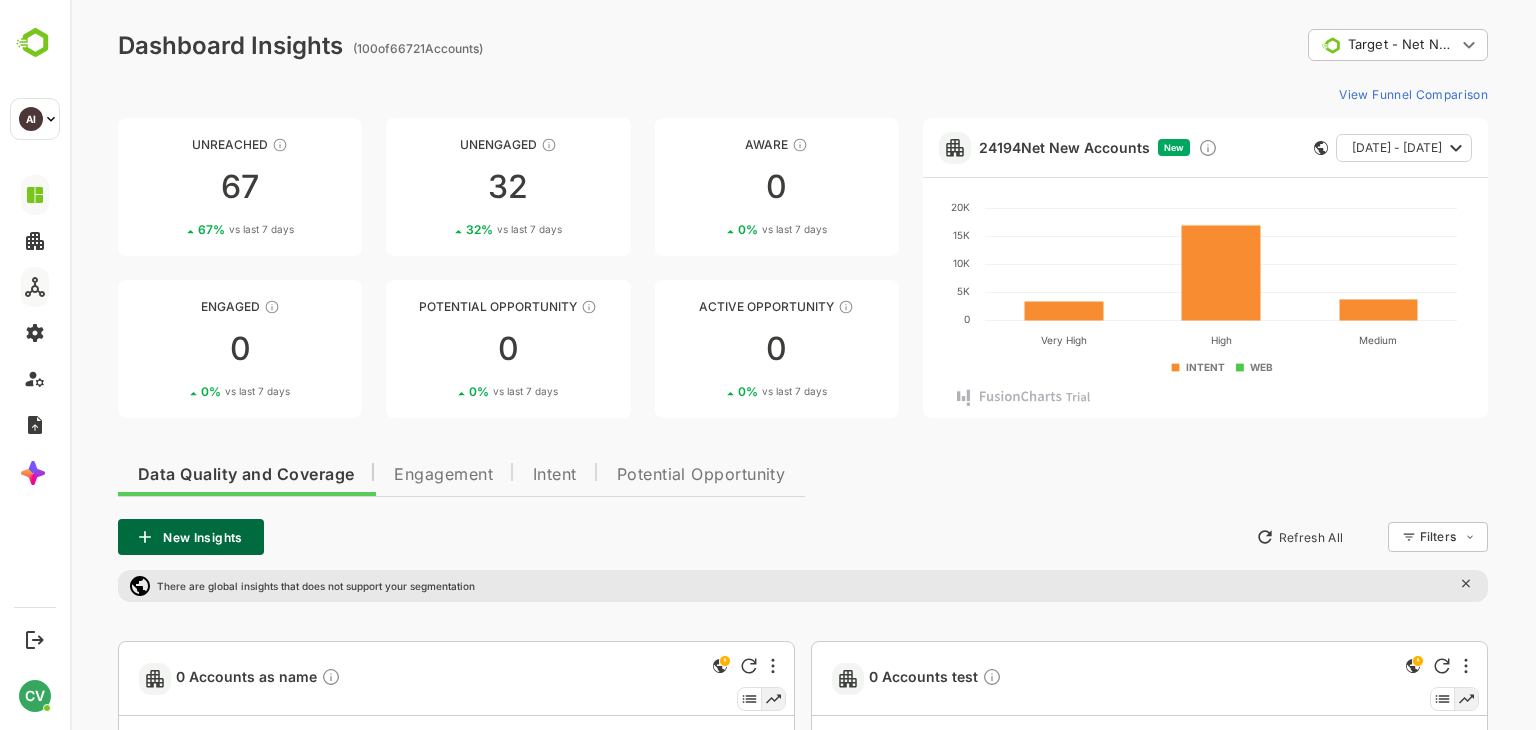 click 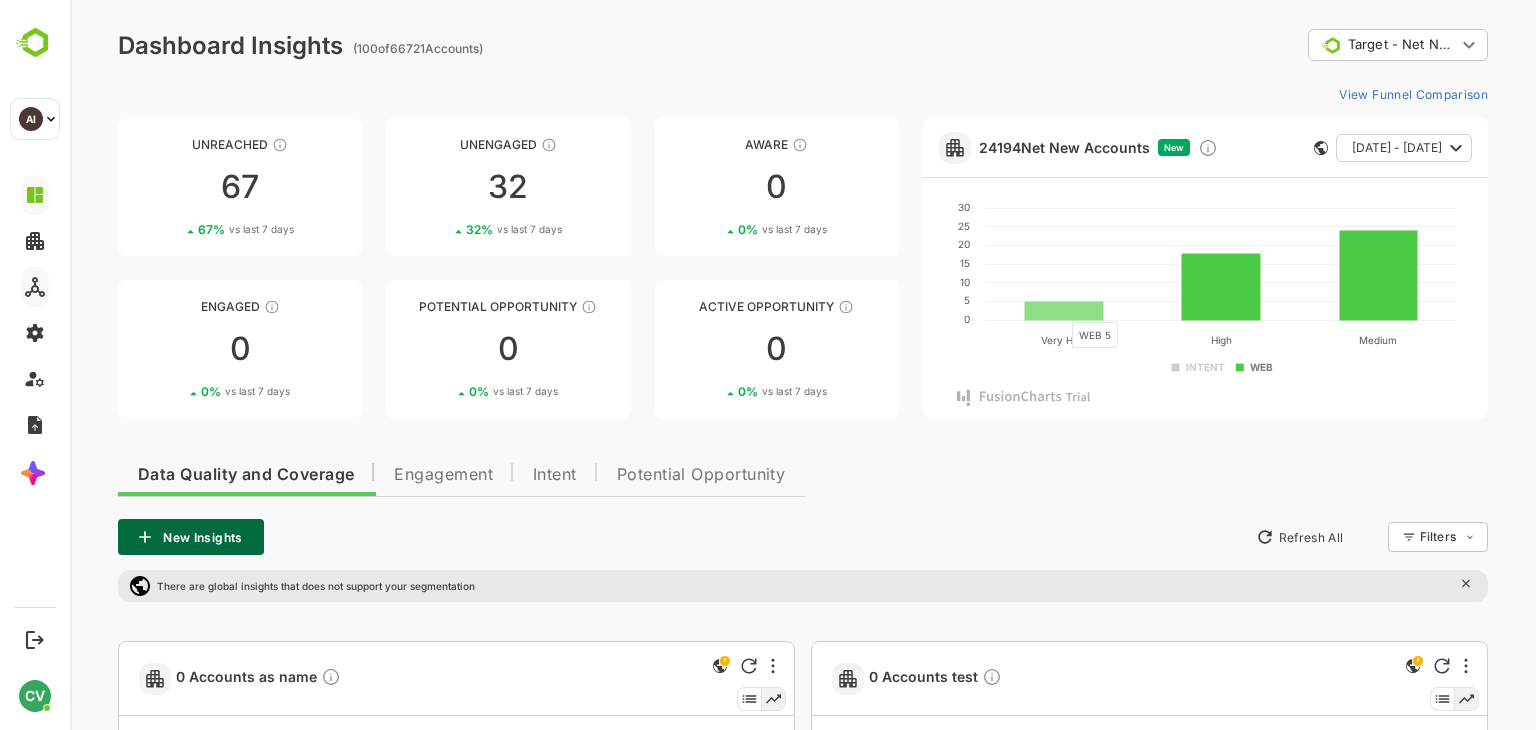 click 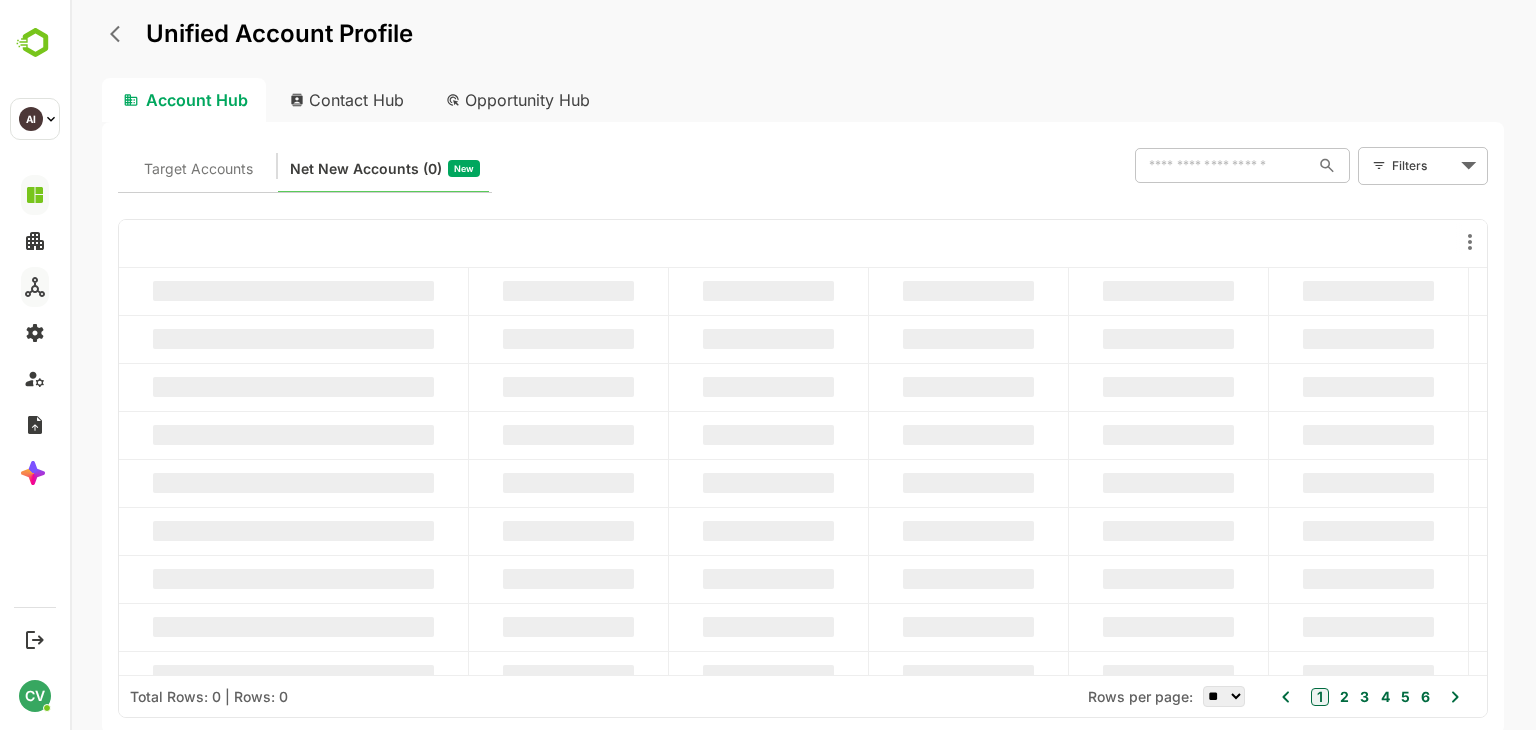 scroll, scrollTop: 0, scrollLeft: 0, axis: both 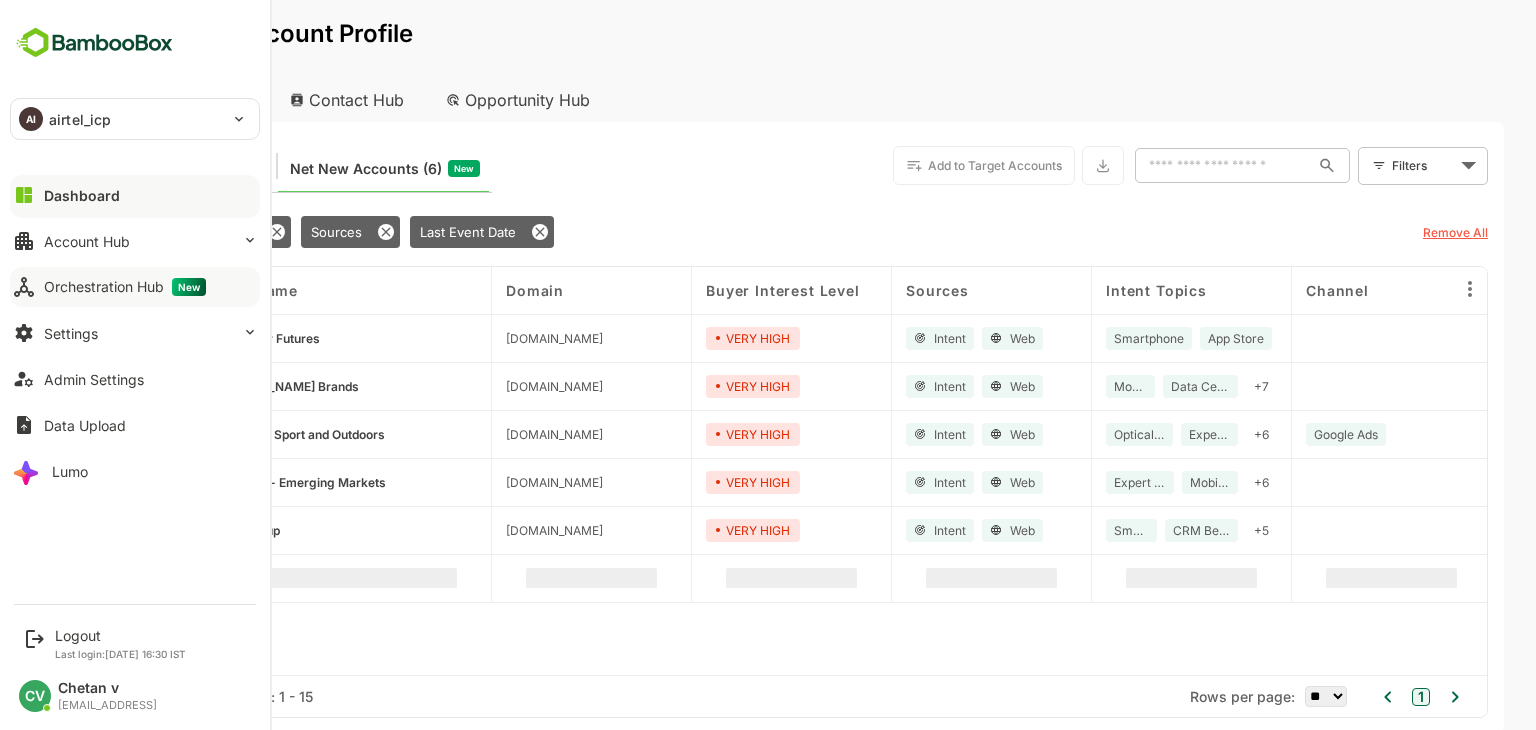 click on "Dashboard" at bounding box center (82, 195) 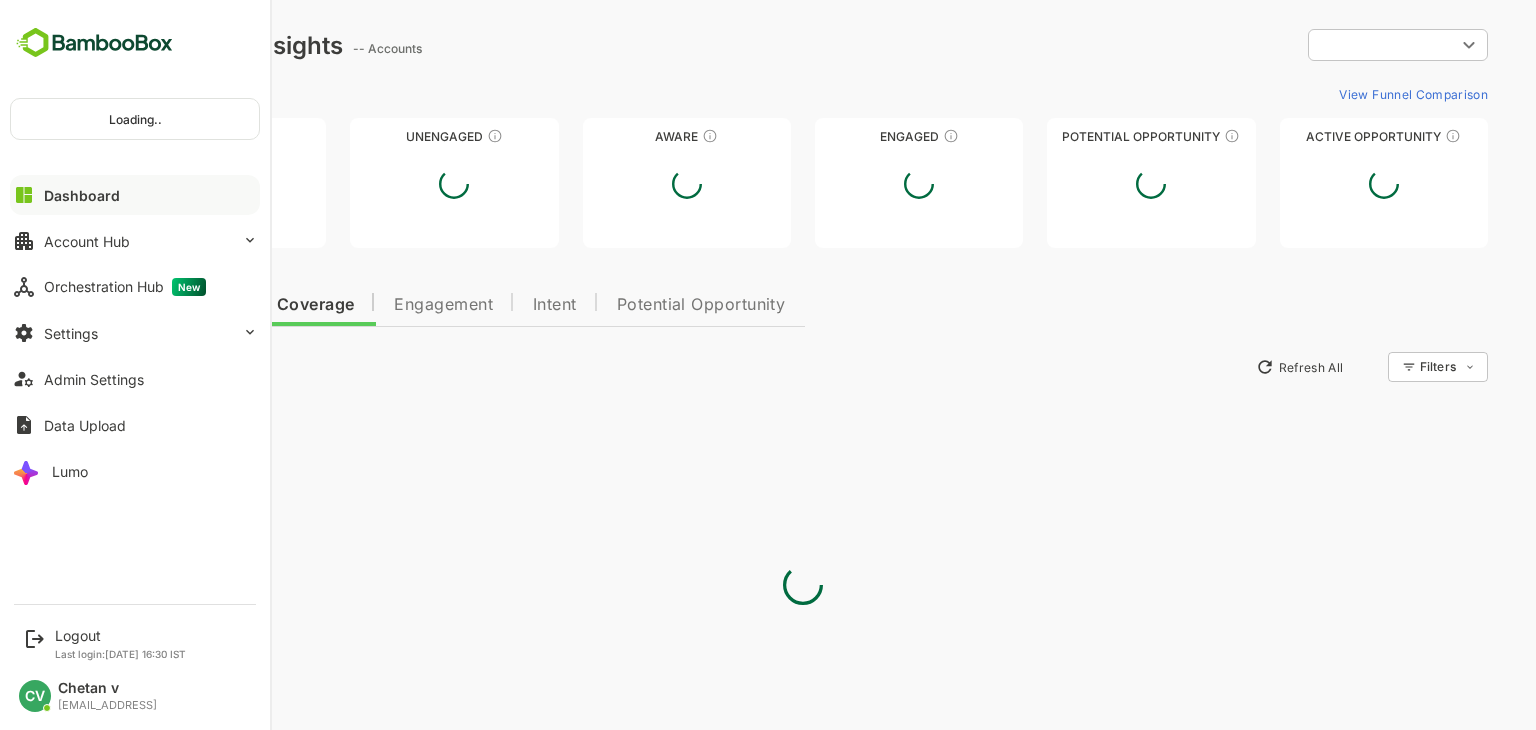 scroll, scrollTop: 0, scrollLeft: 0, axis: both 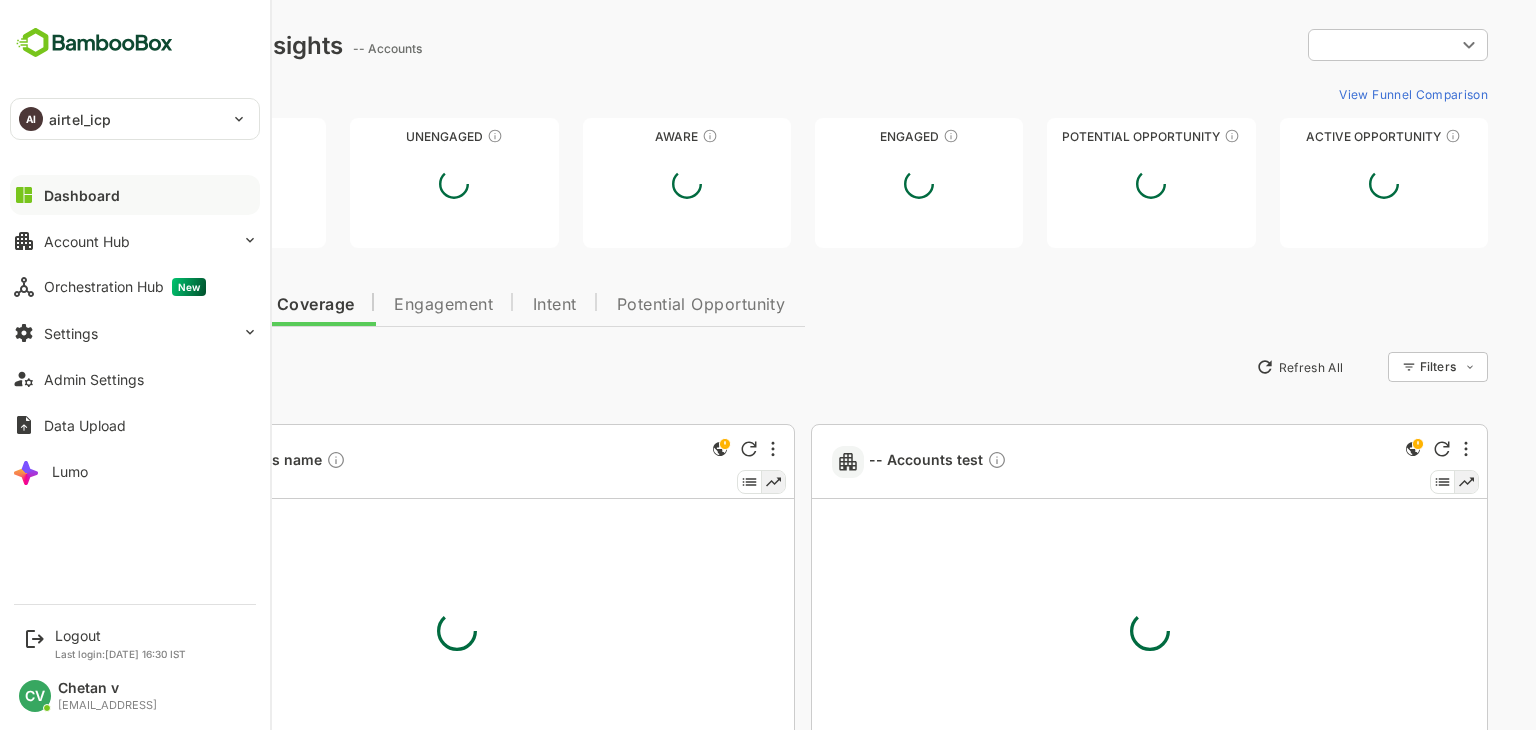 type on "**********" 